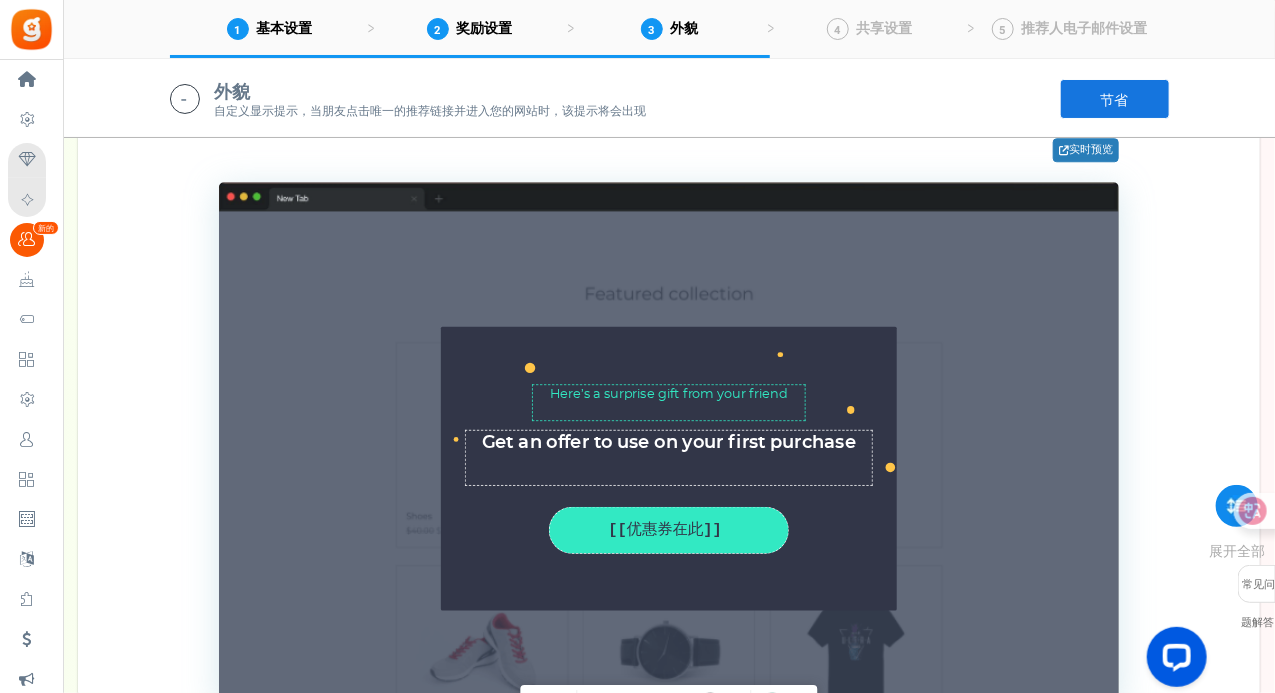 scroll, scrollTop: 2134, scrollLeft: 0, axis: vertical 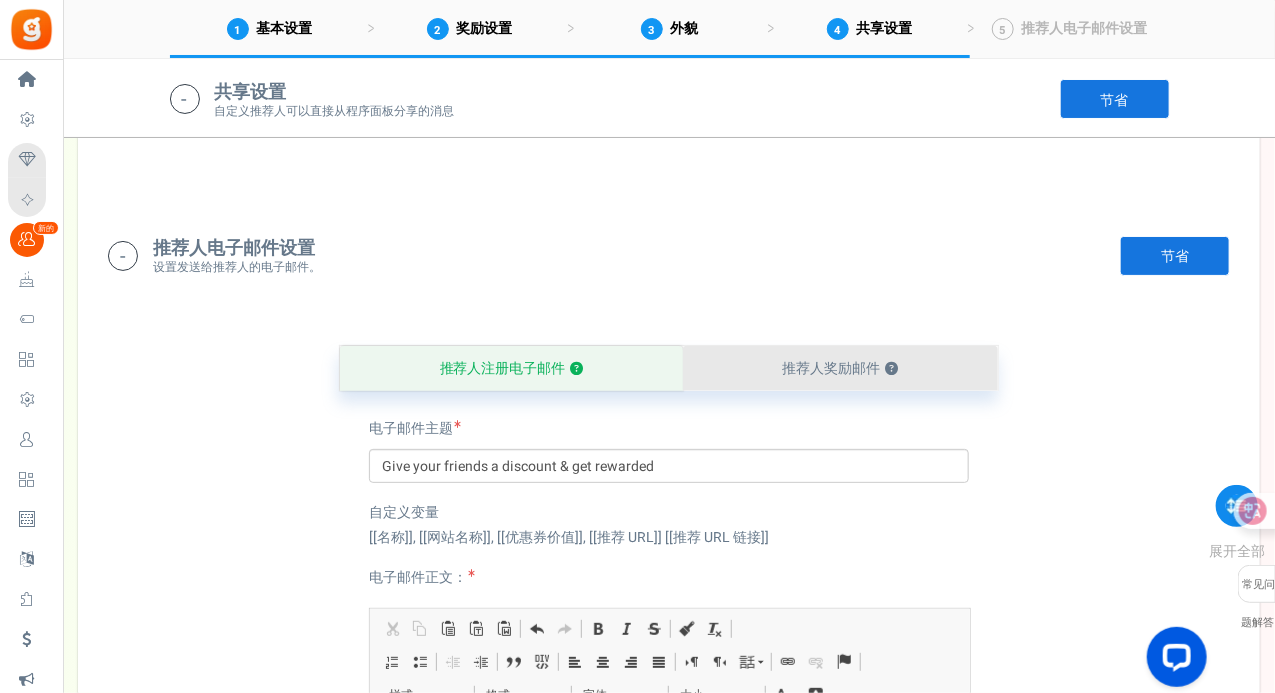 click on "推荐人奖励邮件" at bounding box center (832, 368) 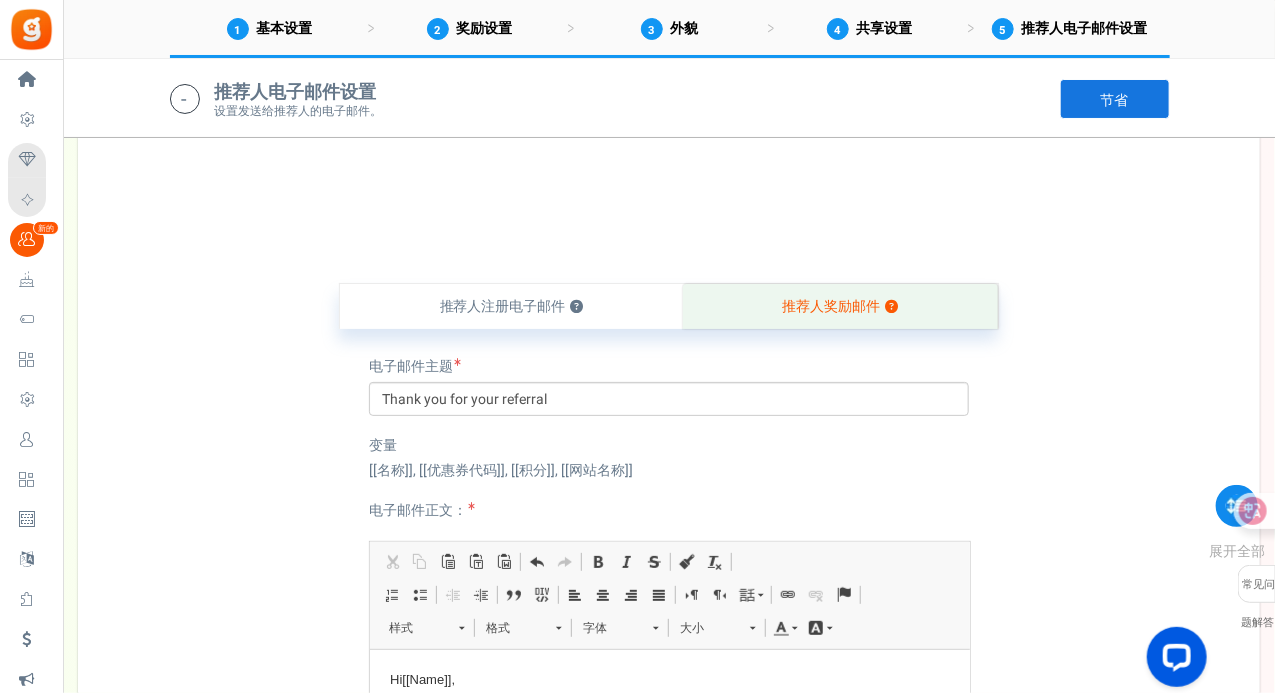 scroll, scrollTop: 3888, scrollLeft: 0, axis: vertical 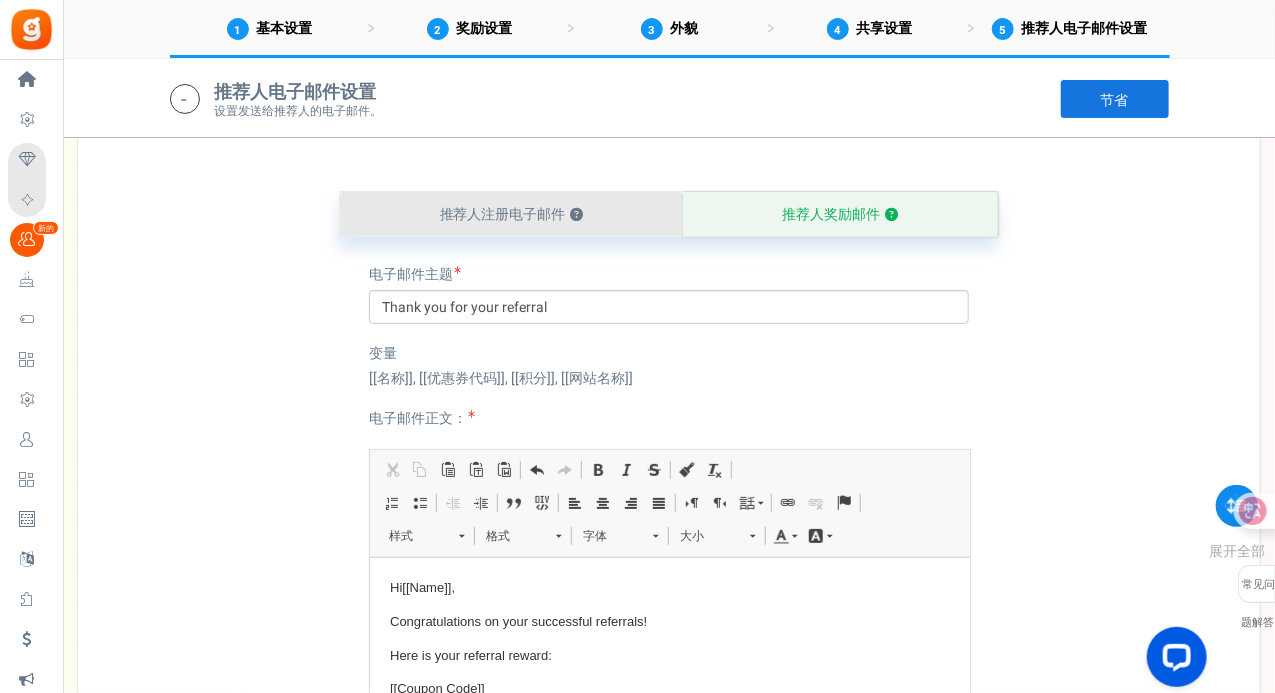 click on "推荐人注册电子邮件 ？" at bounding box center [511, 214] 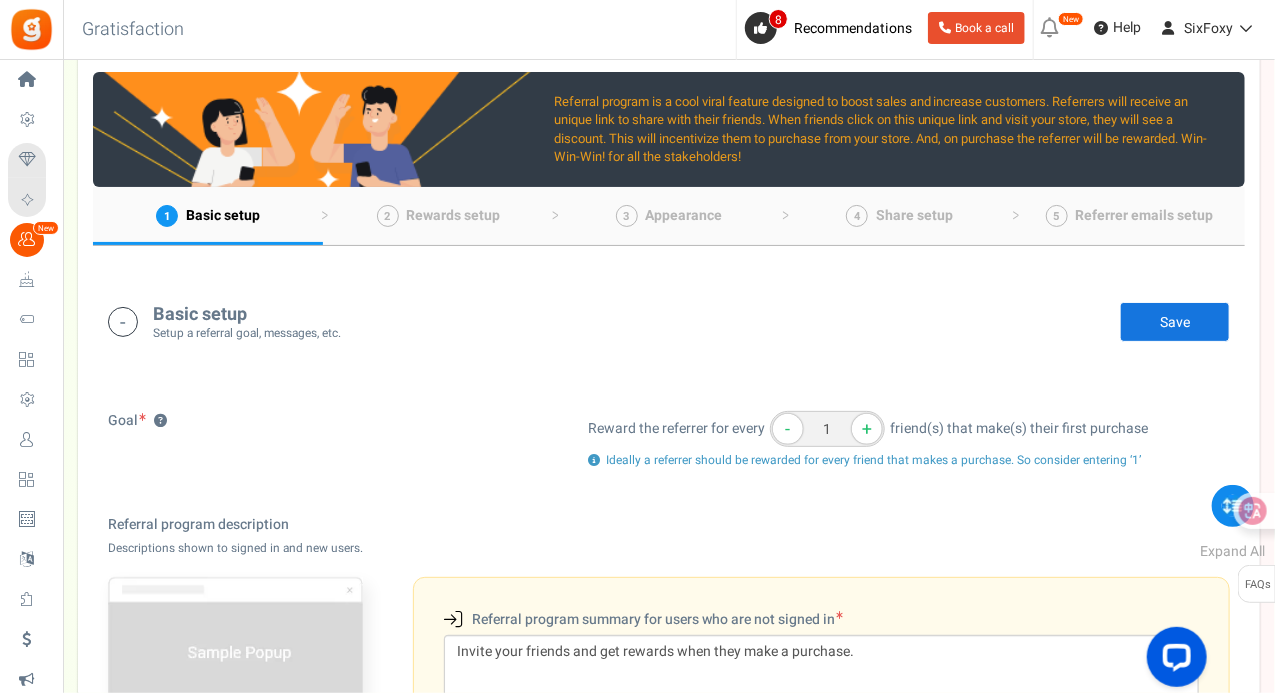 scroll, scrollTop: 0, scrollLeft: 0, axis: both 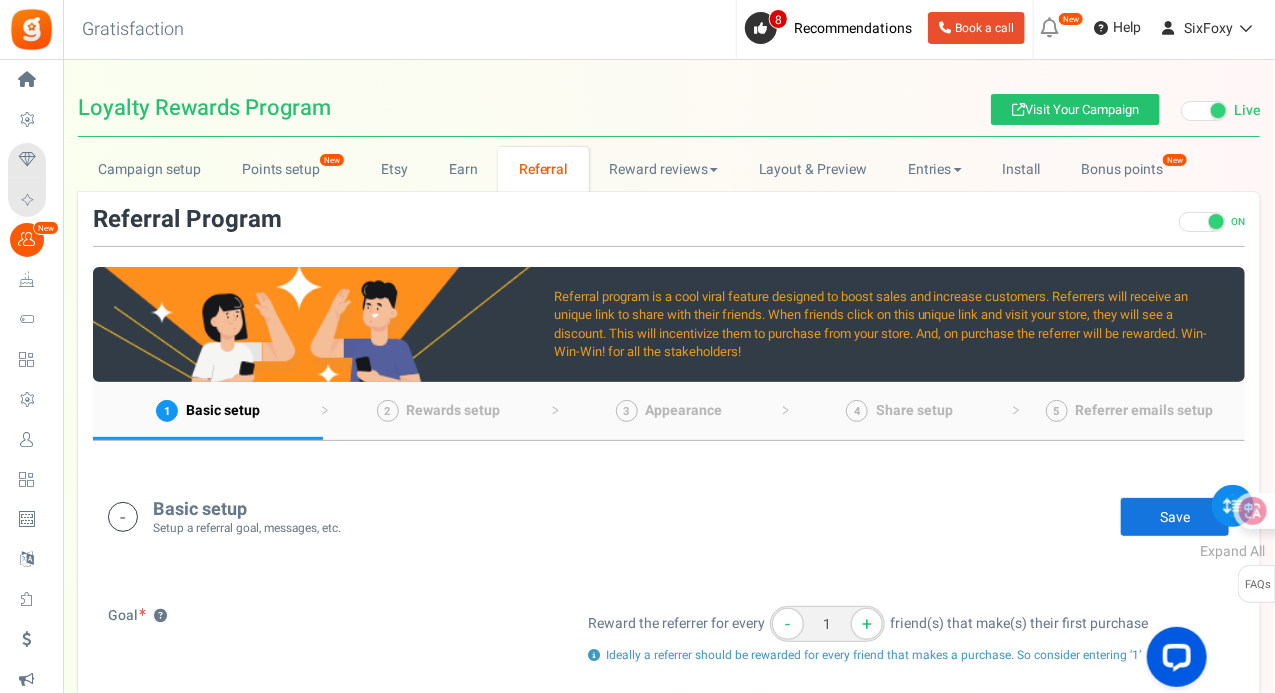 click on "Save" at bounding box center [1175, 517] 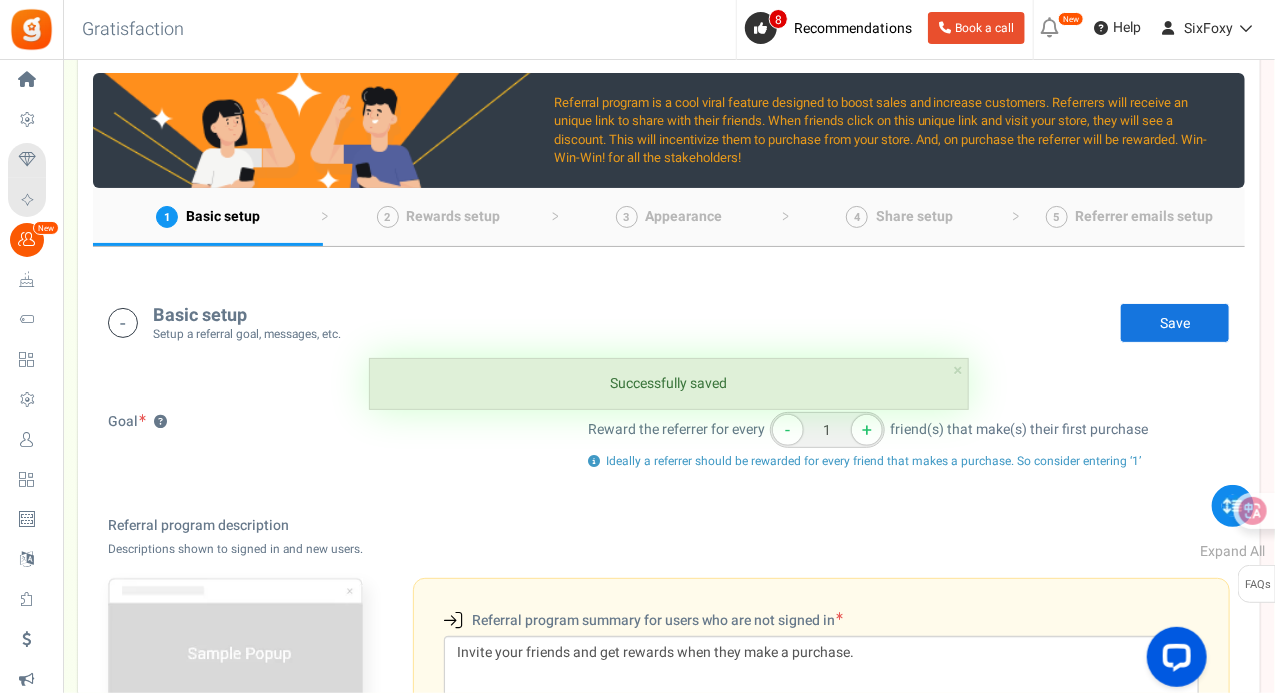 scroll, scrollTop: 200, scrollLeft: 0, axis: vertical 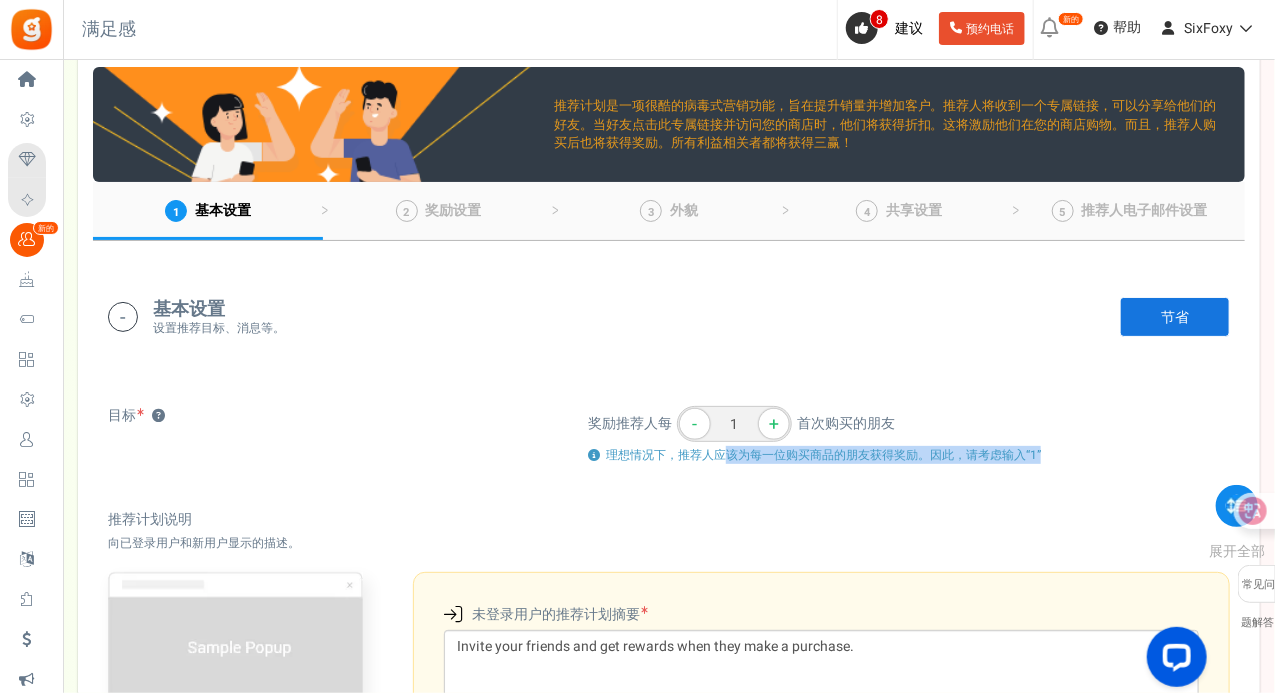 drag, startPoint x: 721, startPoint y: 456, endPoint x: 1061, endPoint y: 453, distance: 340.01324 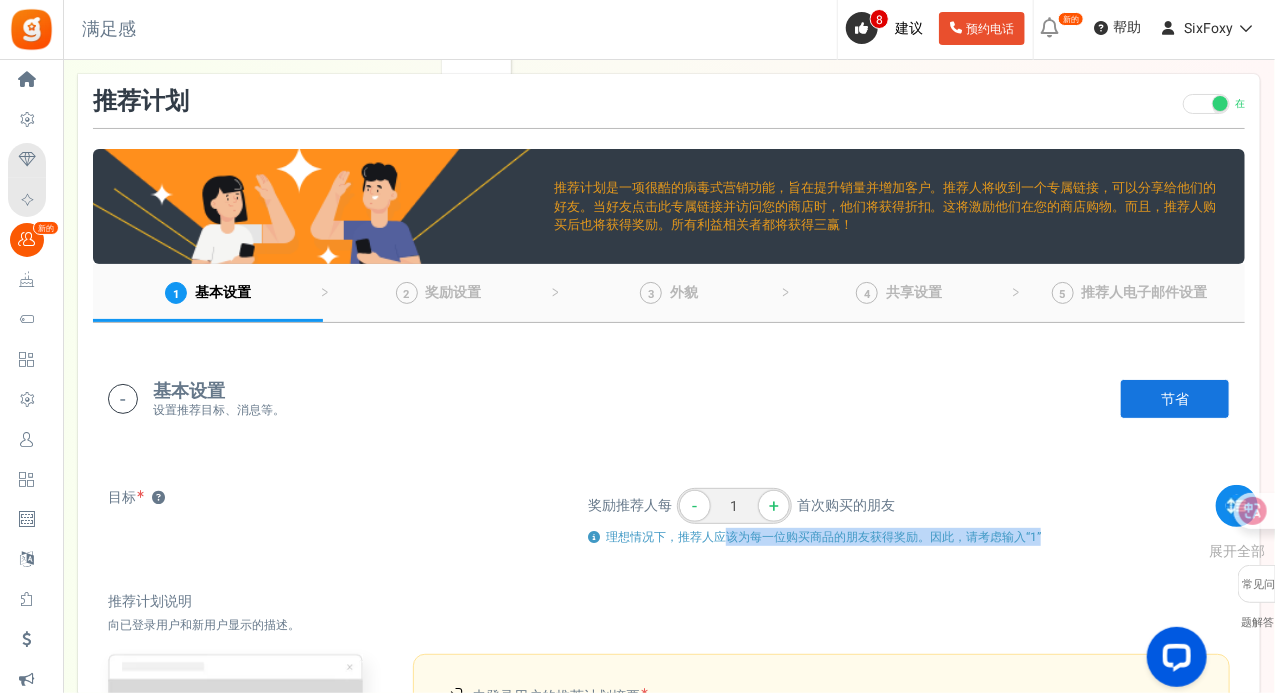 scroll, scrollTop: 0, scrollLeft: 0, axis: both 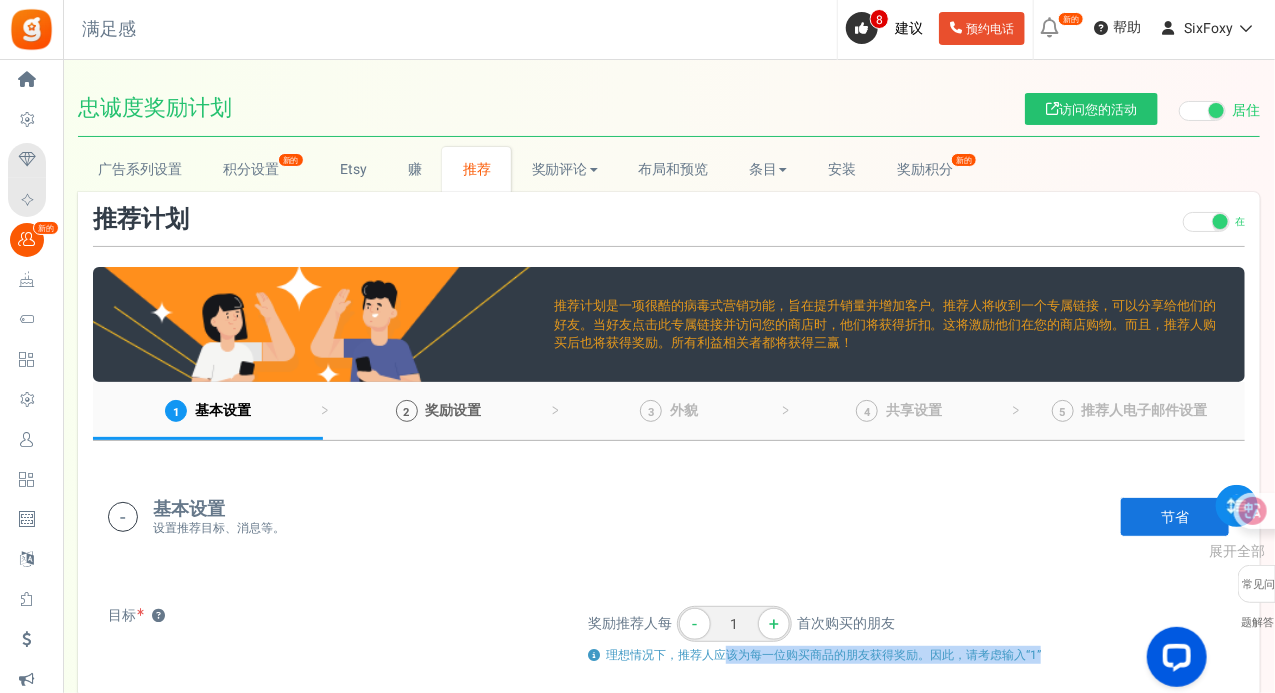 click on "奖励设置" at bounding box center [454, 410] 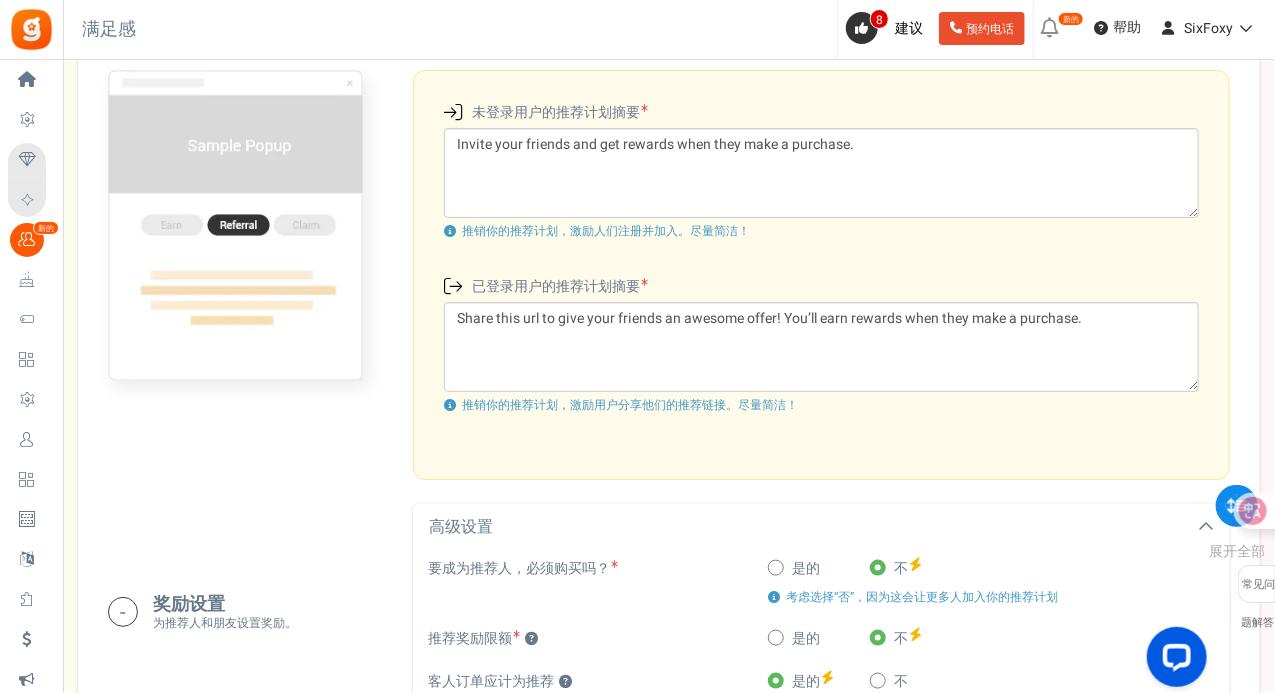 scroll, scrollTop: 0, scrollLeft: 0, axis: both 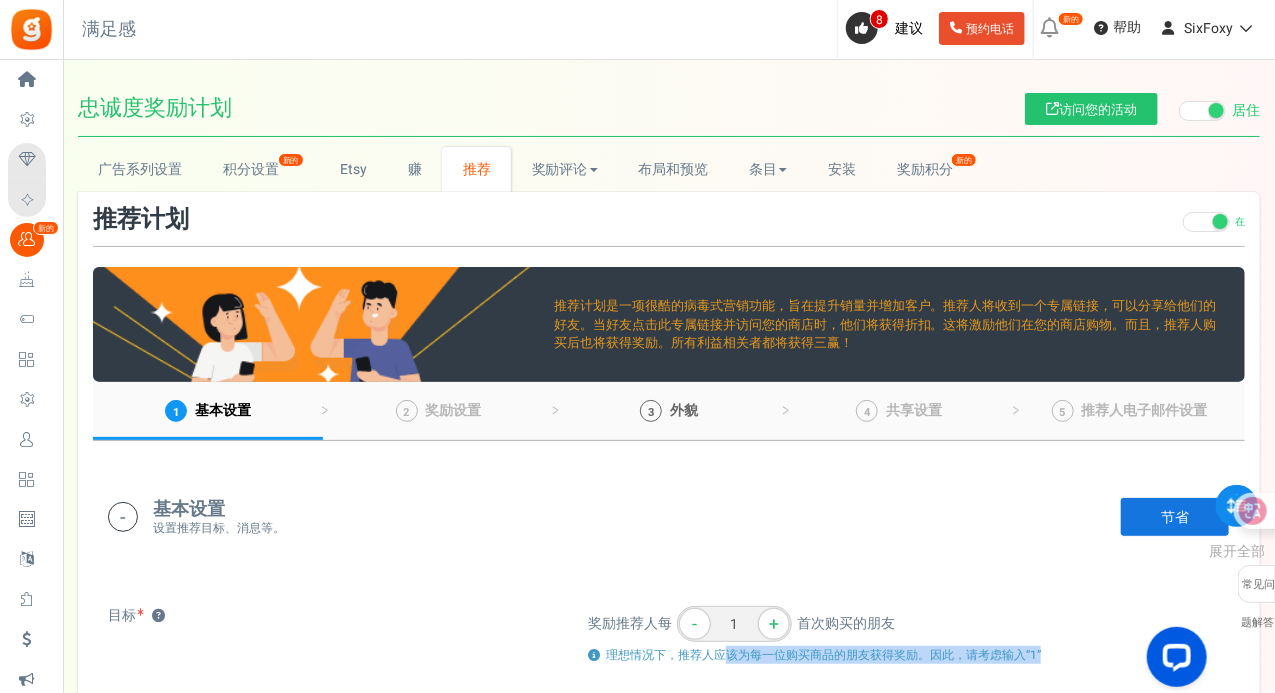 click on "外貌" at bounding box center (684, 410) 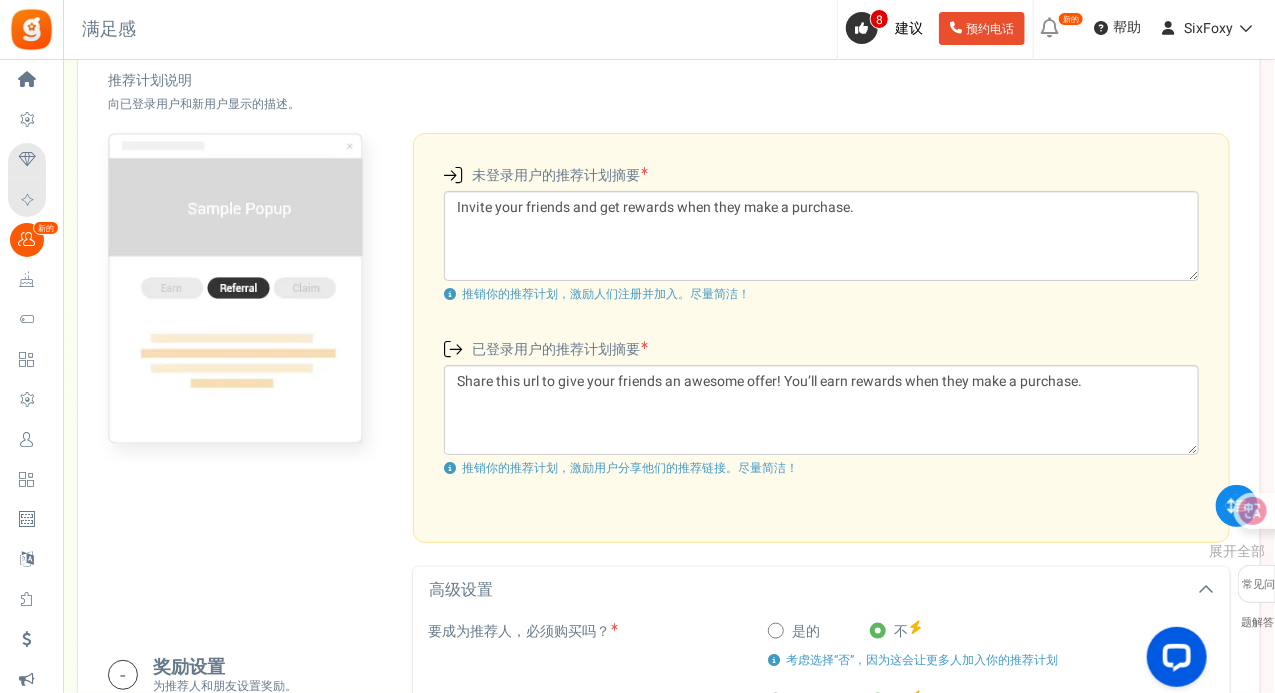 scroll, scrollTop: 0, scrollLeft: 0, axis: both 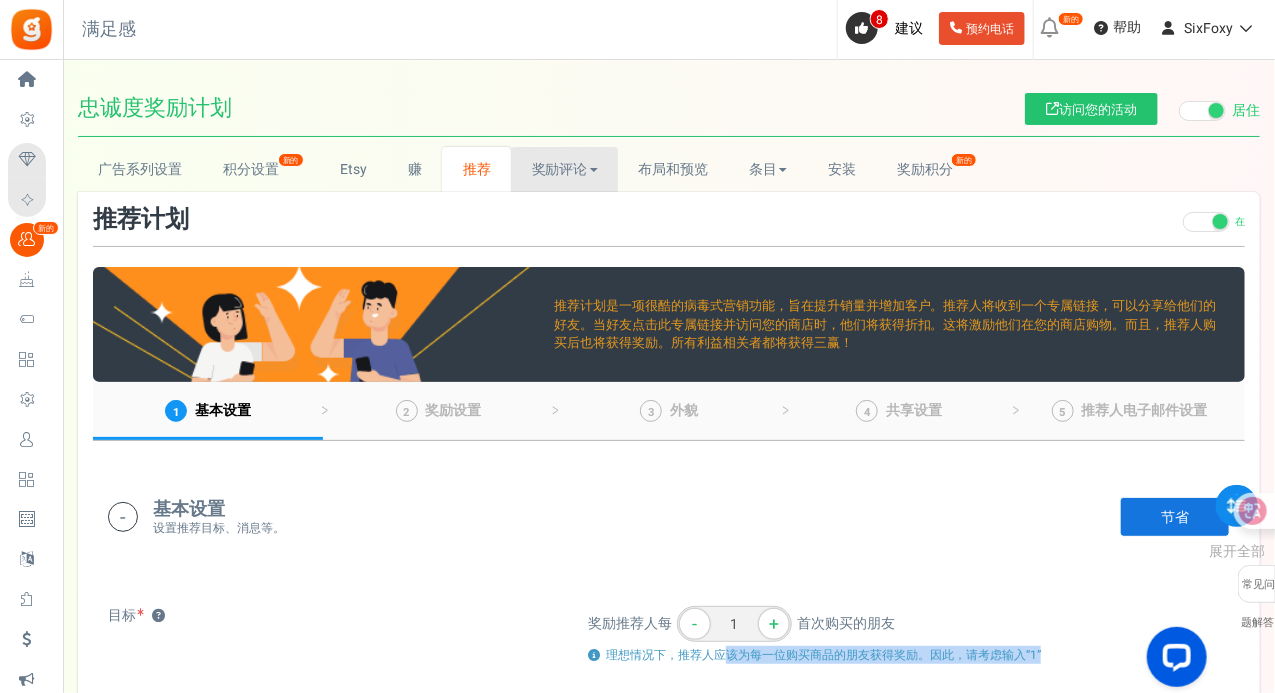 click on "奖励评论" at bounding box center [560, 169] 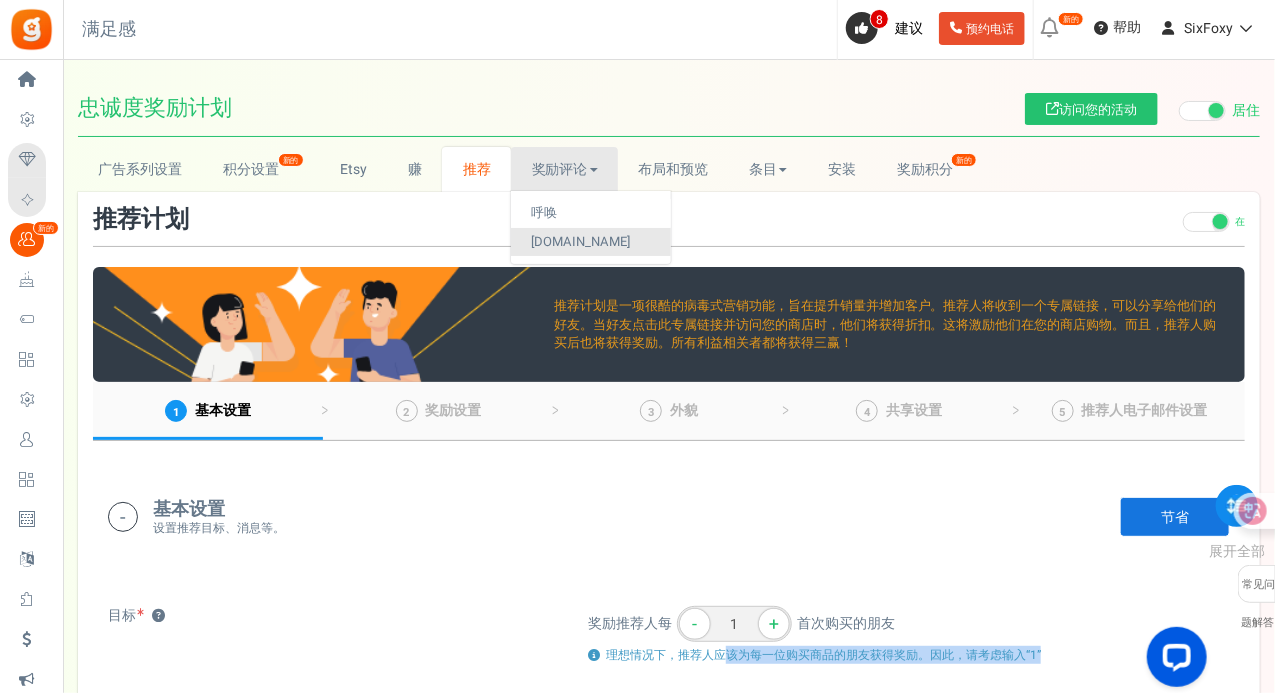 click on "[DOMAIN_NAME]" at bounding box center (580, 241) 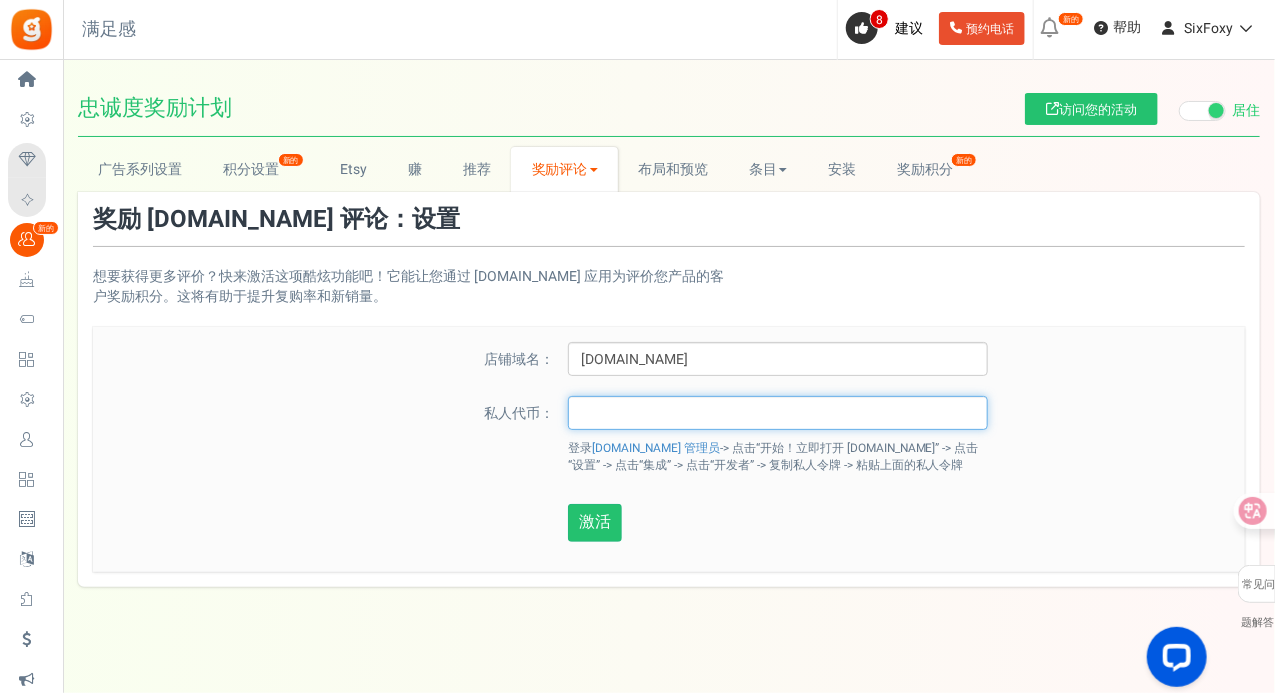 click at bounding box center (778, 413) 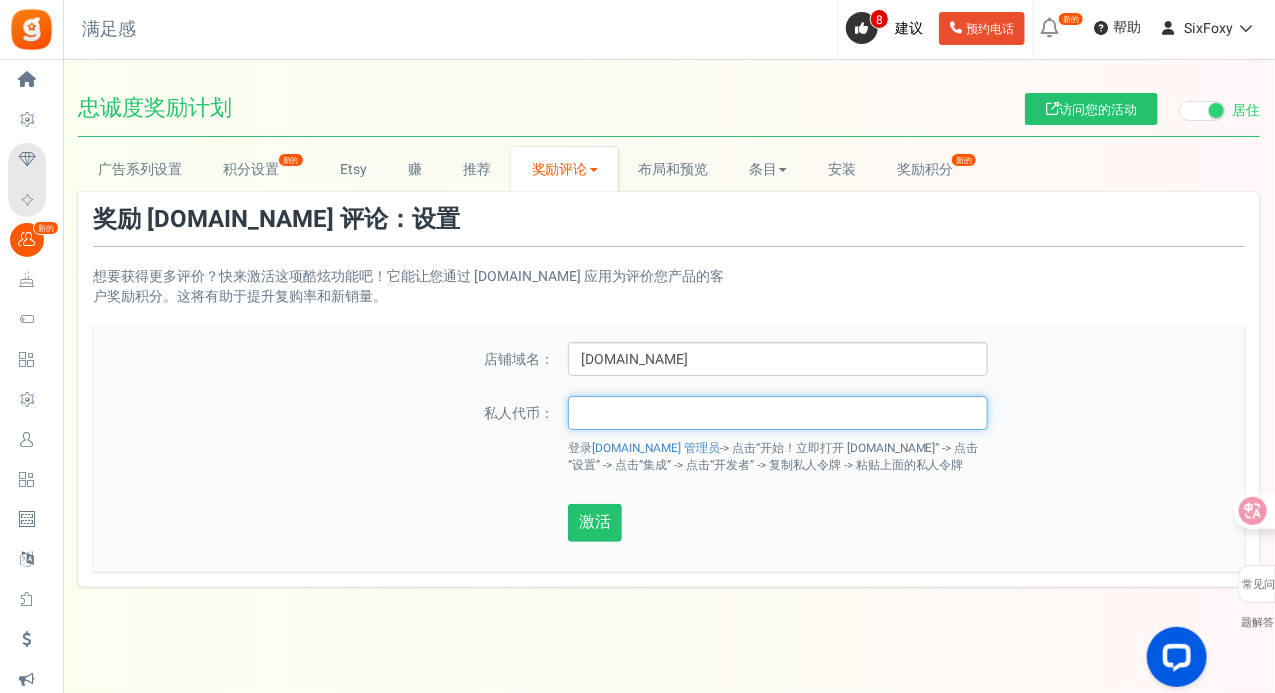 paste on "btXE__KniW6vfVcFSgLGdphiKe4" 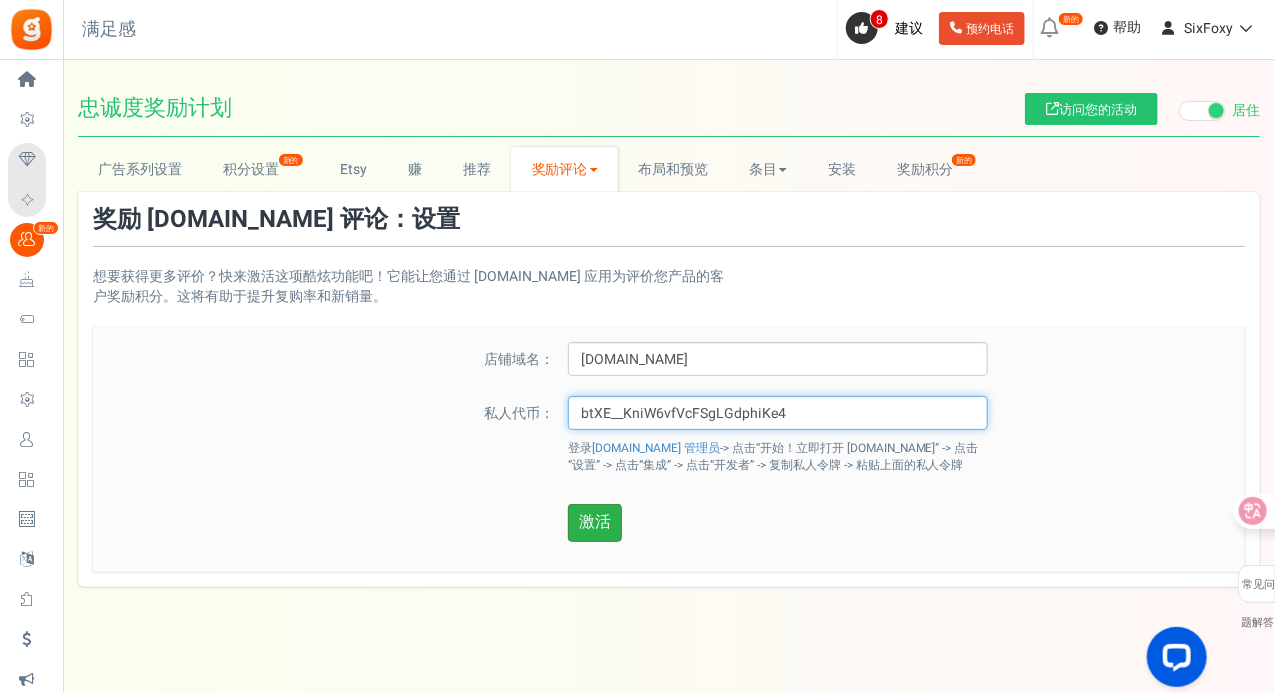 type on "btXE__KniW6vfVcFSgLGdphiKe4" 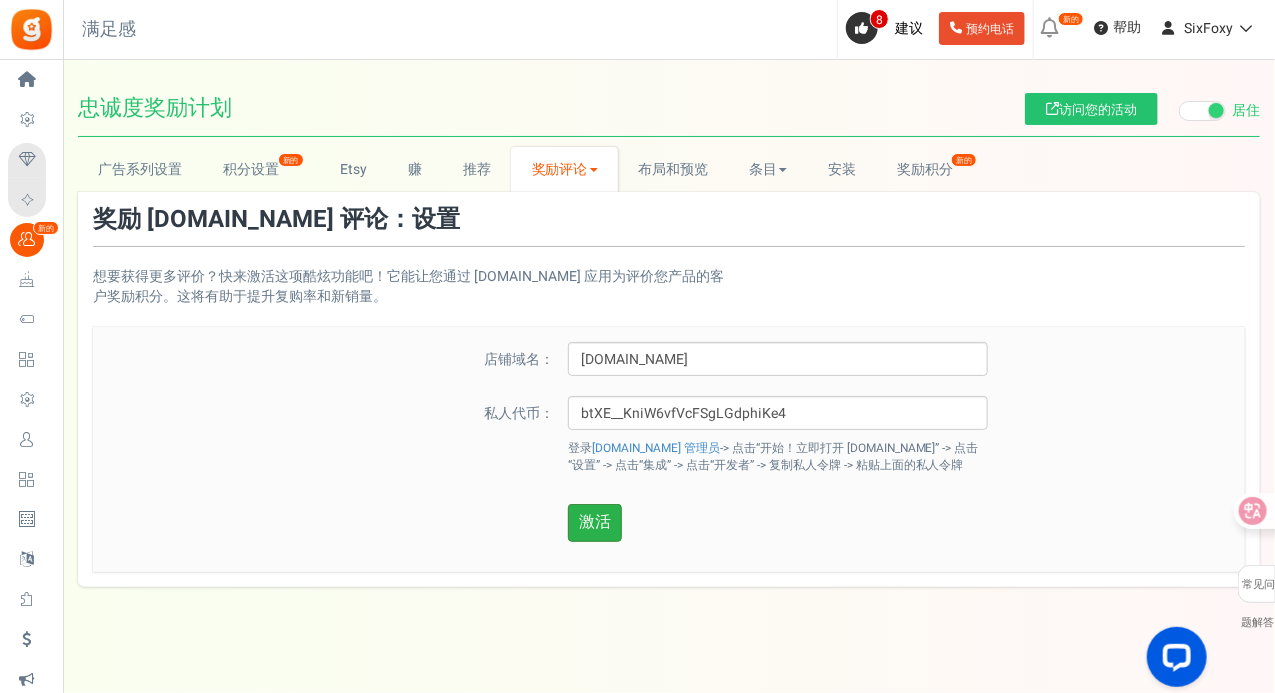 click on "激活" at bounding box center (595, 522) 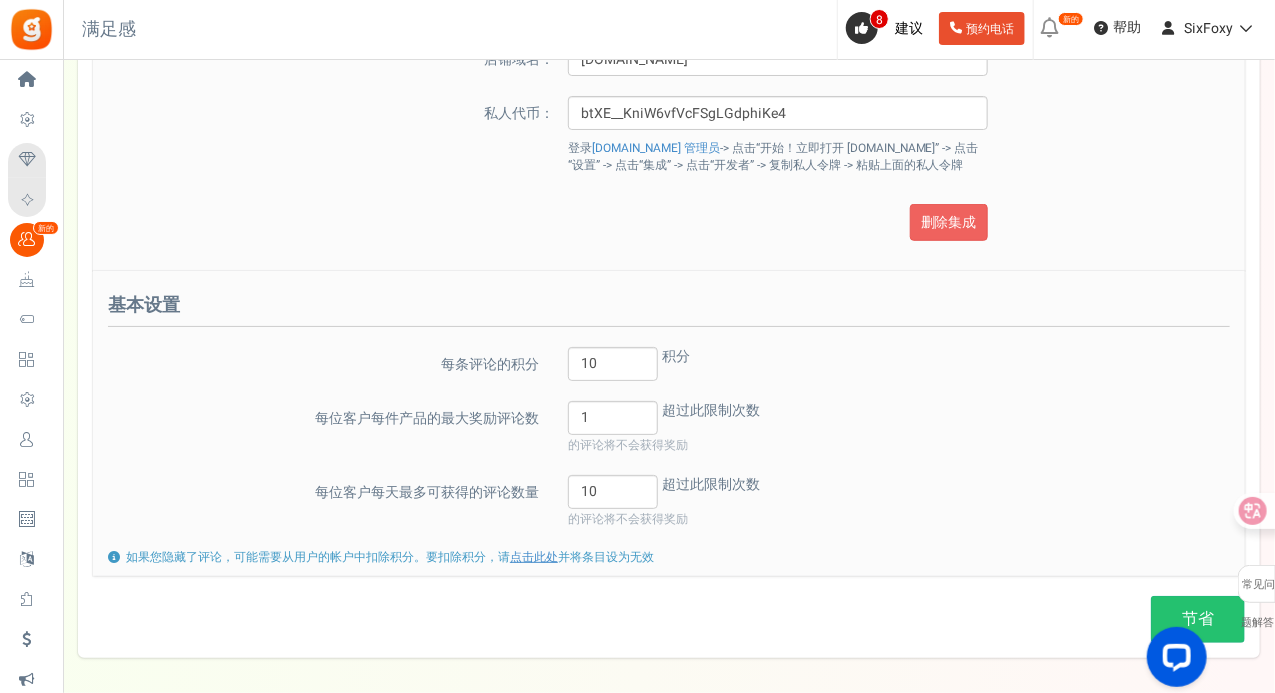 scroll, scrollTop: 386, scrollLeft: 0, axis: vertical 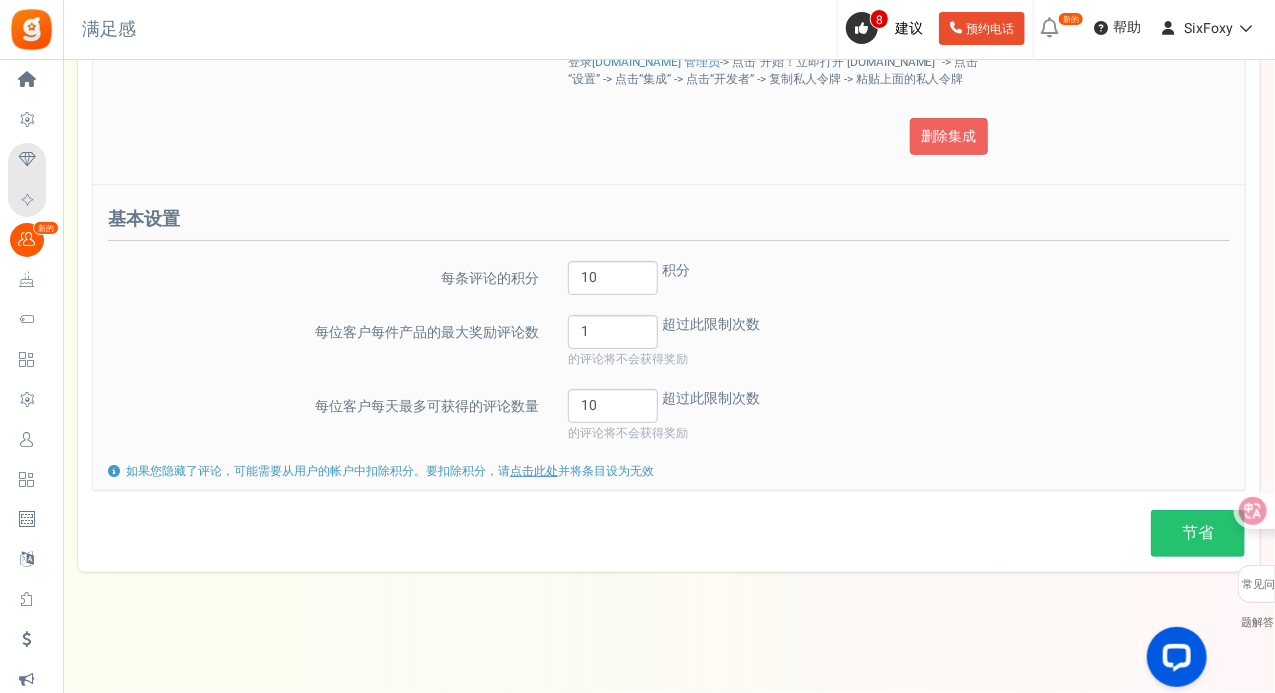 click on "如果您隐藏了评论，可能需要从用户的帐户中扣除积分。要扣除积分，请" at bounding box center [318, 471] 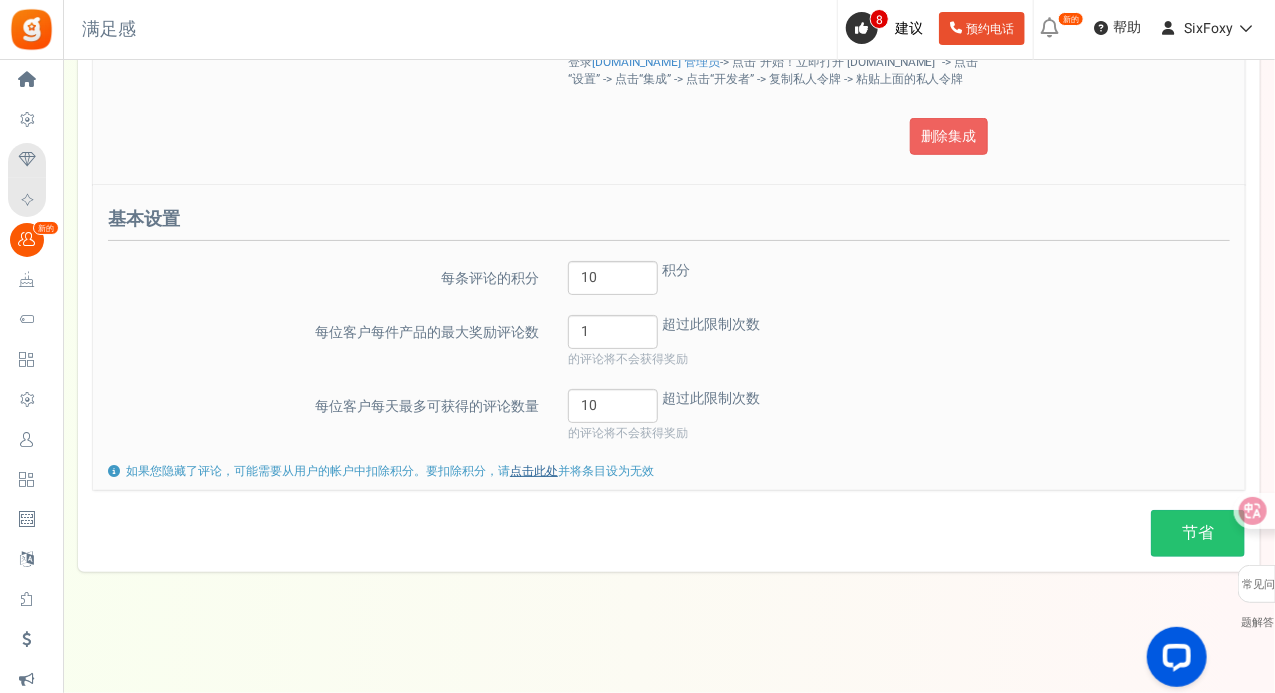 click on "点击此处" at bounding box center [534, 471] 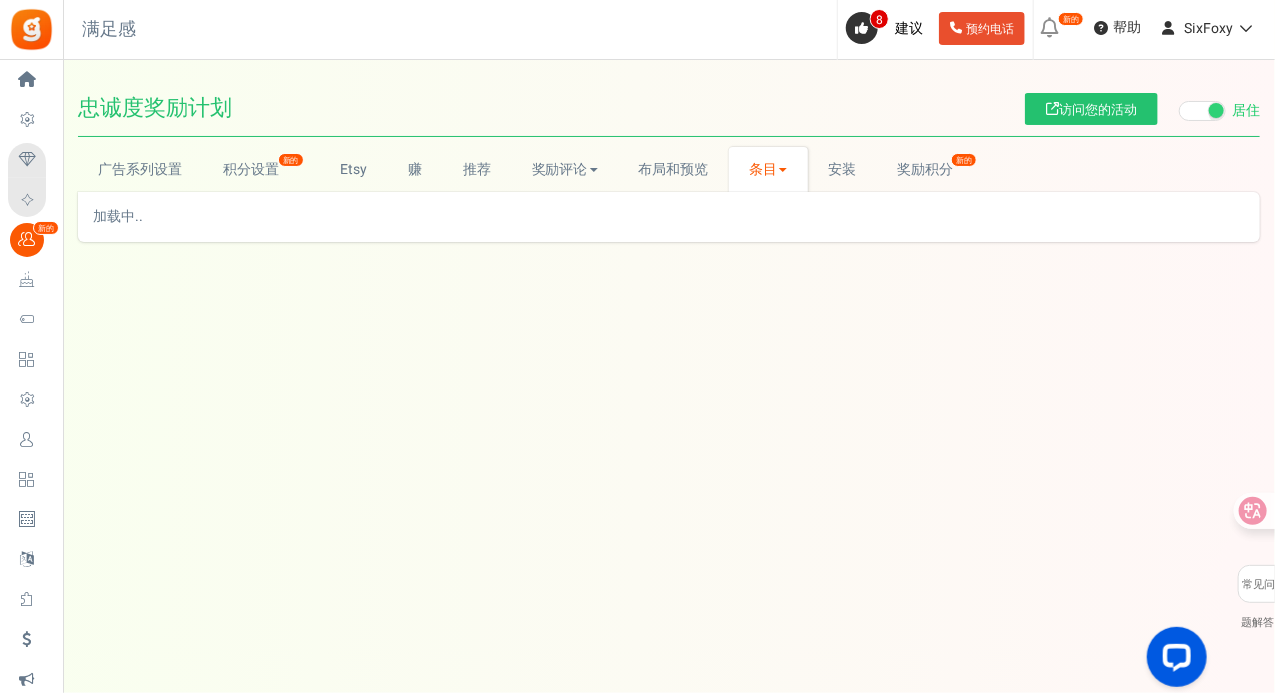 scroll, scrollTop: 0, scrollLeft: 0, axis: both 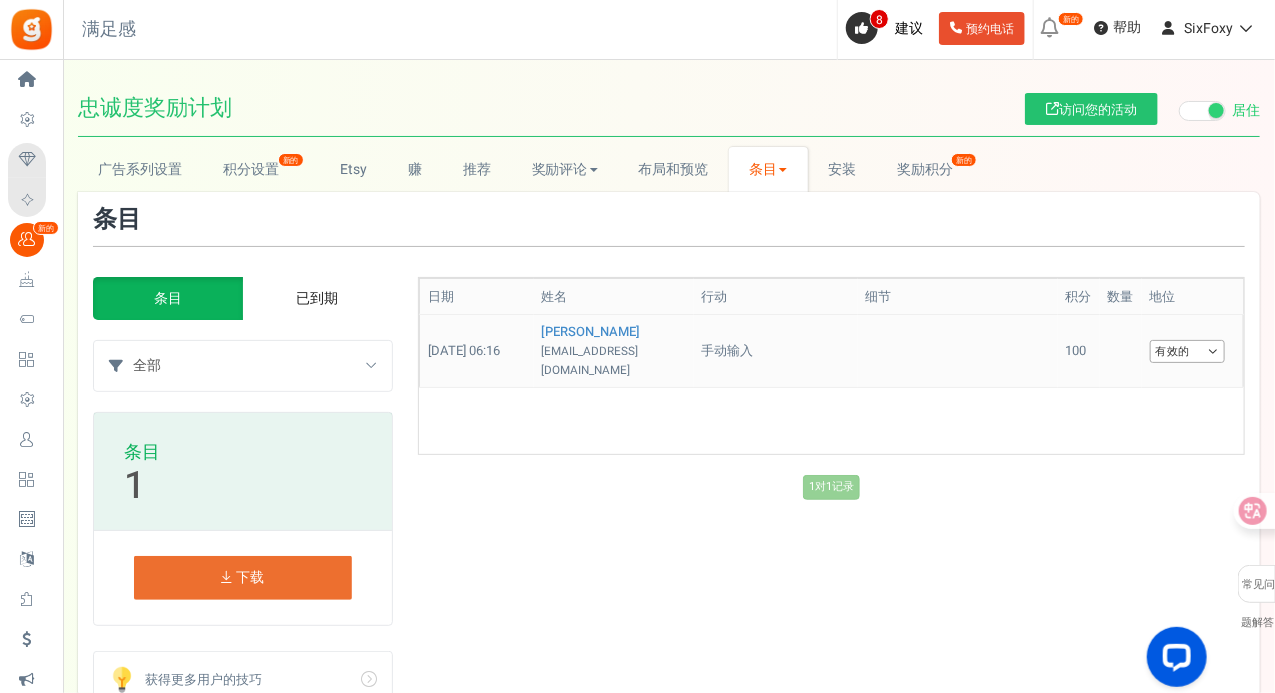 click on "有效的" at bounding box center [1187, 351] 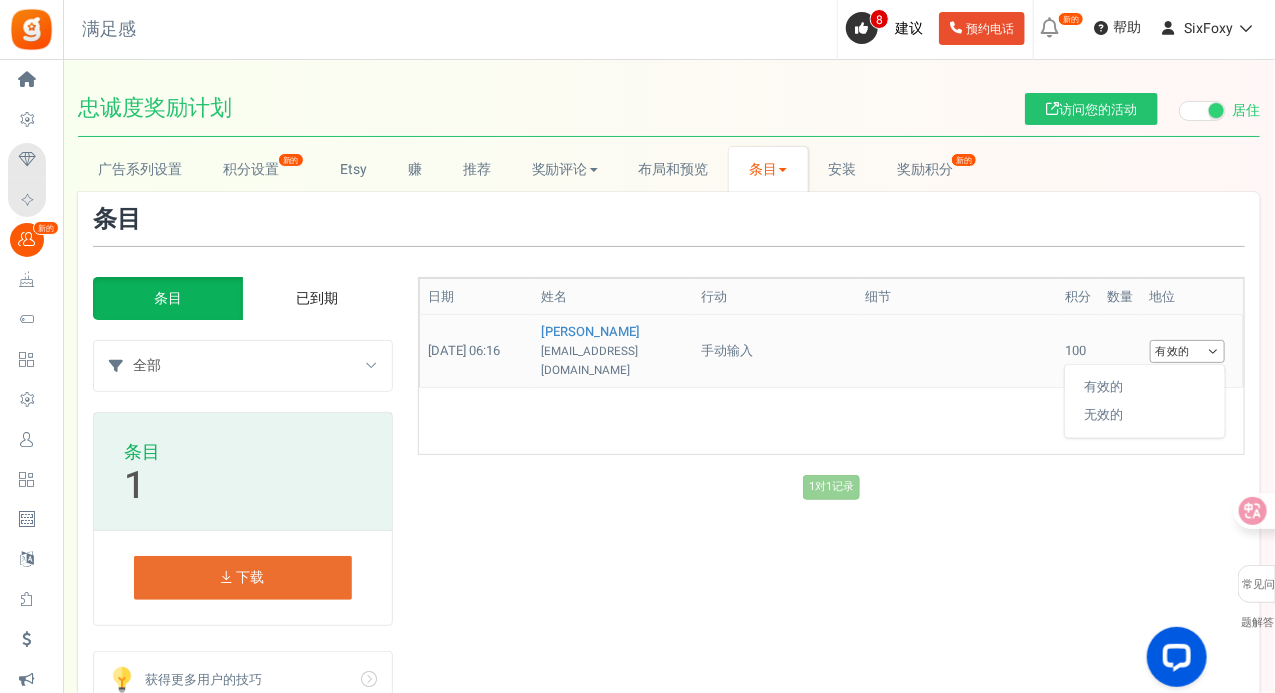 click on "有效的" at bounding box center [1187, 351] 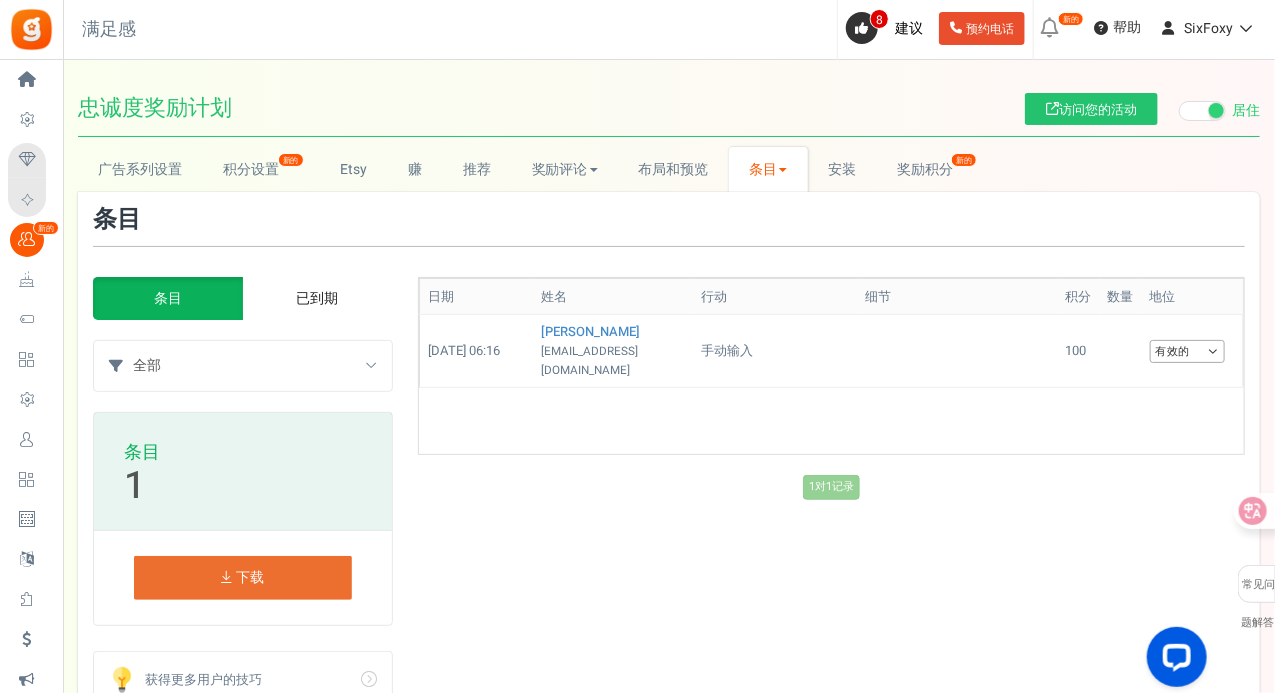 scroll, scrollTop: 0, scrollLeft: 0, axis: both 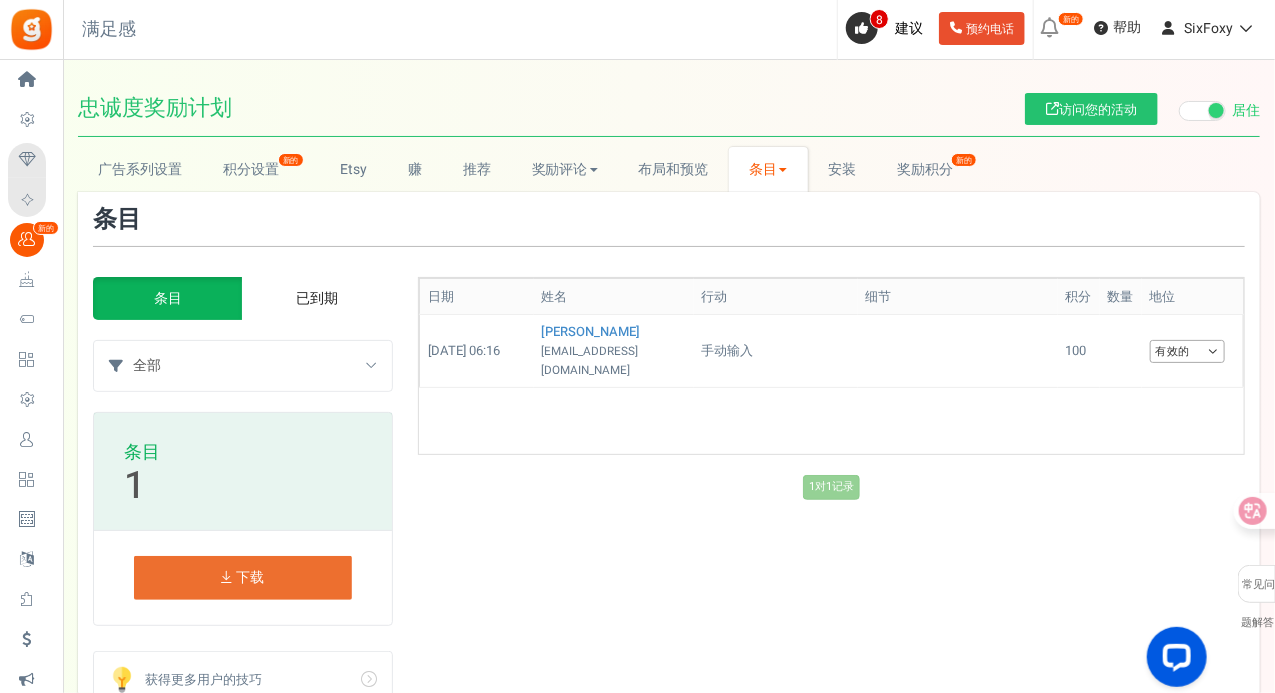 click on "已到期" at bounding box center (317, 298) 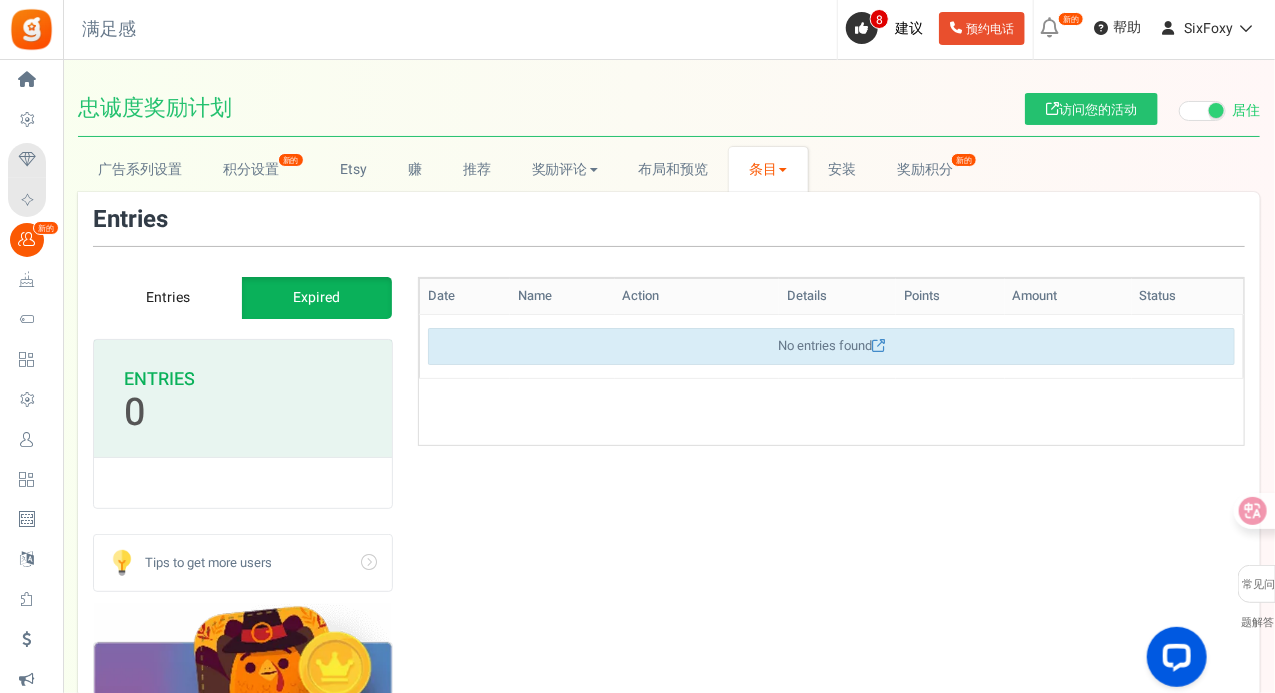 click on "条目" at bounding box center [763, 169] 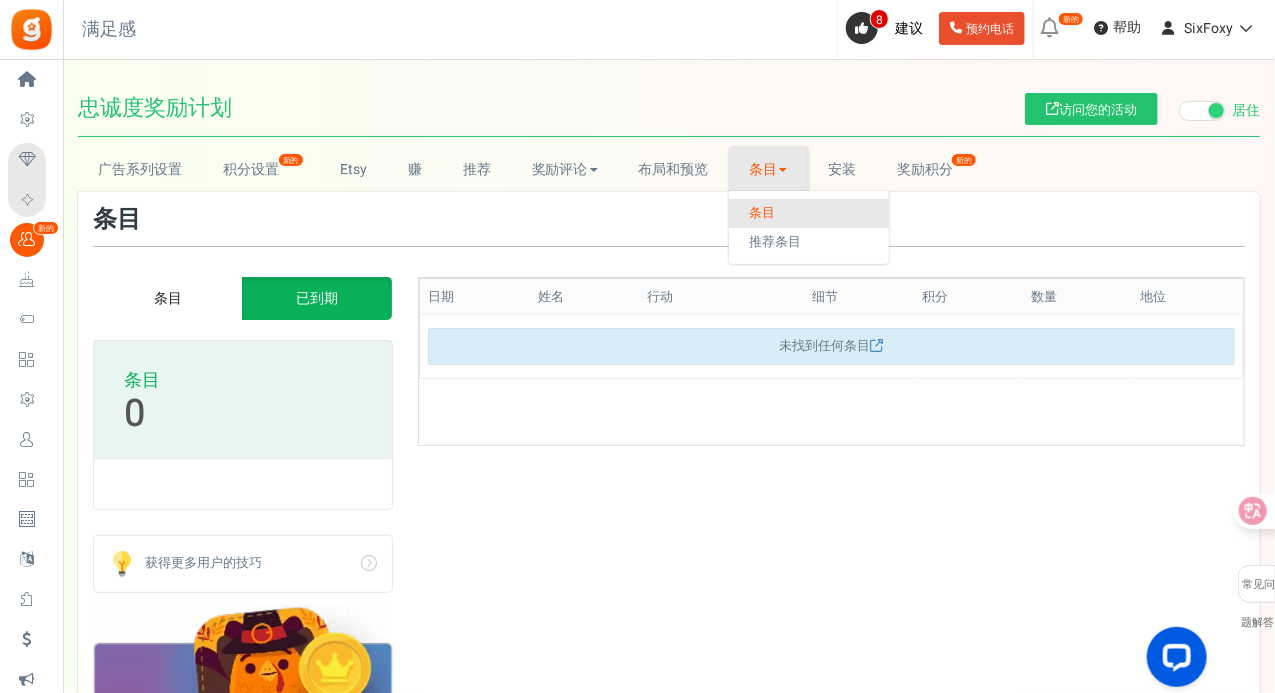click on "条目" at bounding box center [763, 169] 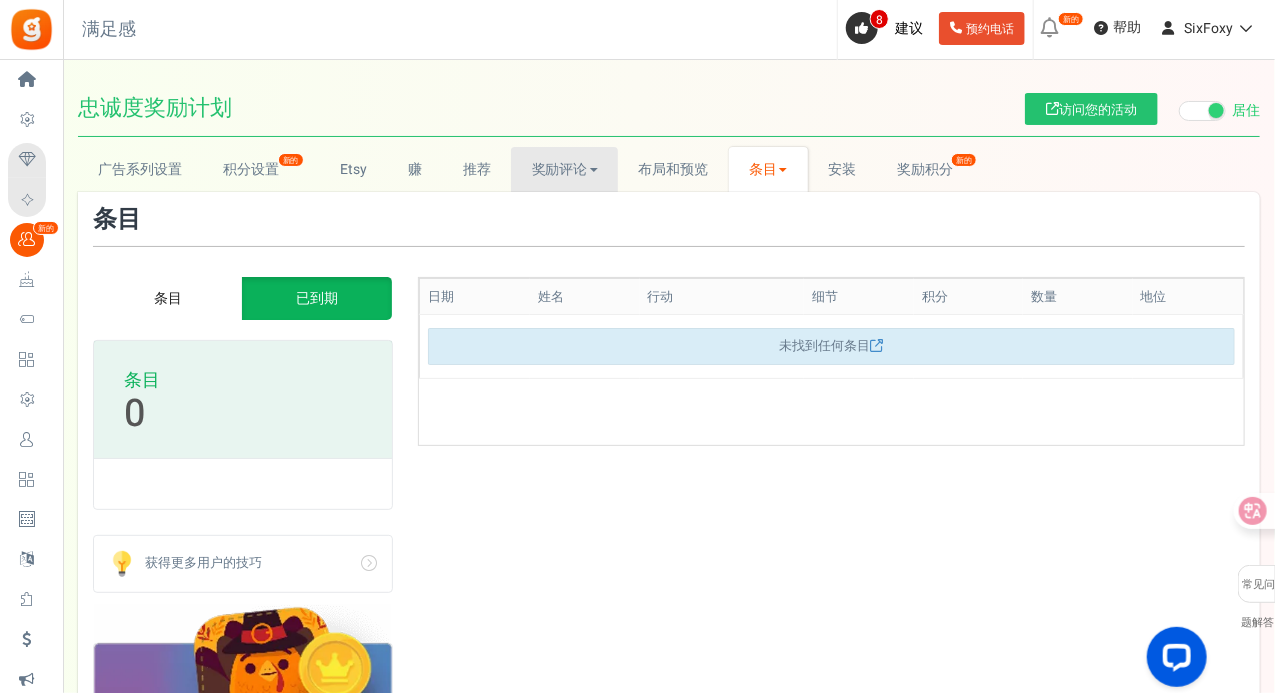 click on "奖励评论" at bounding box center [564, 169] 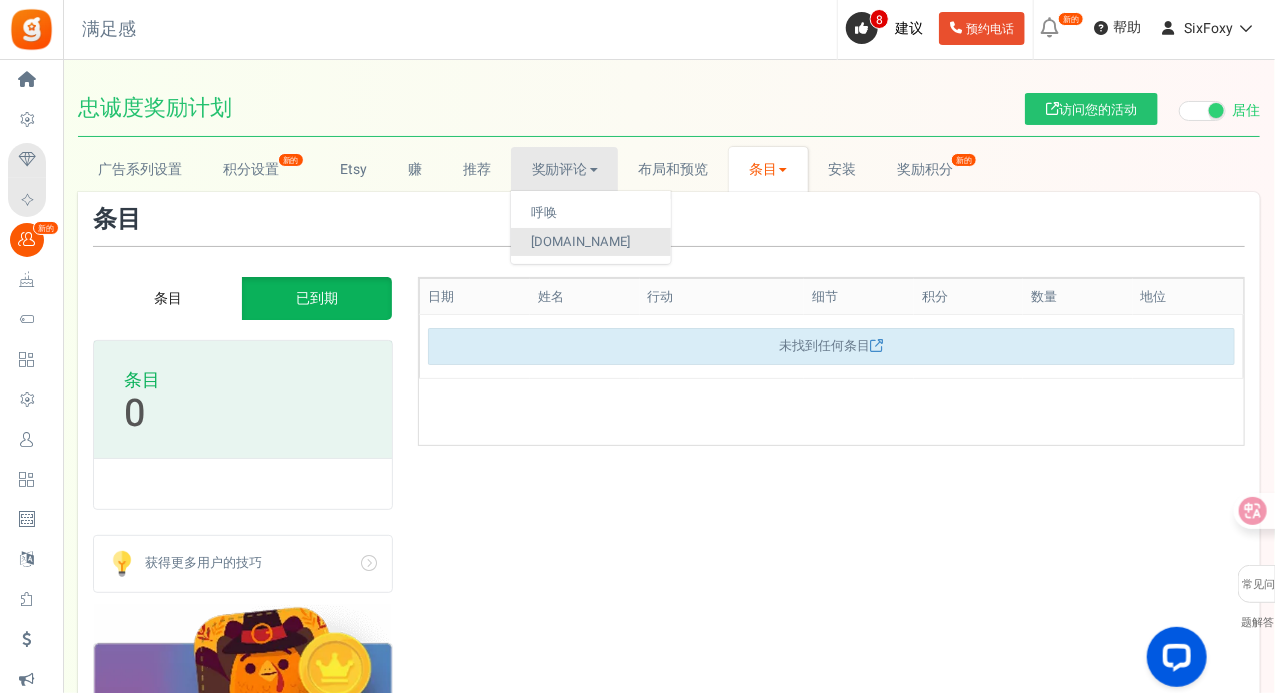click on "[DOMAIN_NAME]" at bounding box center (580, 241) 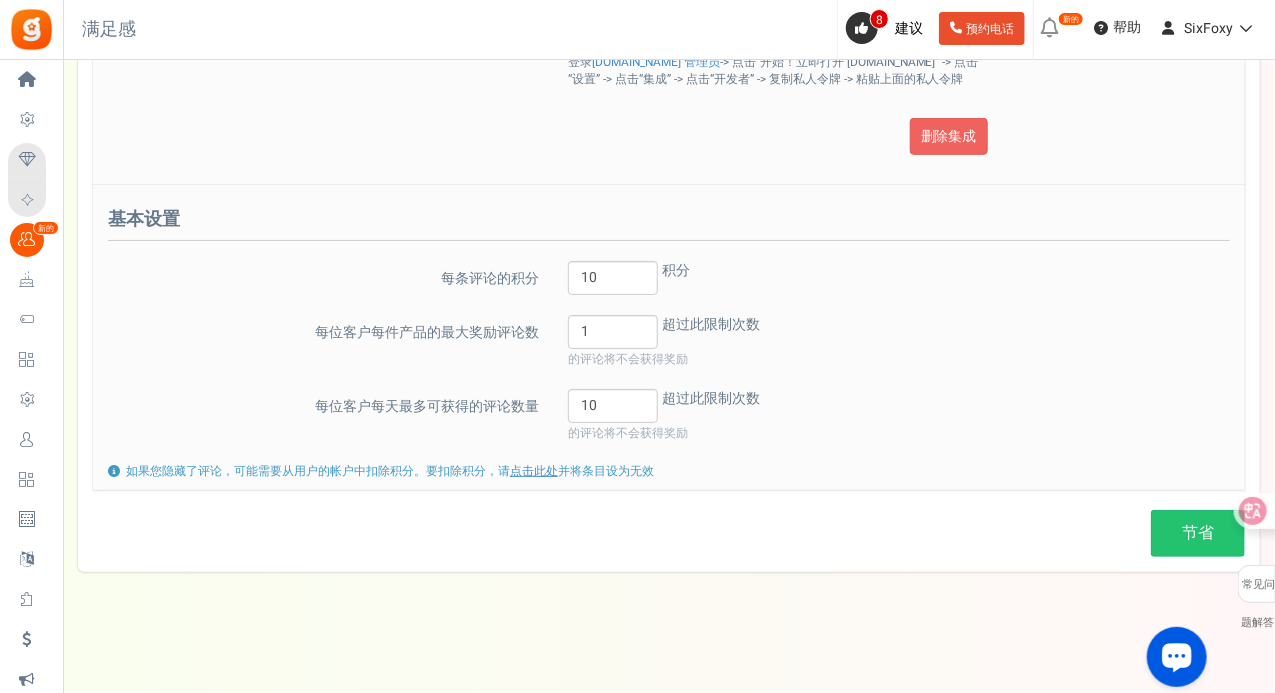scroll, scrollTop: 0, scrollLeft: 0, axis: both 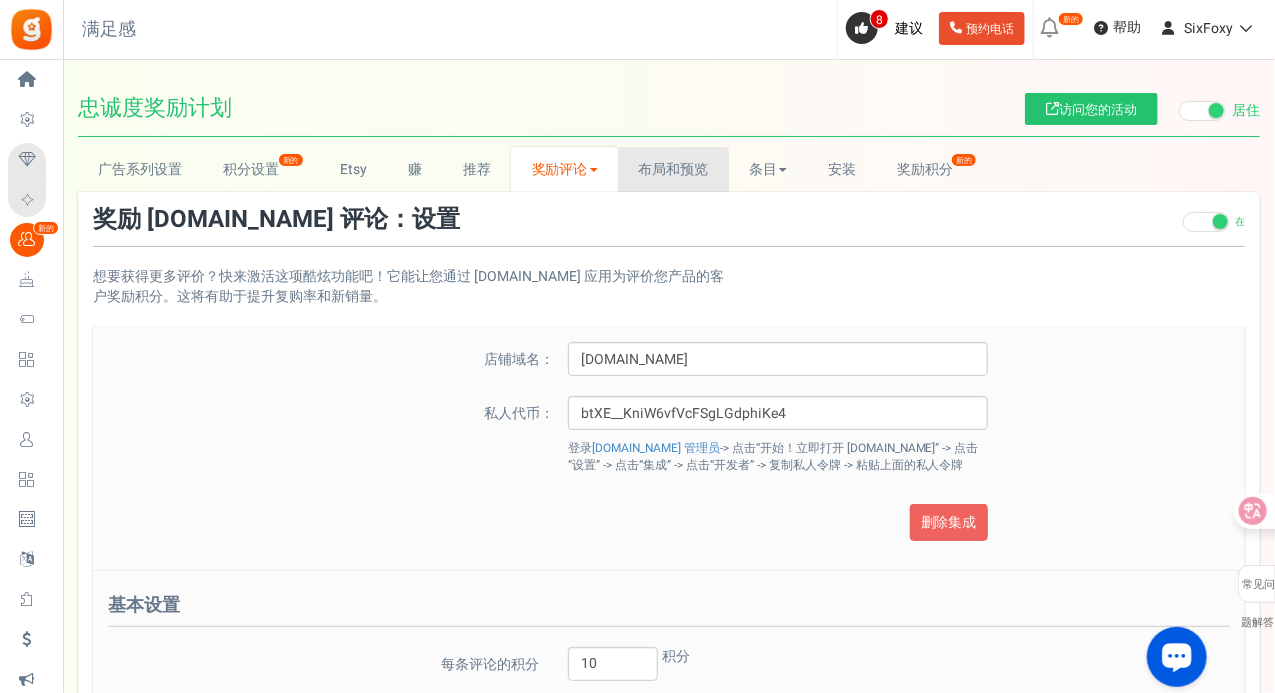 click on "布局和预览" at bounding box center (674, 169) 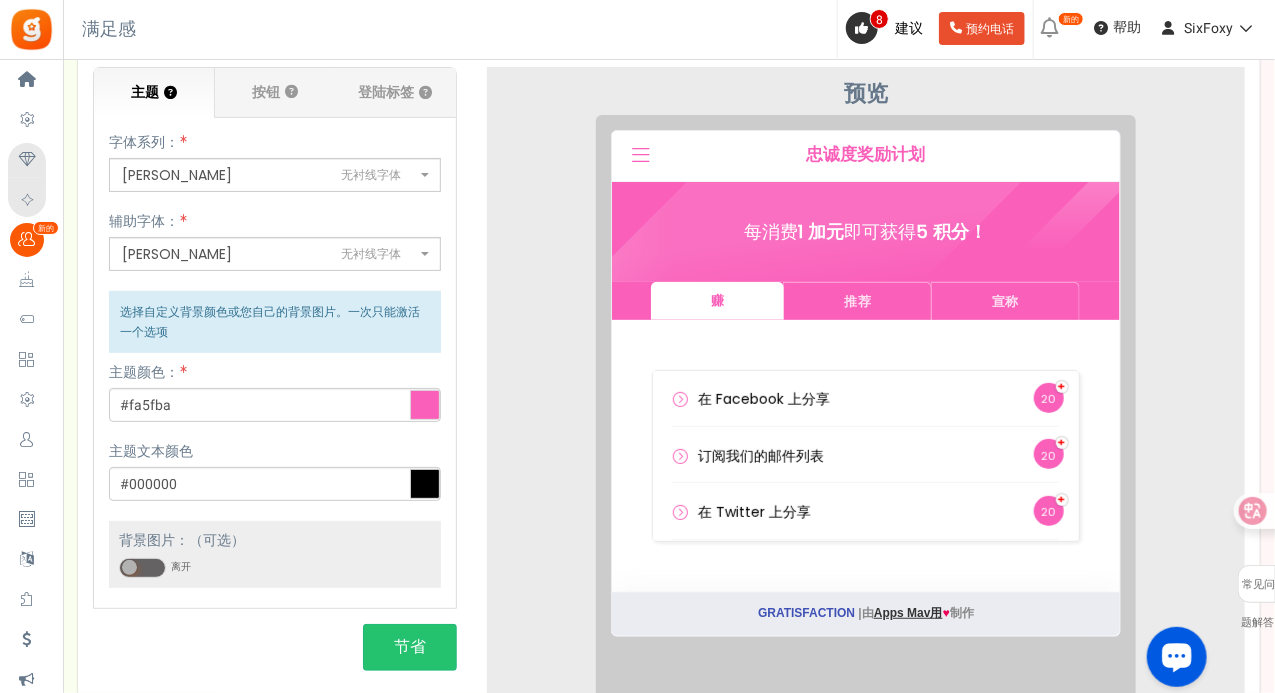 scroll, scrollTop: 0, scrollLeft: 0, axis: both 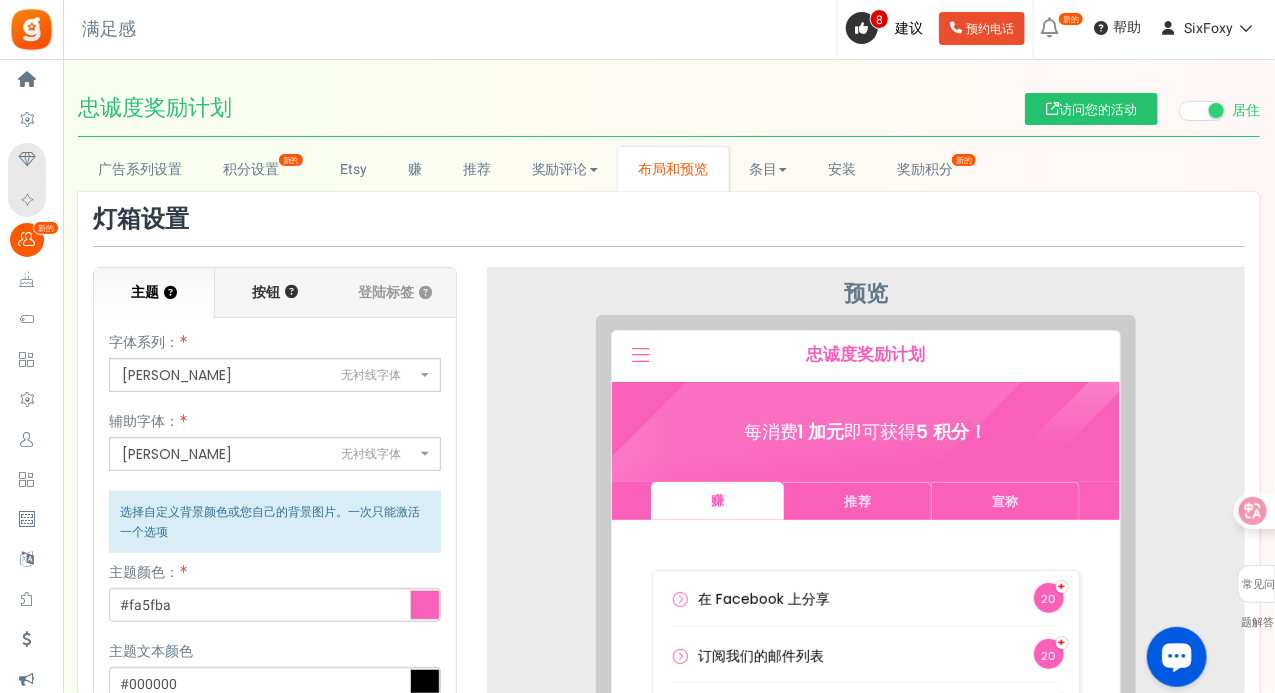 click on "按钮" at bounding box center (266, 292) 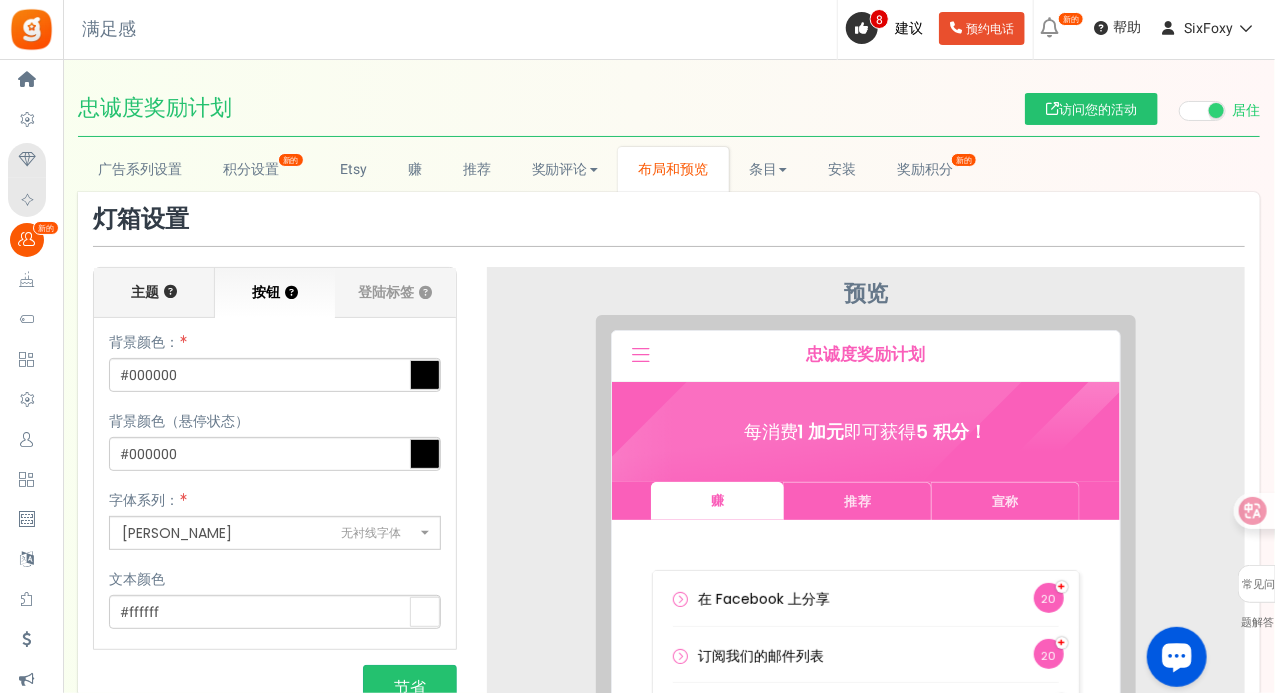 click on "主题
？" at bounding box center (154, 293) 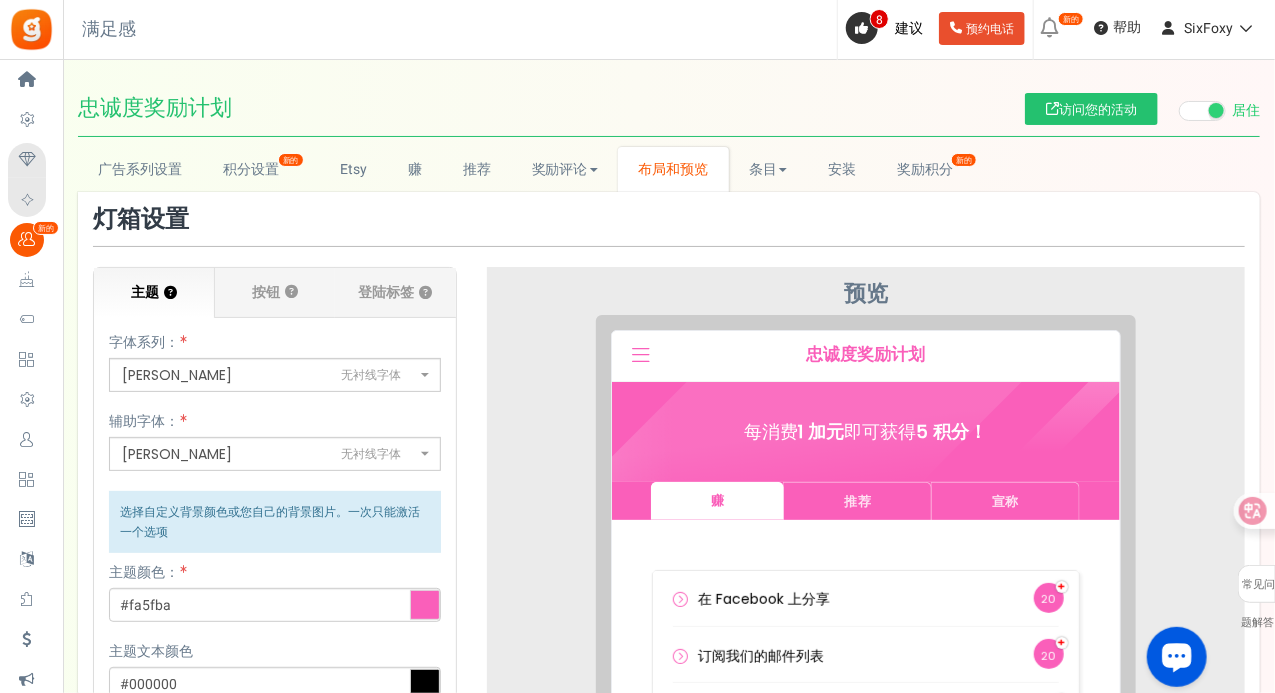 scroll, scrollTop: 100, scrollLeft: 0, axis: vertical 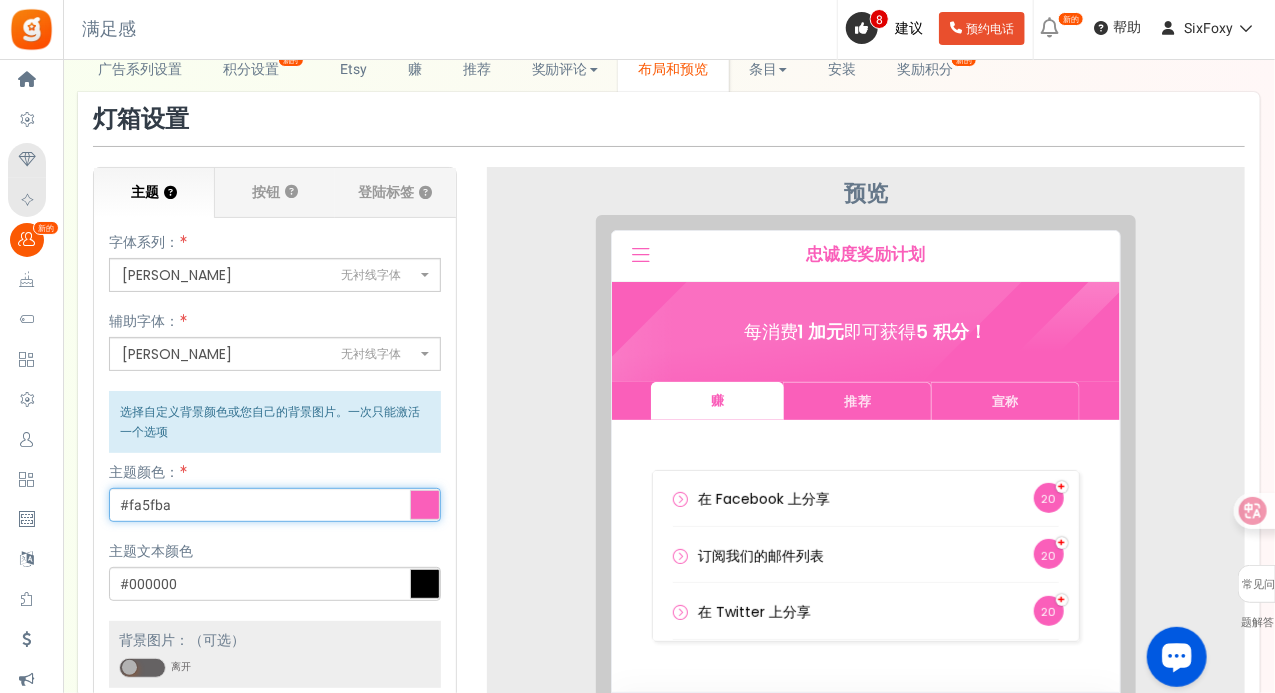 click on "#fa5fba" at bounding box center (275, 505) 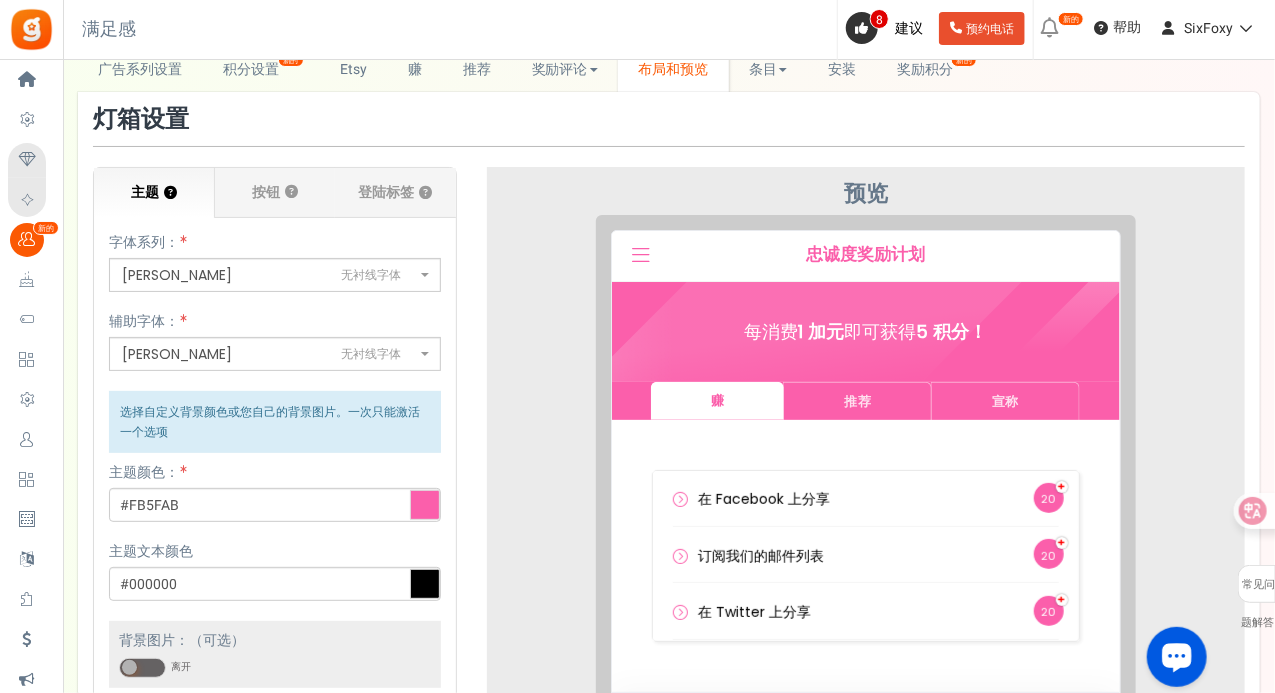 type on "#fb5fab" 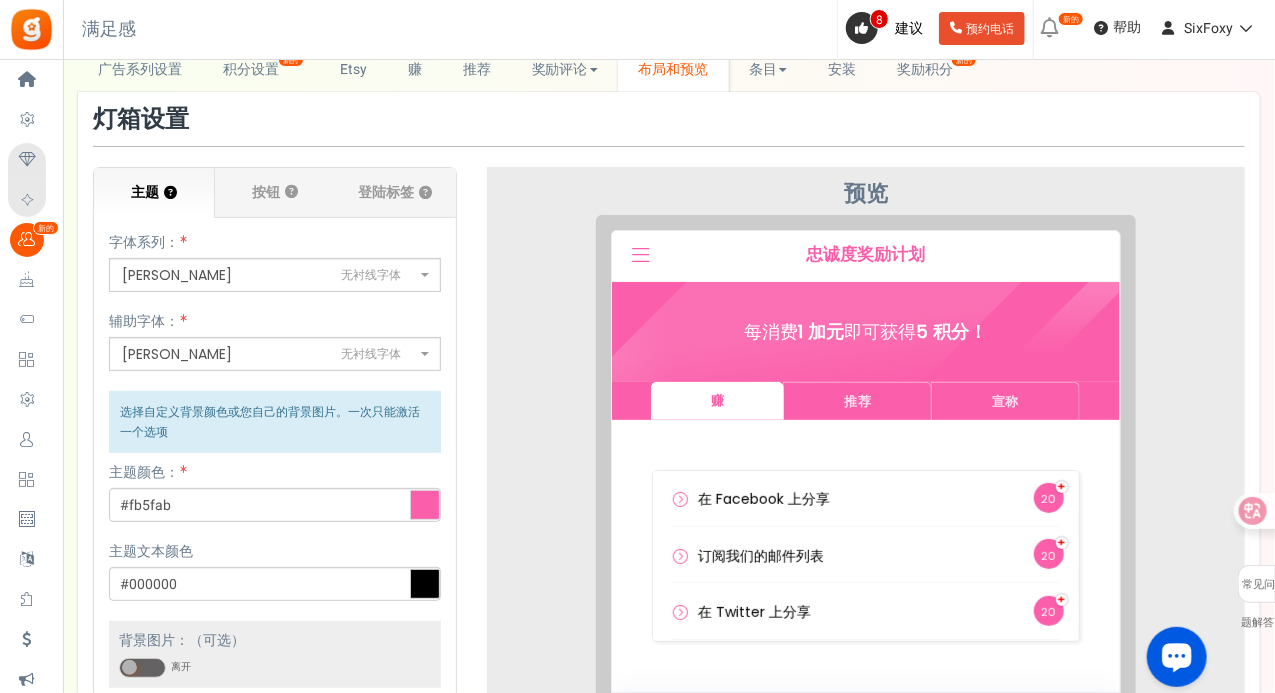 click on "主题颜色：
#fb5fab" at bounding box center [275, 492] 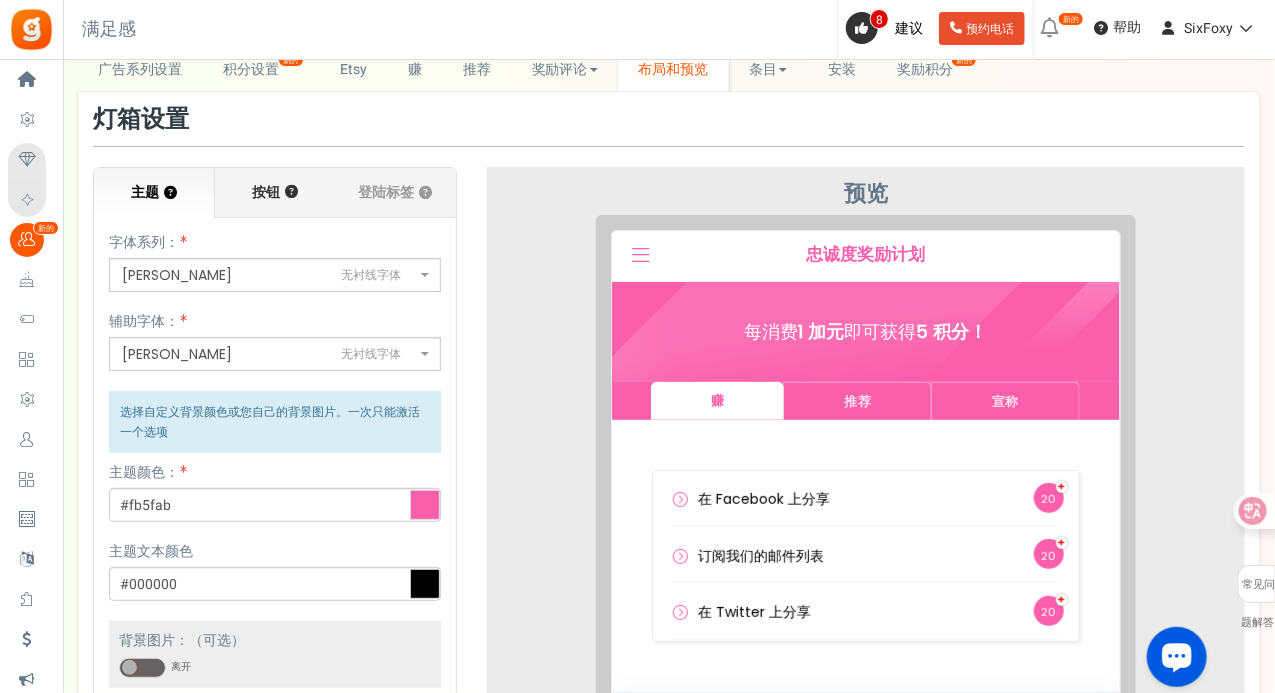 click on "按钮" at bounding box center [266, 192] 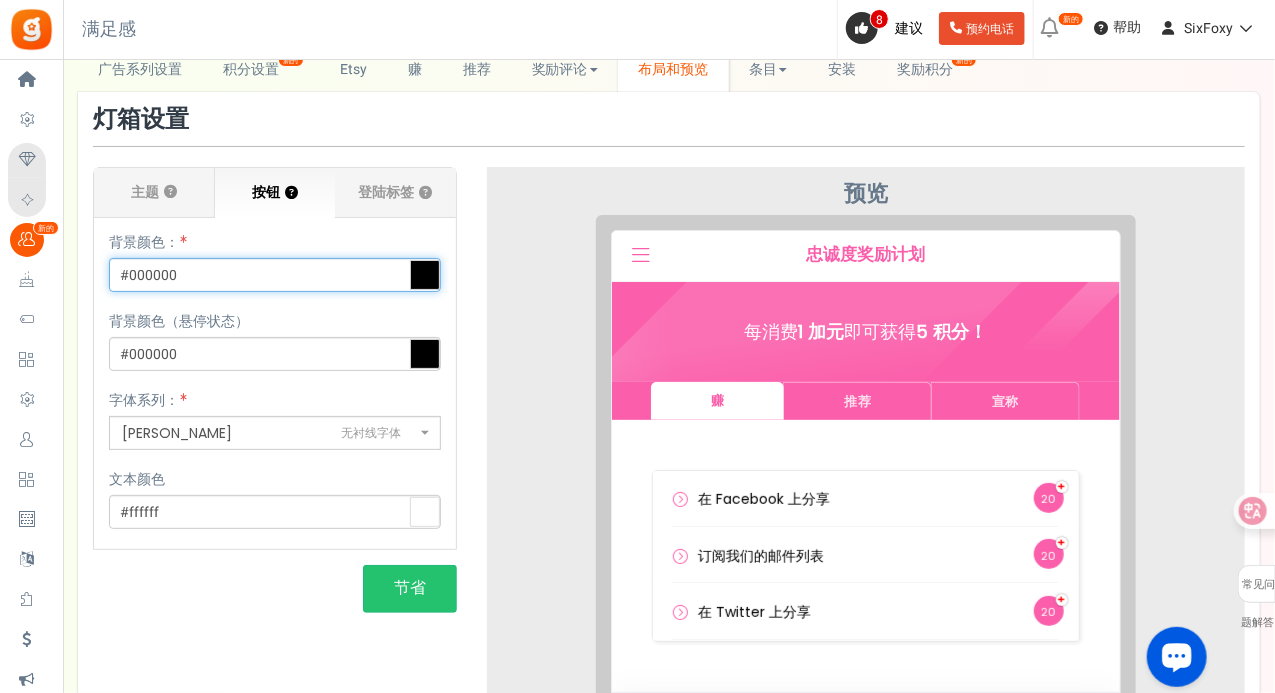 click on "#000000" at bounding box center (275, 275) 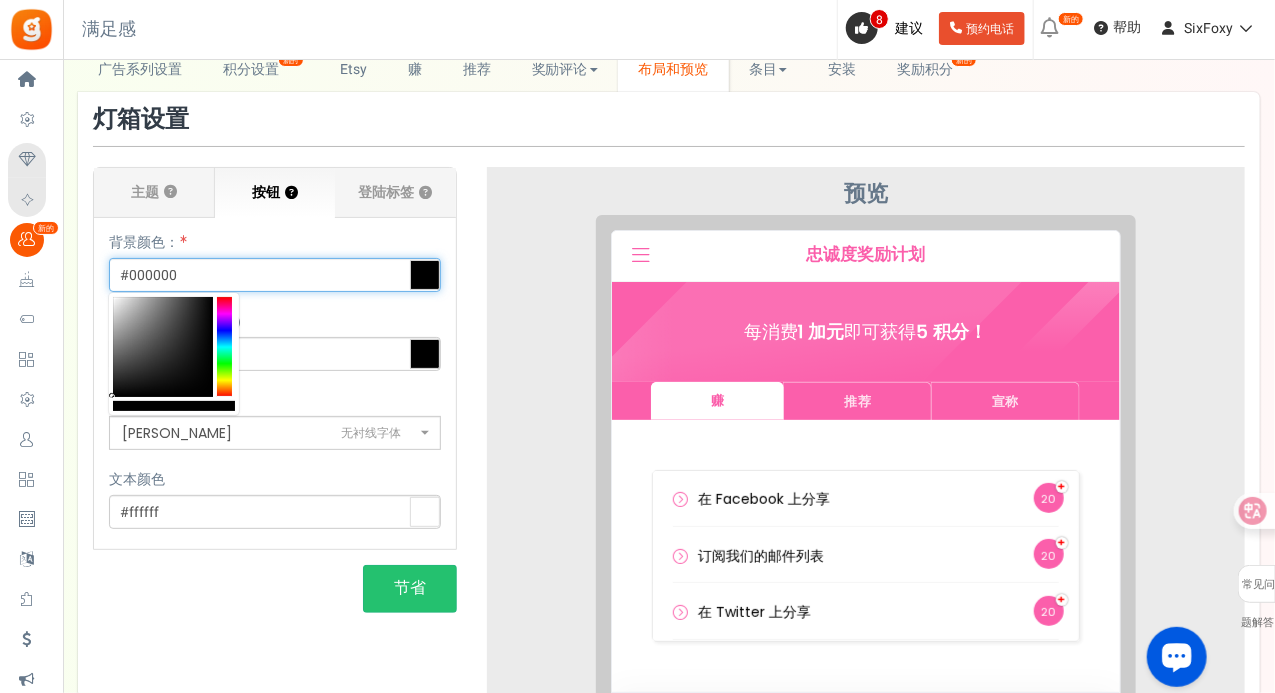 click on "#000000" at bounding box center [275, 275] 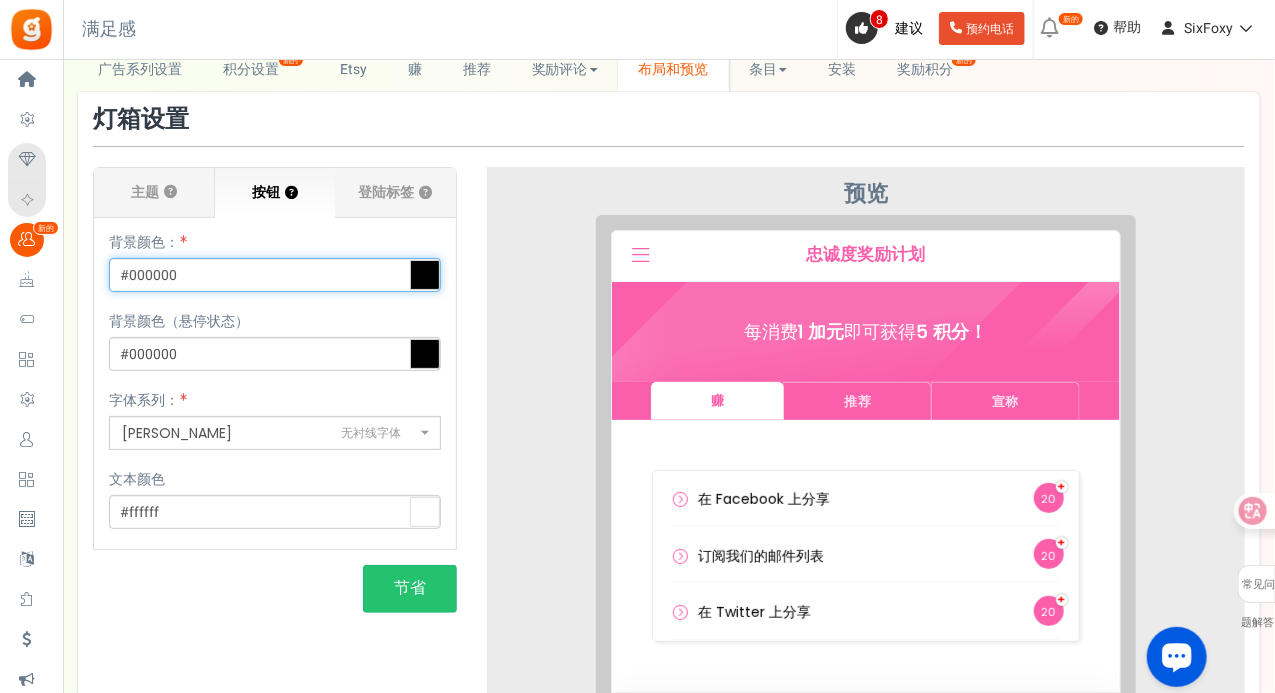 click on "#000000" at bounding box center (275, 275) 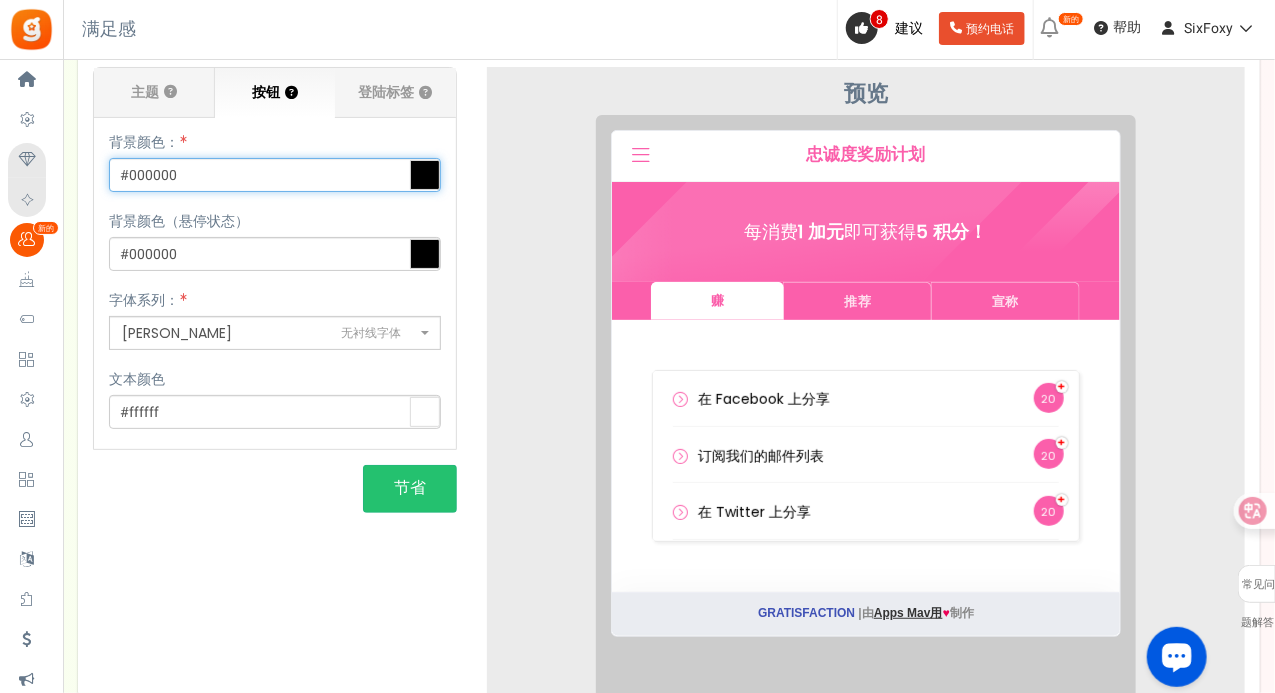 scroll, scrollTop: 0, scrollLeft: 0, axis: both 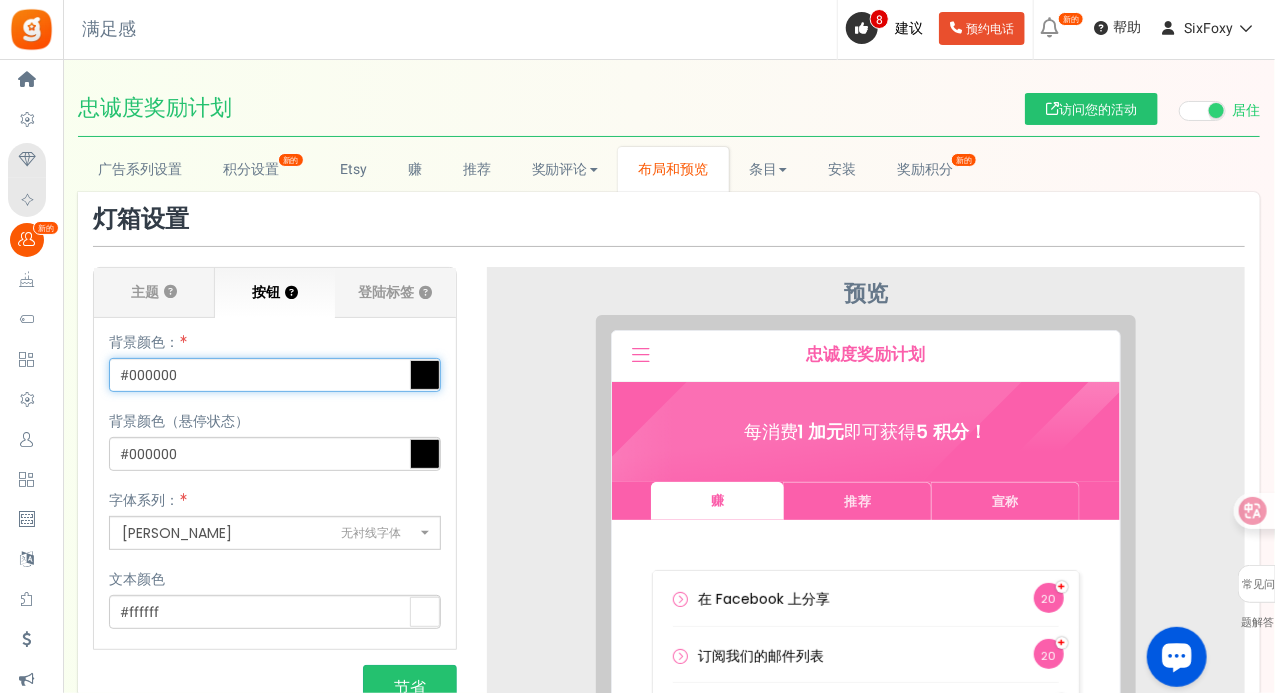 click on "#000000" at bounding box center (275, 375) 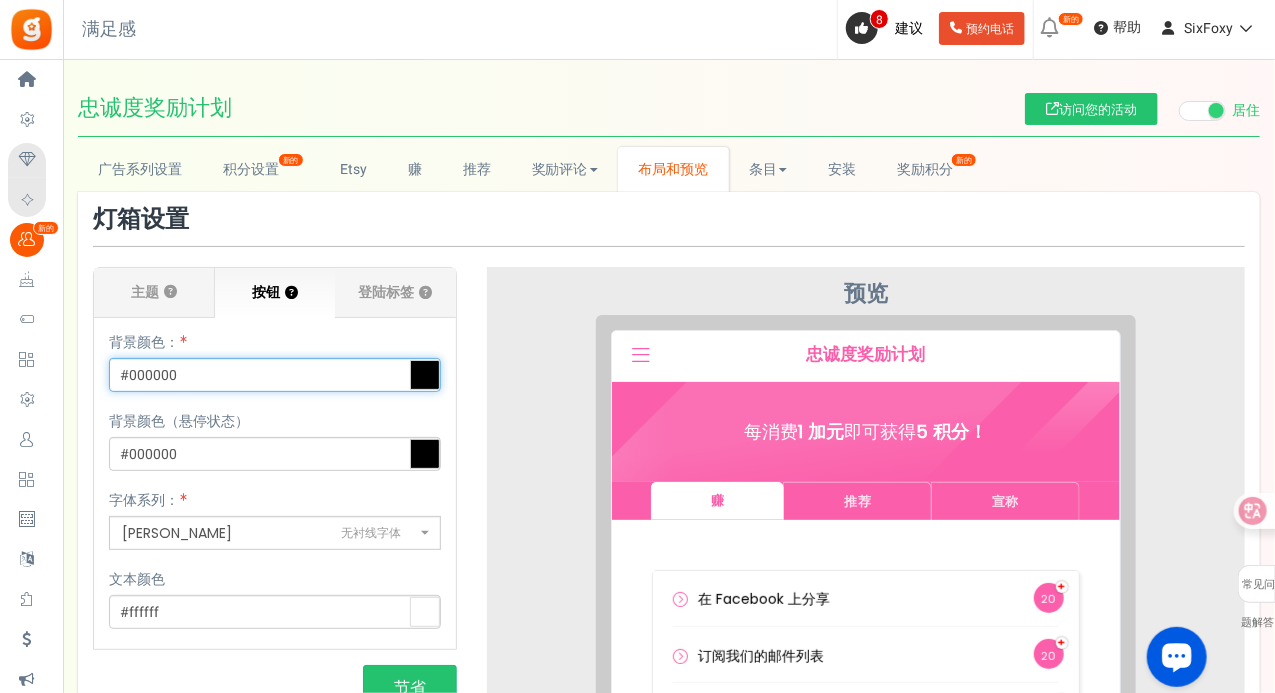 paste on "FB5FAB" 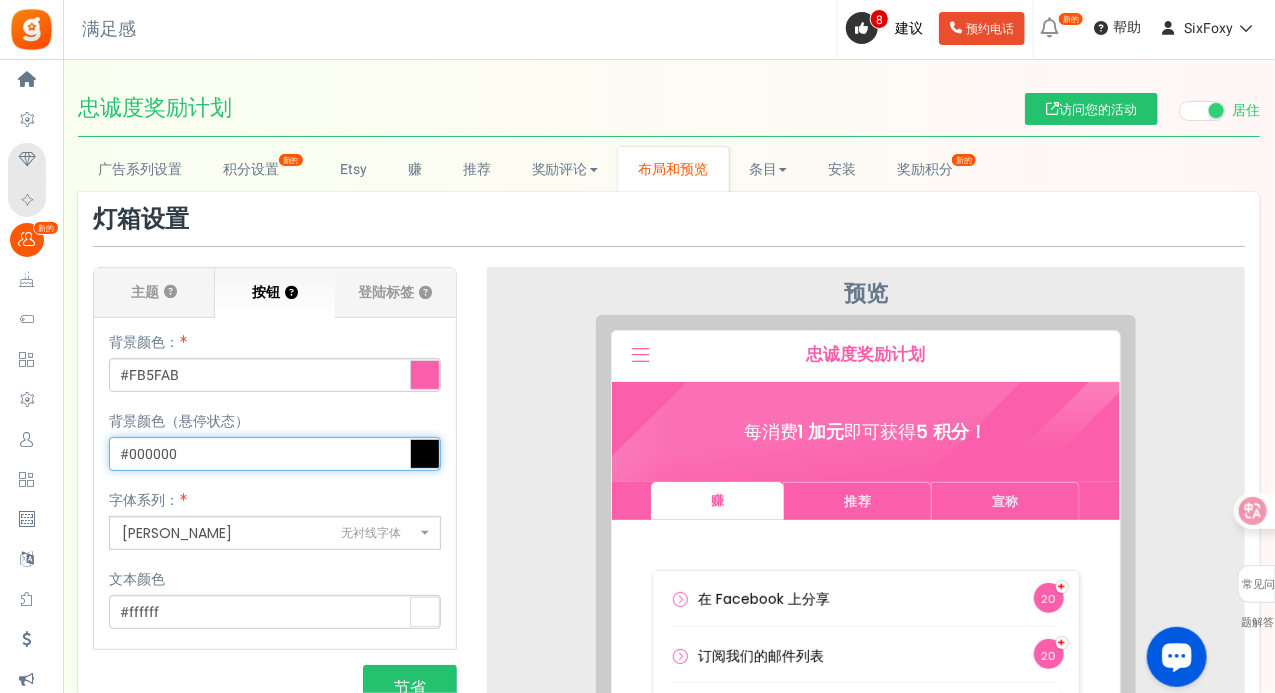click on "#000000" at bounding box center [275, 454] 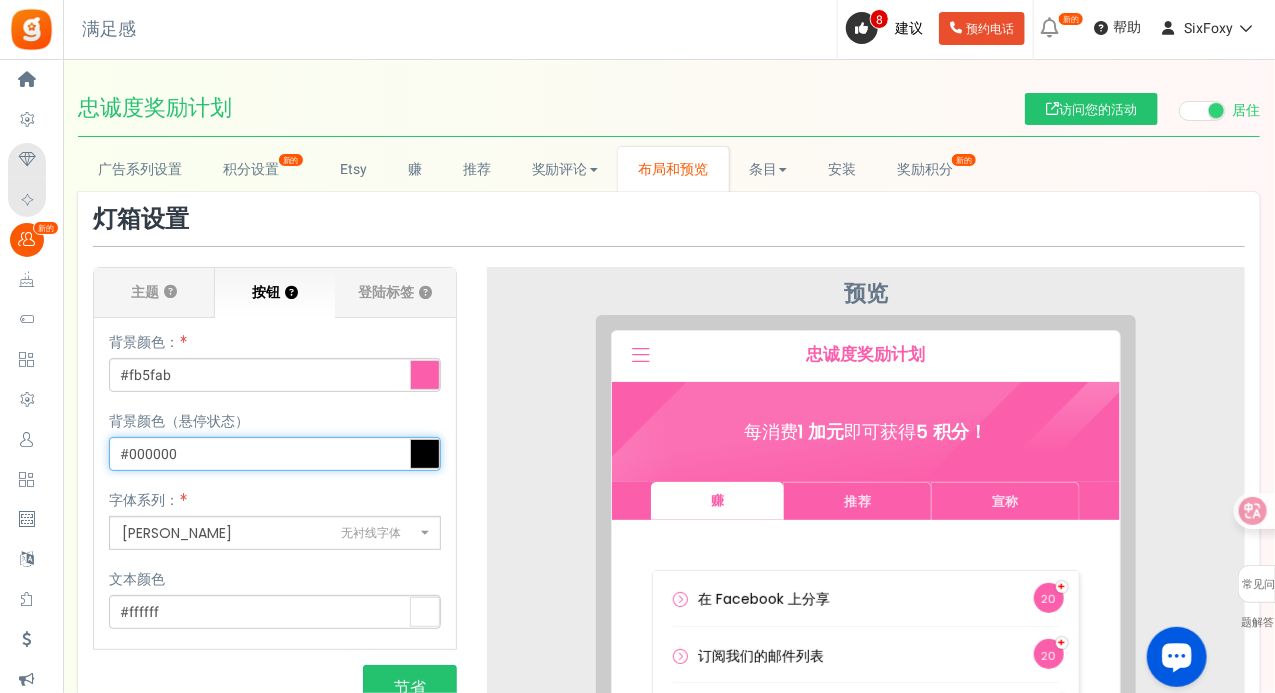 click on "#000000" at bounding box center (275, 454) 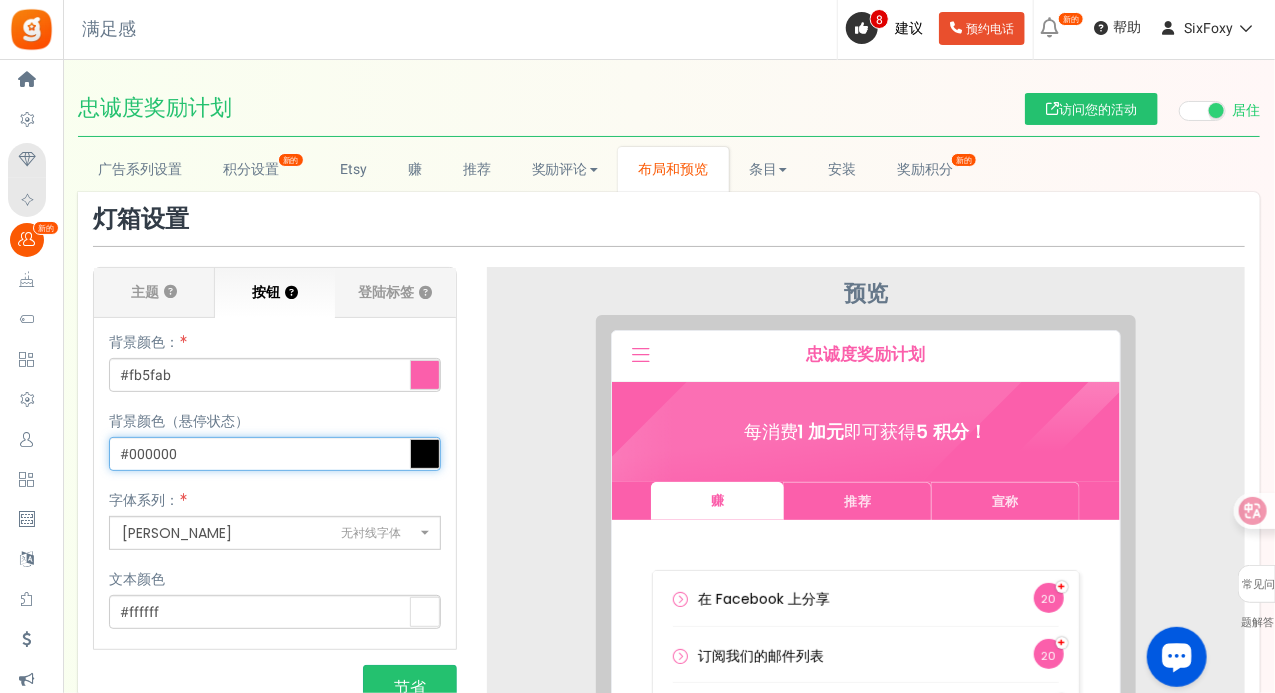 click on "#000000" at bounding box center [275, 454] 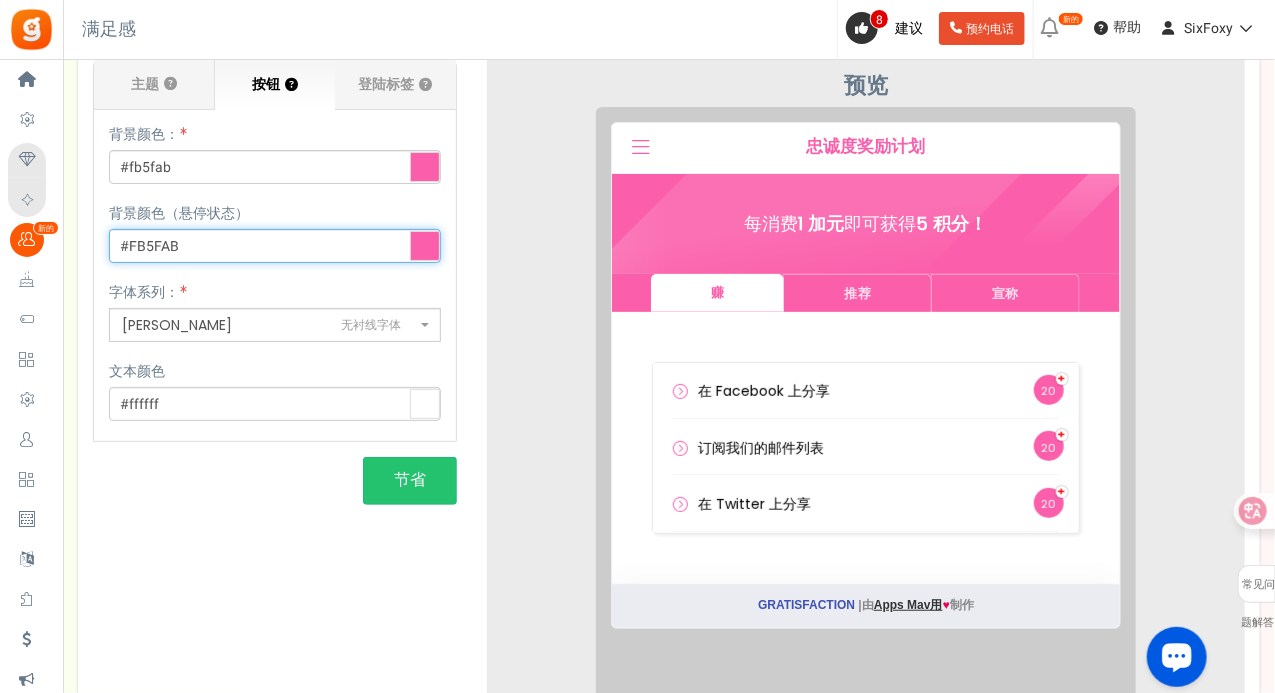scroll, scrollTop: 300, scrollLeft: 0, axis: vertical 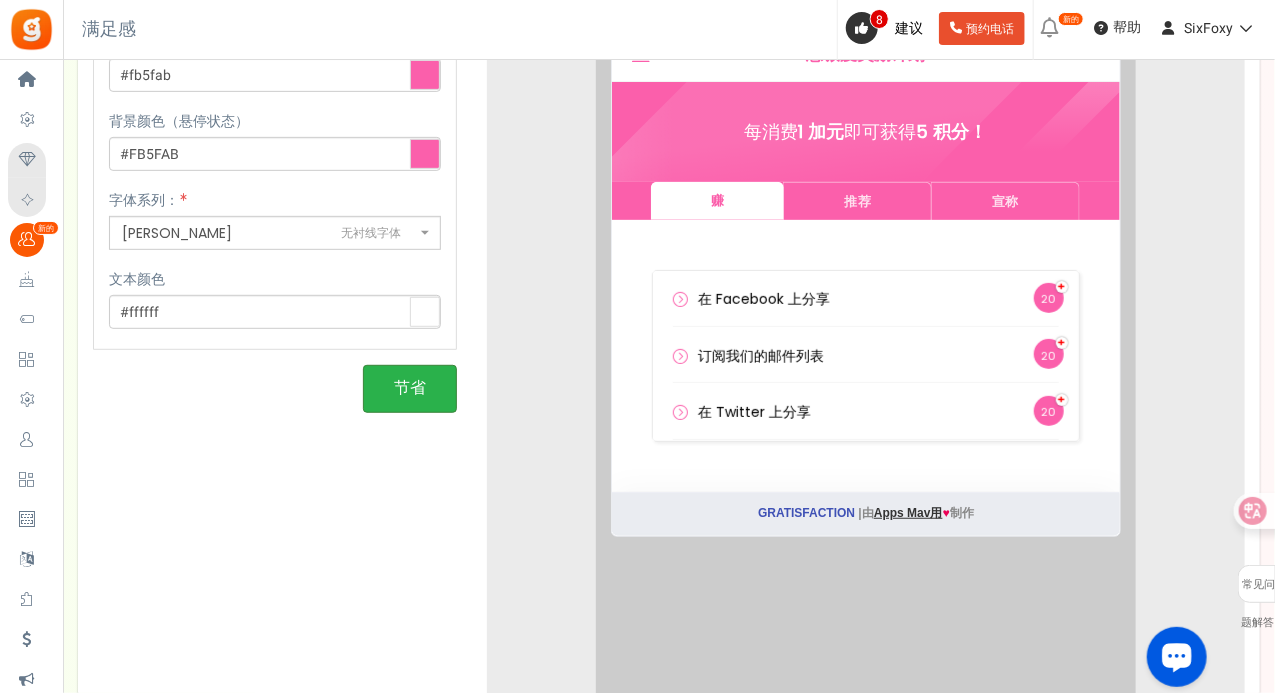 type on "#fb5fab" 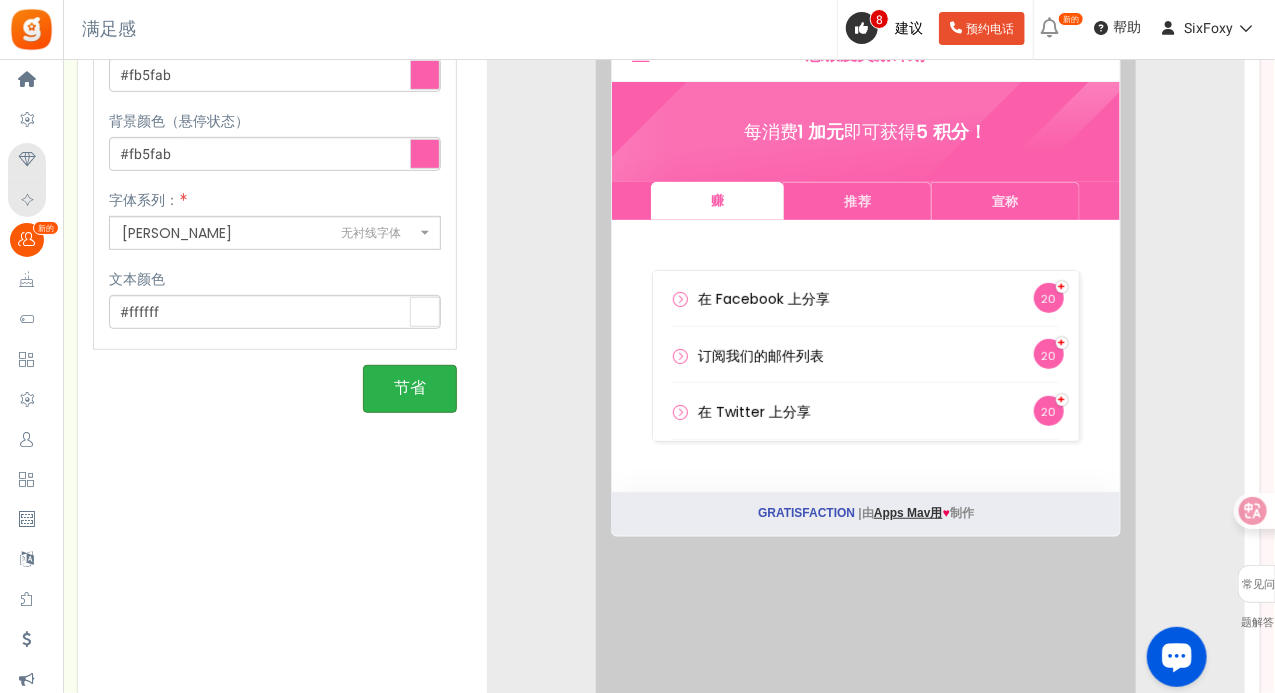 click on "节省" at bounding box center (410, 388) 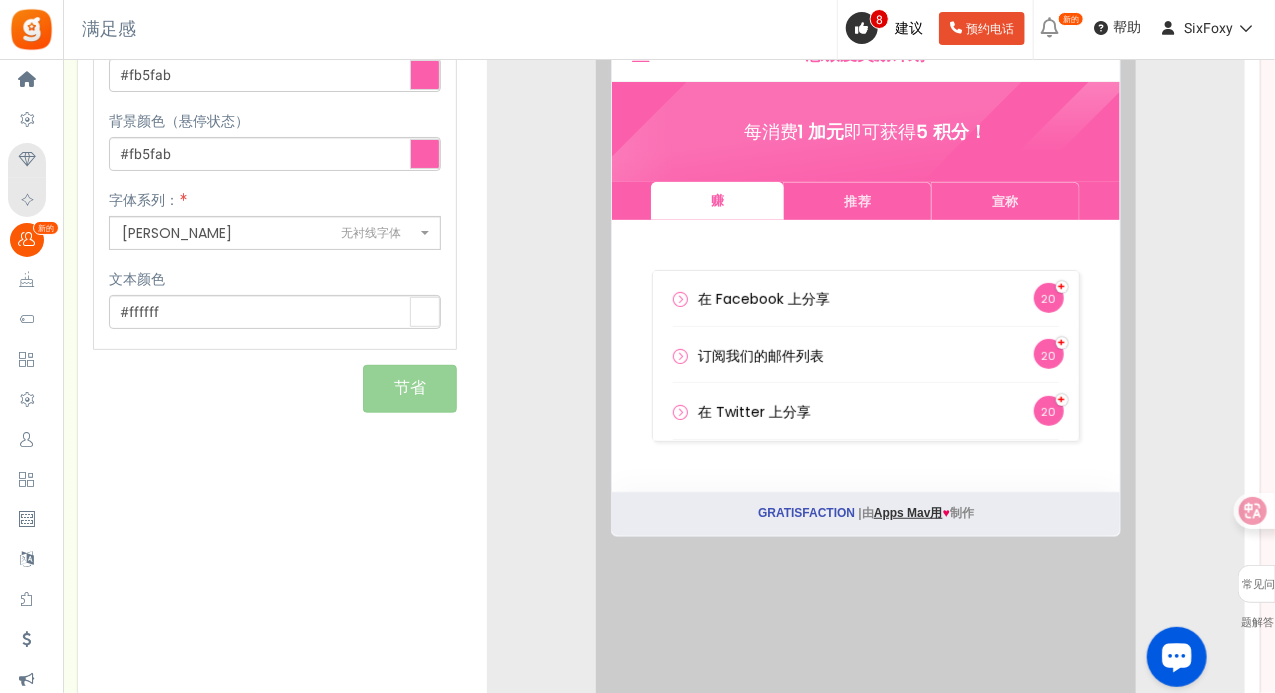 scroll, scrollTop: 200, scrollLeft: 0, axis: vertical 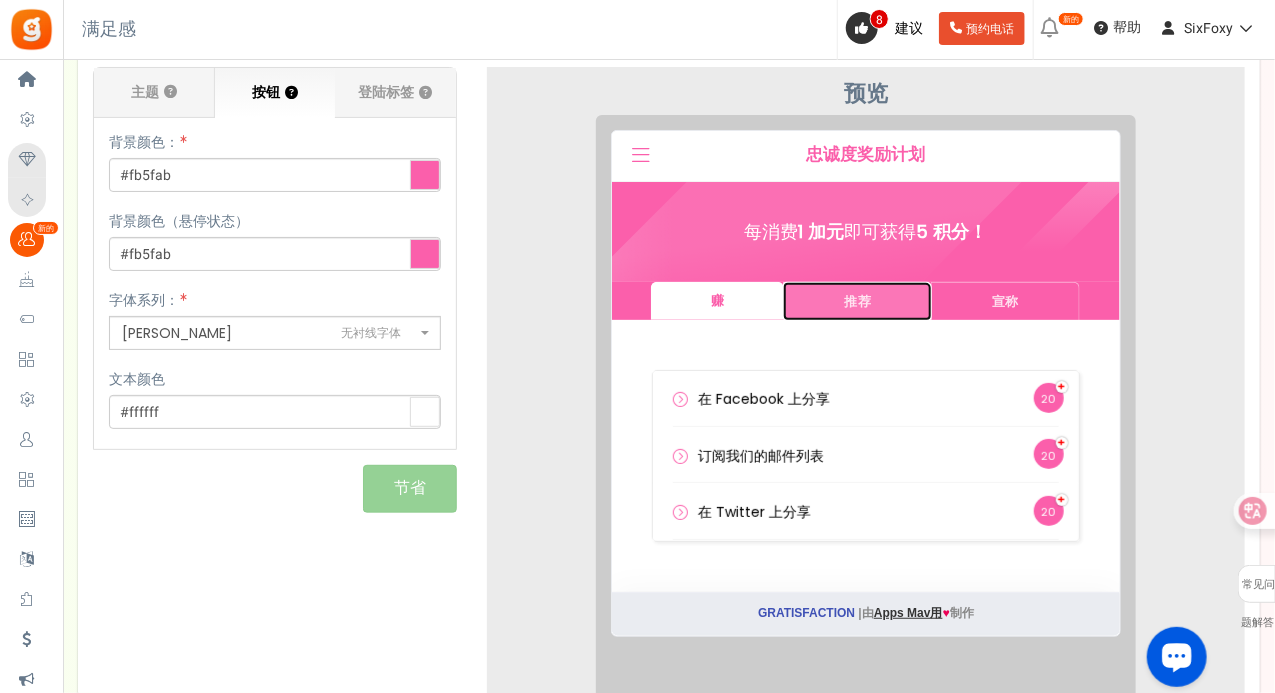 click on "推荐" at bounding box center (841, 285) 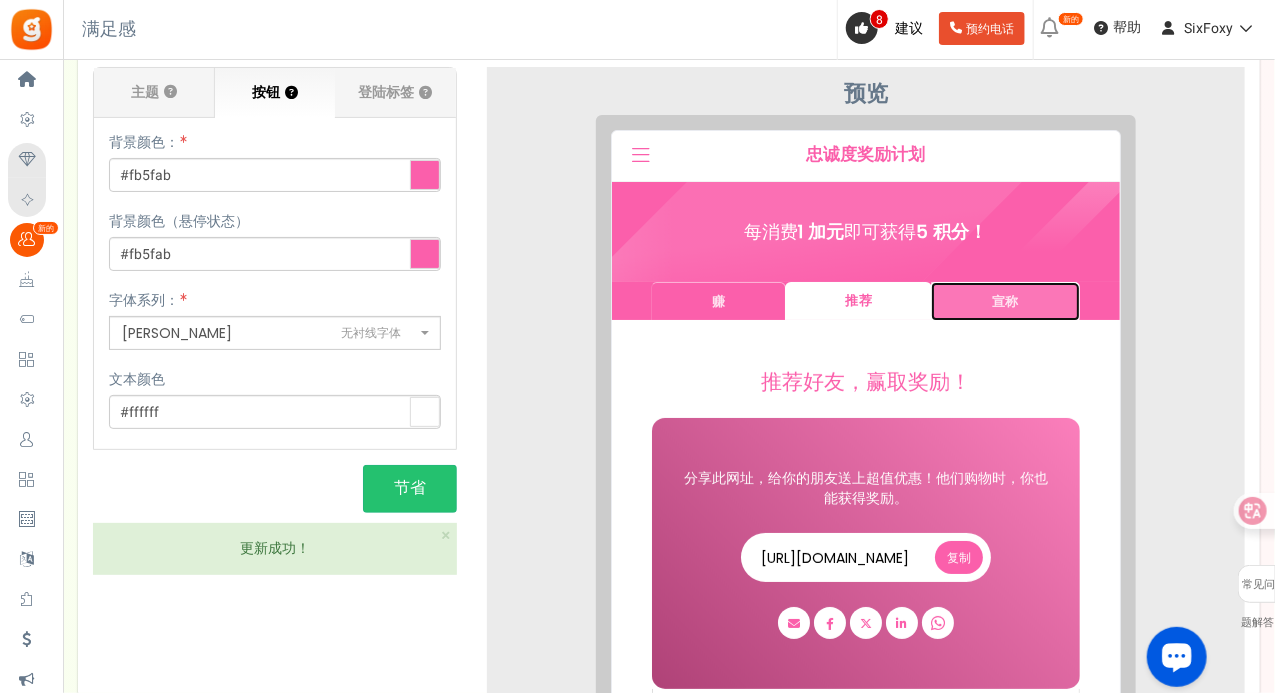 click on "宣称" at bounding box center (989, 285) 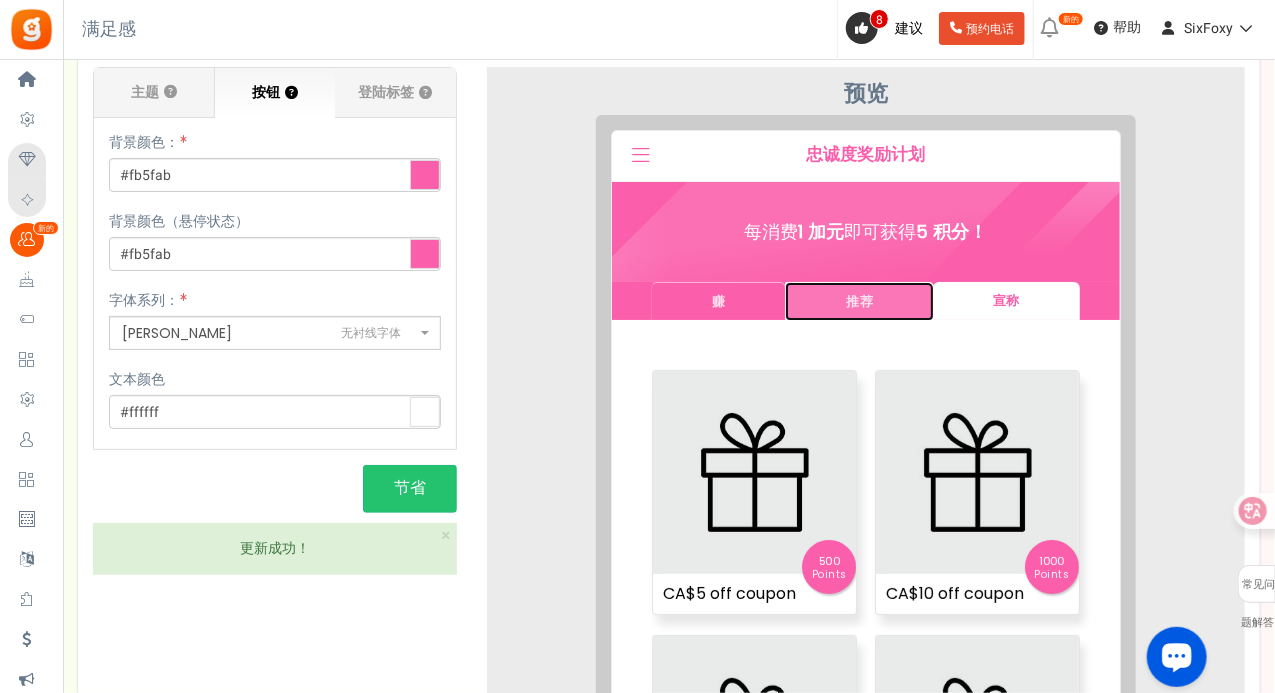 click on "推荐" at bounding box center [844, 285] 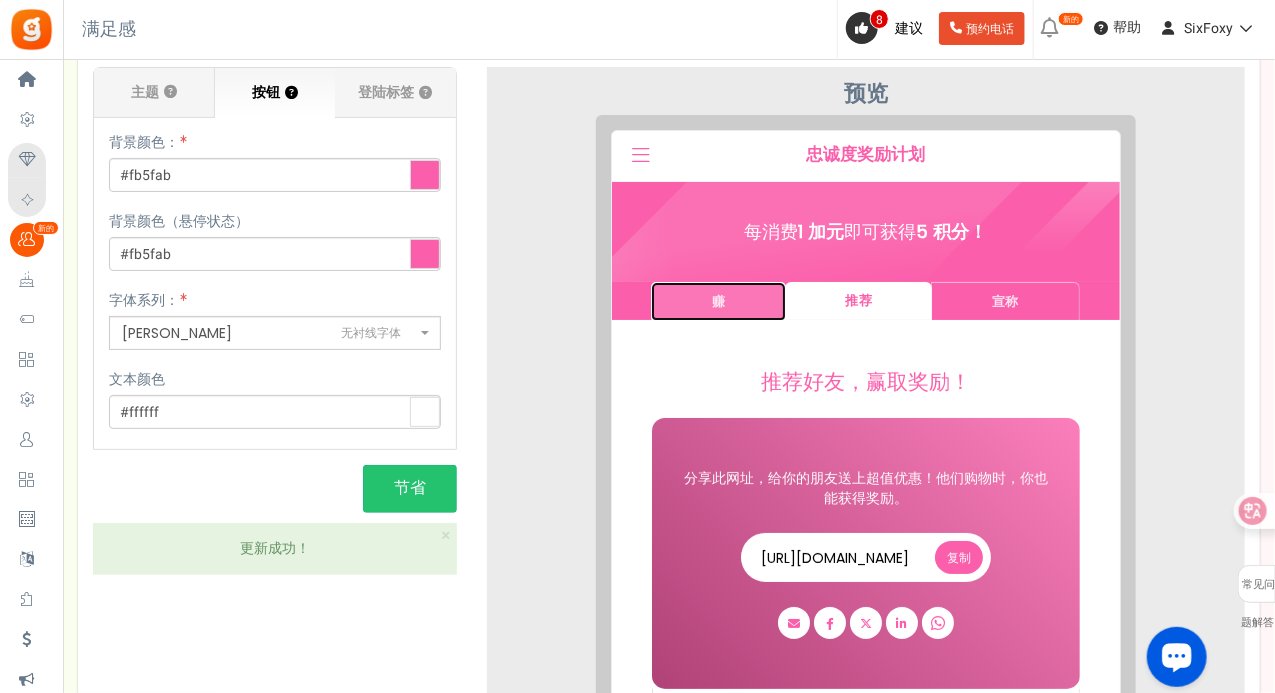 click on "赚" at bounding box center (702, 285) 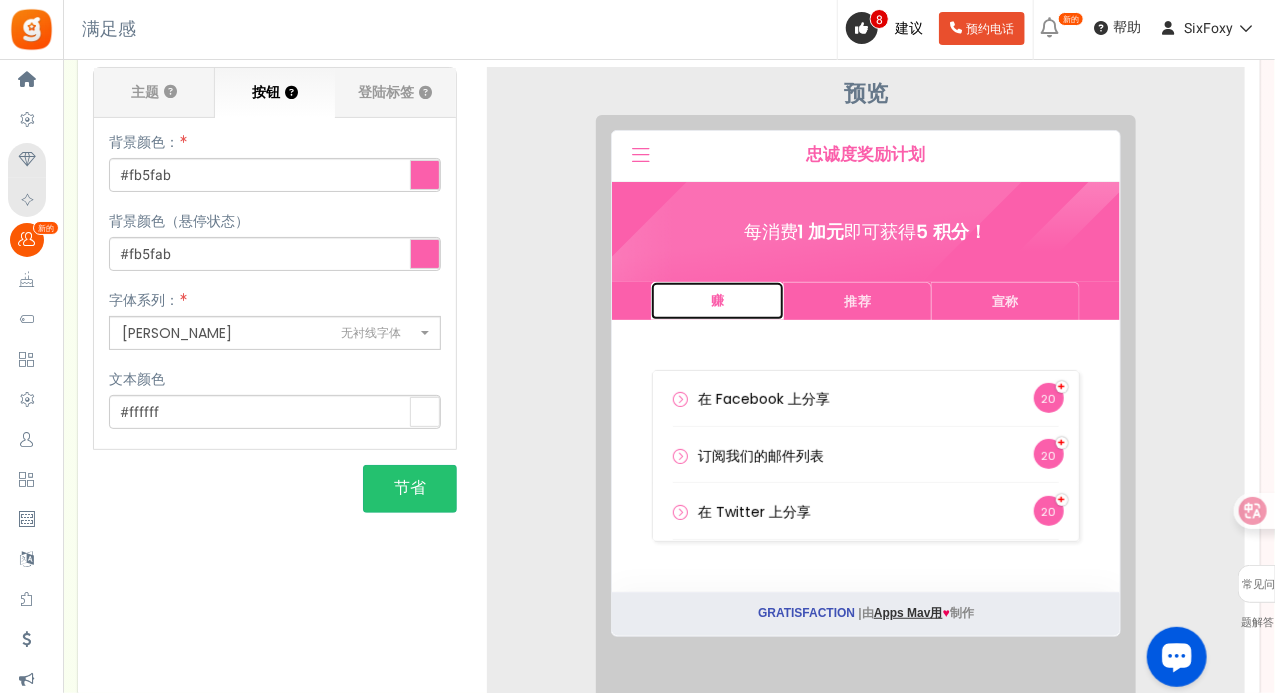 scroll, scrollTop: 0, scrollLeft: 0, axis: both 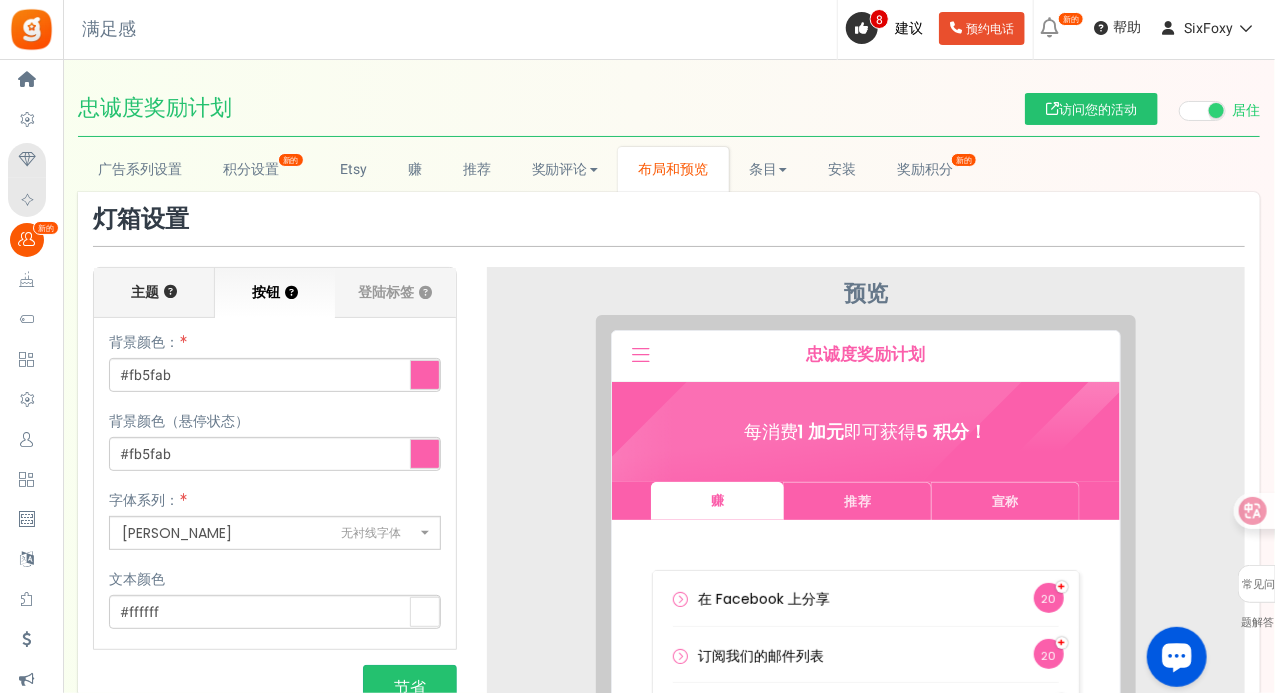 click on "主题
？" at bounding box center (154, 293) 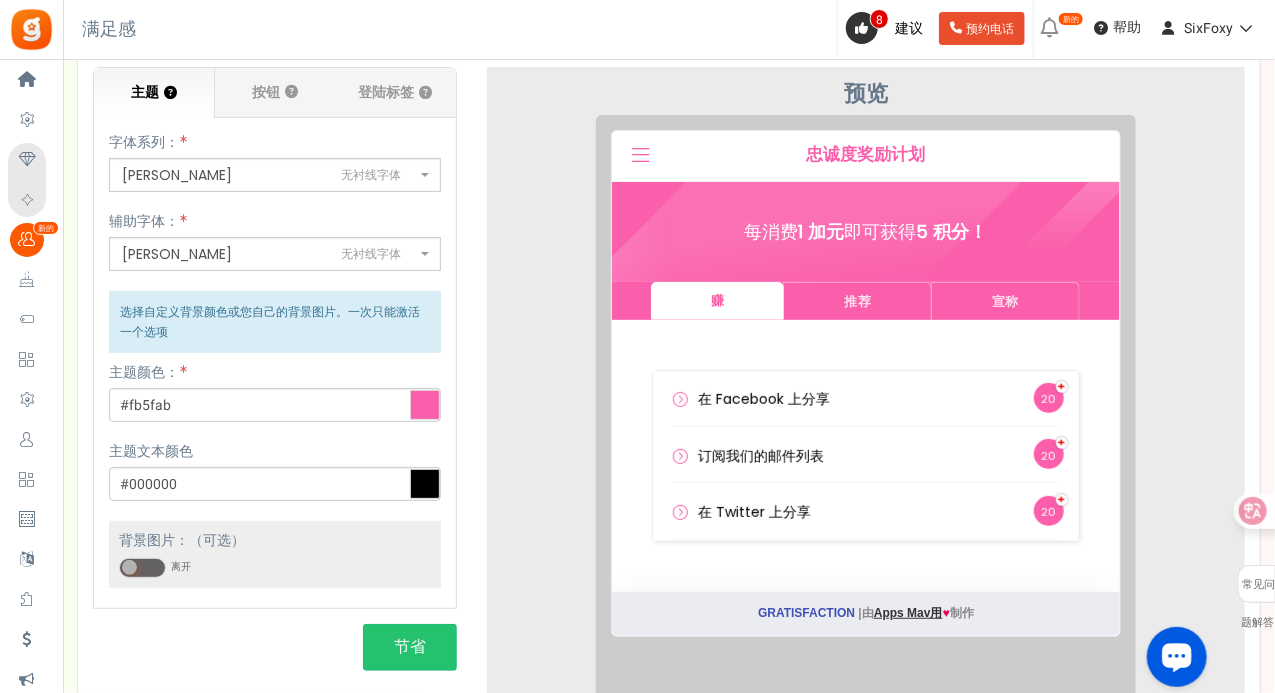 scroll, scrollTop: 300, scrollLeft: 0, axis: vertical 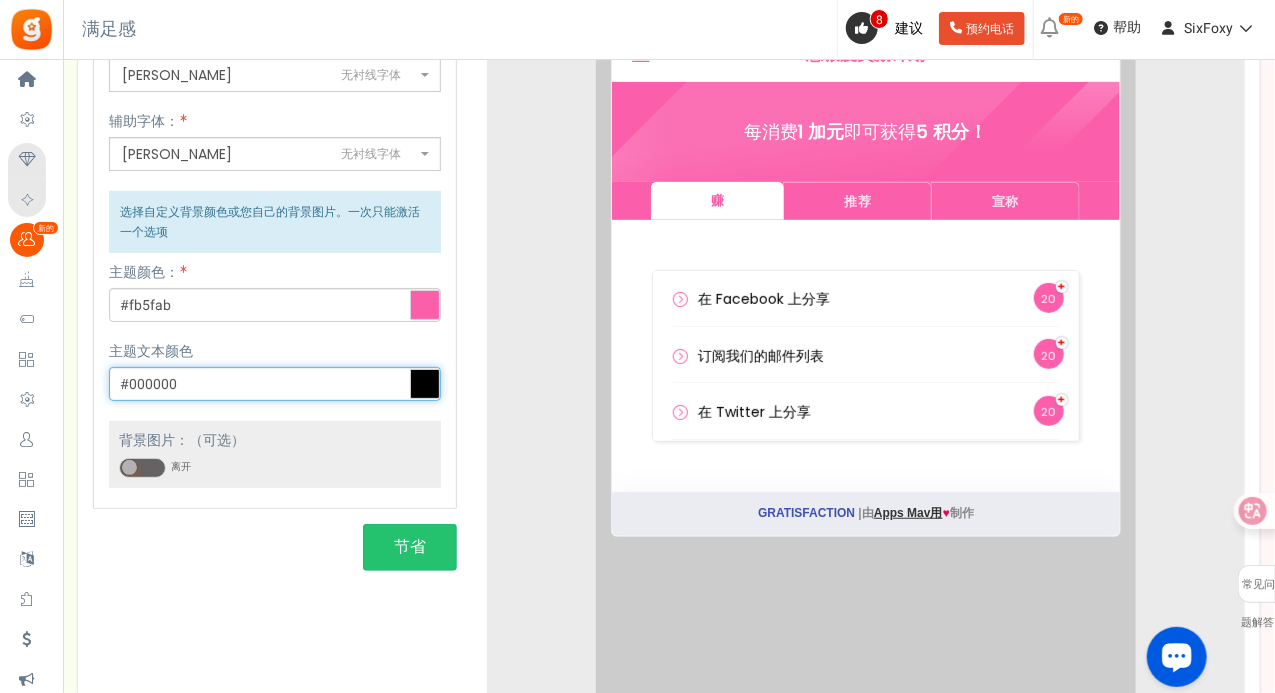 click on "#000000" at bounding box center (275, 384) 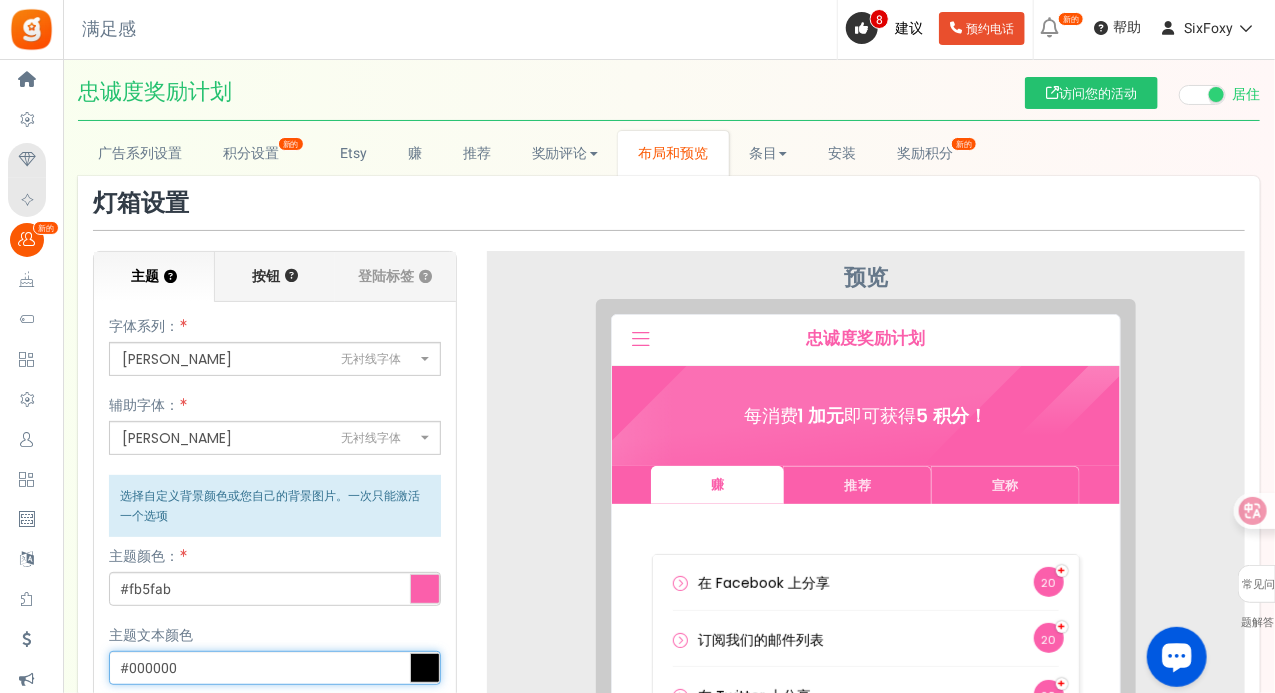 scroll, scrollTop: 0, scrollLeft: 0, axis: both 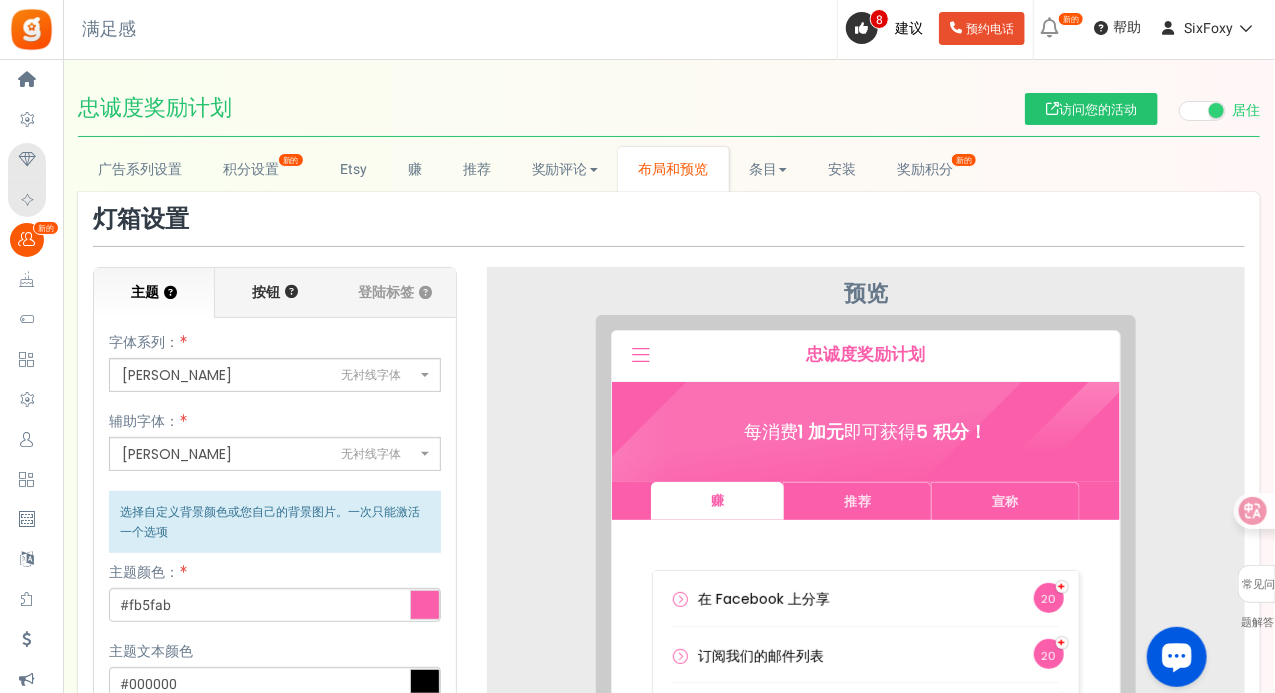 click on "按钮
？" at bounding box center (275, 293) 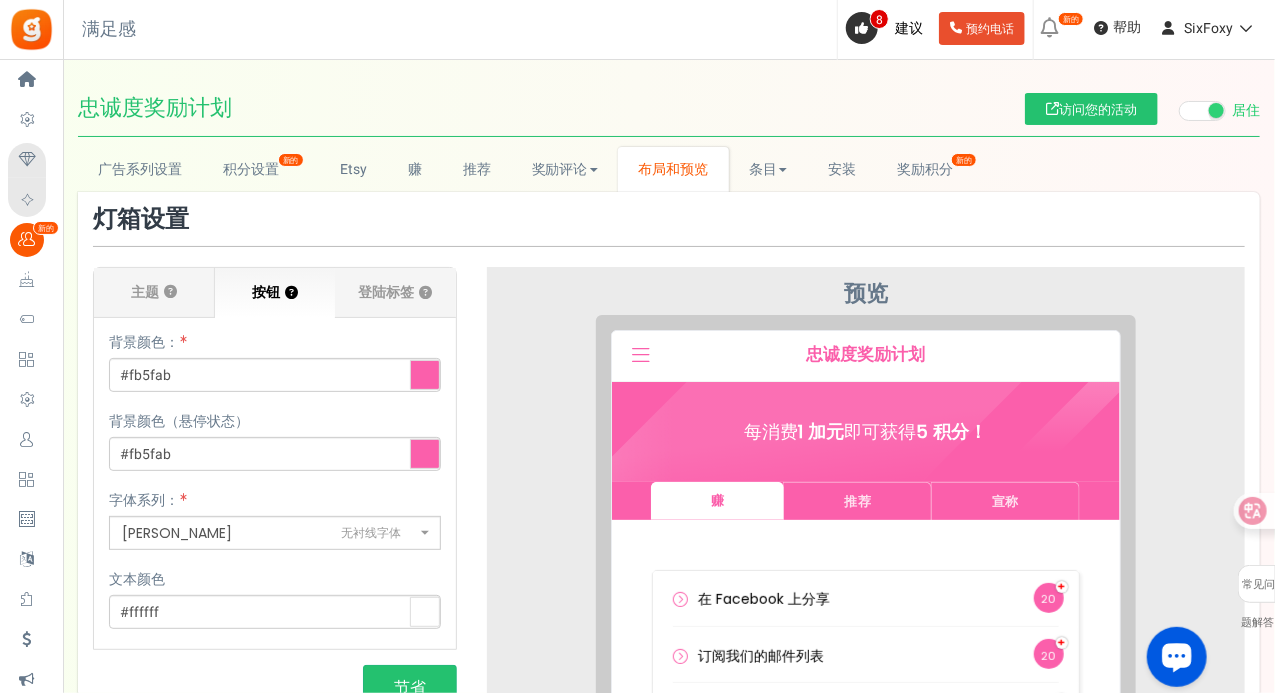 scroll, scrollTop: 0, scrollLeft: 0, axis: both 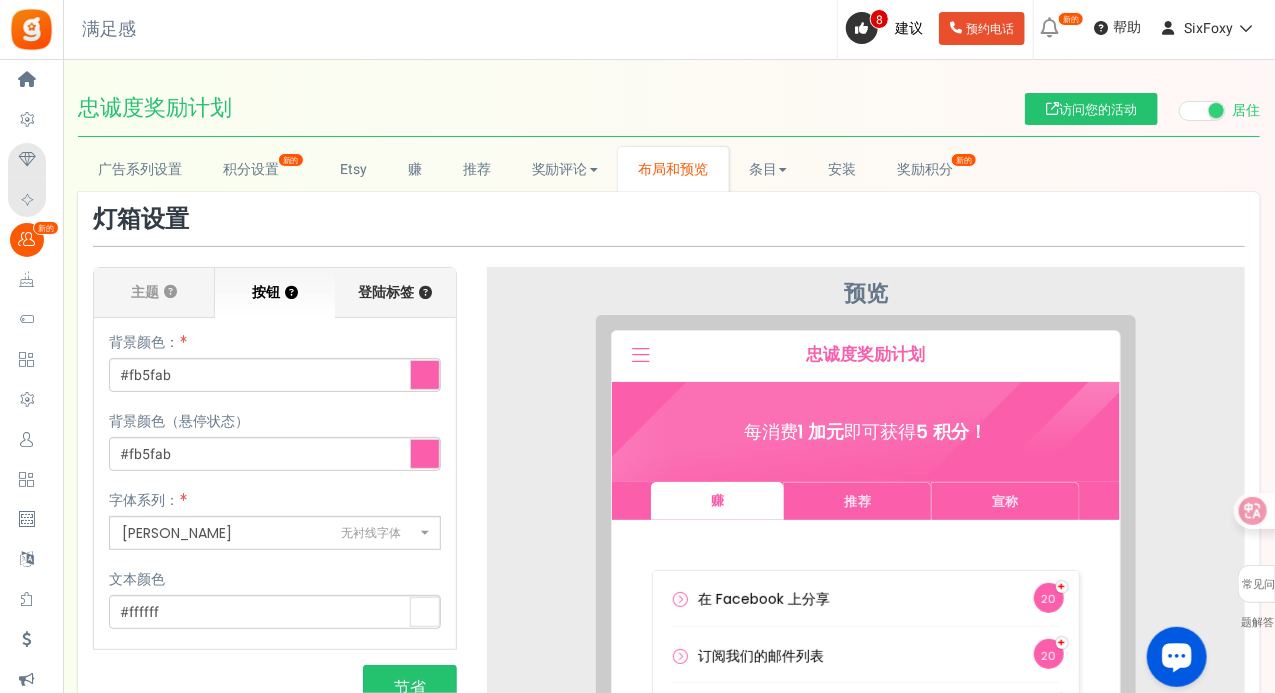 click on "登陆标签 ？" at bounding box center [395, 293] 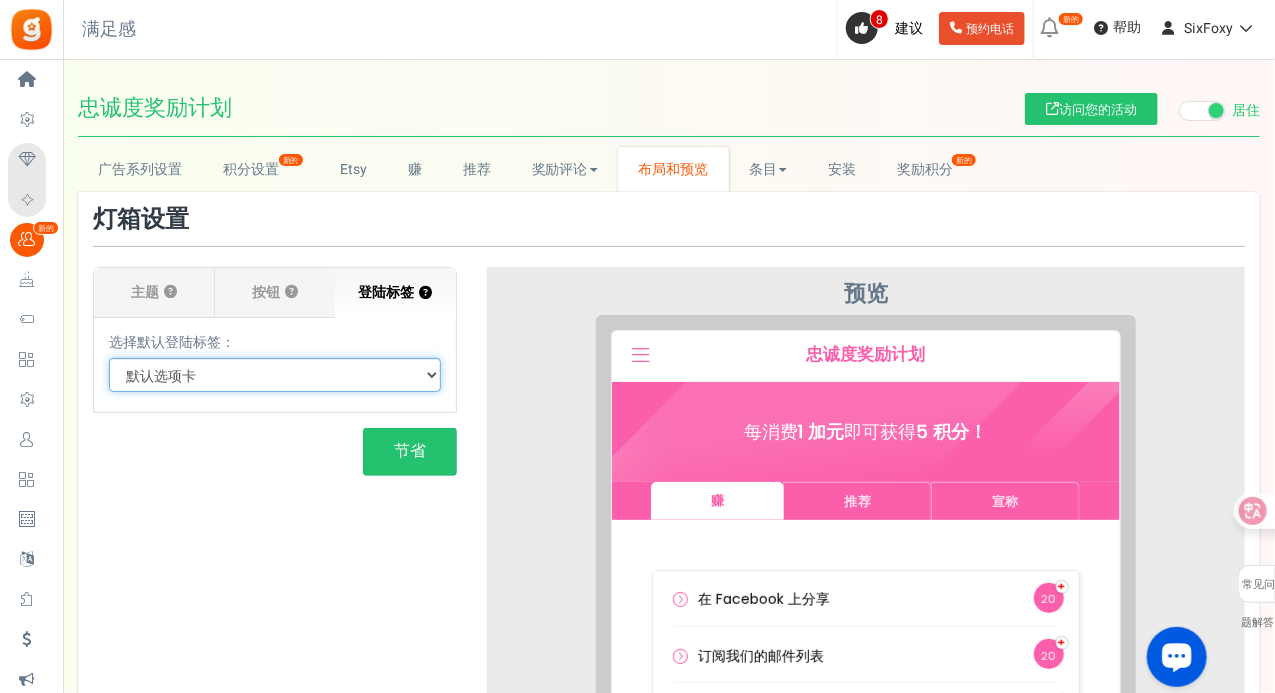 click on "默认选项卡
赚 推荐 宣称" at bounding box center [275, 375] 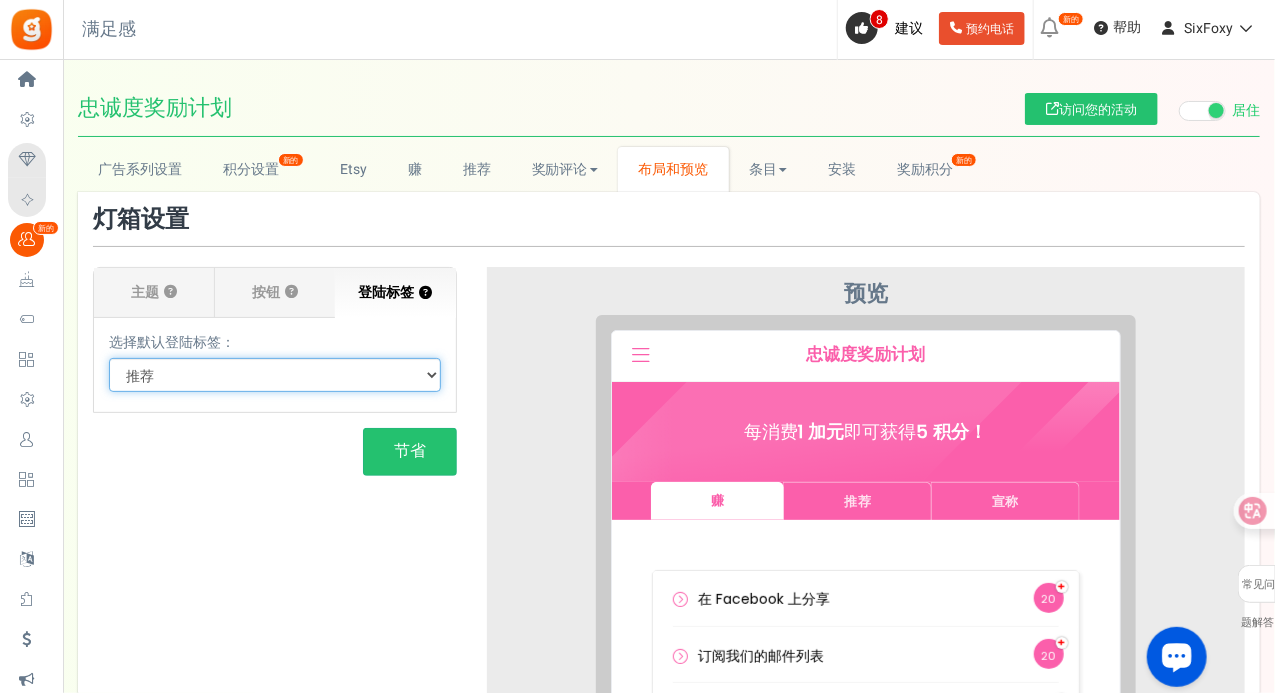 click on "默认选项卡
赚 推荐 宣称" at bounding box center (275, 375) 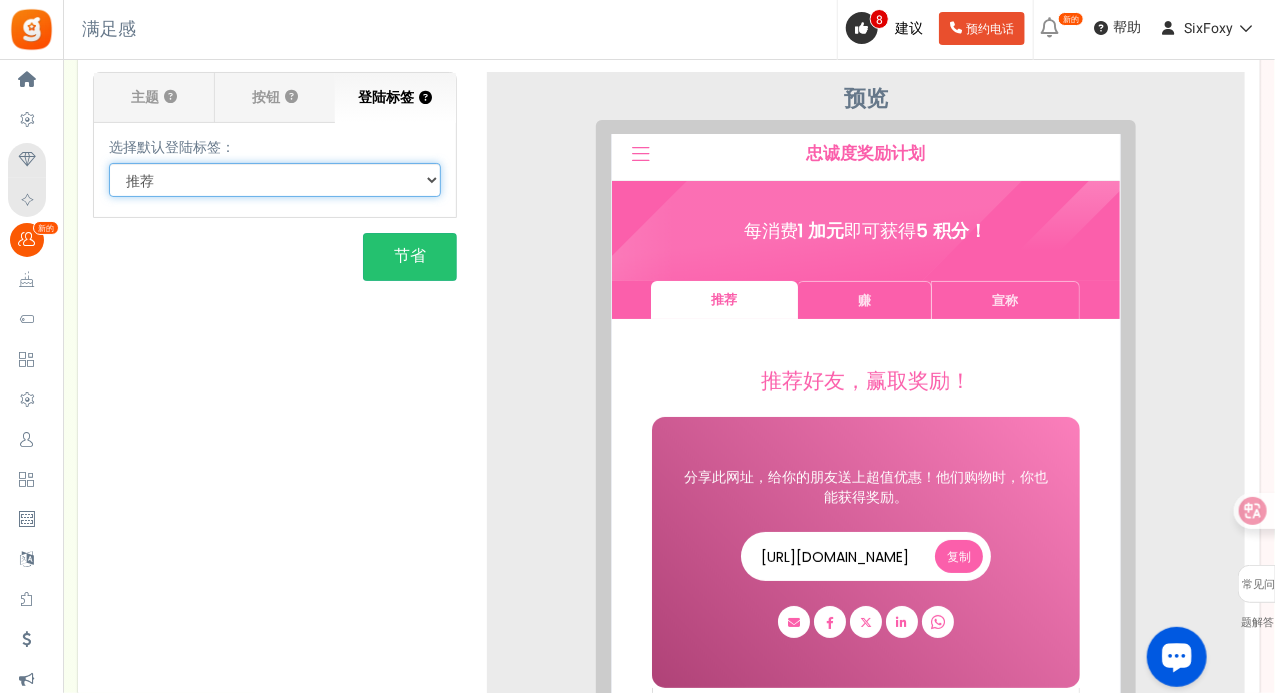 scroll, scrollTop: 200, scrollLeft: 0, axis: vertical 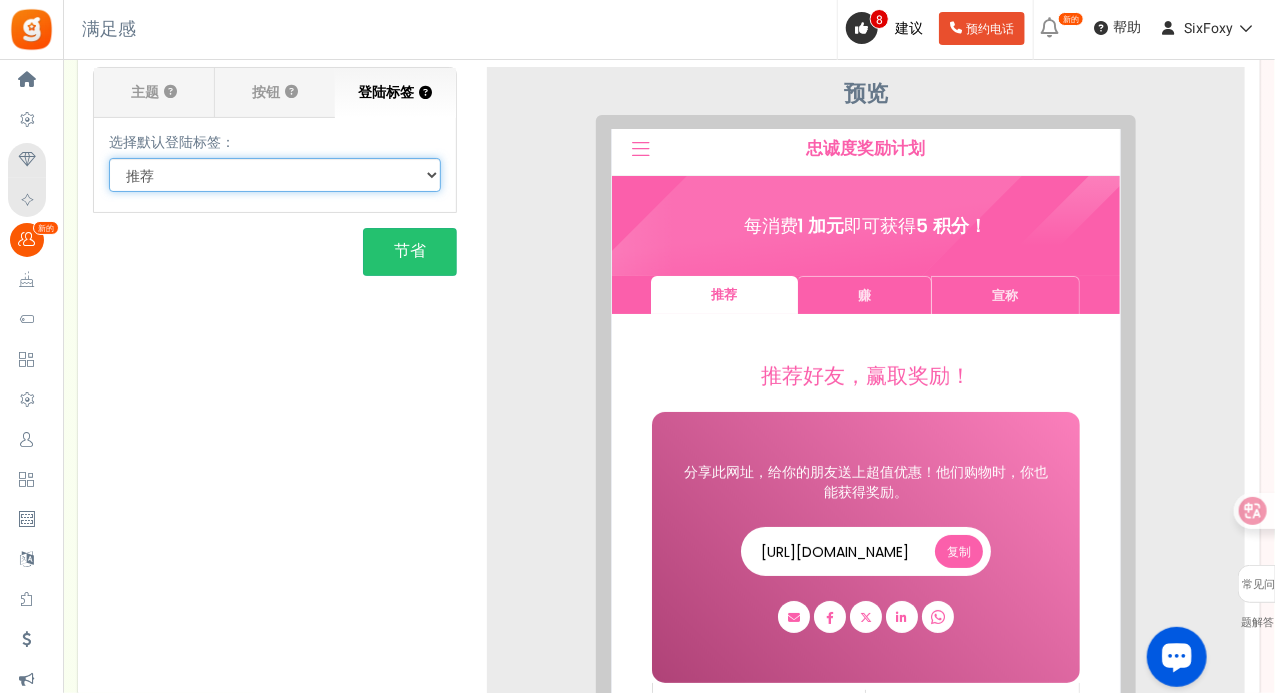 click on "默认选项卡
赚 推荐 宣称" at bounding box center [275, 175] 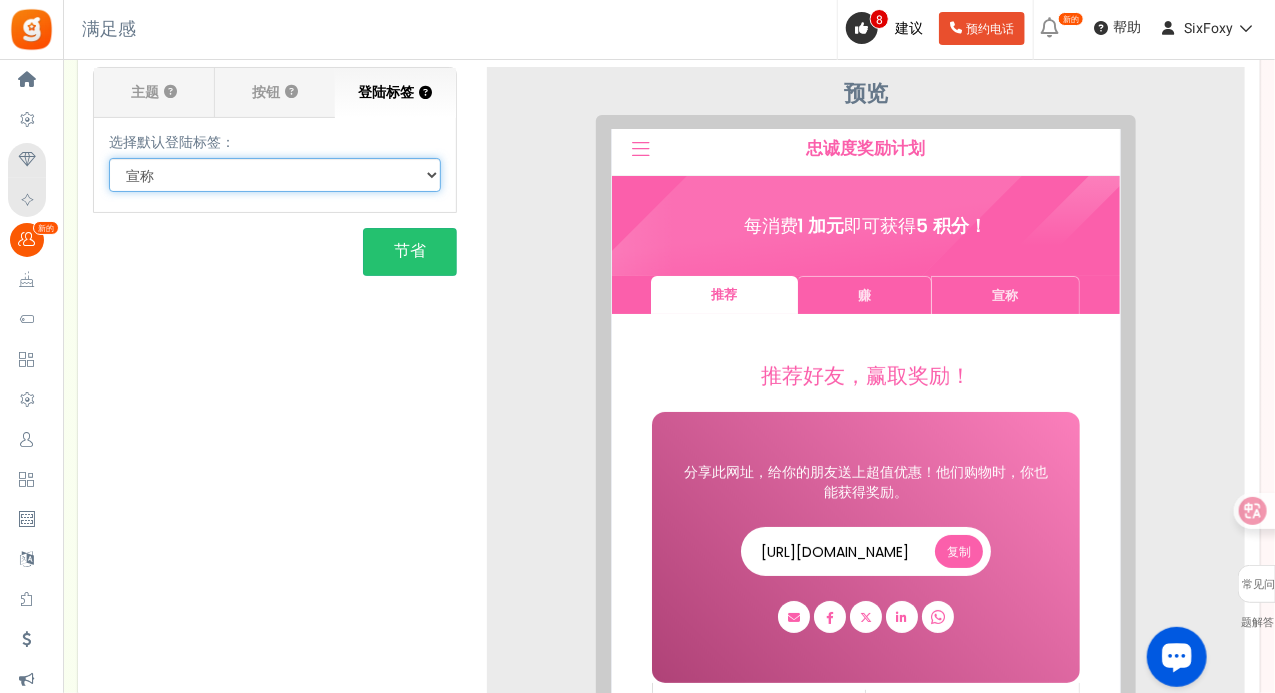 click on "默认选项卡
赚 推荐 宣称" at bounding box center [275, 175] 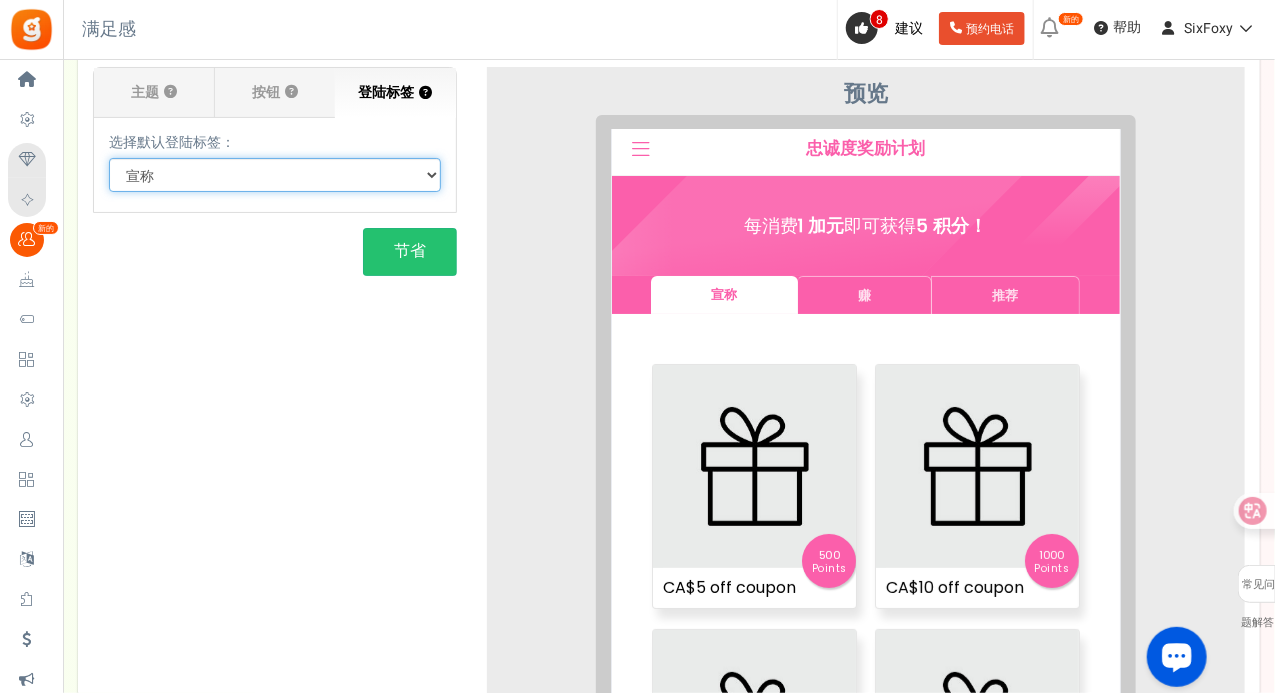 click on "默认选项卡
赚 推荐 宣称" at bounding box center [275, 175] 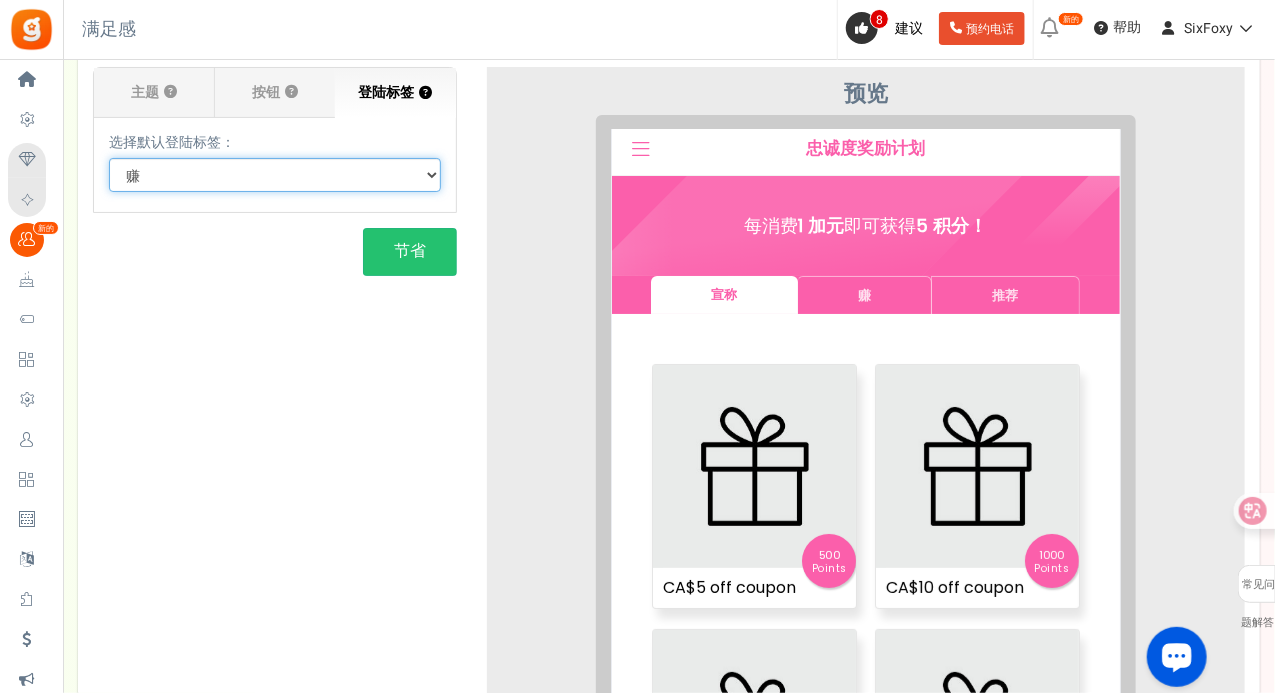 click on "默认选项卡
赚 推荐 宣称" at bounding box center [275, 175] 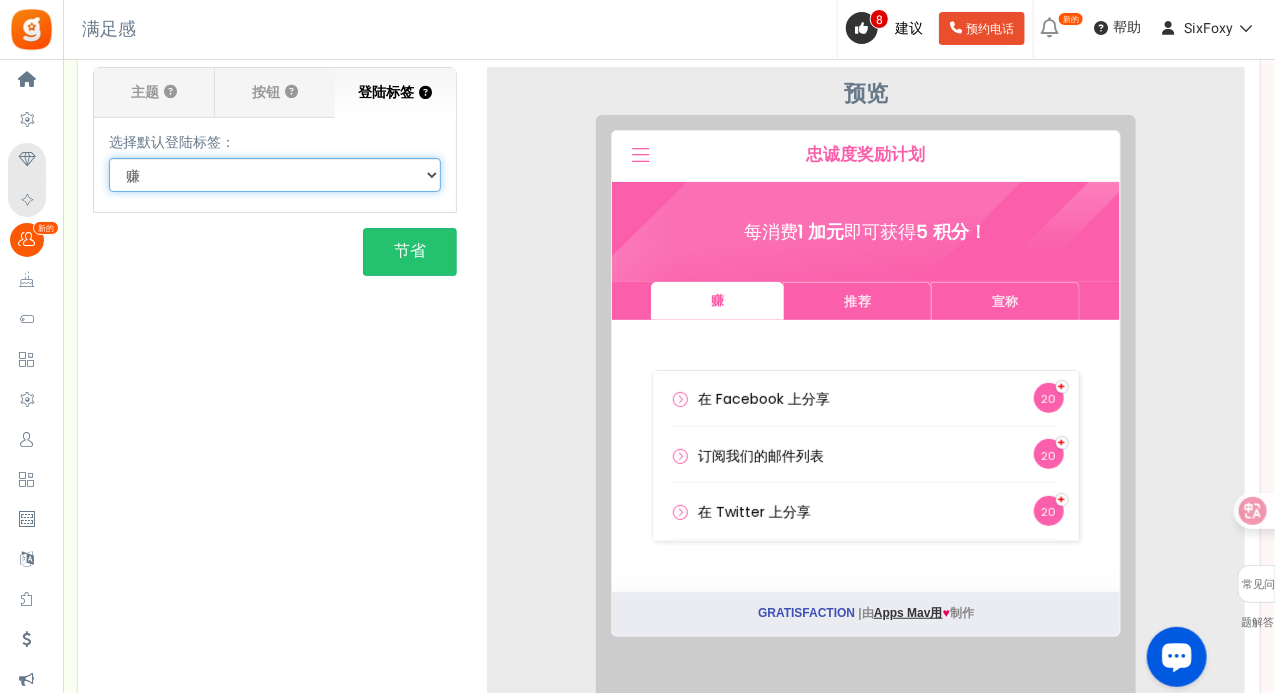 click on "默认选项卡
赚 推荐 宣称" at bounding box center [275, 175] 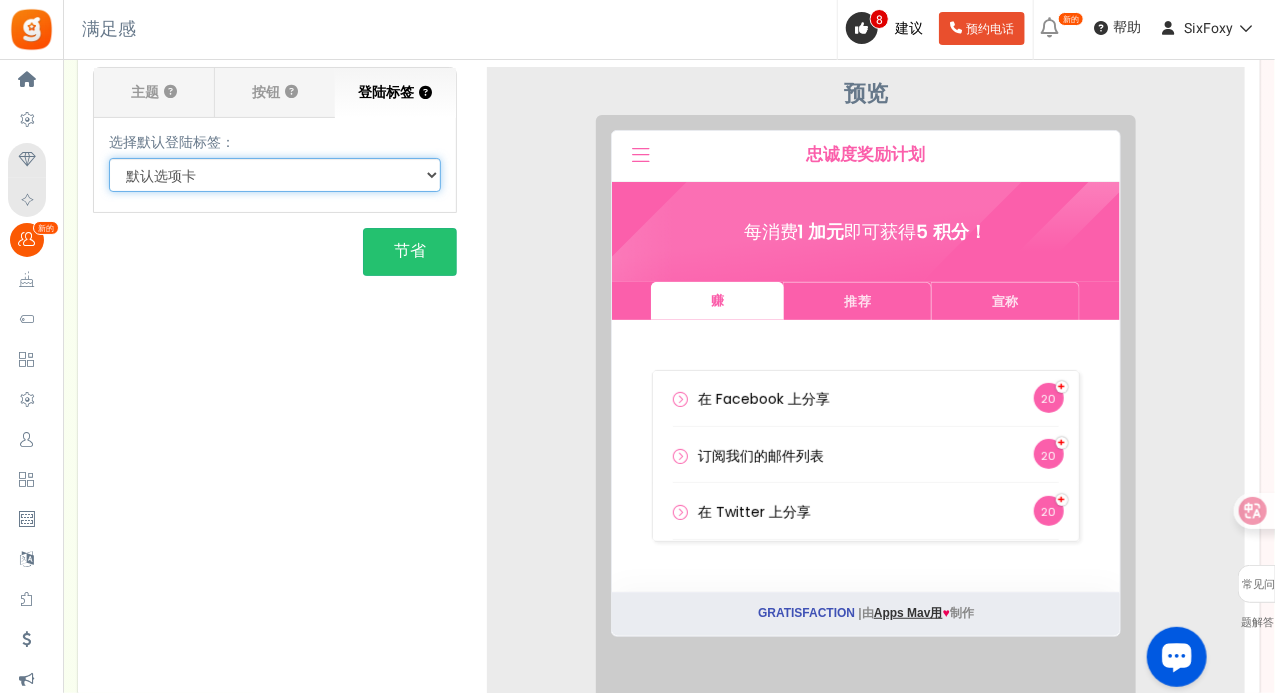 click on "默认选项卡
赚 推荐 宣称" at bounding box center [275, 175] 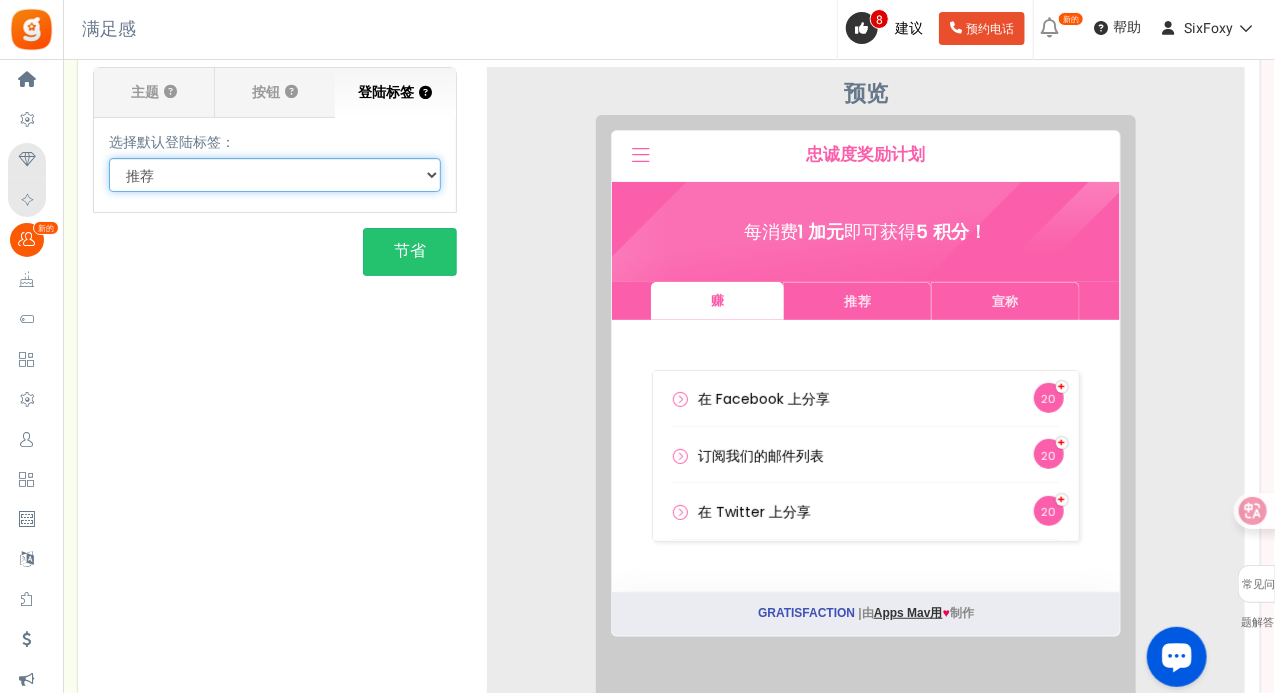 click on "默认选项卡
赚 推荐 宣称" at bounding box center (275, 175) 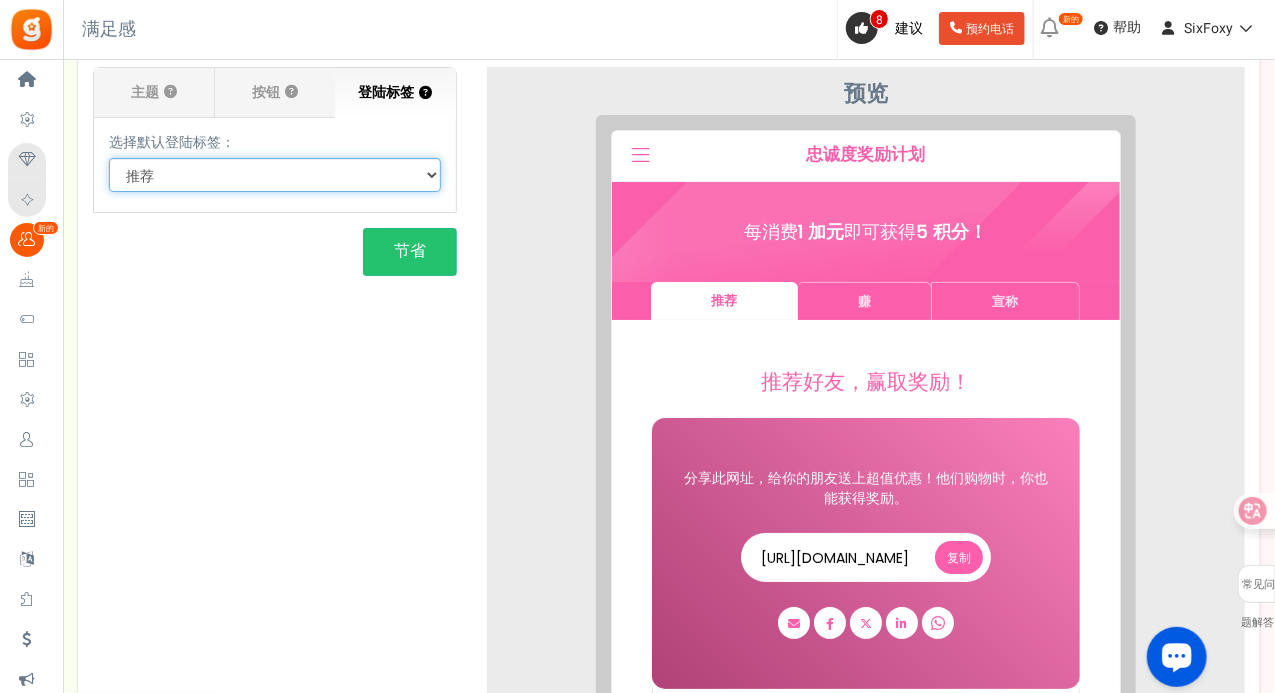 click on "默认选项卡
赚 推荐 宣称" at bounding box center [275, 175] 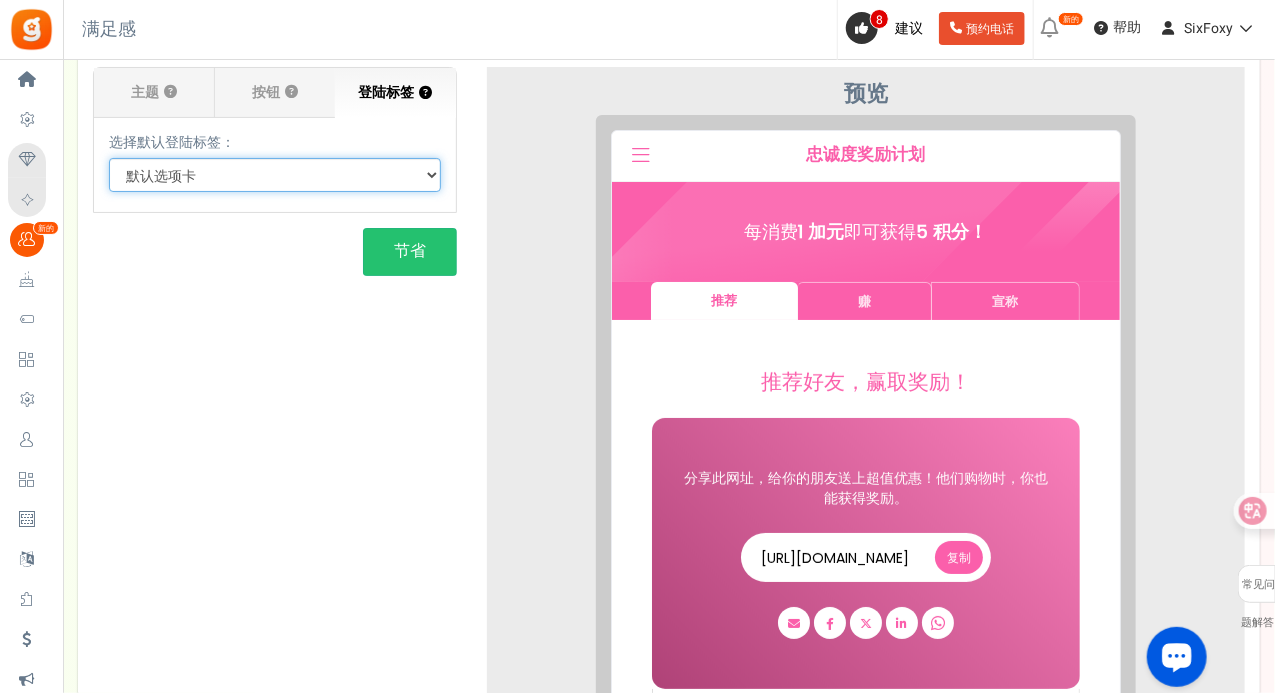 click on "默认选项卡
赚 推荐 宣称" at bounding box center (275, 175) 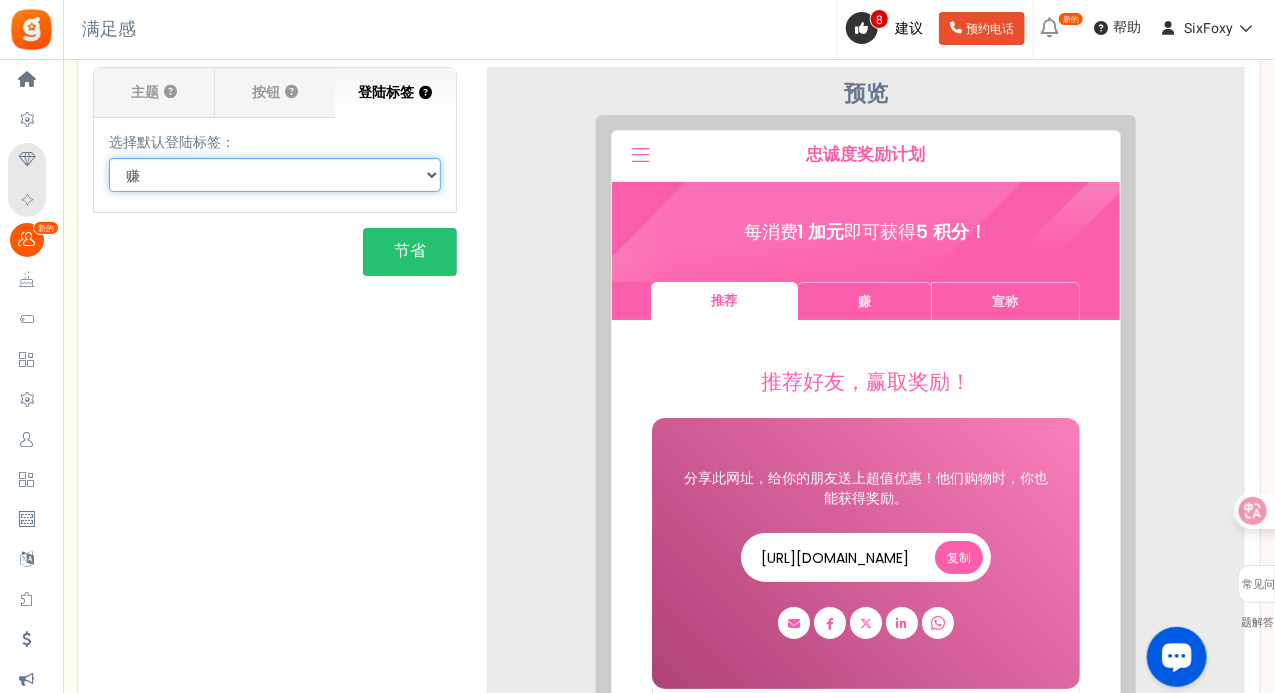 click on "默认选项卡
赚 推荐 宣称" at bounding box center (275, 175) 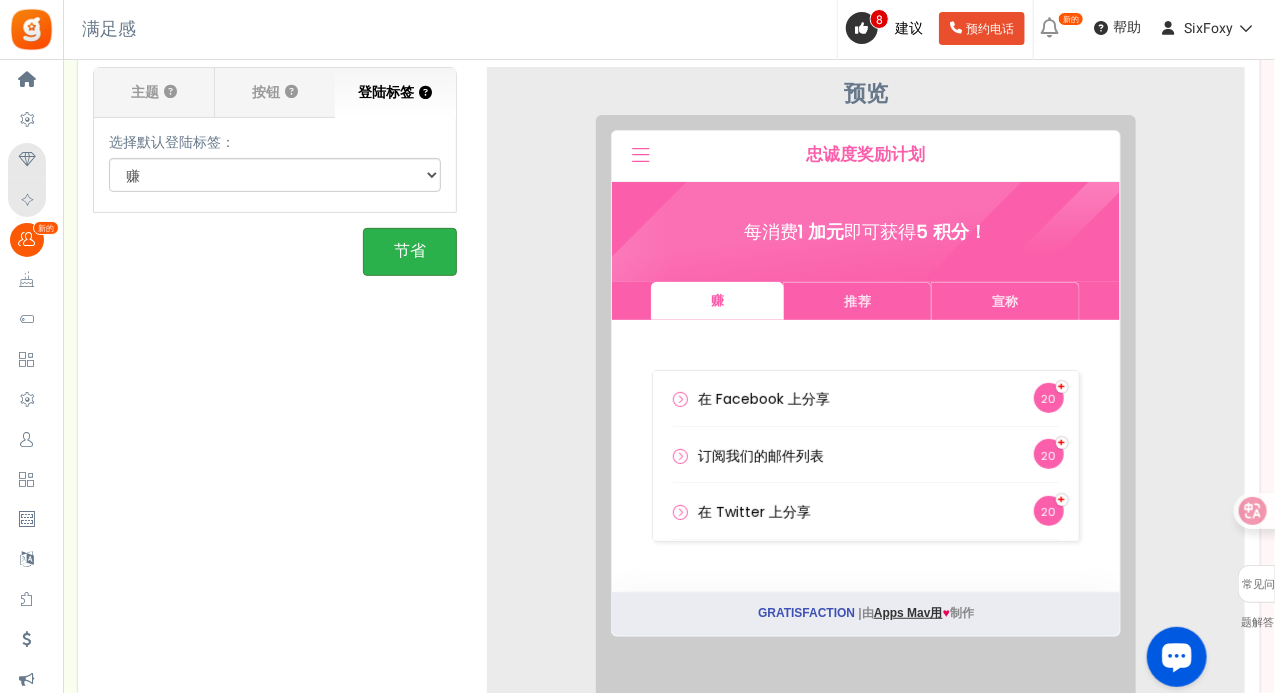 click on "节省" at bounding box center (410, 251) 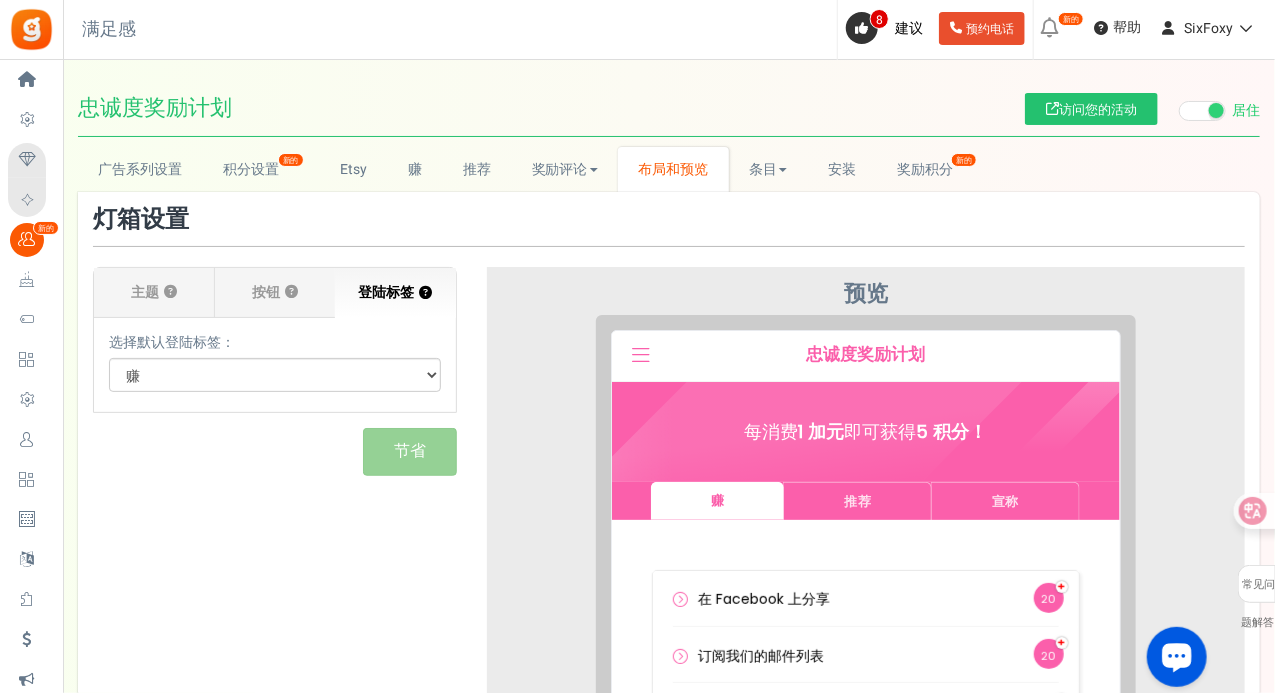 scroll, scrollTop: 0, scrollLeft: 0, axis: both 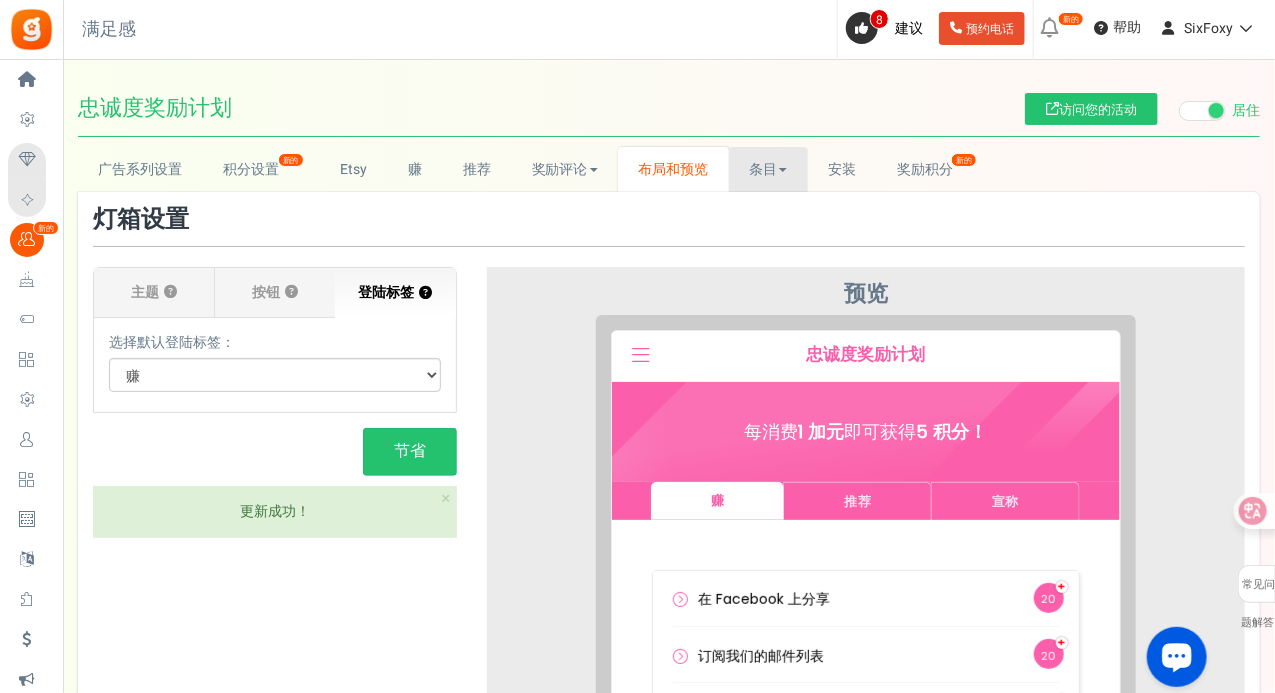 click on "条目" at bounding box center [768, 169] 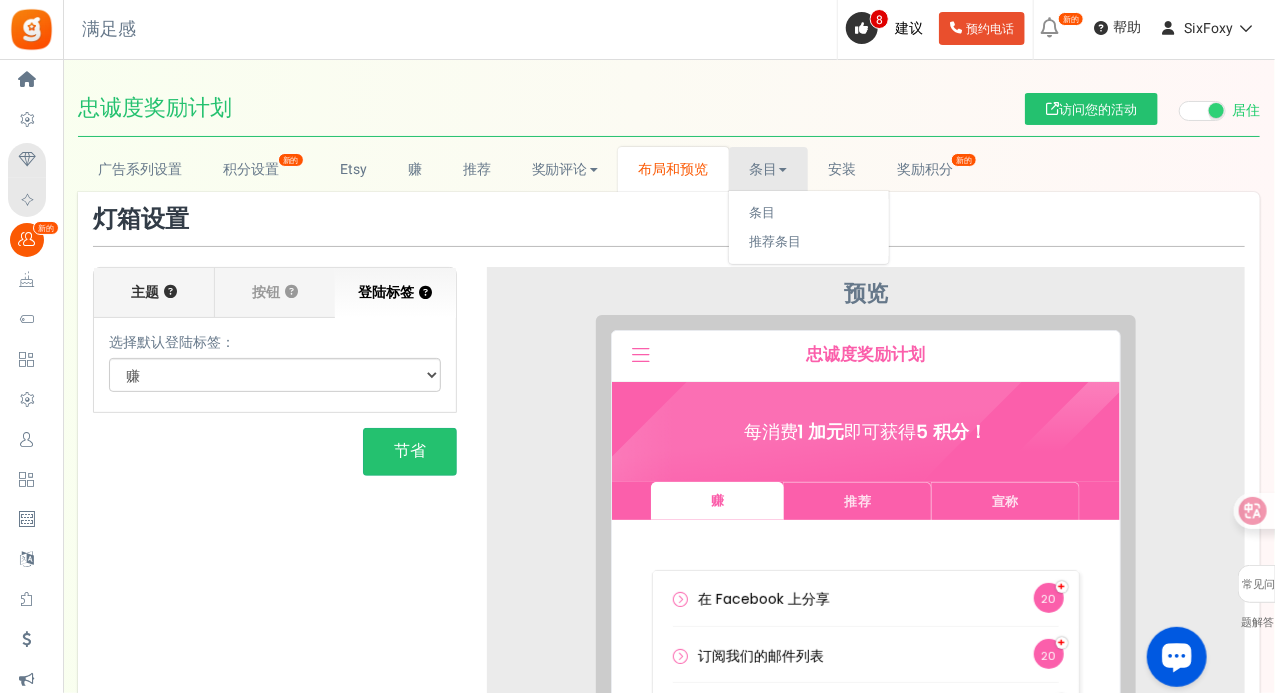 click on "主题" at bounding box center (145, 292) 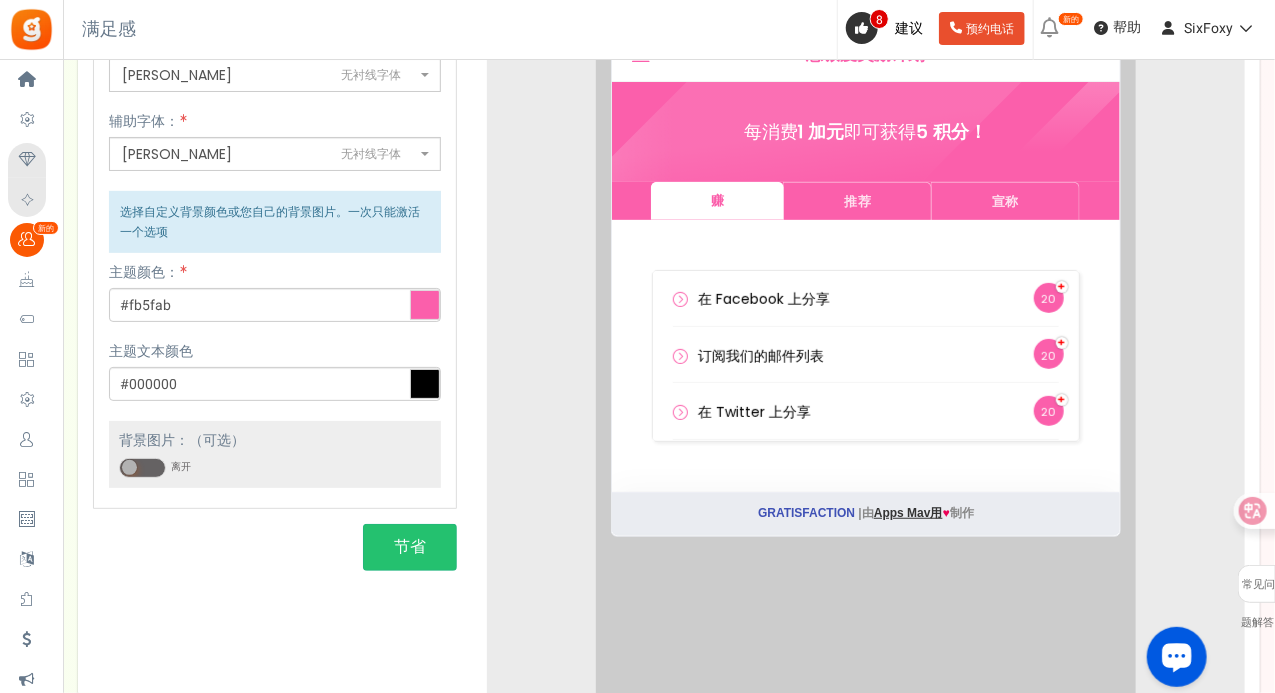 scroll, scrollTop: 100, scrollLeft: 0, axis: vertical 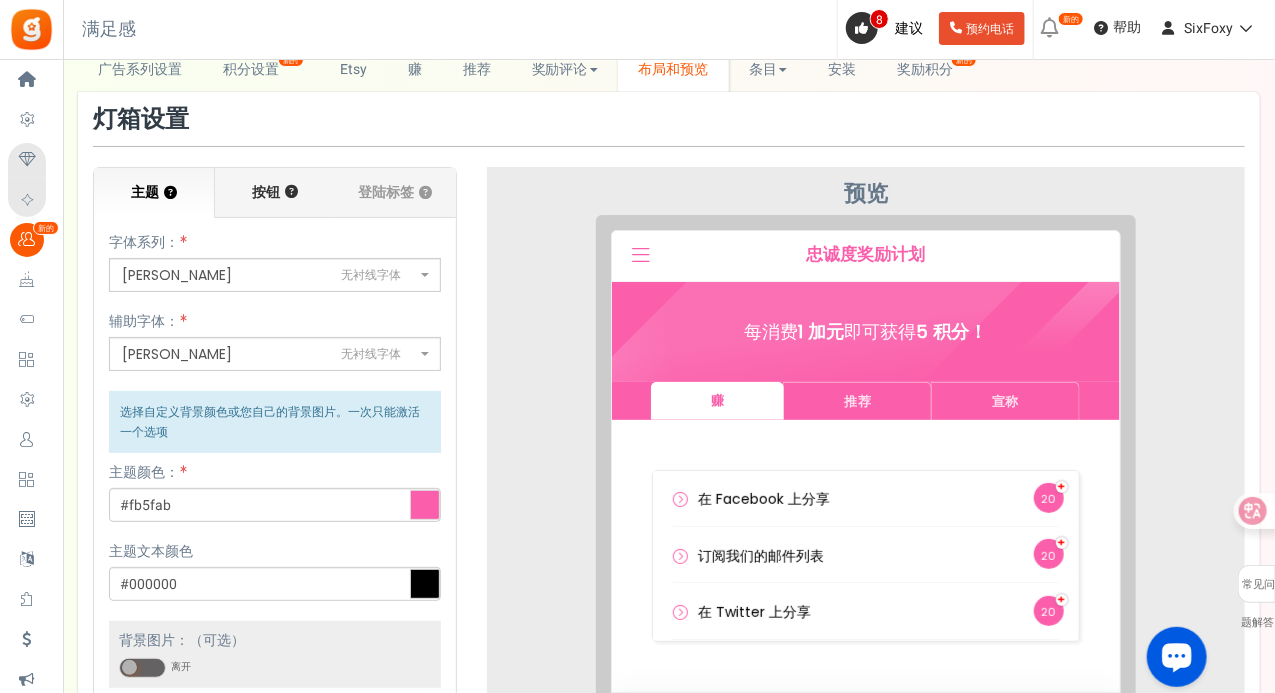 click on "按钮
？" at bounding box center (275, 193) 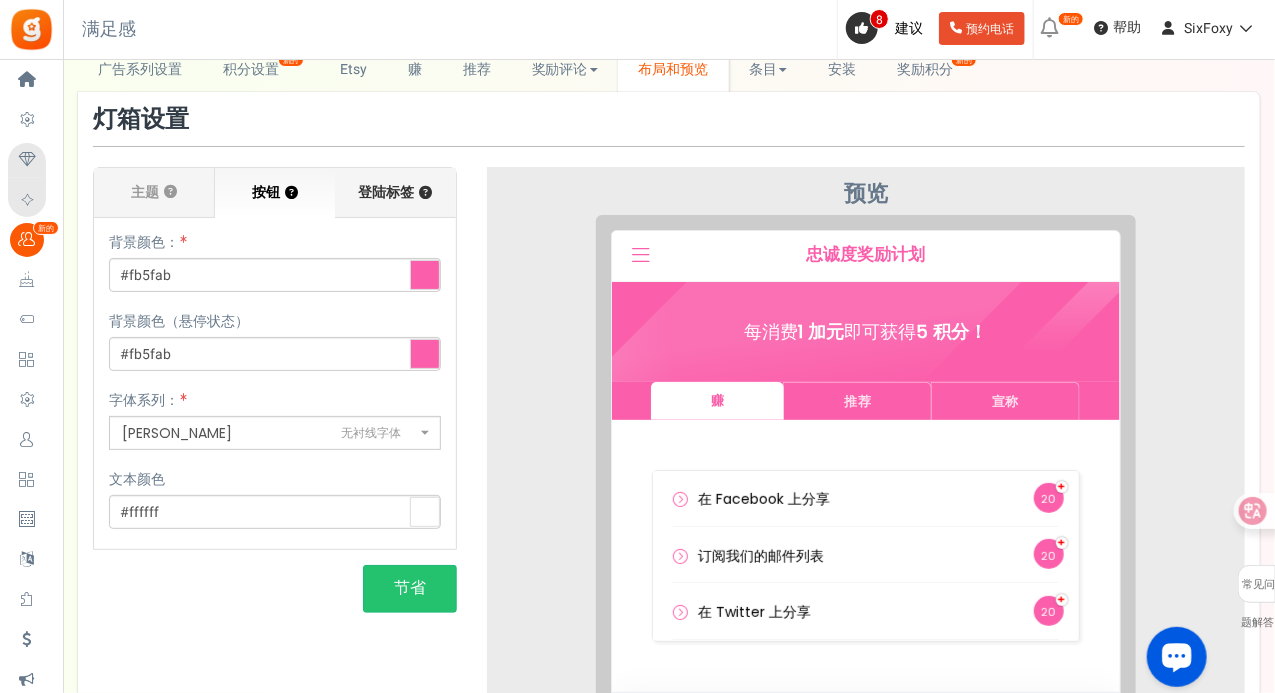 click on "登陆标签" at bounding box center (387, 192) 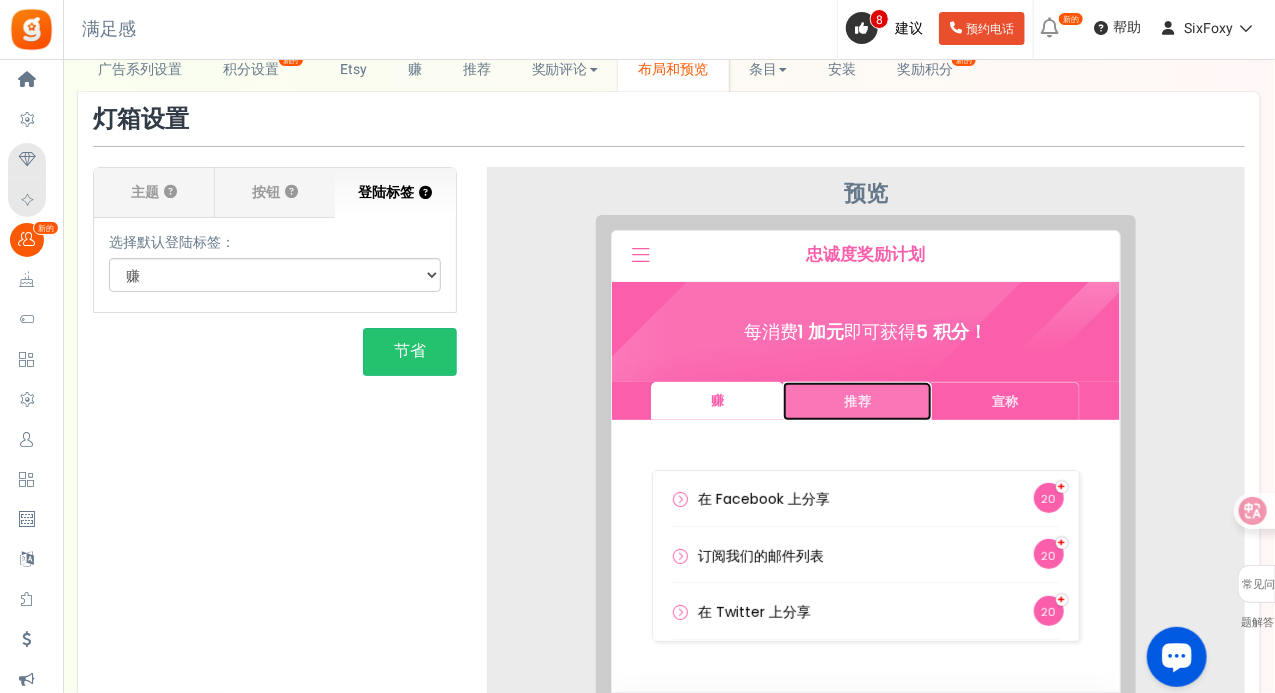 click on "推荐" at bounding box center (842, 385) 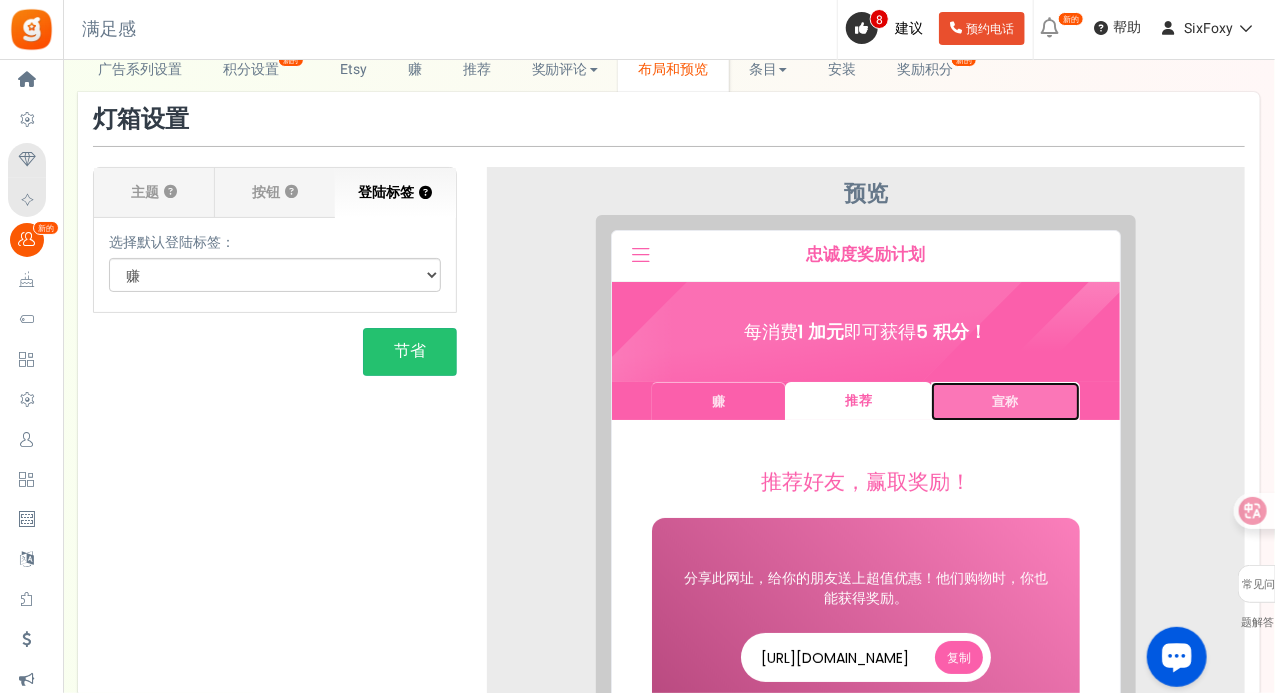 click on "宣称" at bounding box center [989, 385] 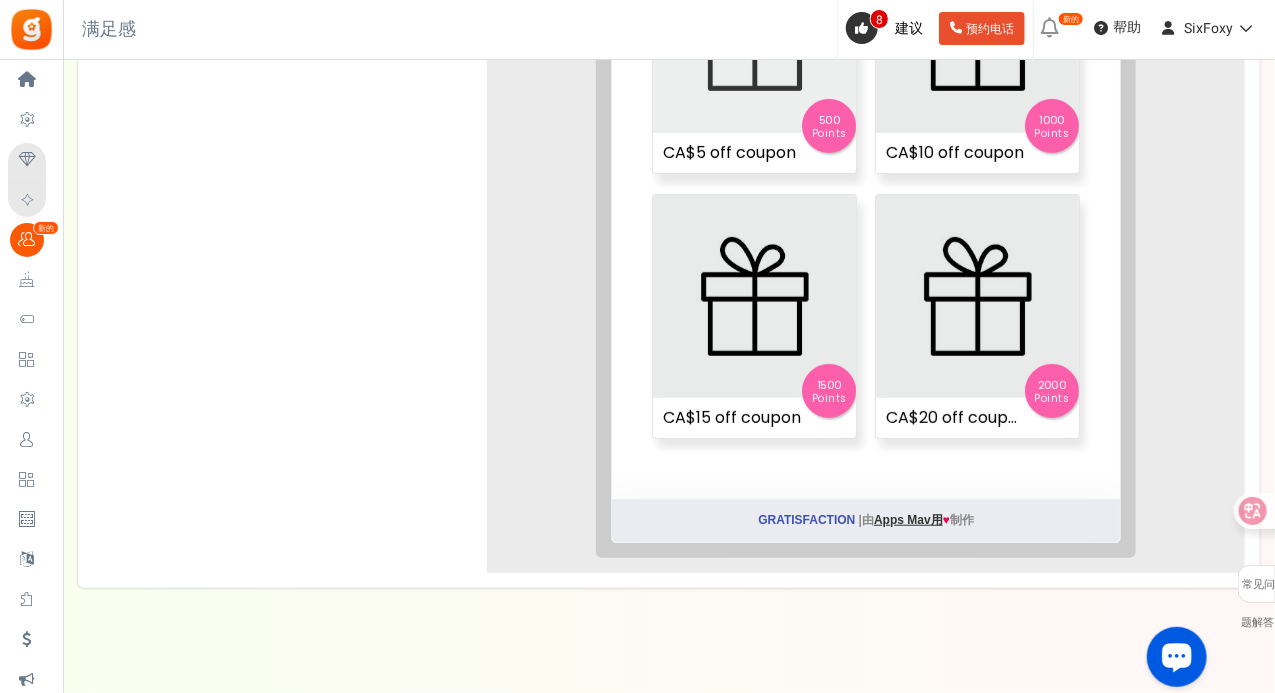 scroll, scrollTop: 500, scrollLeft: 0, axis: vertical 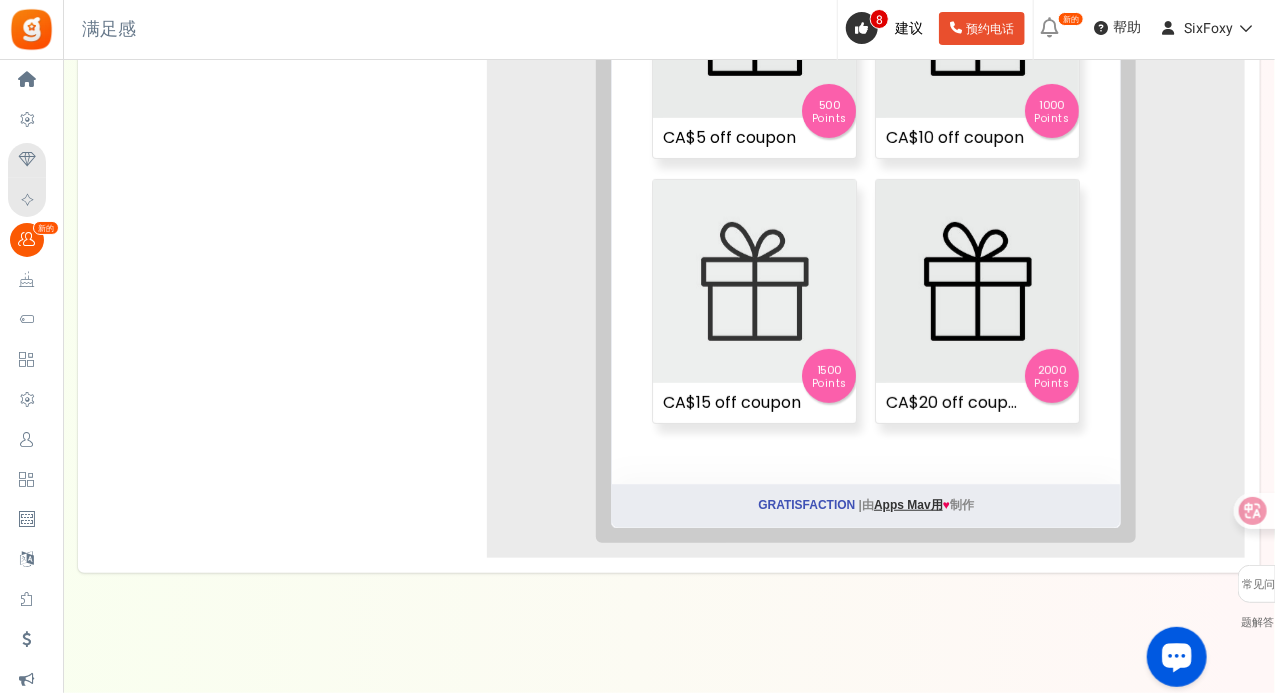 click at bounding box center (738, 266) 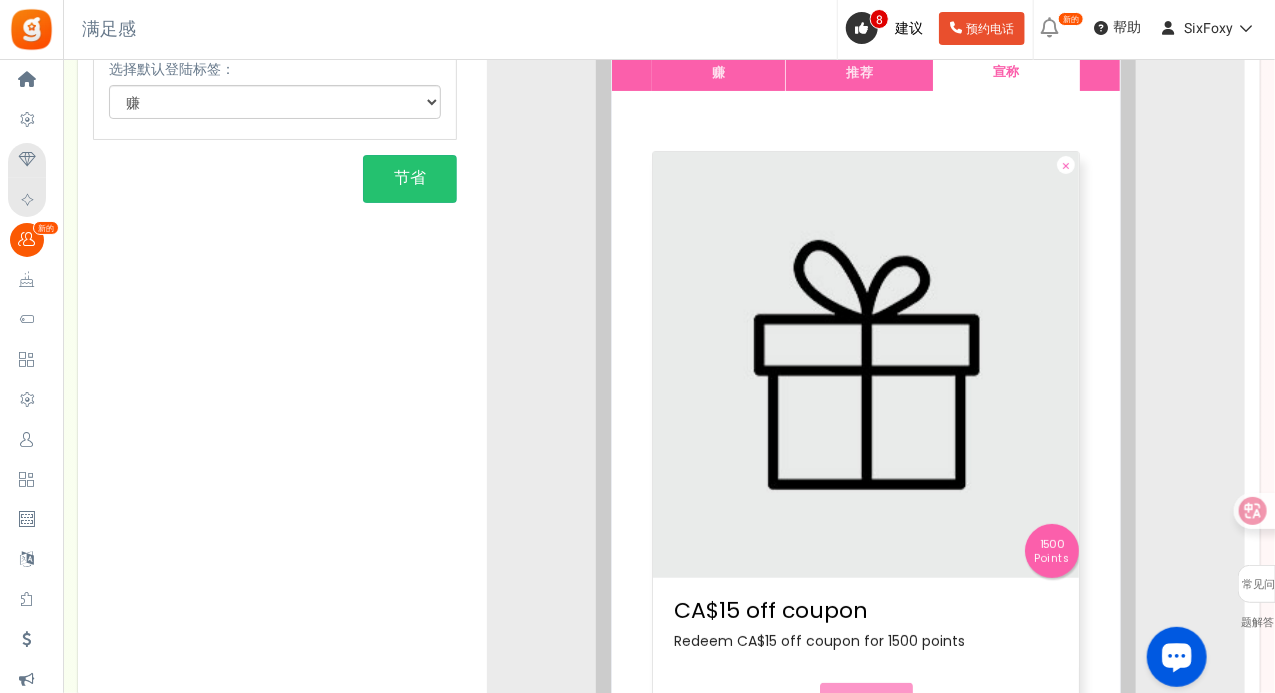 scroll, scrollTop: 0, scrollLeft: 0, axis: both 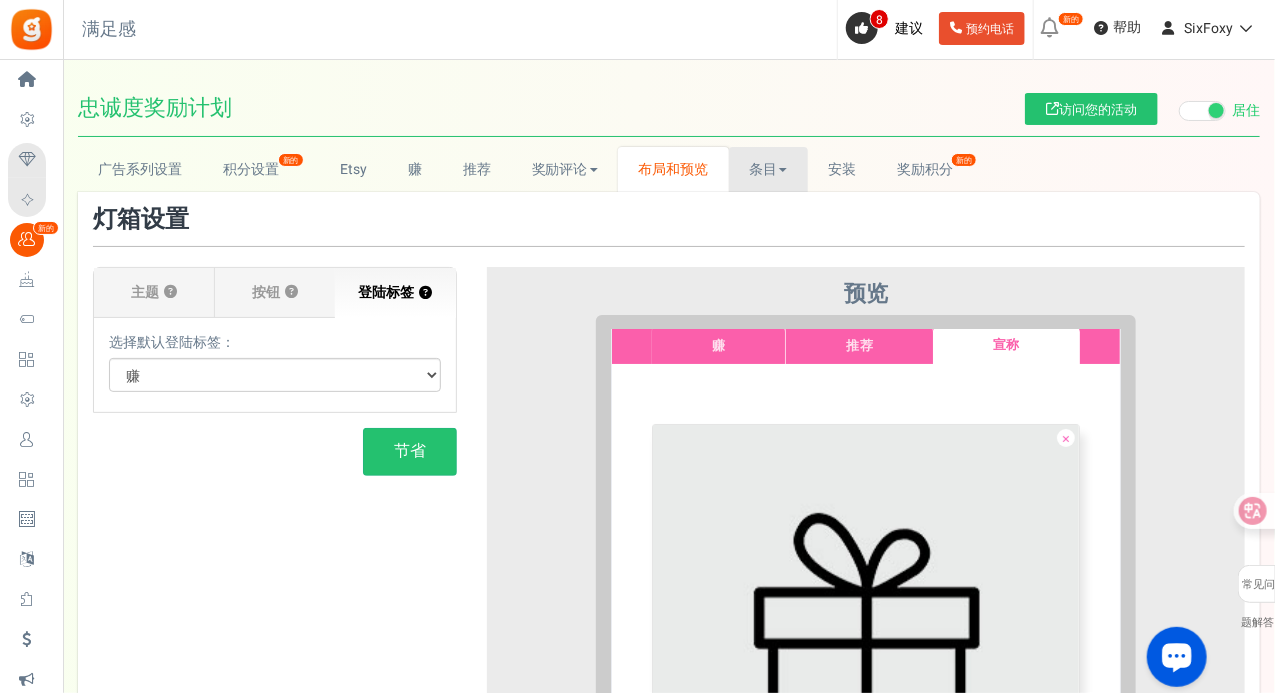 click on "条目" at bounding box center [763, 169] 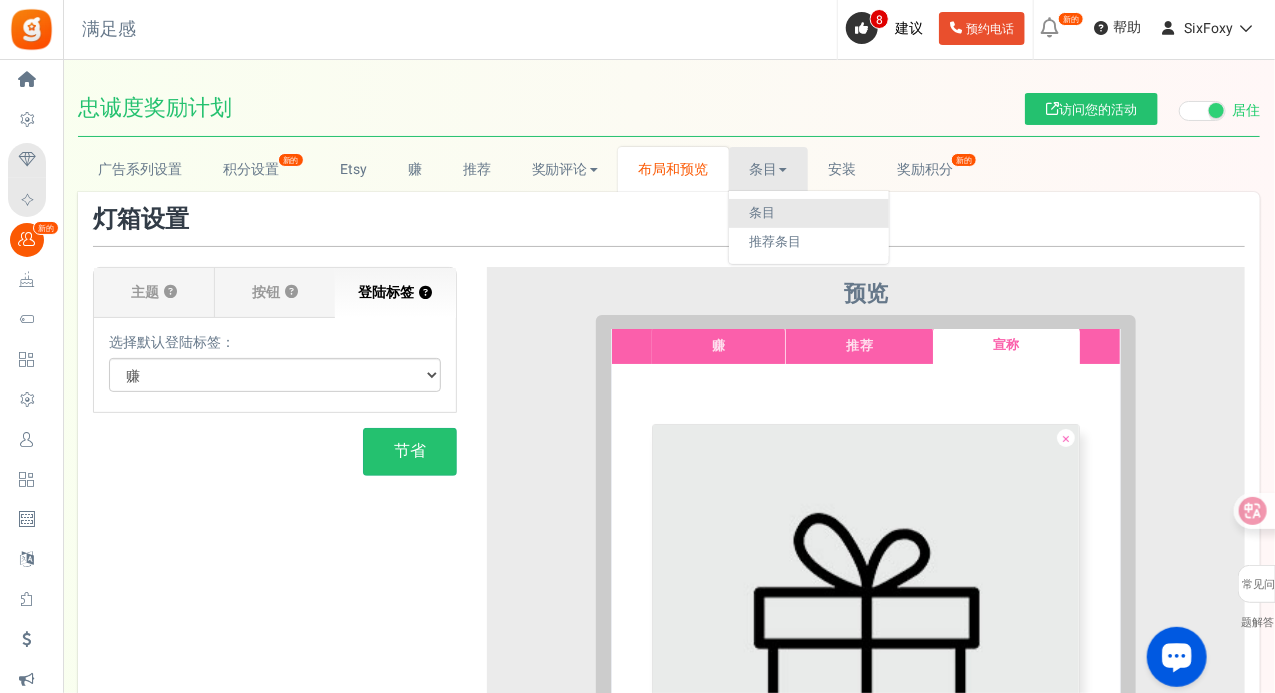 click on "条目" at bounding box center [762, 212] 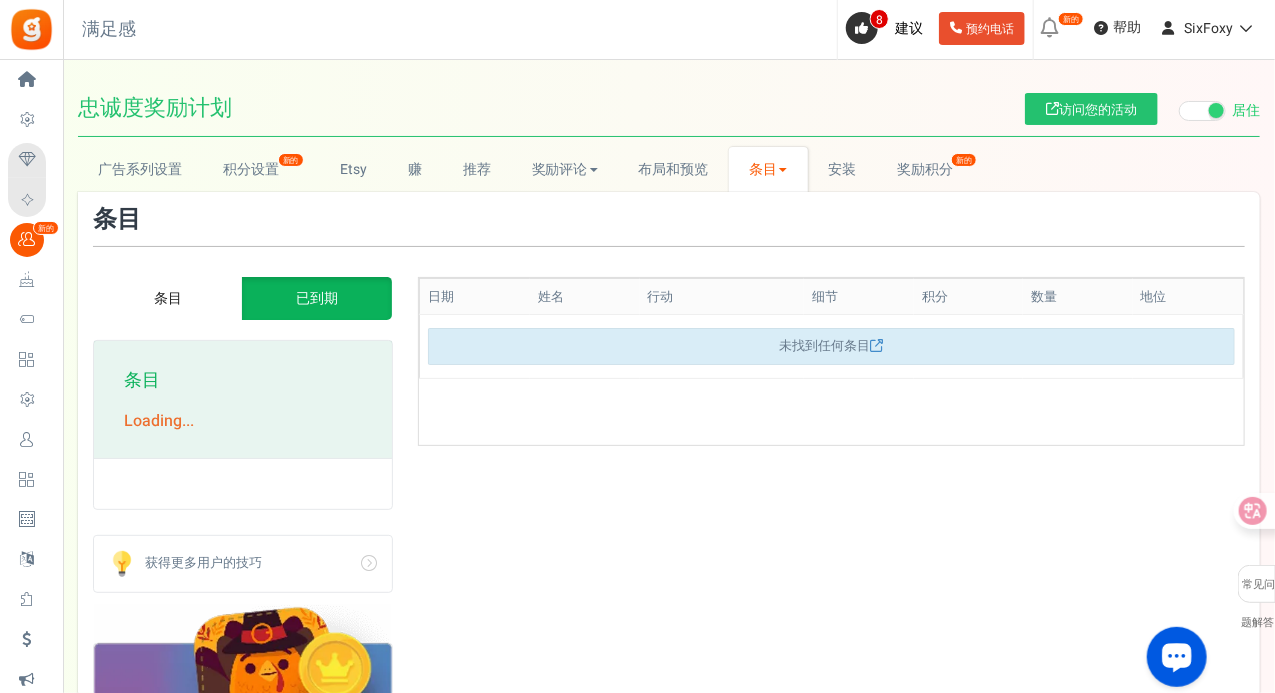 scroll, scrollTop: 0, scrollLeft: 0, axis: both 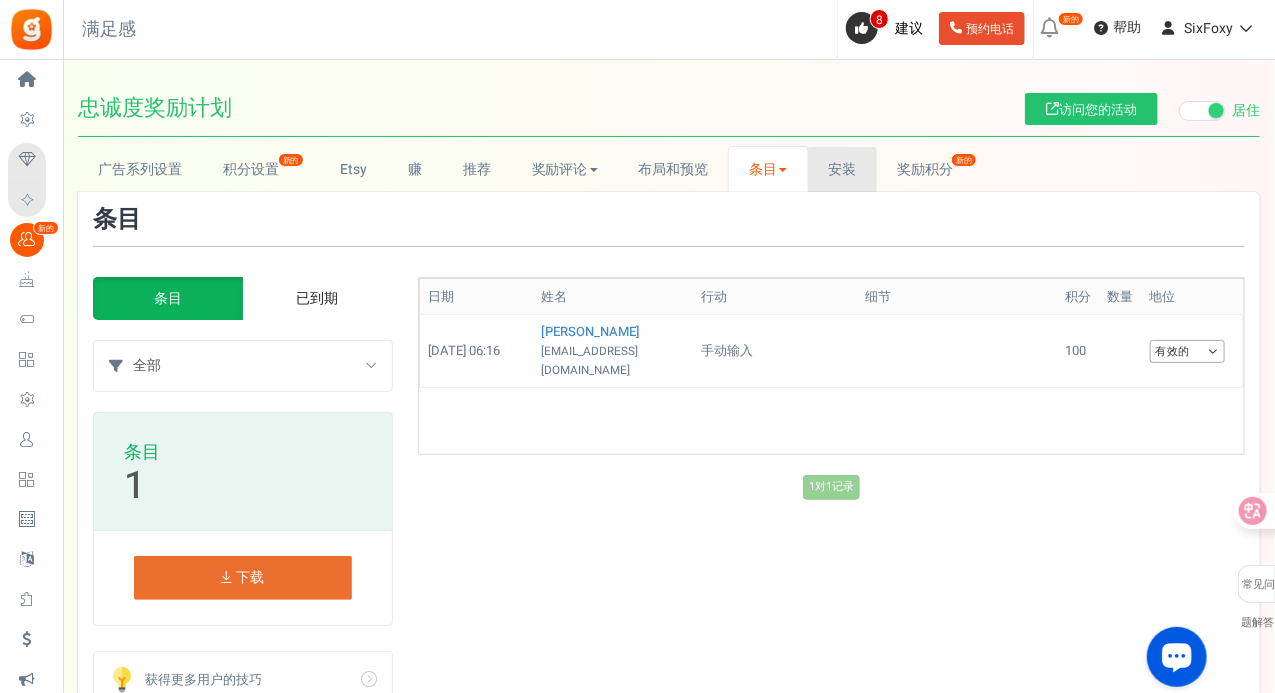 click on "安装" at bounding box center (842, 169) 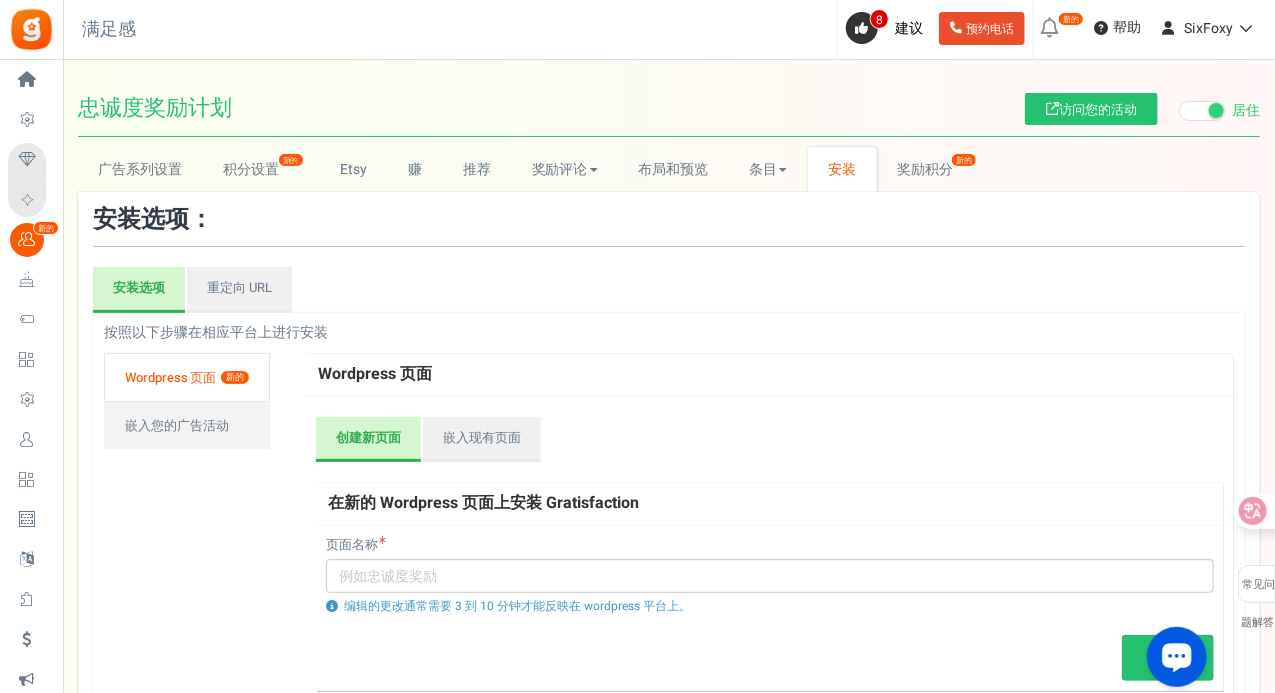 scroll, scrollTop: 200, scrollLeft: 0, axis: vertical 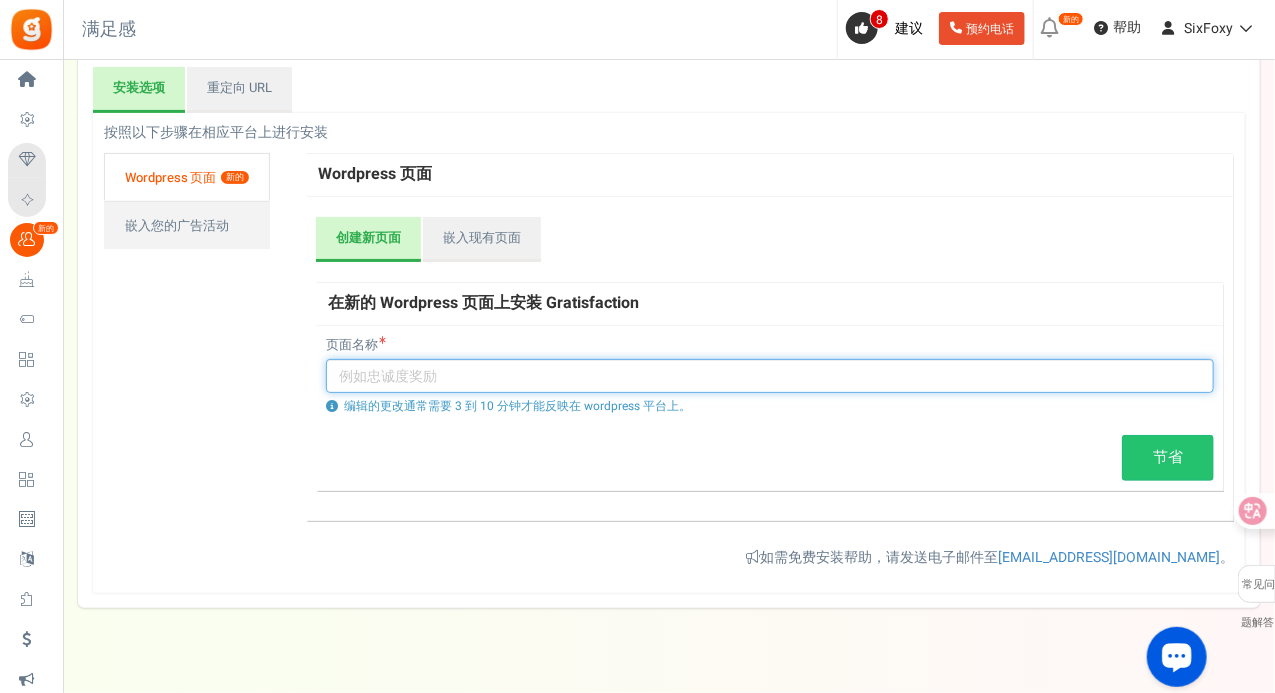 click at bounding box center [770, 376] 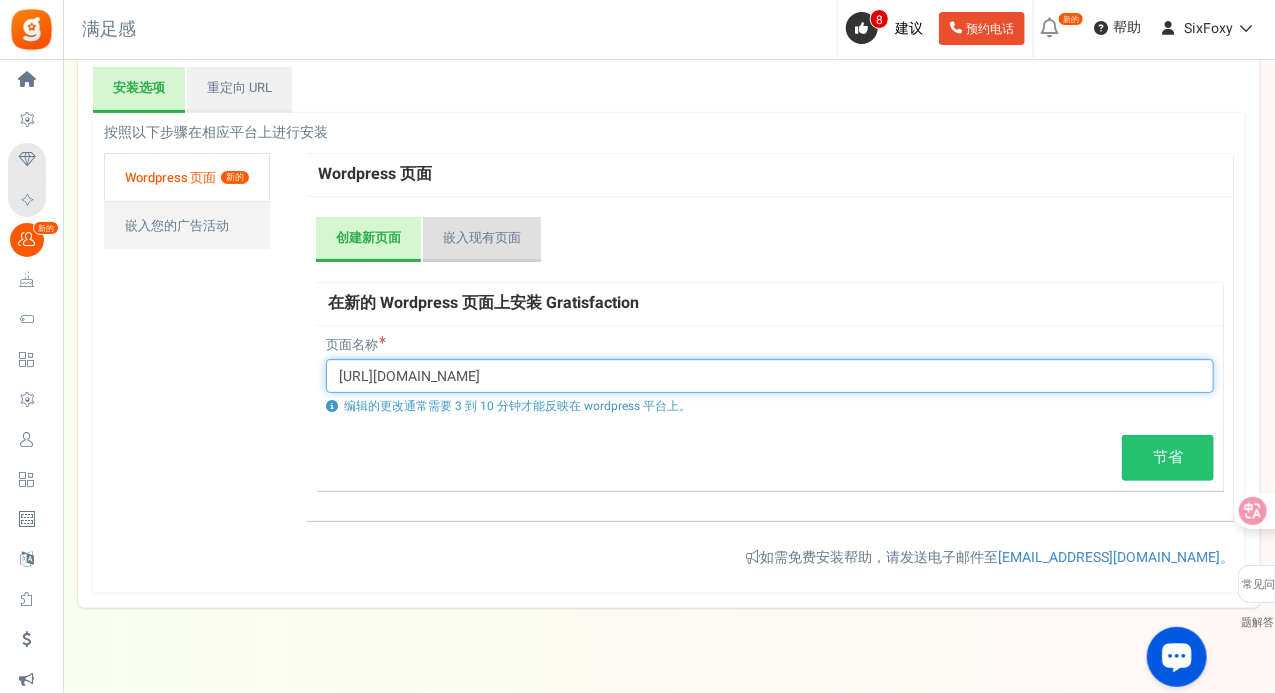 type on "[URL][DOMAIN_NAME]" 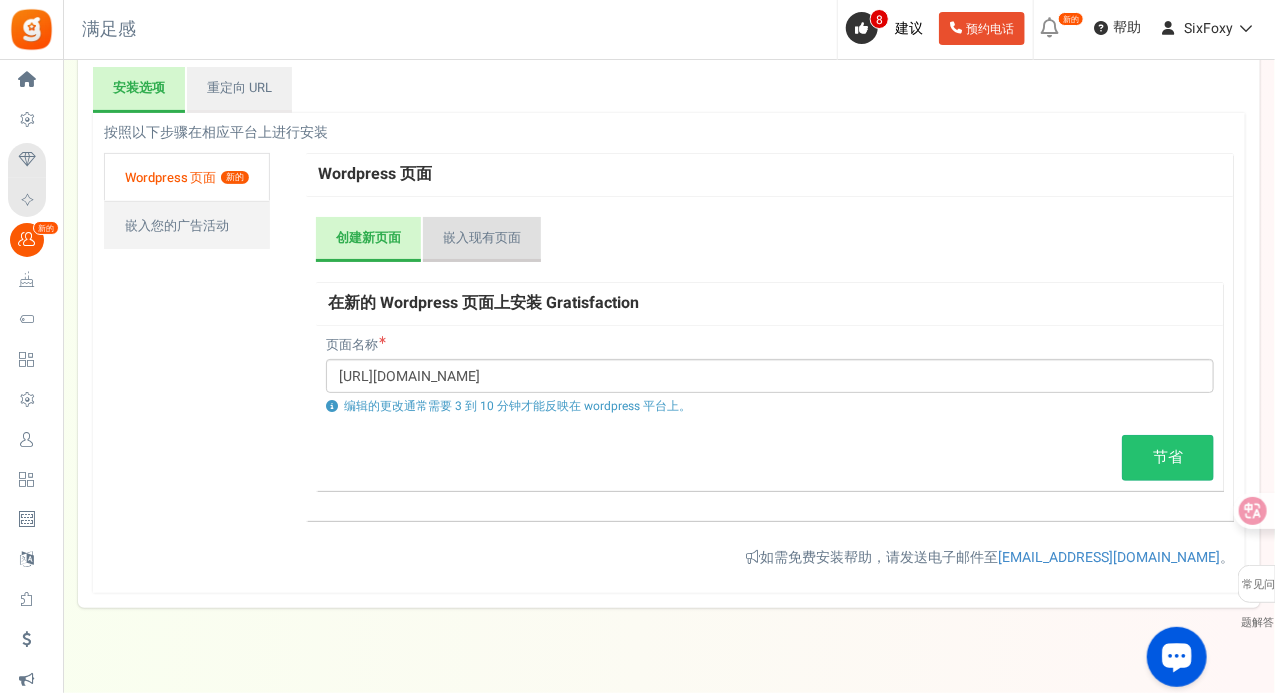 click on "嵌入现有页面" at bounding box center (482, 237) 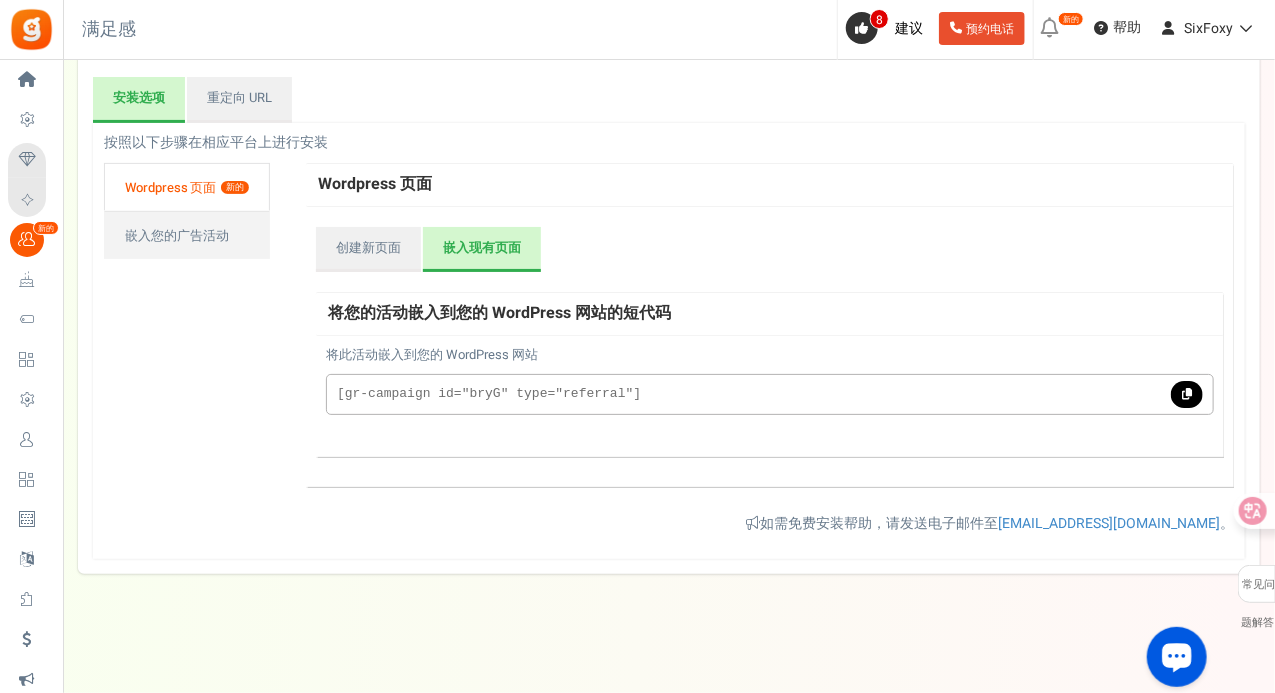 click on "[gr-campaign id="bryG" type="referral"]" at bounding box center [731, 394] 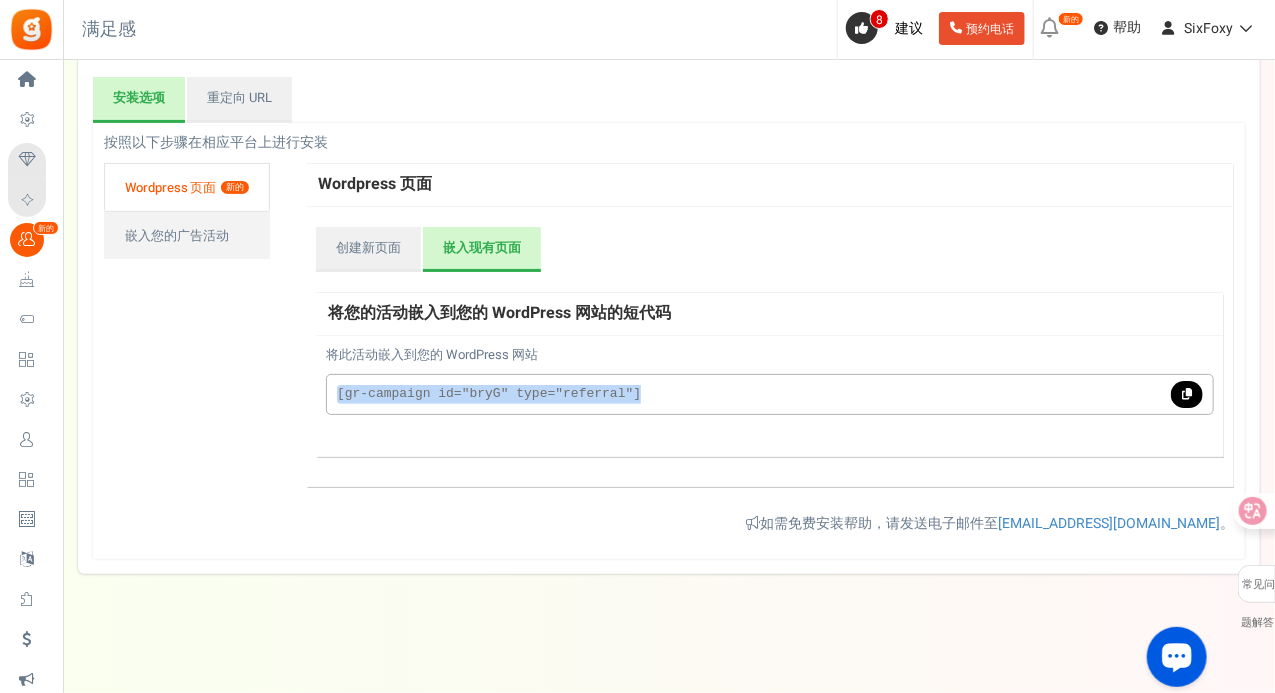 click on "[gr-campaign id="bryG" type="referral"]" at bounding box center (731, 394) 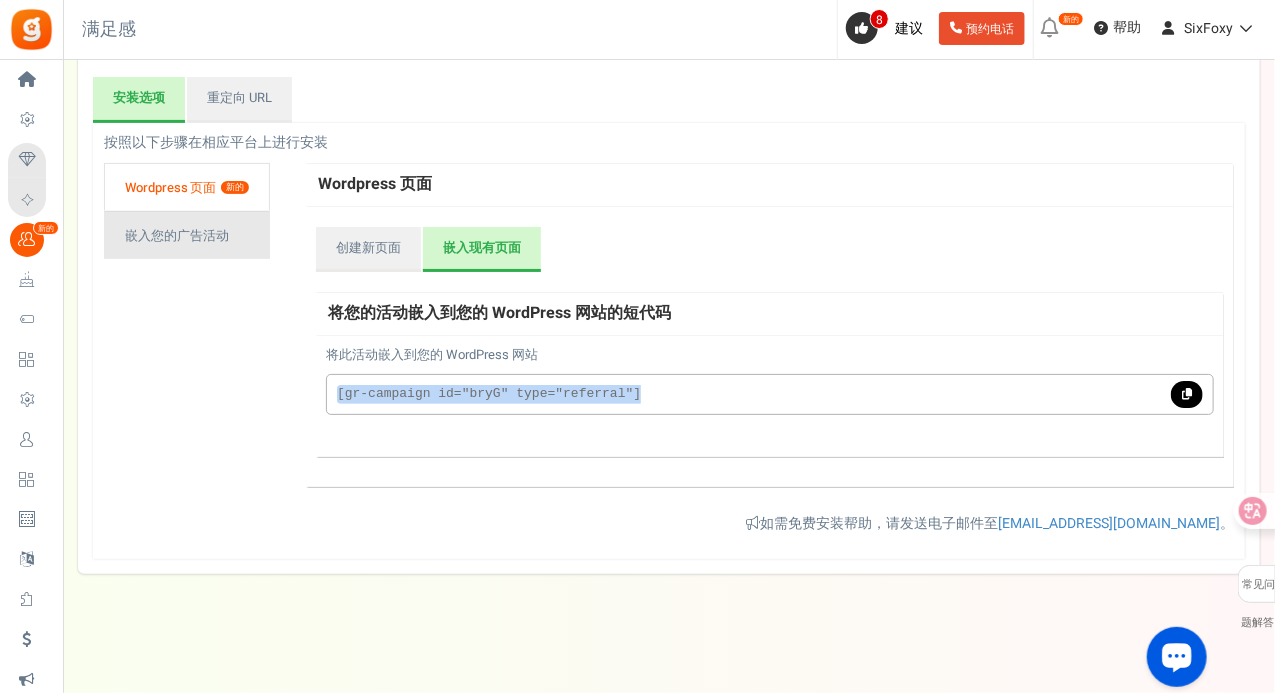 click on "嵌入您的广告活动" at bounding box center (177, 235) 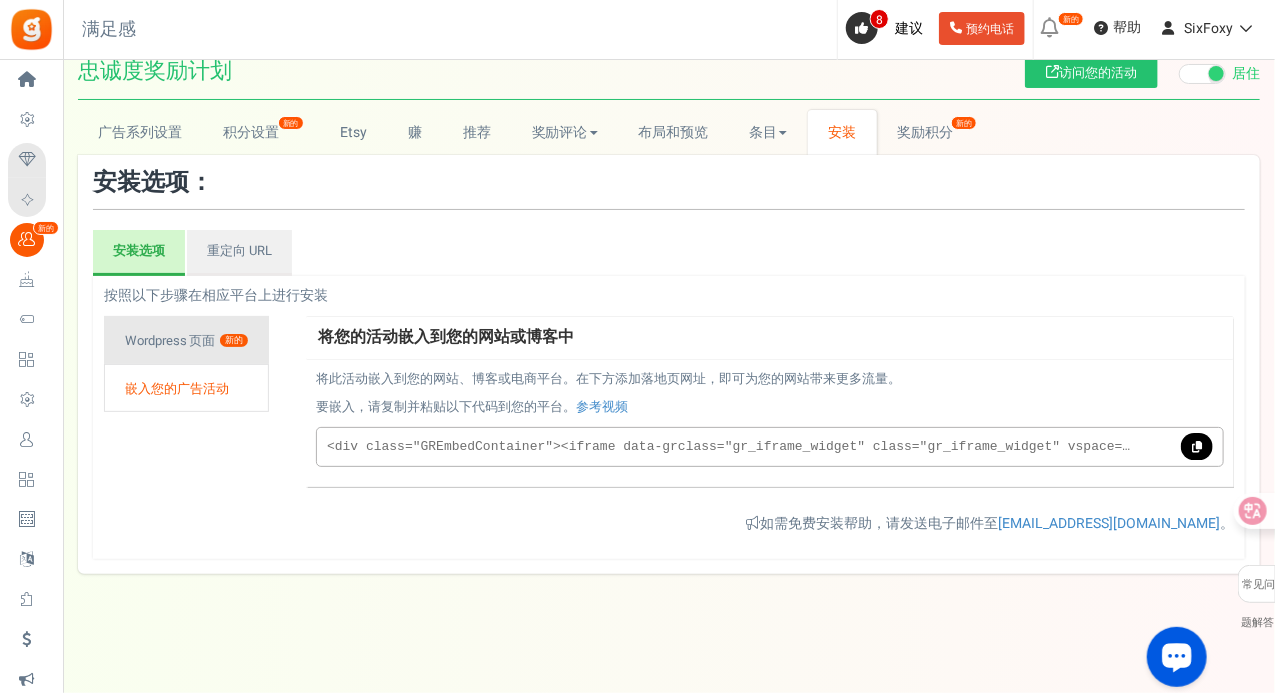 click on "Wordpress 页面" at bounding box center (170, 340) 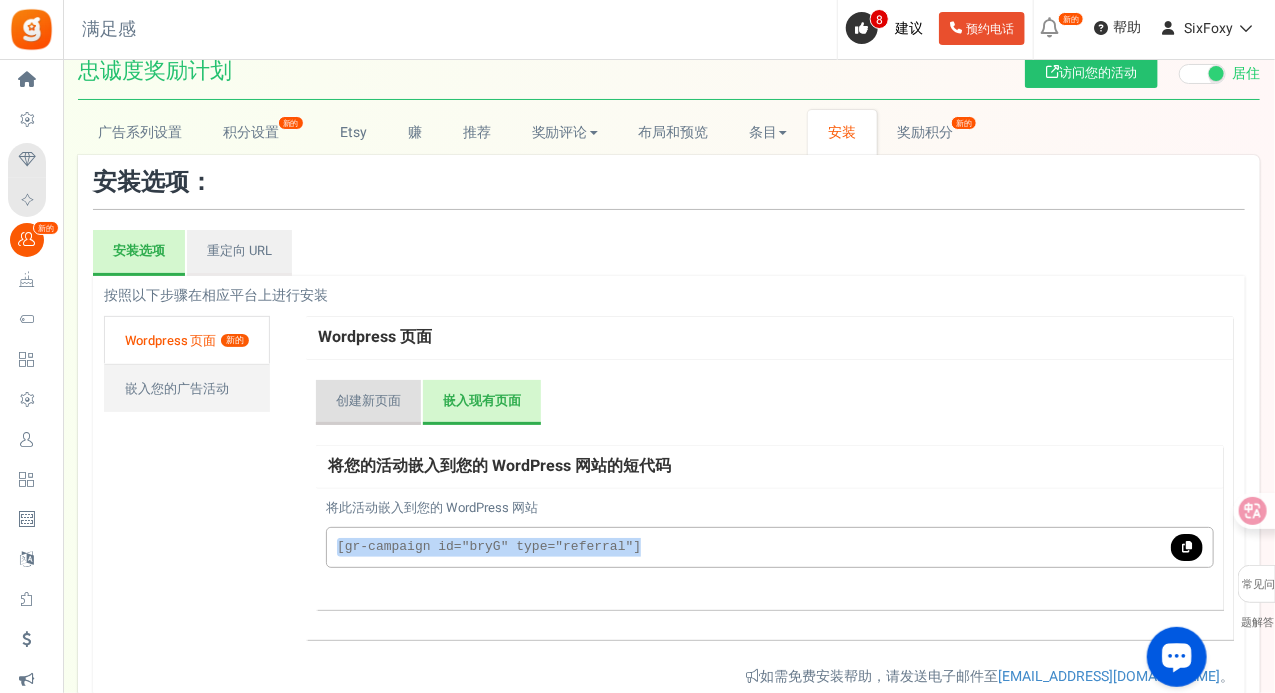 click on "创建新页面" at bounding box center (368, 403) 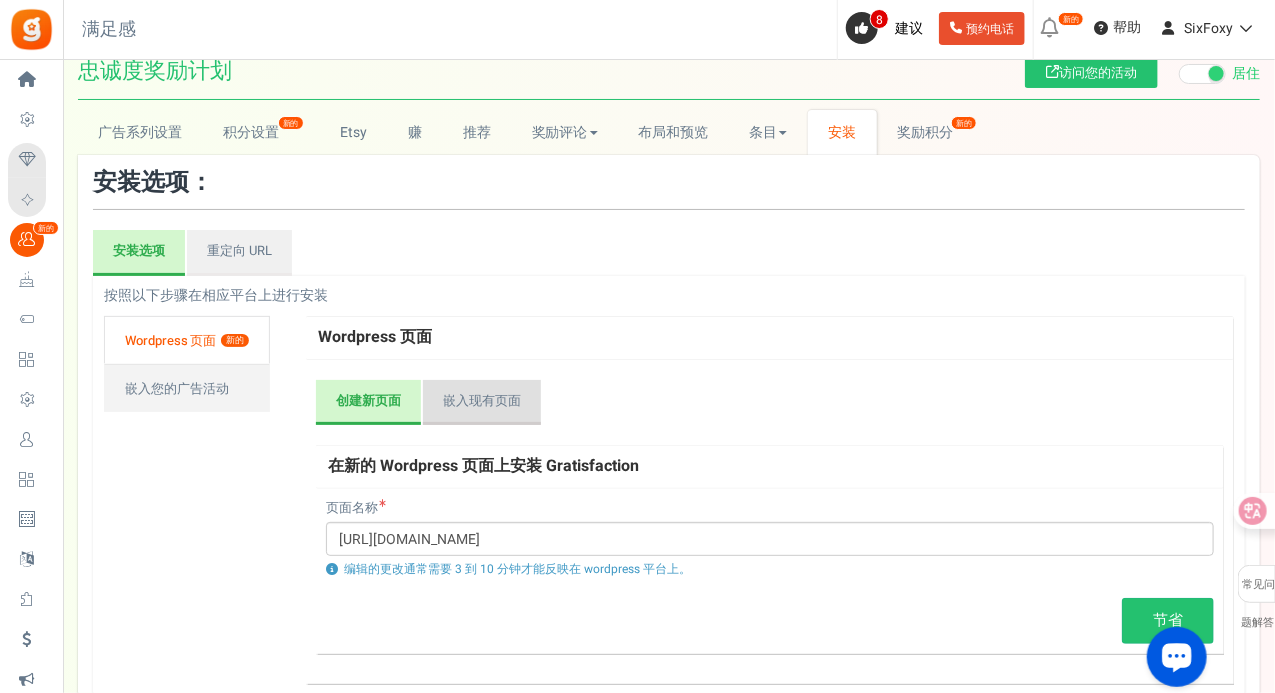 click on "嵌入现有页面" at bounding box center [482, 400] 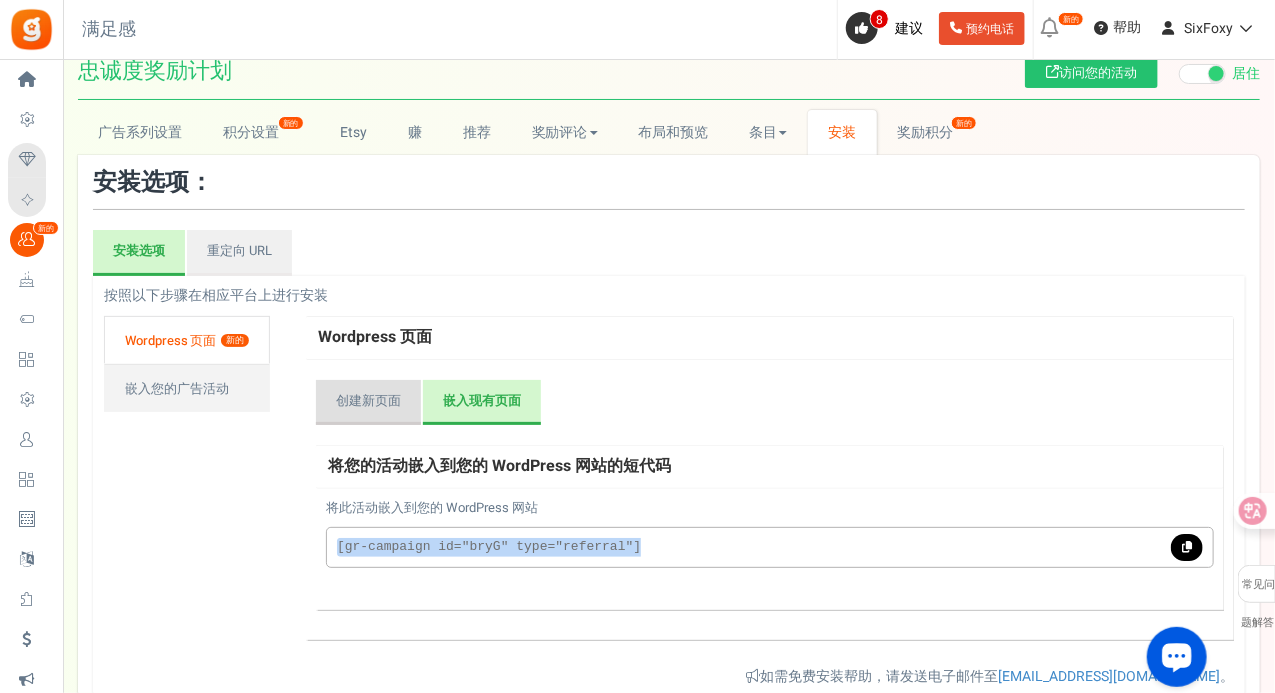 click on "创建新页面" at bounding box center (368, 400) 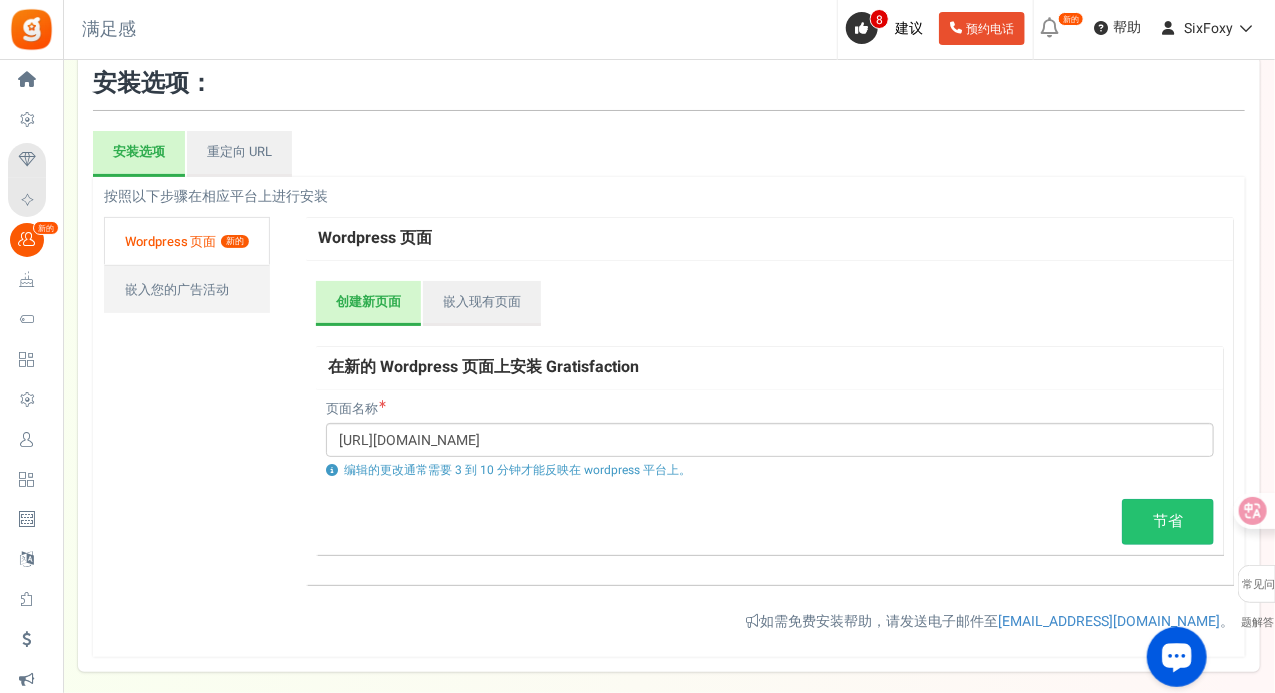 scroll, scrollTop: 137, scrollLeft: 0, axis: vertical 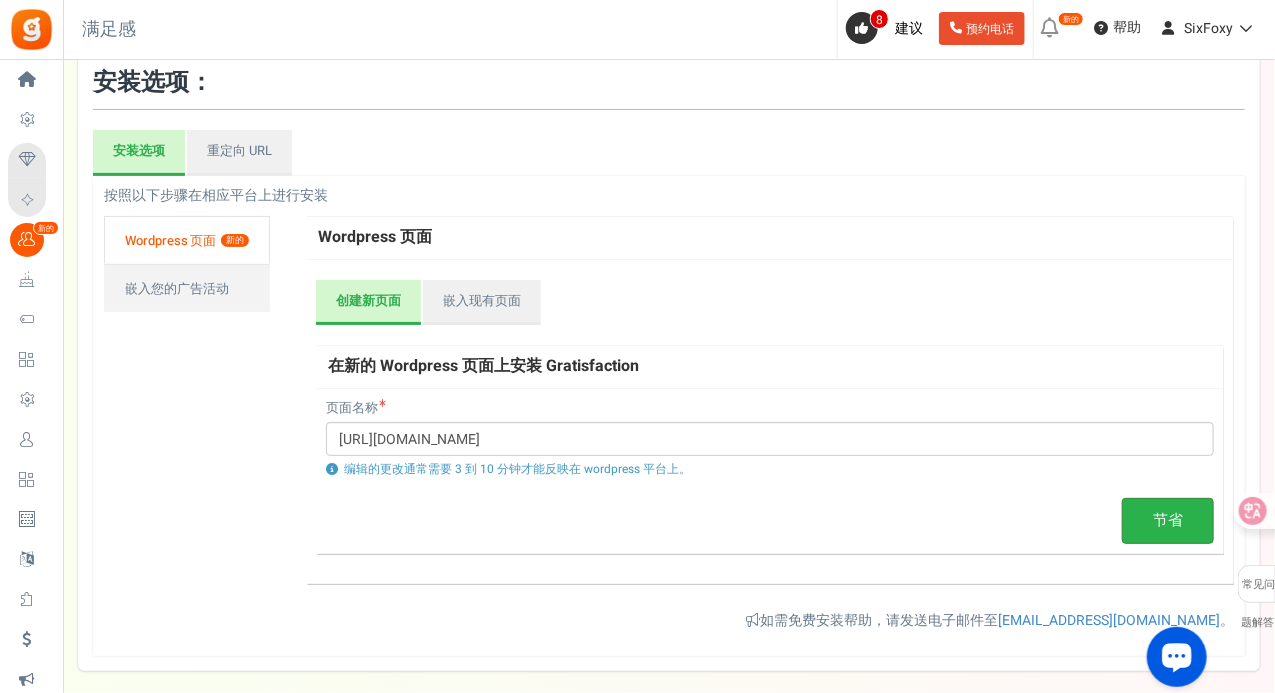 click on "节省" at bounding box center (1168, 521) 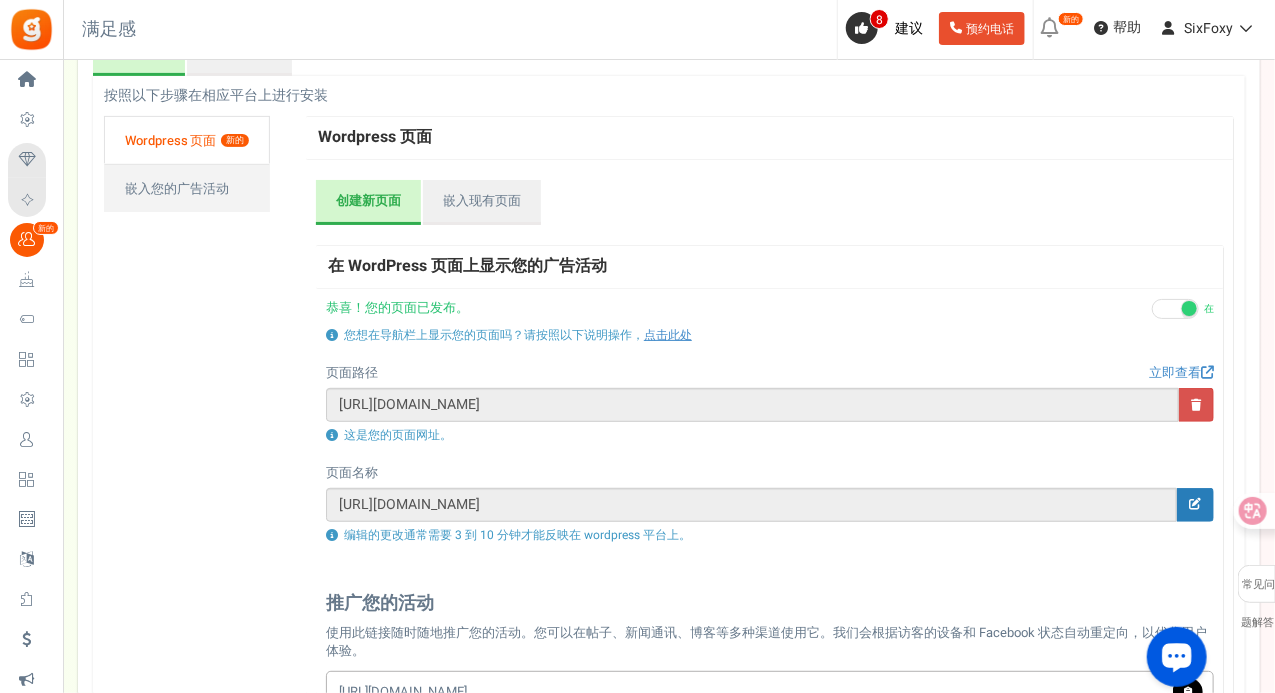 scroll, scrollTop: 213, scrollLeft: 0, axis: vertical 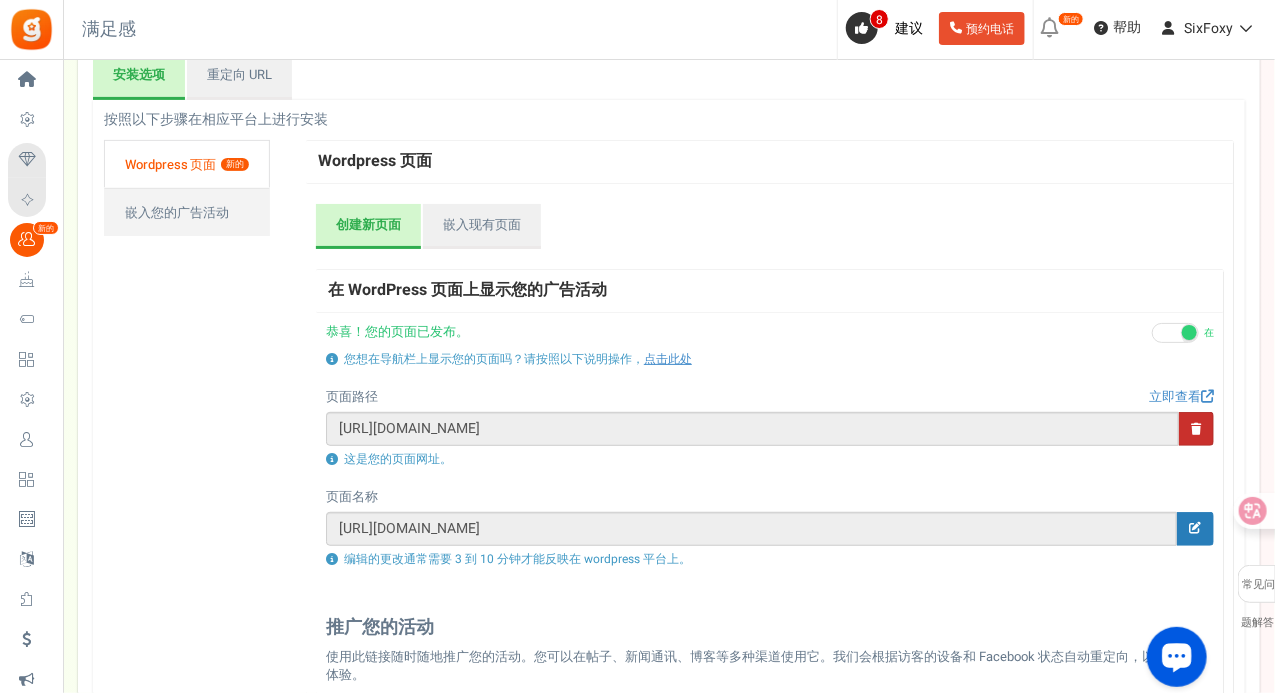 click at bounding box center [1196, 429] 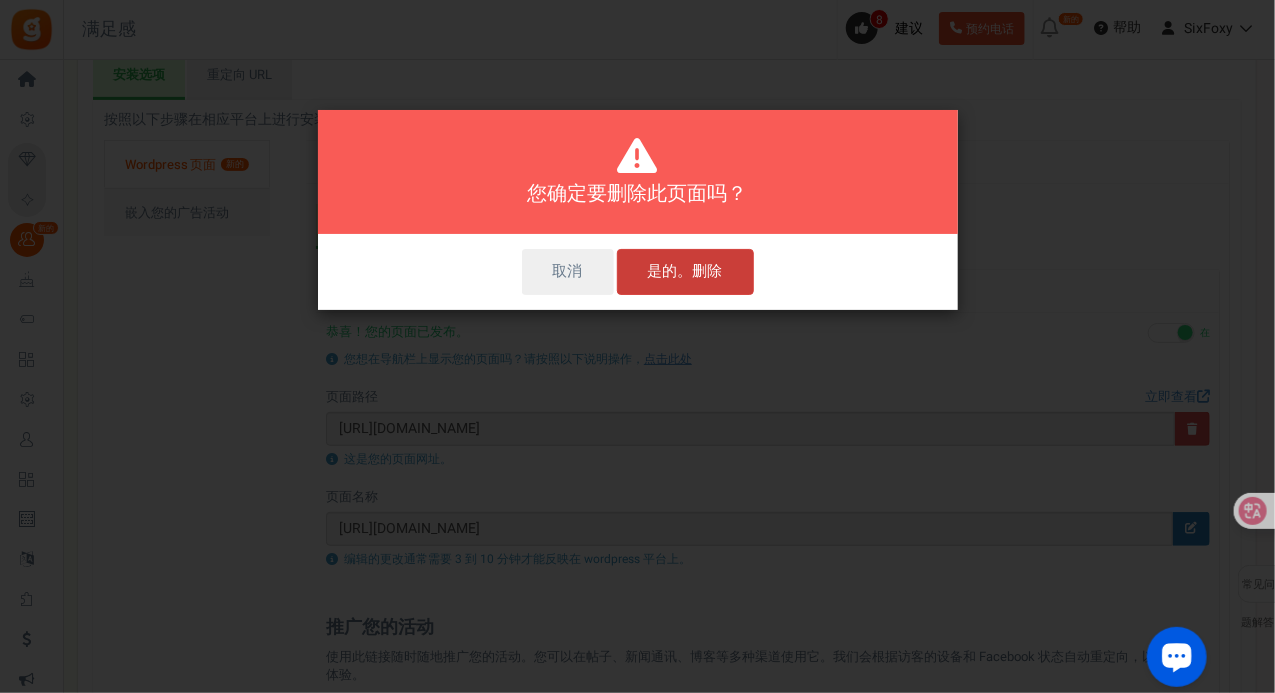 click on "是的。删除" at bounding box center [685, 271] 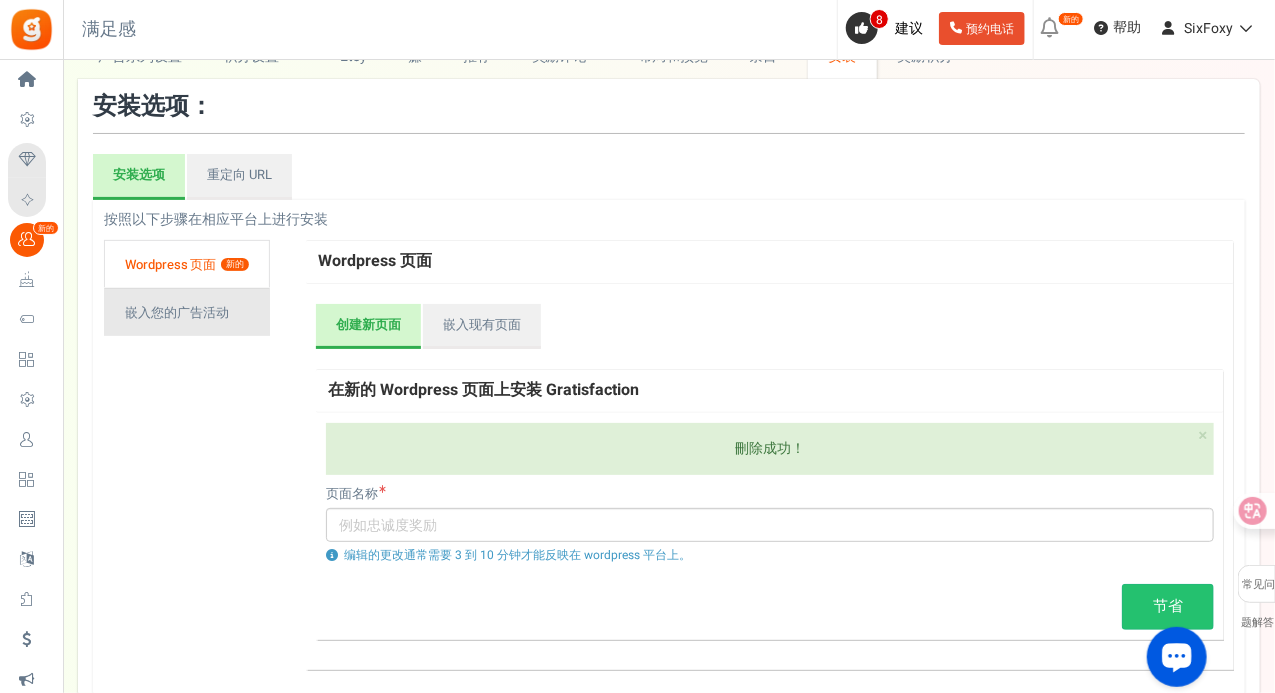 click on "嵌入您的广告活动" at bounding box center [187, 312] 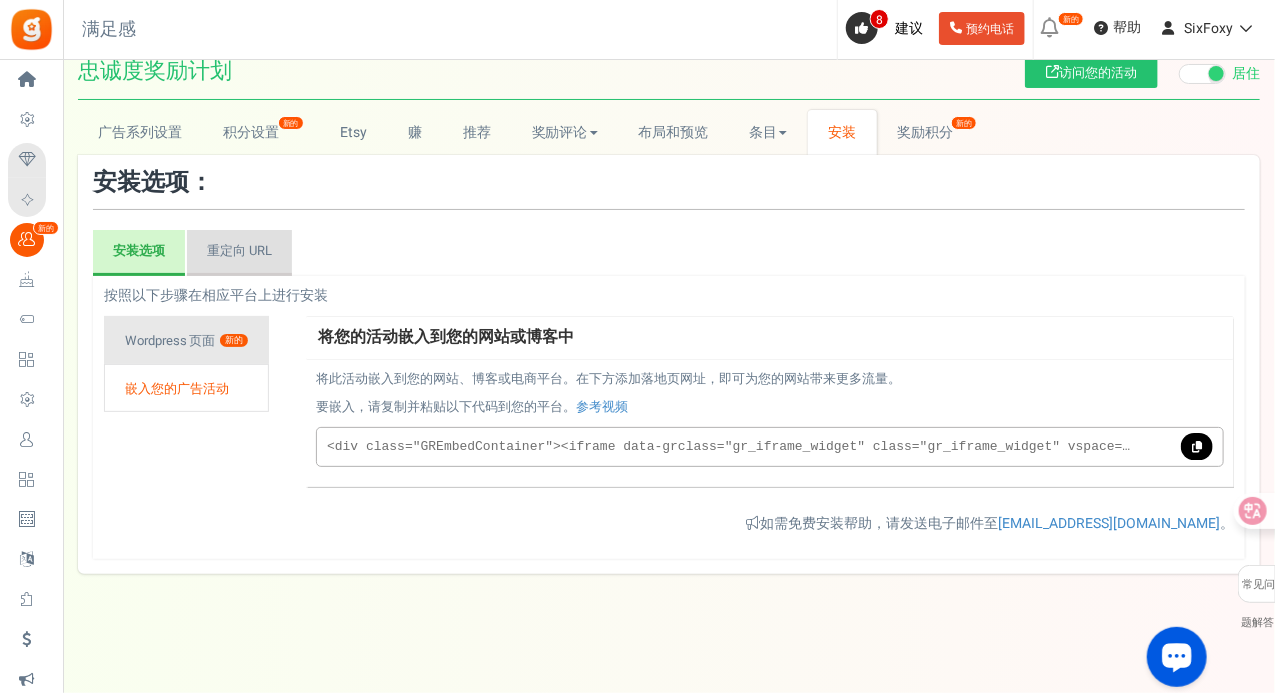 drag, startPoint x: 243, startPoint y: 325, endPoint x: 267, endPoint y: 243, distance: 85.44004 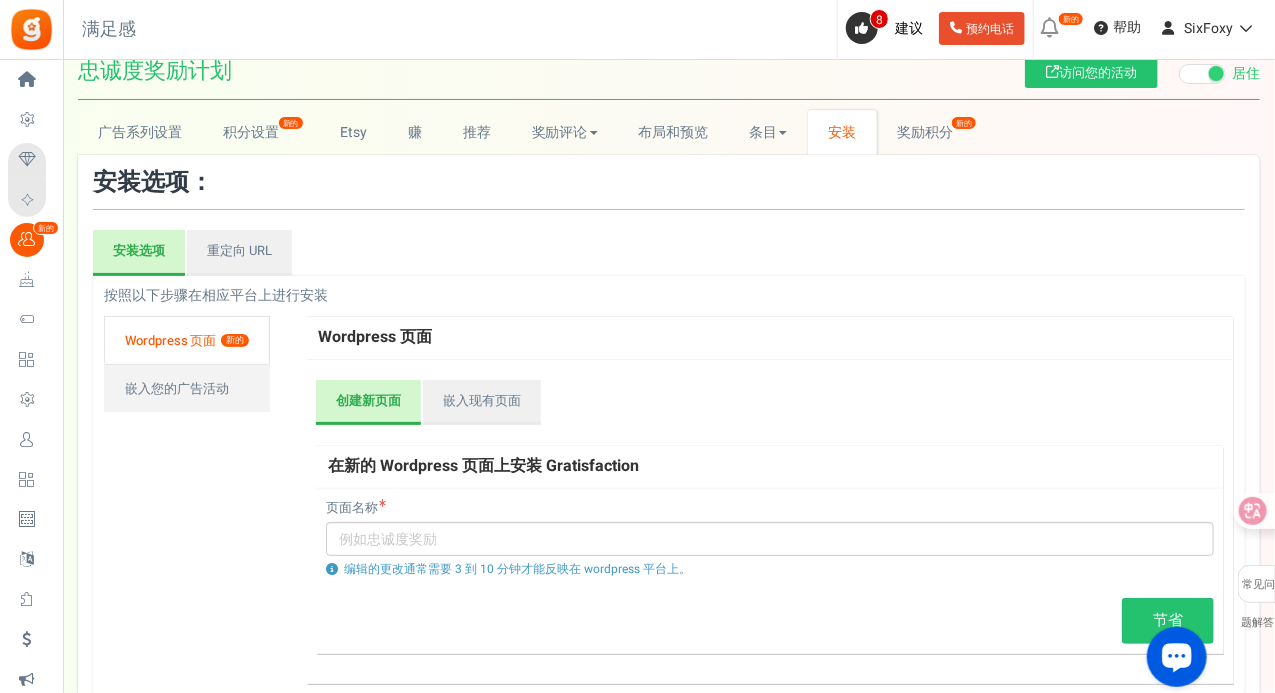 click on "安装选项：" at bounding box center (669, 183) 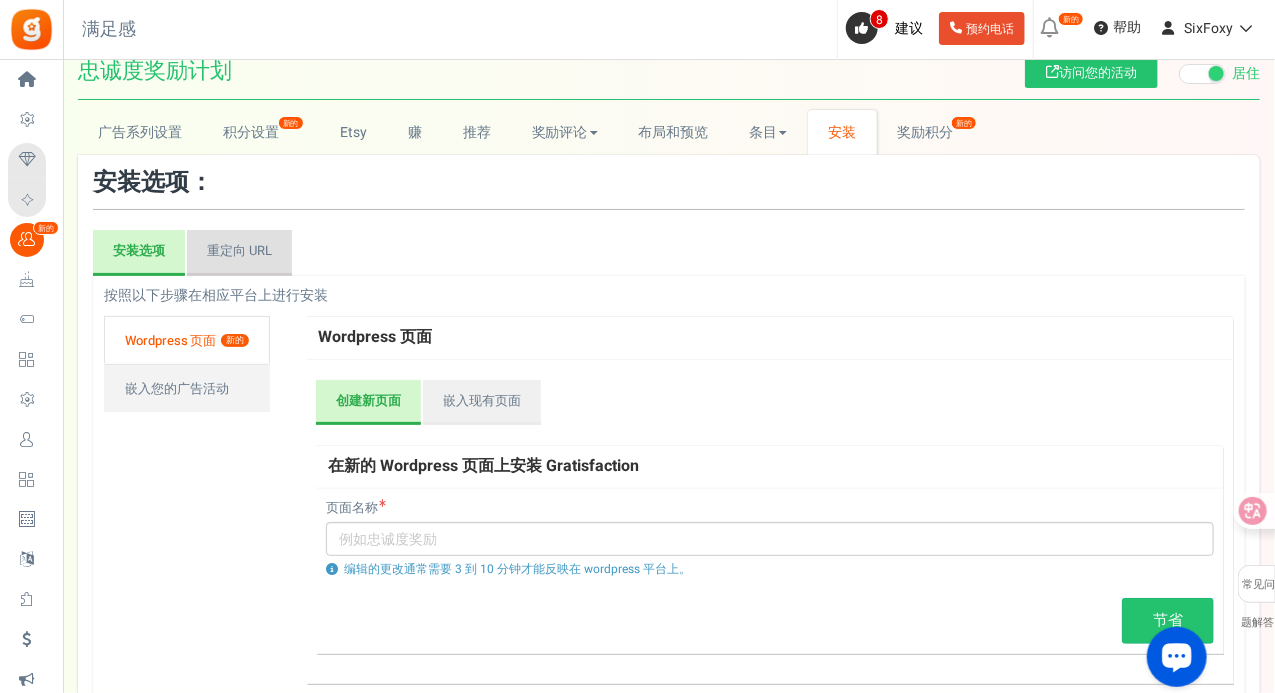 click on "重定向 URL" at bounding box center [239, 253] 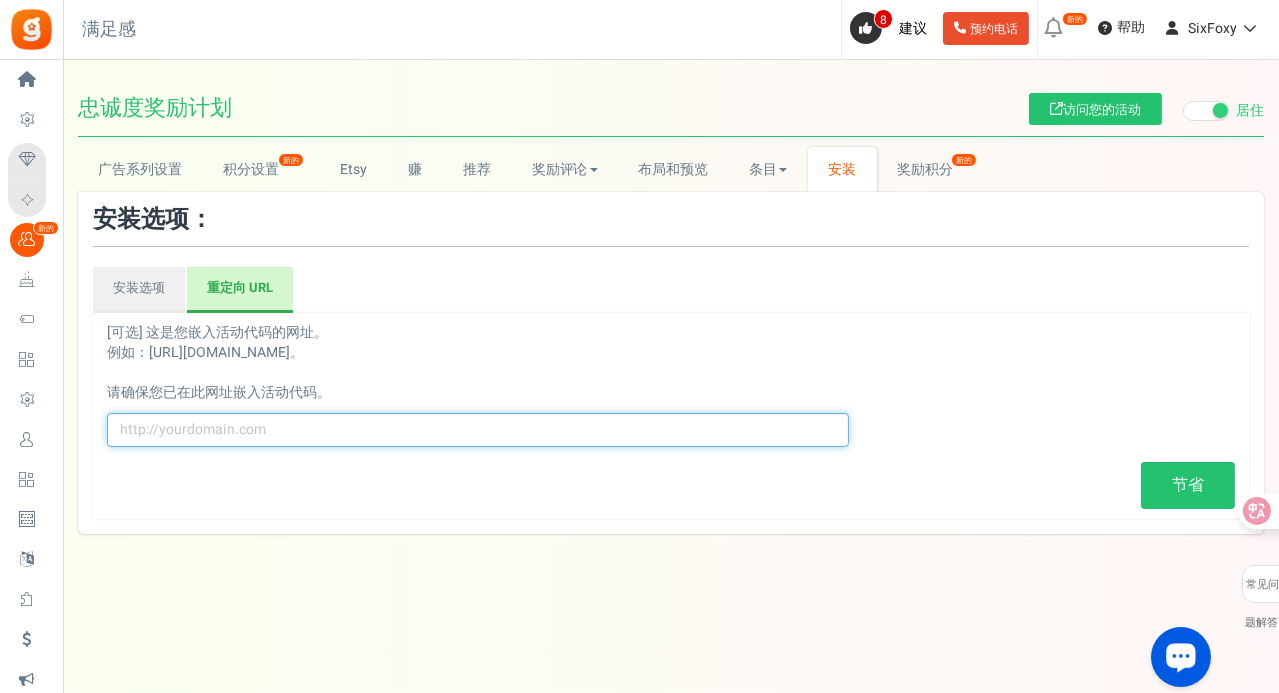 click at bounding box center (478, 430) 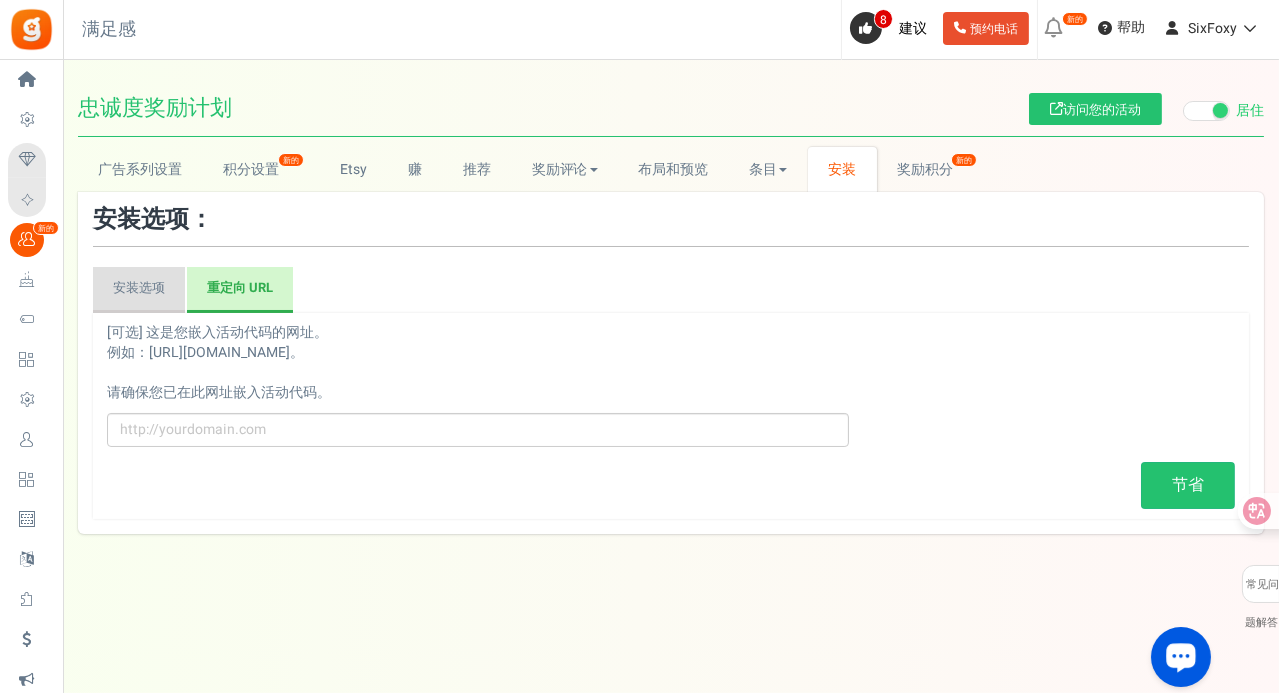 click on "安装选项" at bounding box center (139, 287) 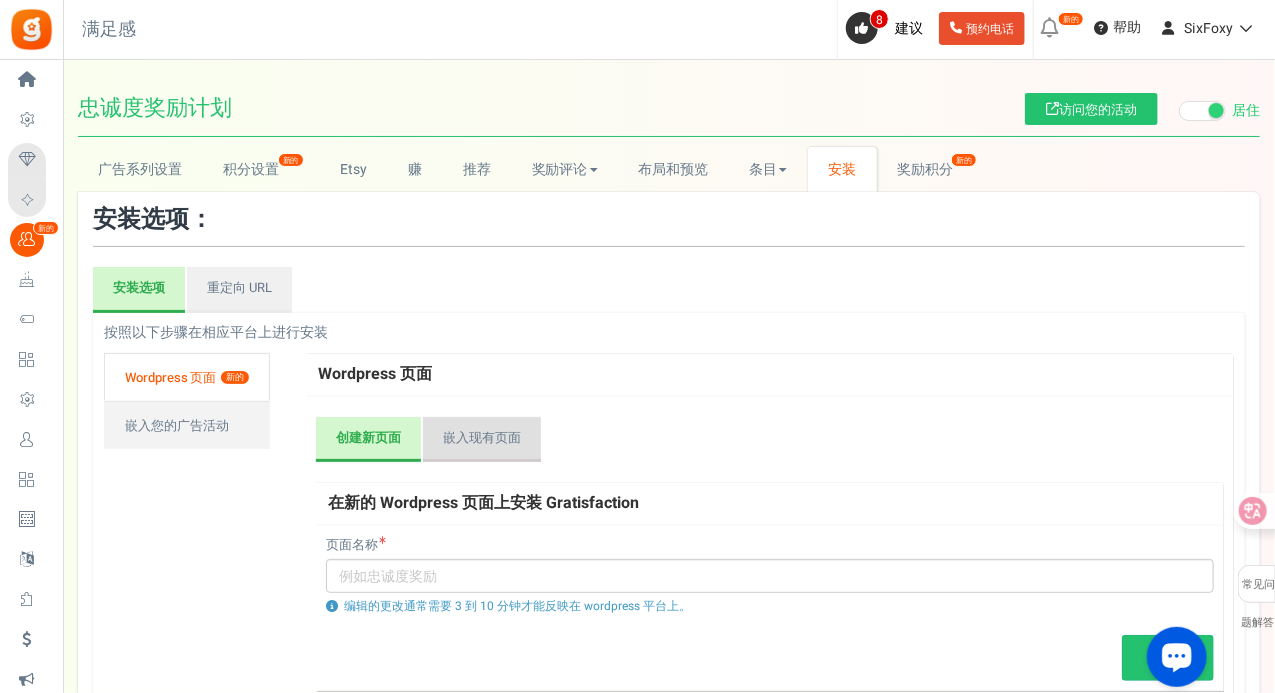 click on "嵌入现有页面" at bounding box center (482, 440) 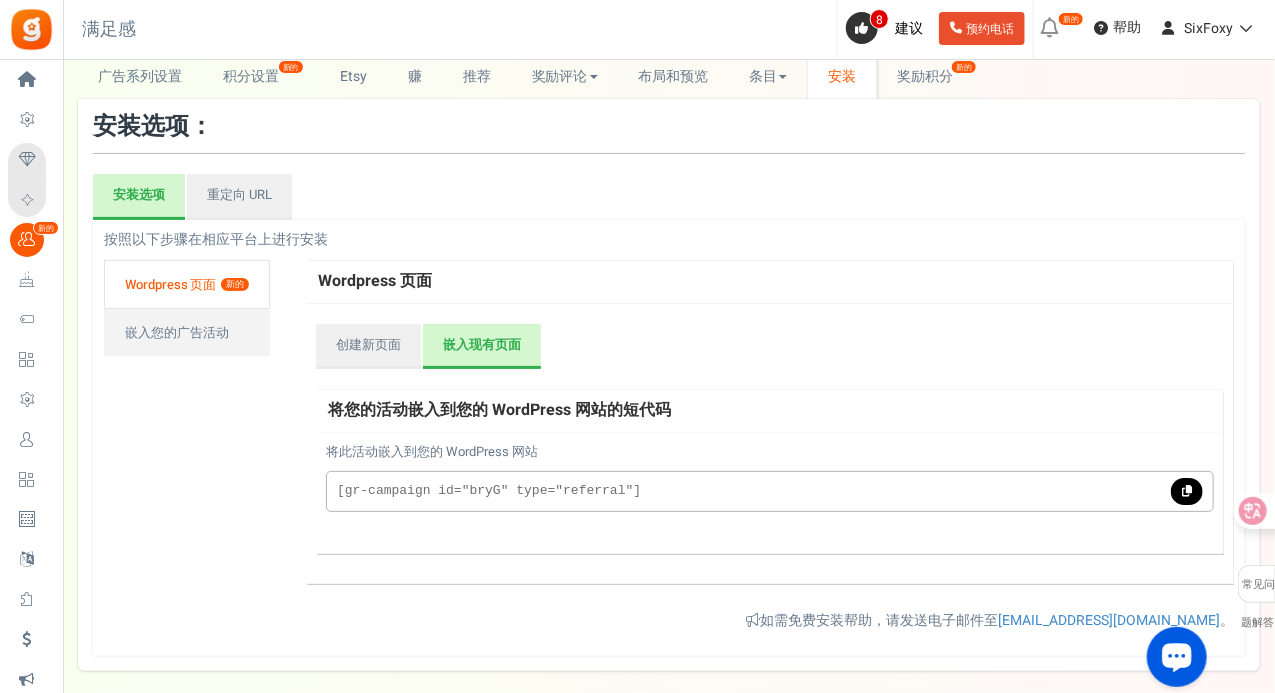 scroll, scrollTop: 100, scrollLeft: 0, axis: vertical 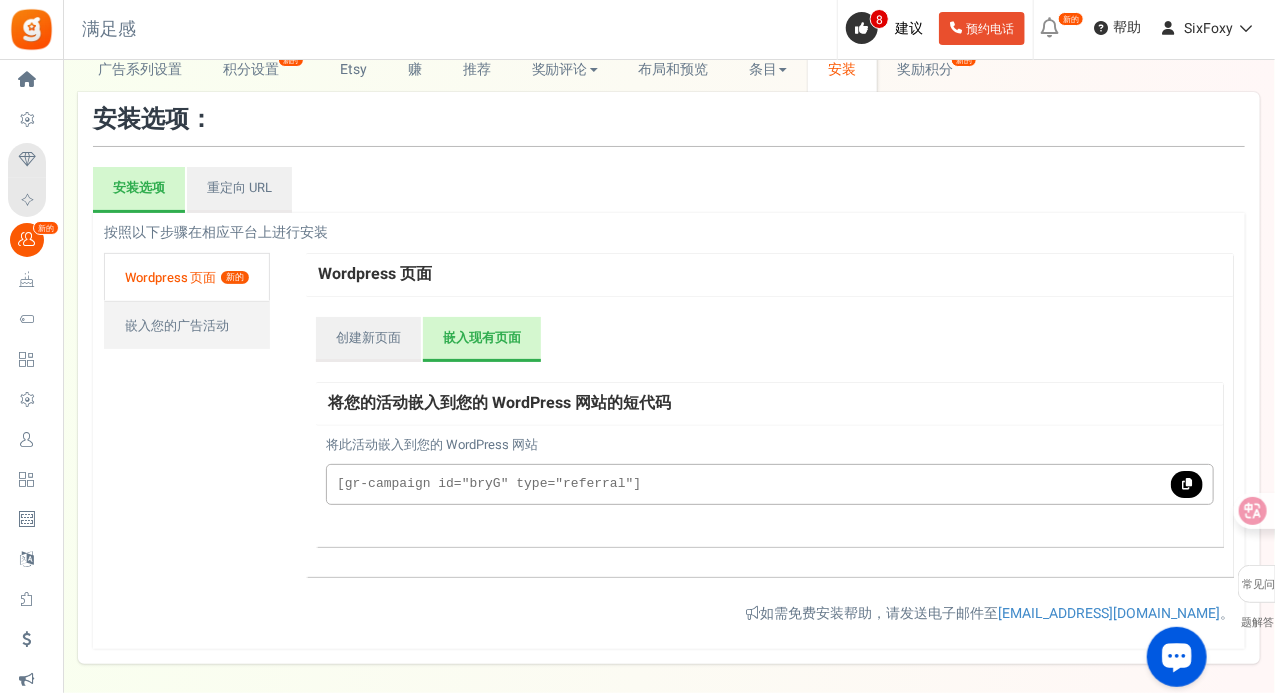 click on "[gr-campaign id="bryG" type="referral"]" at bounding box center [770, 484] 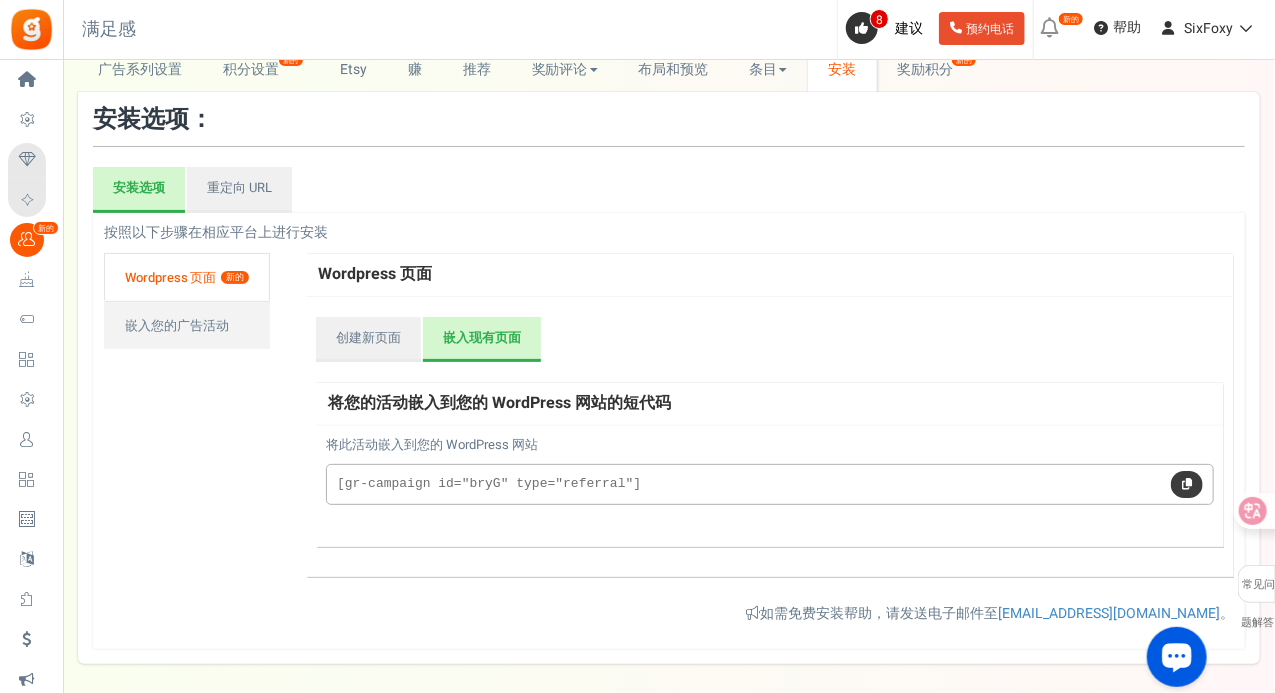 click at bounding box center (1187, 484) 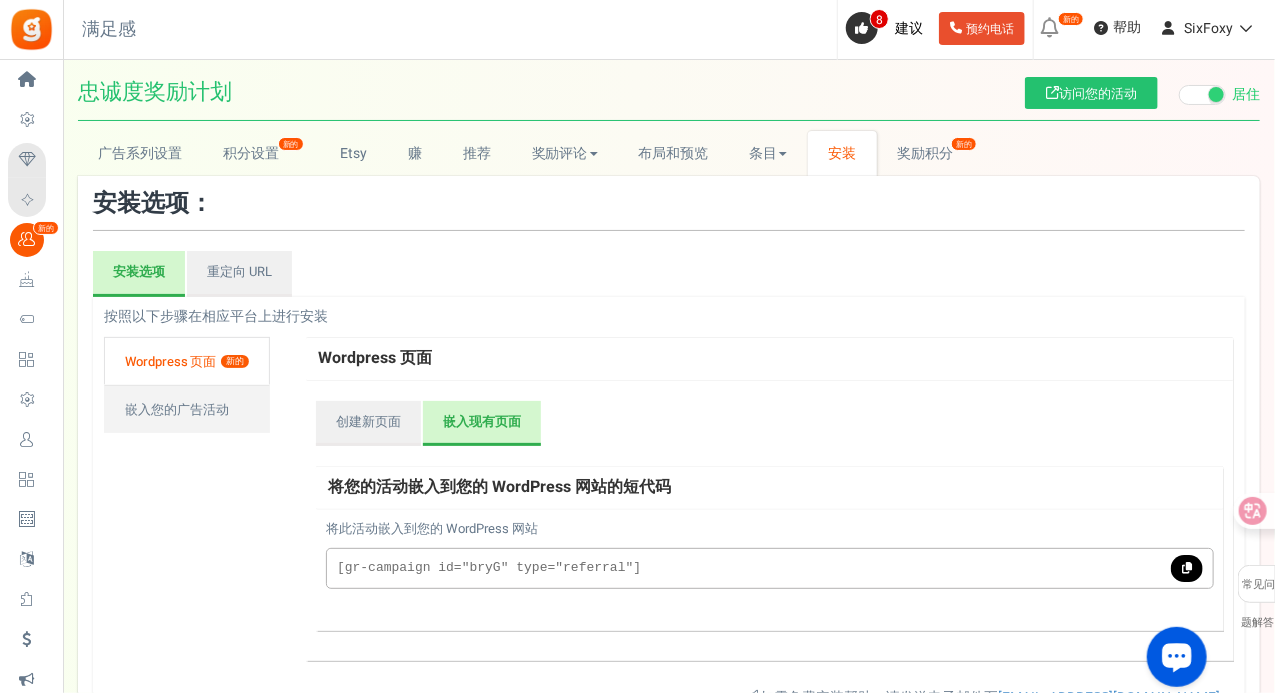 scroll, scrollTop: 0, scrollLeft: 0, axis: both 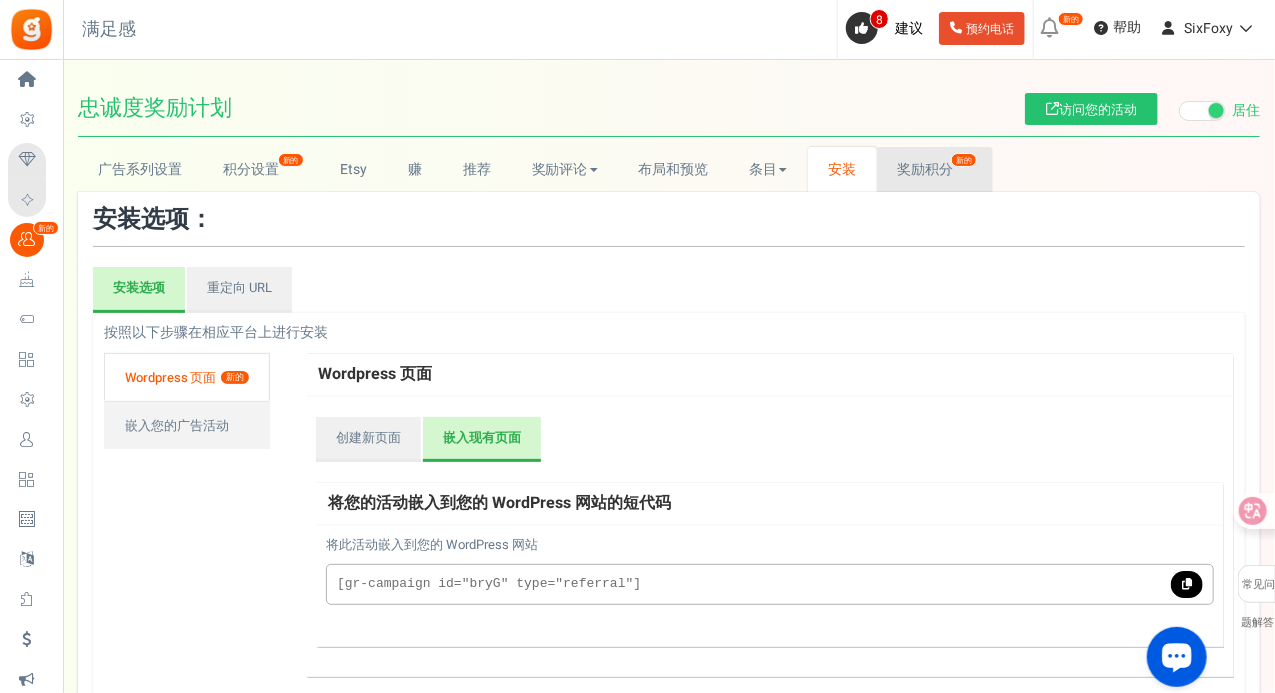 click on "奖励积分" at bounding box center (925, 169) 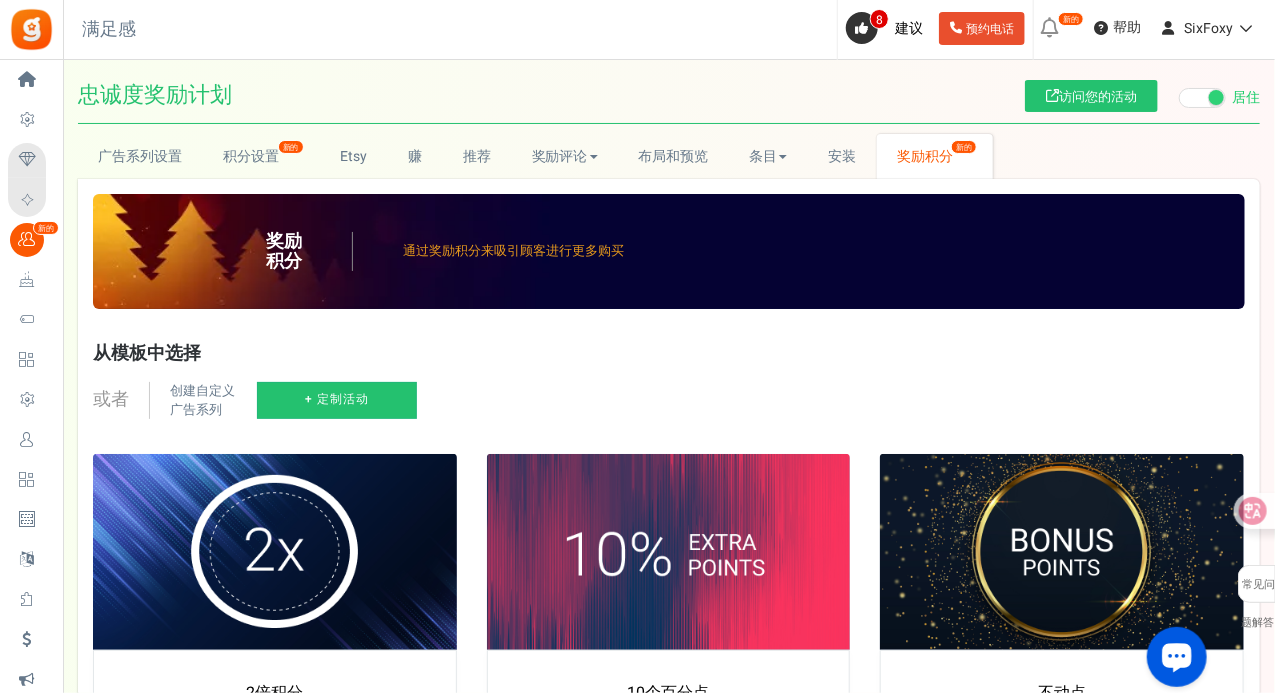 scroll, scrollTop: 0, scrollLeft: 0, axis: both 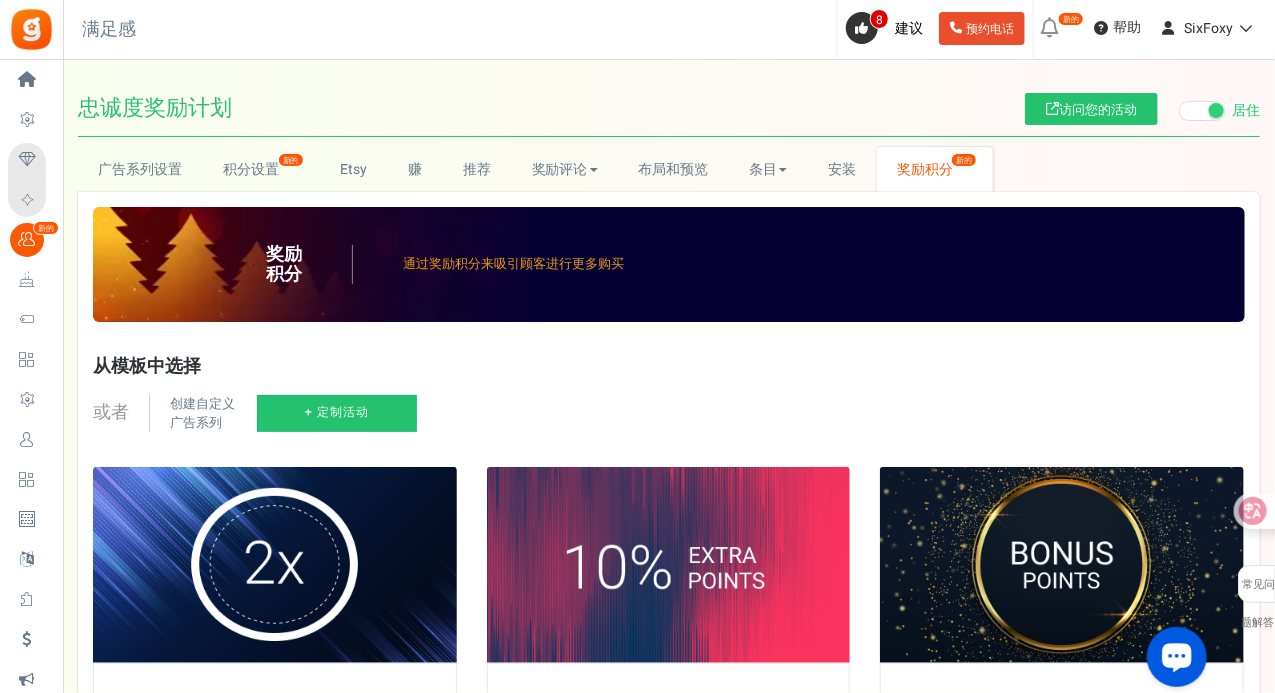 click on "+ 定制活动" at bounding box center [337, 412] 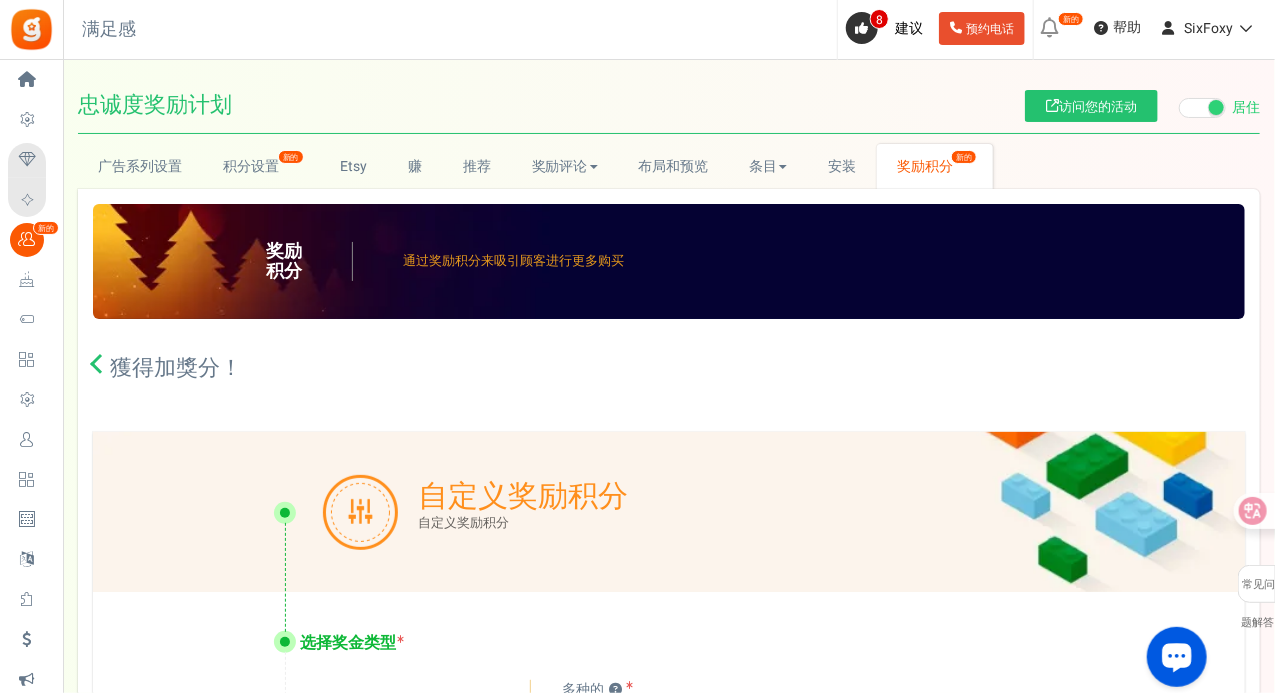 scroll, scrollTop: 0, scrollLeft: 0, axis: both 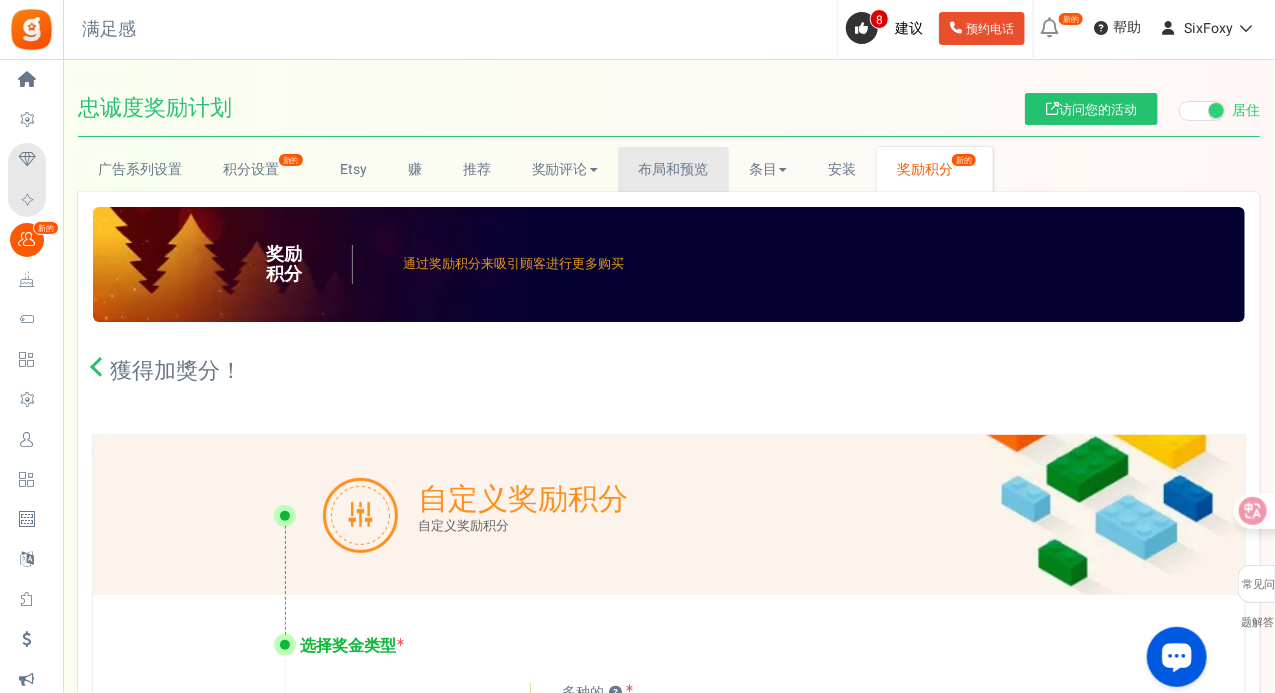 click on "布局和预览" at bounding box center (674, 169) 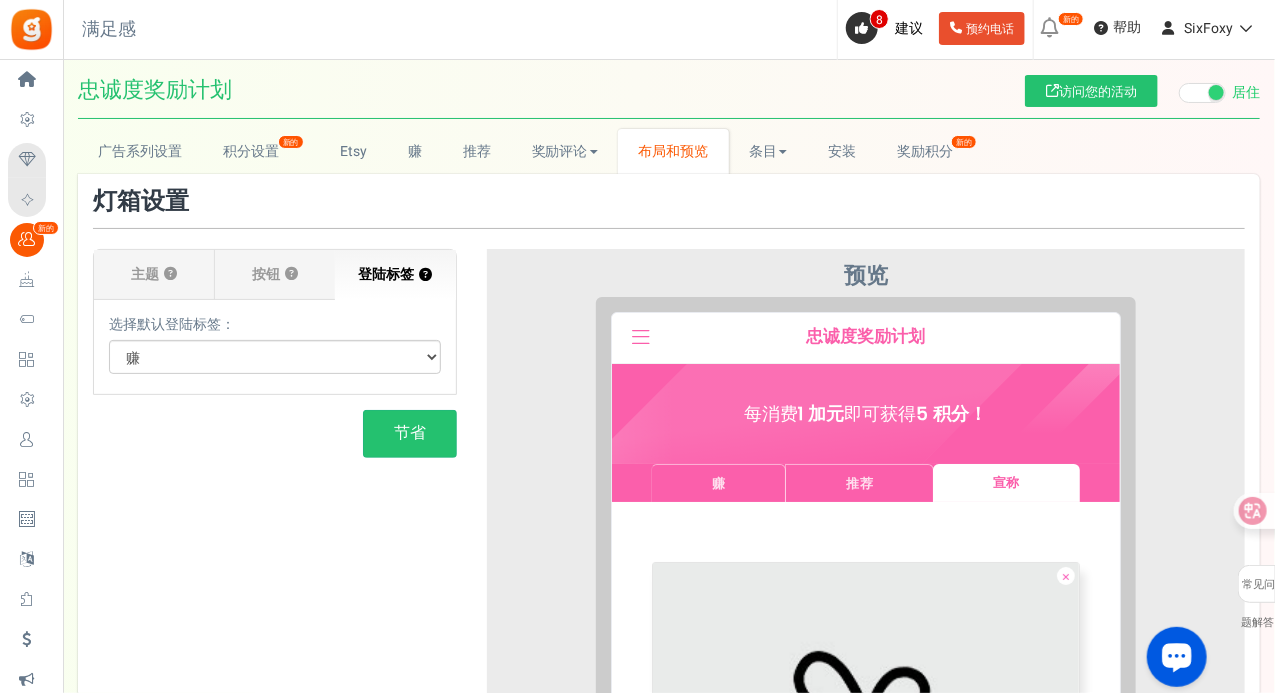 scroll, scrollTop: 0, scrollLeft: 0, axis: both 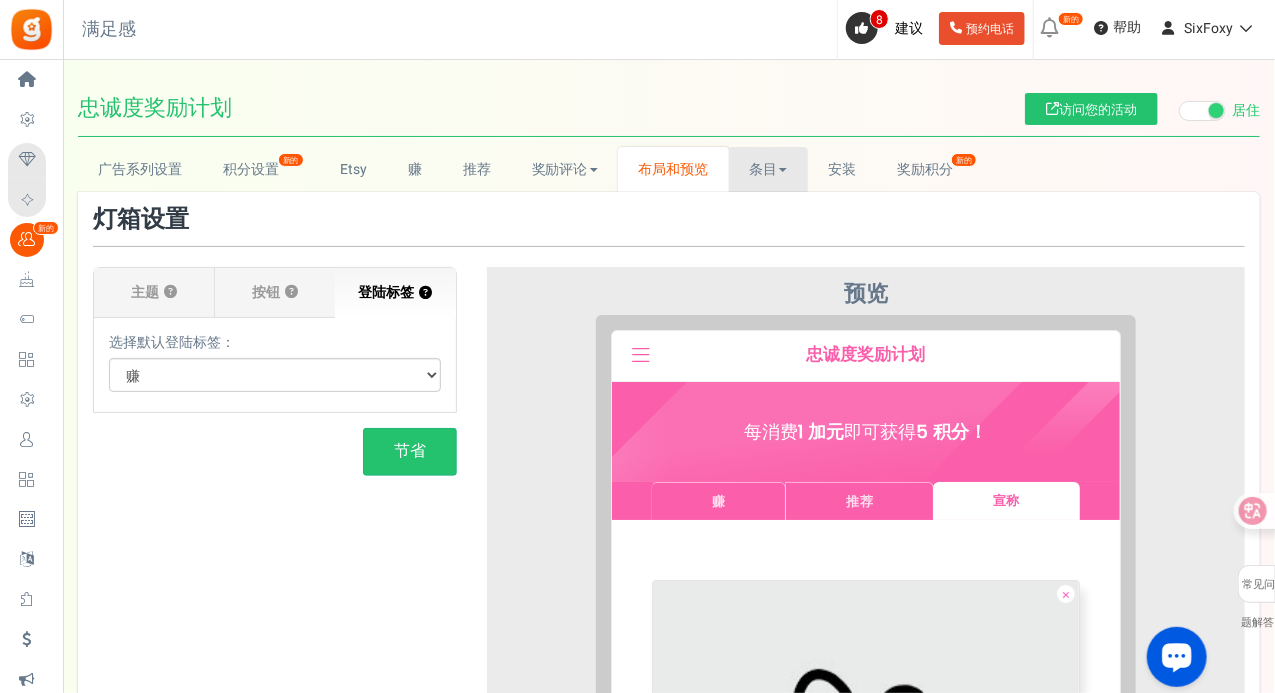 click on "条目" at bounding box center (768, 169) 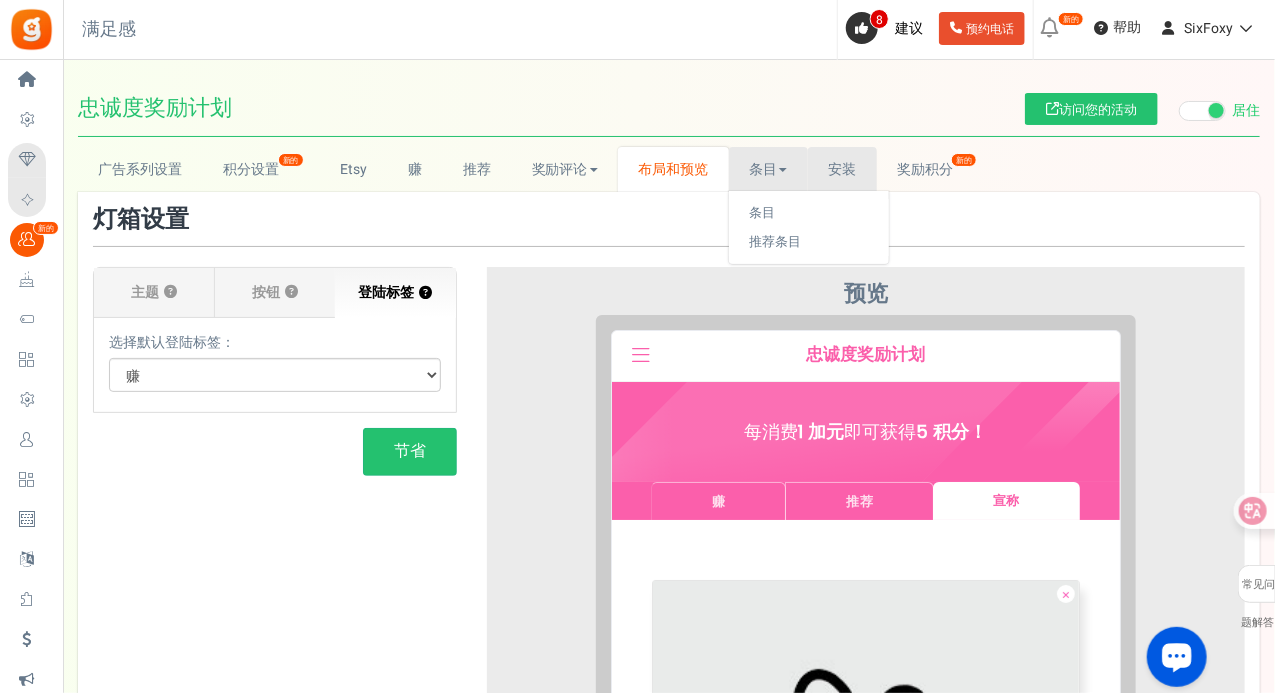 click on "安装" at bounding box center [842, 169] 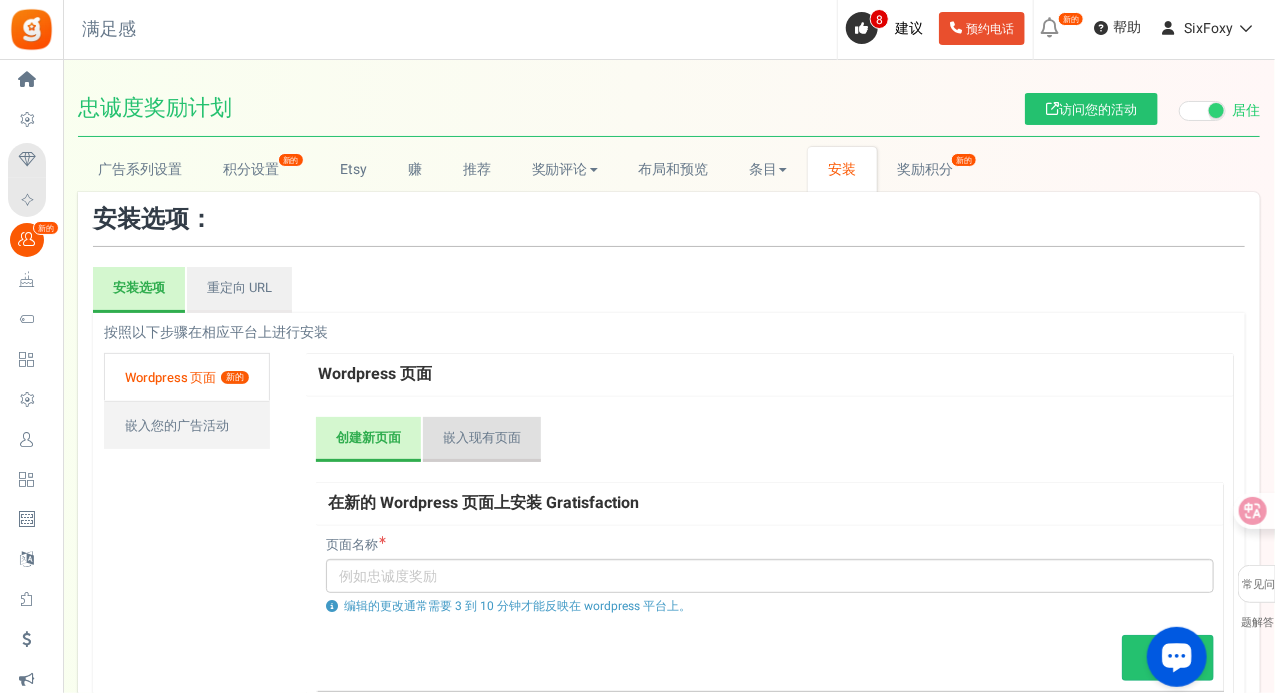 click on "嵌入现有页面" at bounding box center [482, 437] 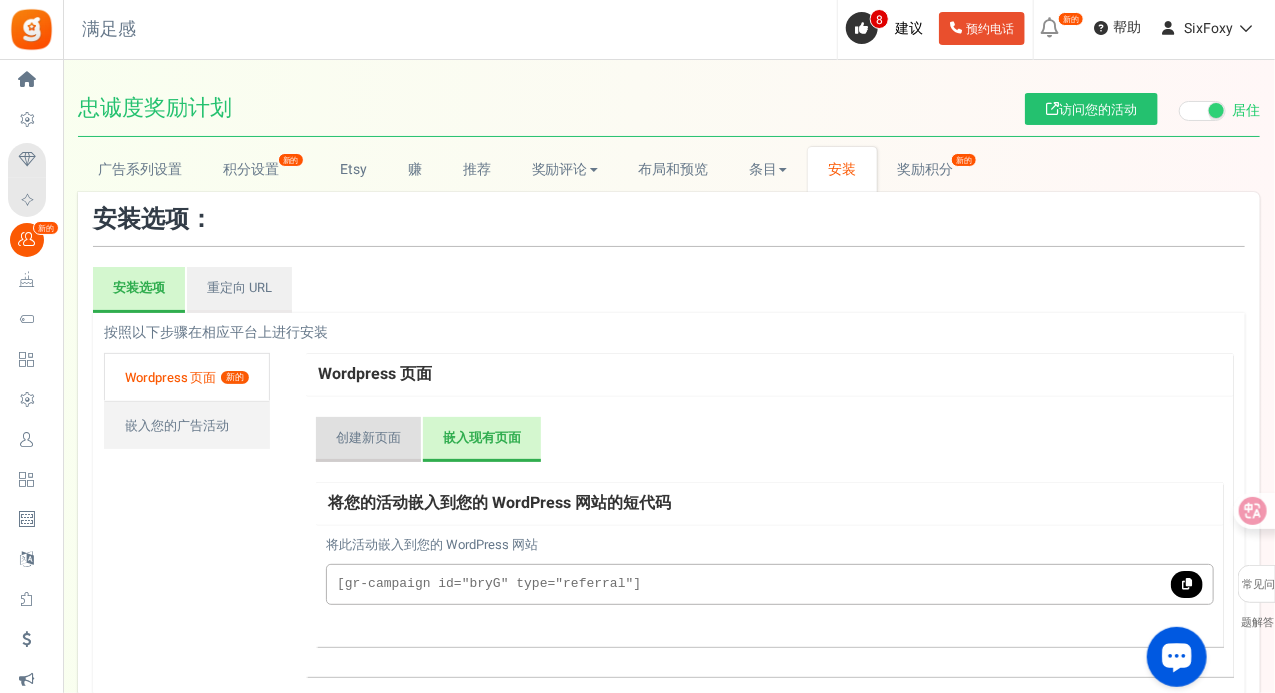 click on "创建新页面" at bounding box center [368, 440] 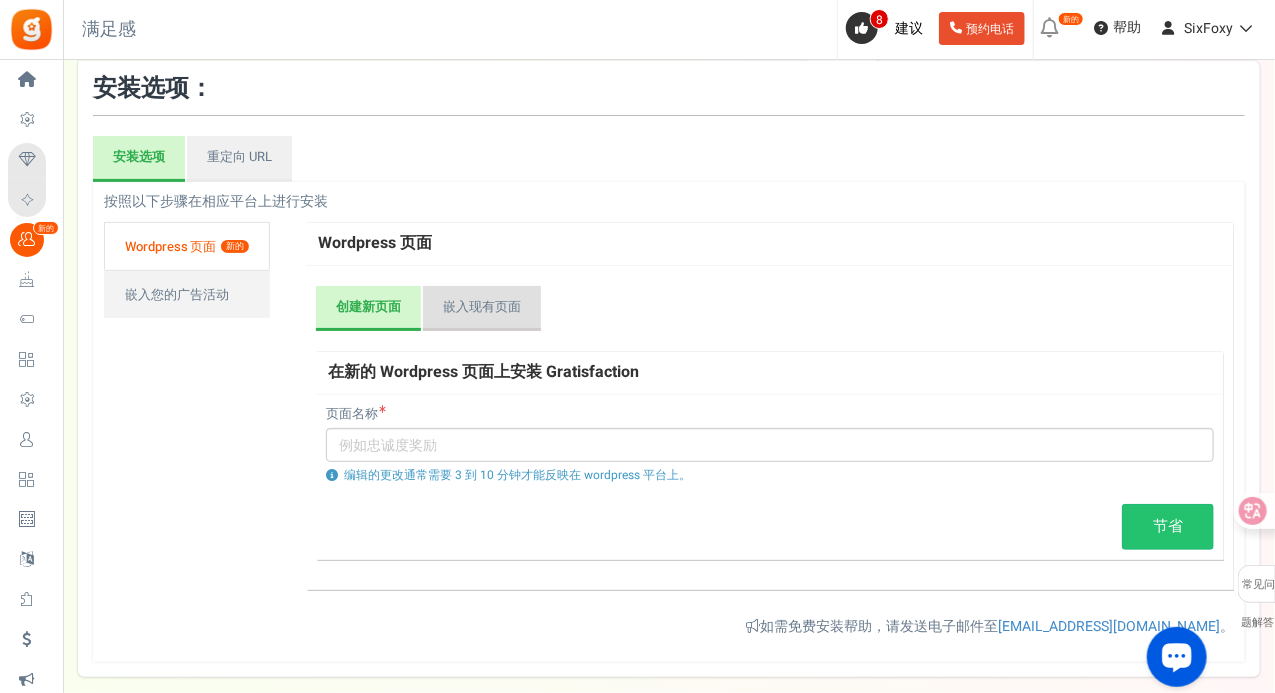 scroll, scrollTop: 200, scrollLeft: 0, axis: vertical 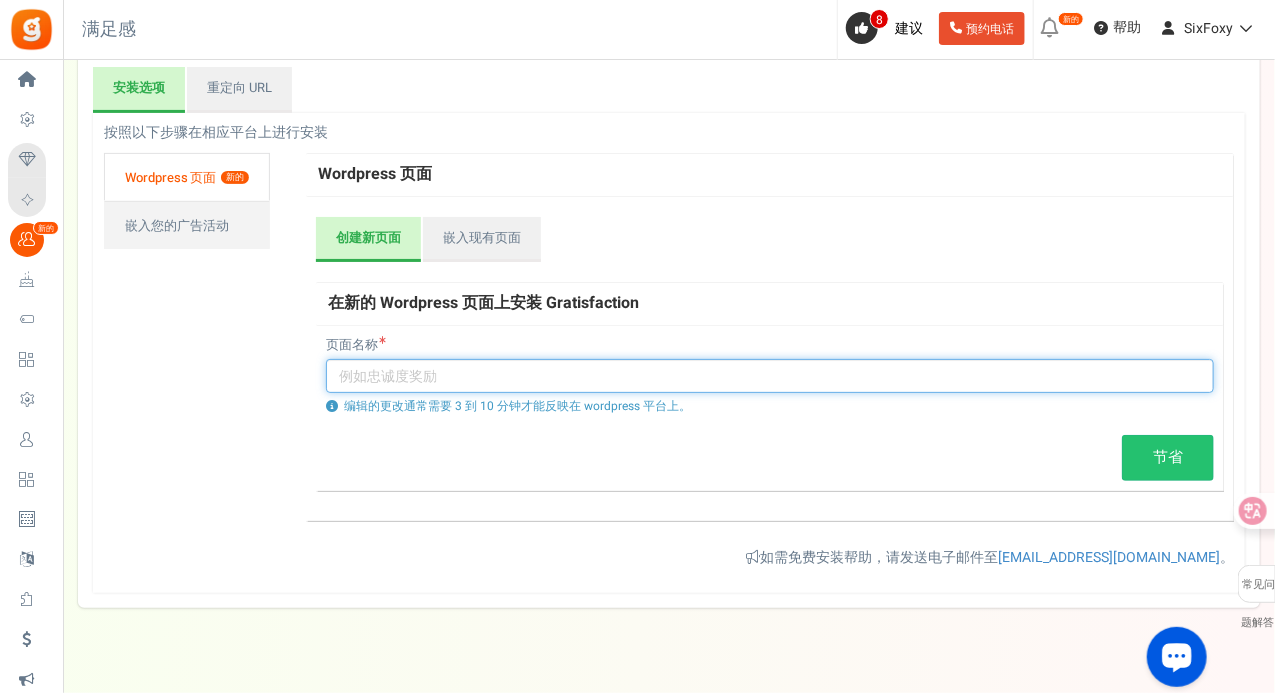click at bounding box center (770, 376) 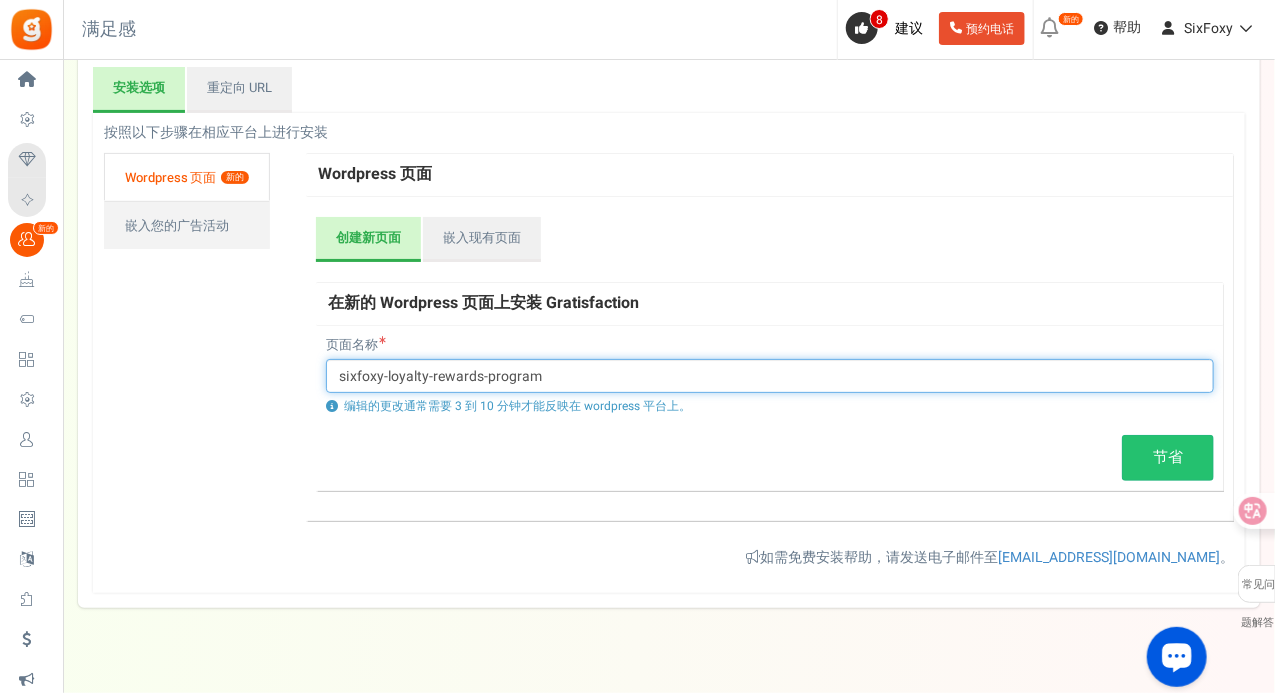 type on "sixfoxy-loyalty-rewards-program" 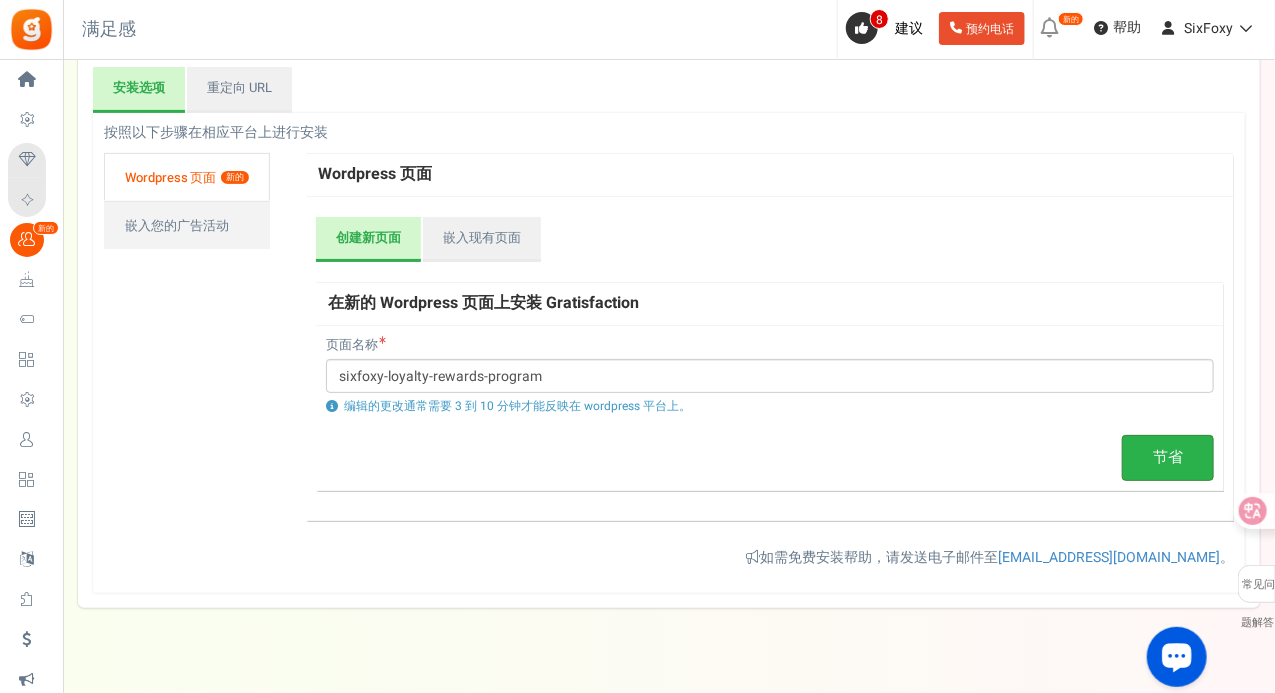 click on "节省" at bounding box center (1168, 458) 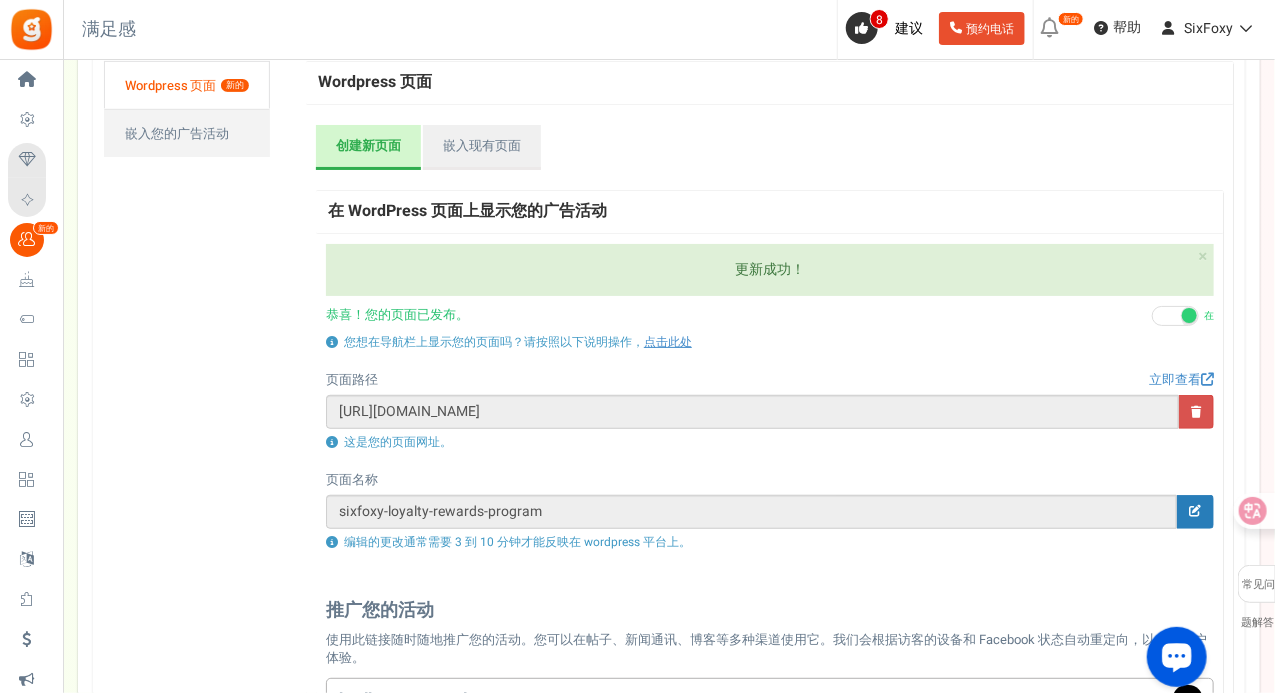 scroll, scrollTop: 275, scrollLeft: 0, axis: vertical 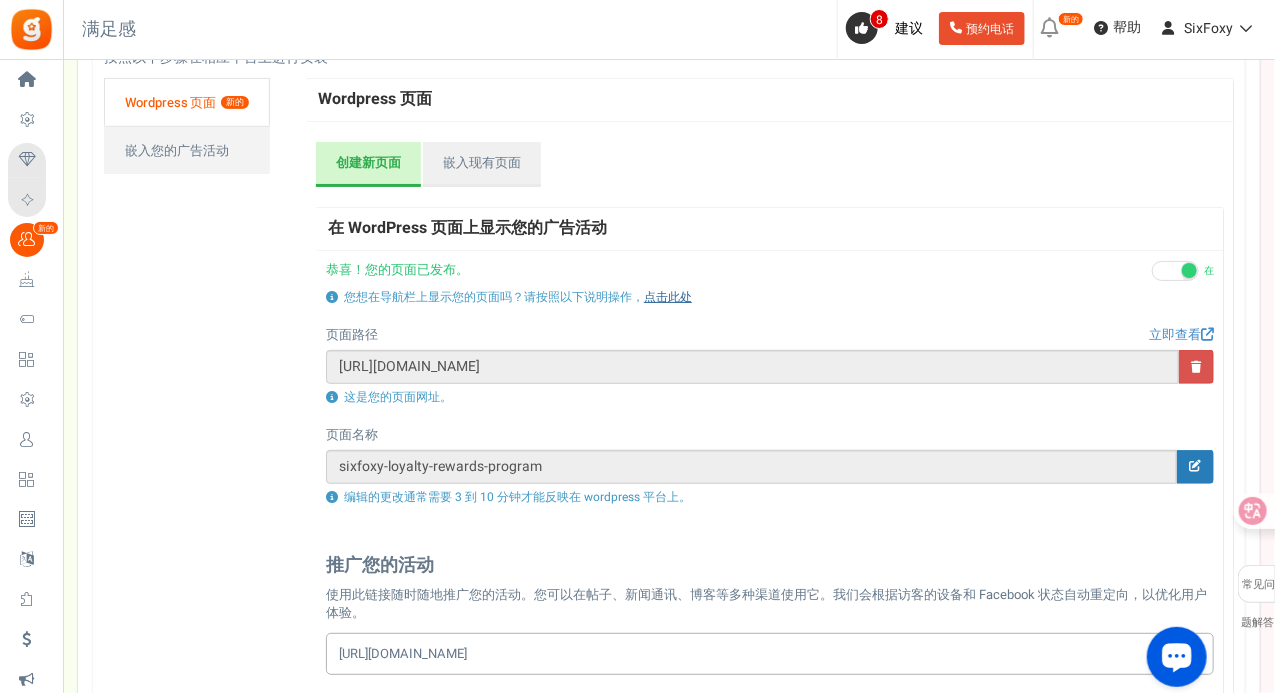 click on "点击此处" at bounding box center (668, 297) 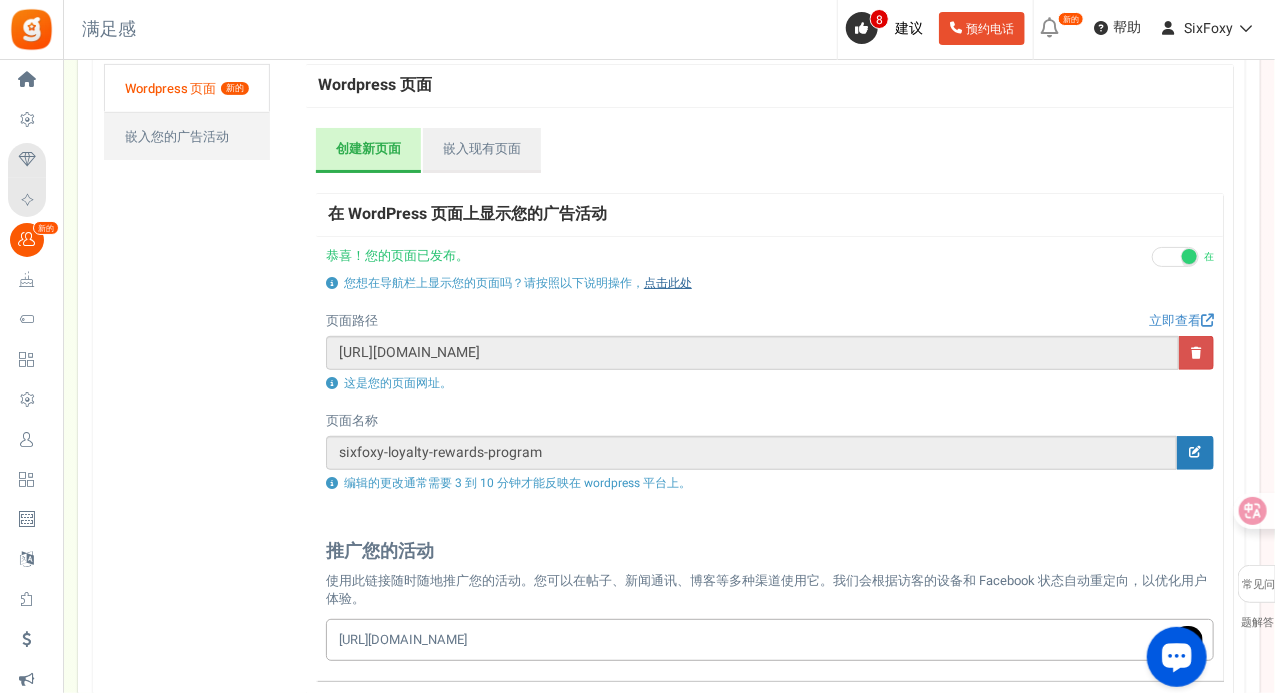 scroll, scrollTop: 213, scrollLeft: 0, axis: vertical 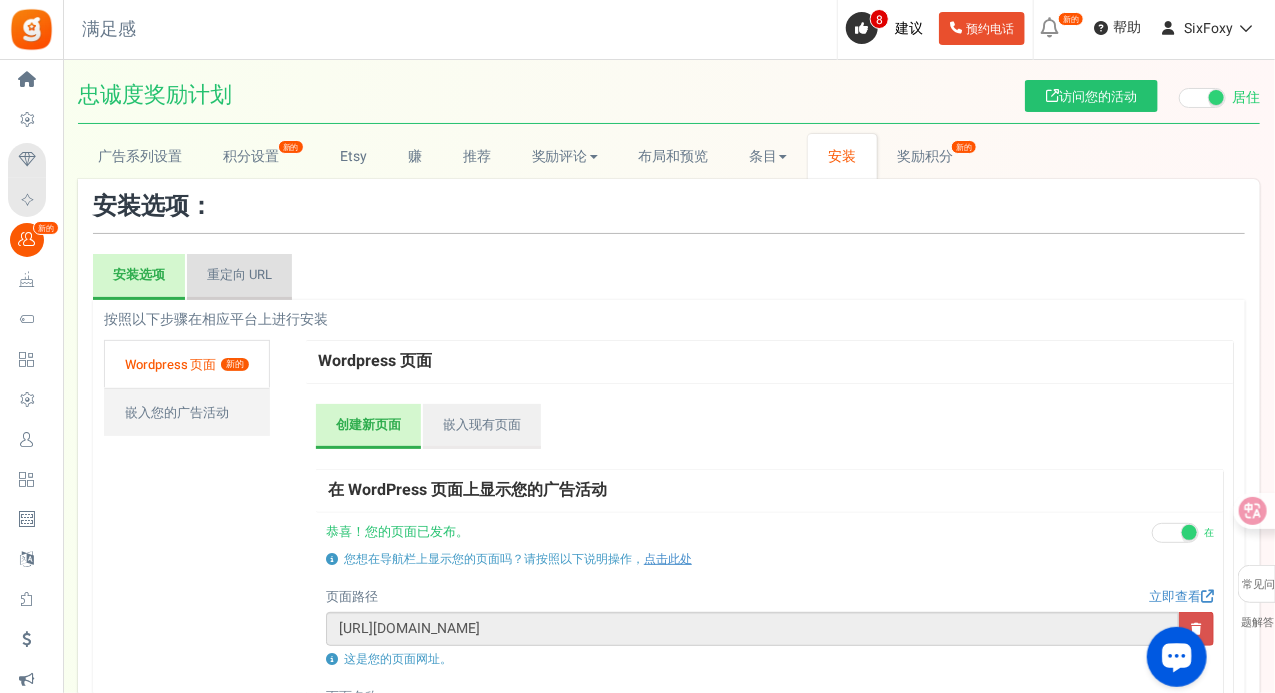 click on "重定向 URL" at bounding box center (239, 277) 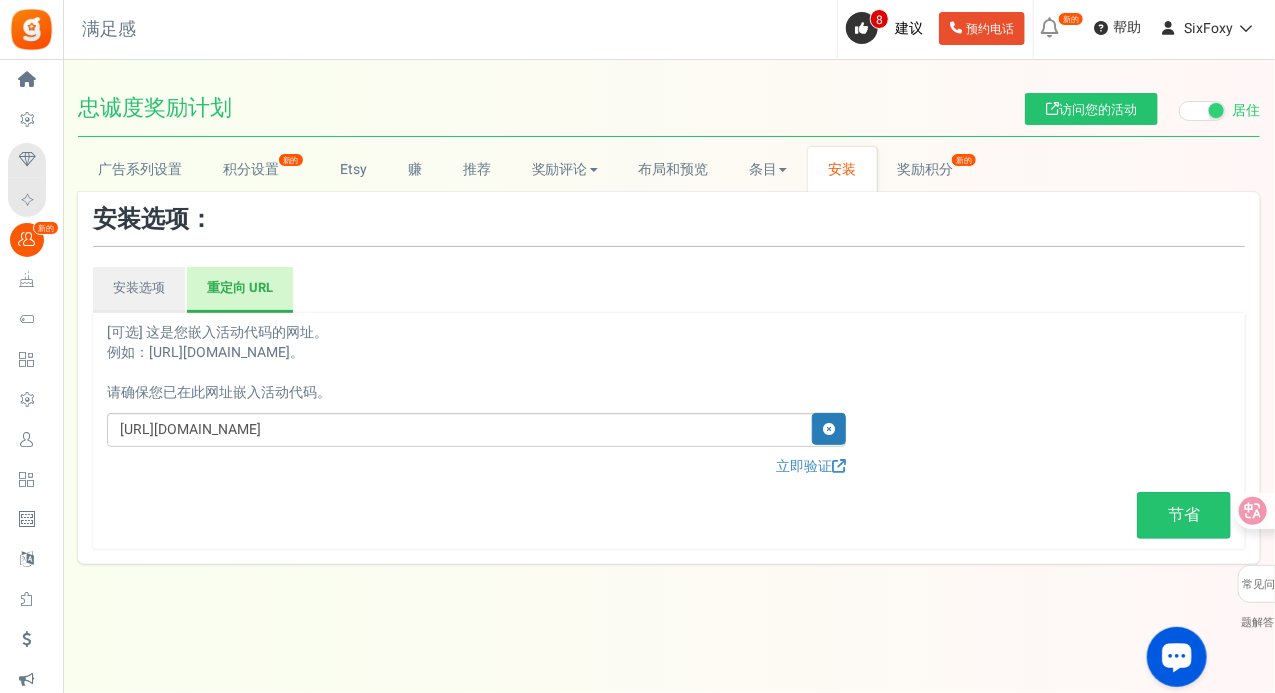 scroll, scrollTop: 0, scrollLeft: 0, axis: both 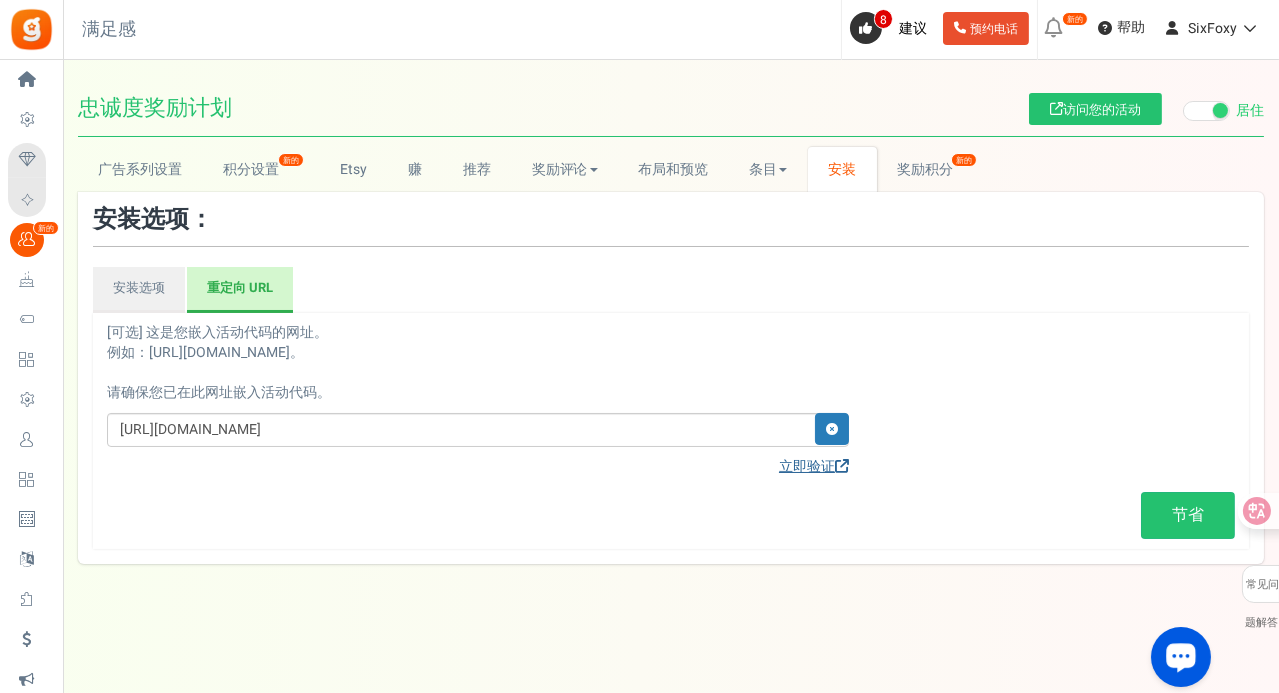 click on "立即验证" at bounding box center [807, 466] 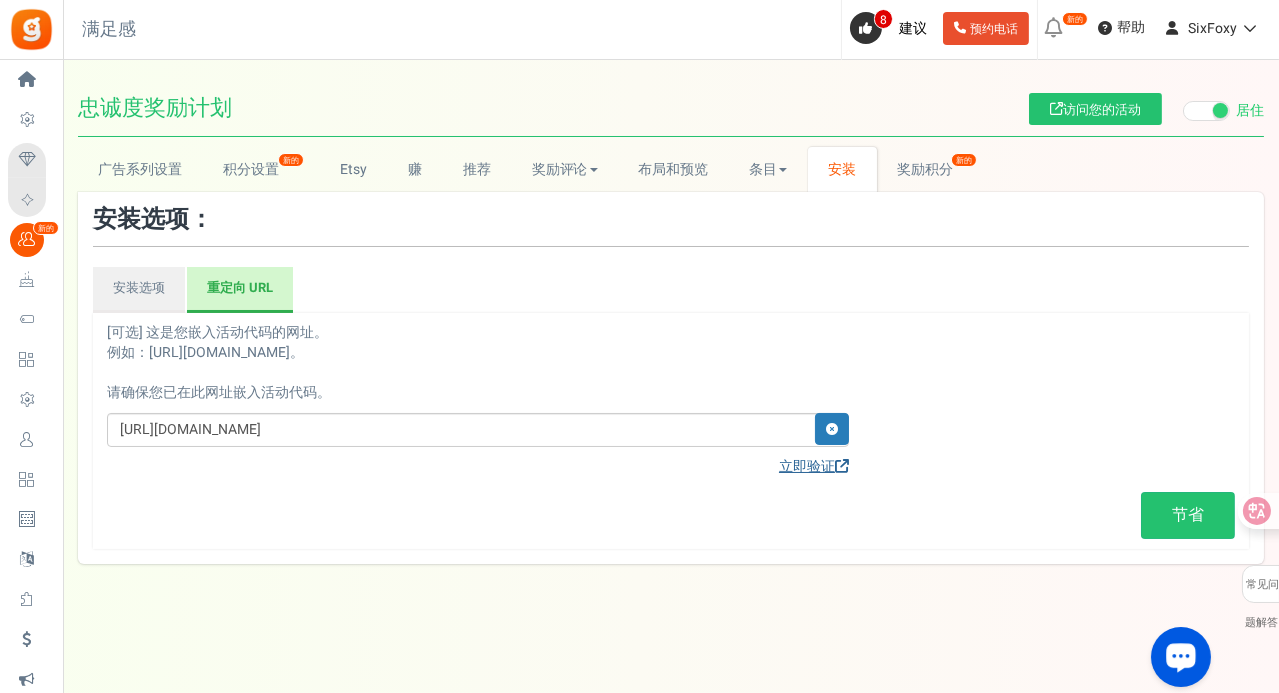 click on "立即验证" at bounding box center [807, 466] 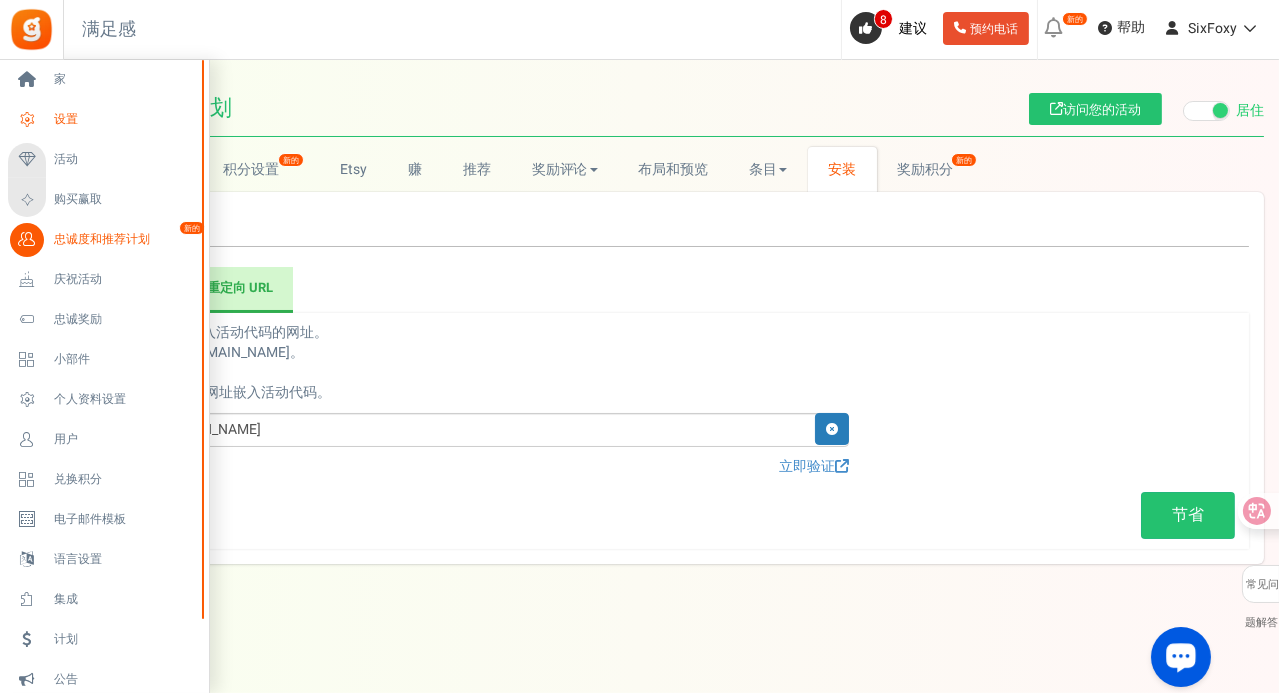 click on "设置" at bounding box center [104, 120] 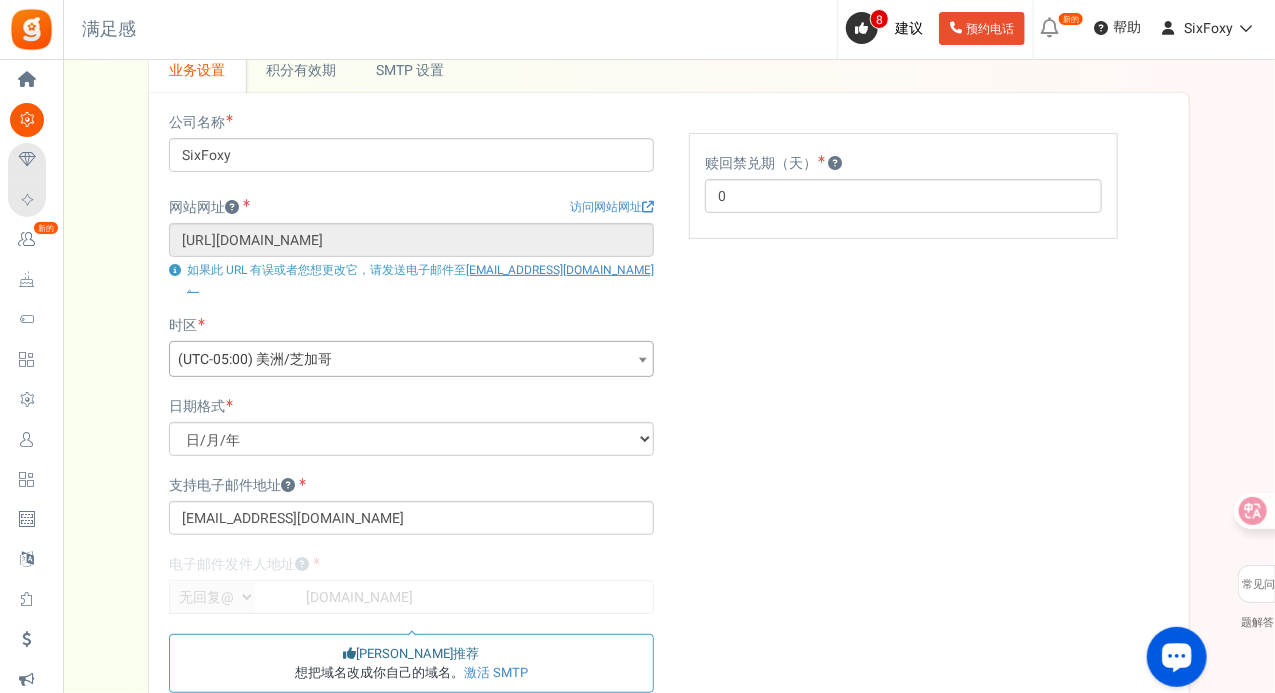 scroll, scrollTop: 0, scrollLeft: 0, axis: both 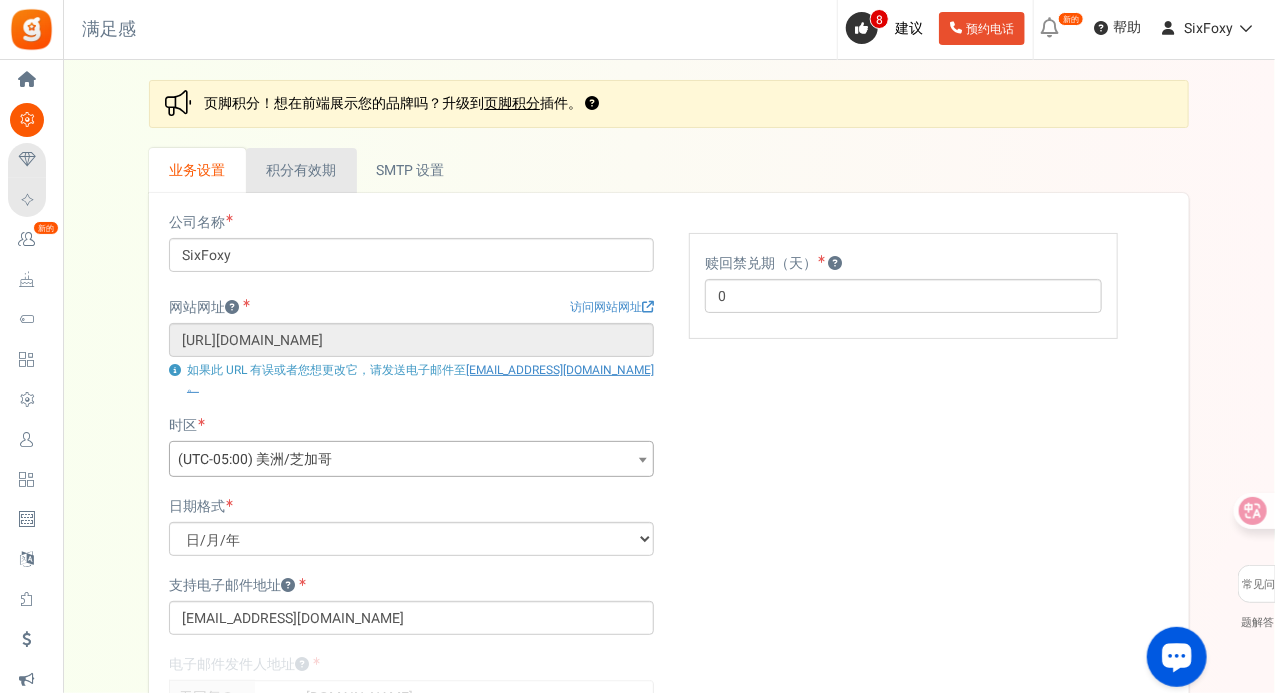 click on "积分有效期" at bounding box center (301, 170) 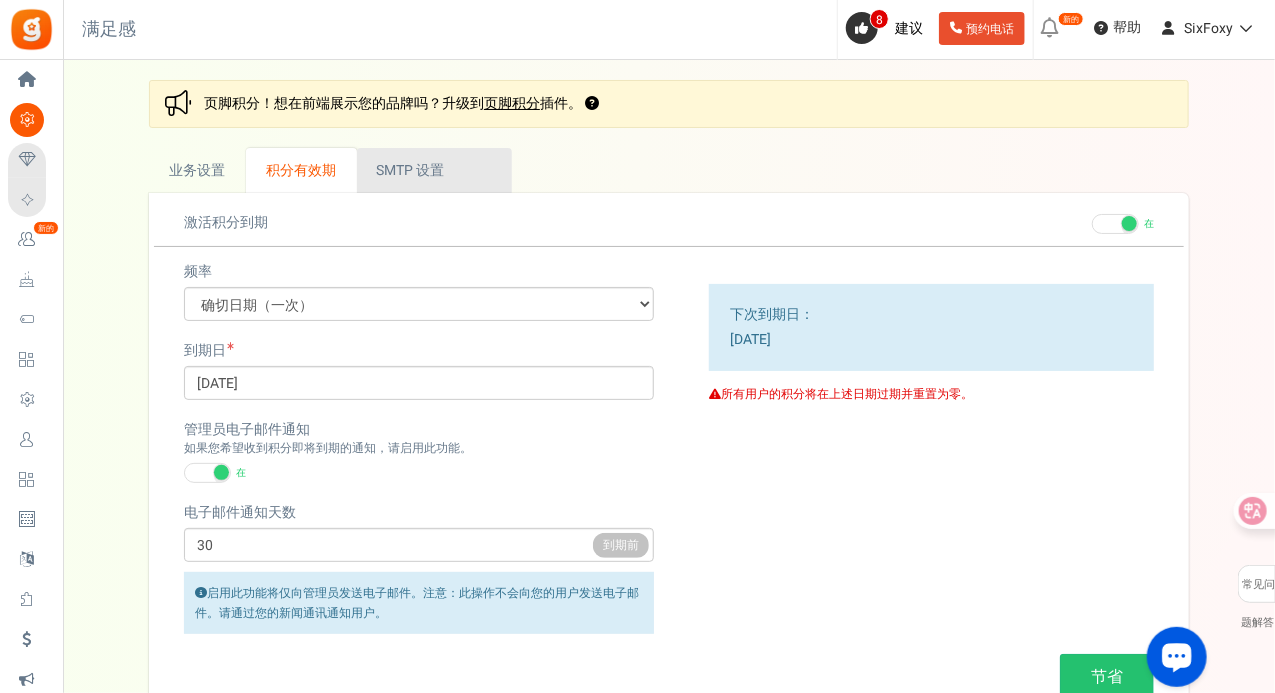 click on "SMTP 设置" at bounding box center (411, 170) 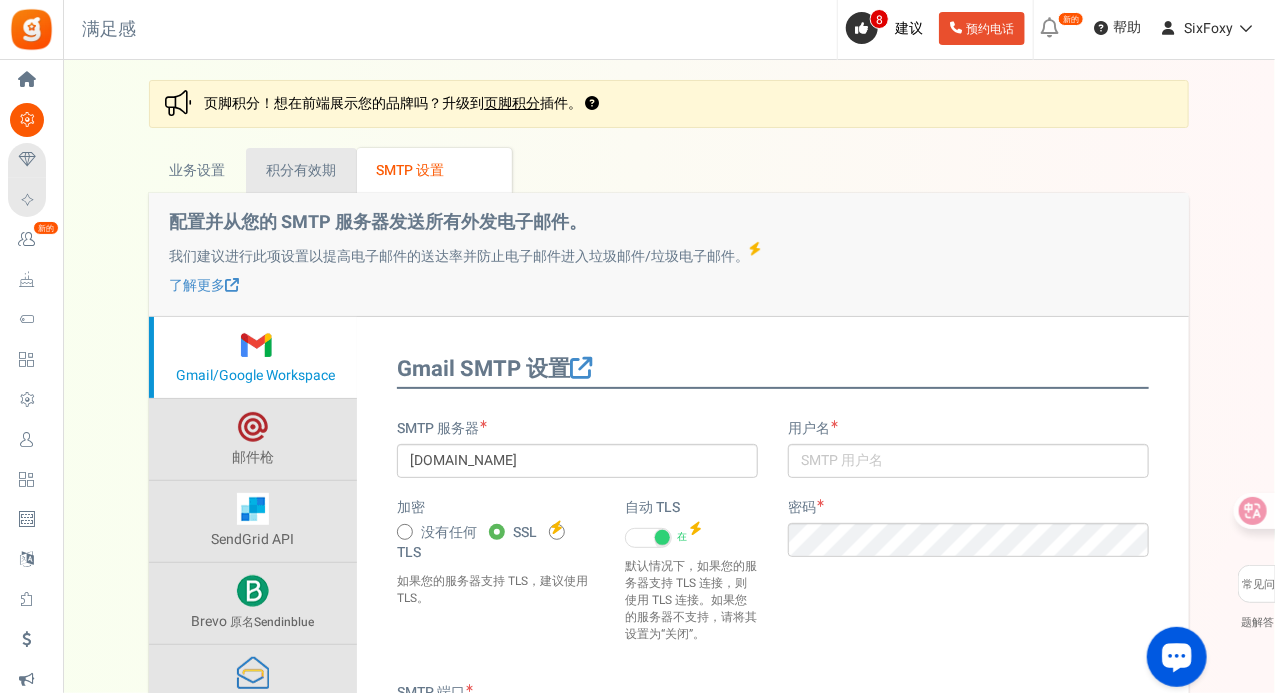 click on "积分有效期" at bounding box center (301, 170) 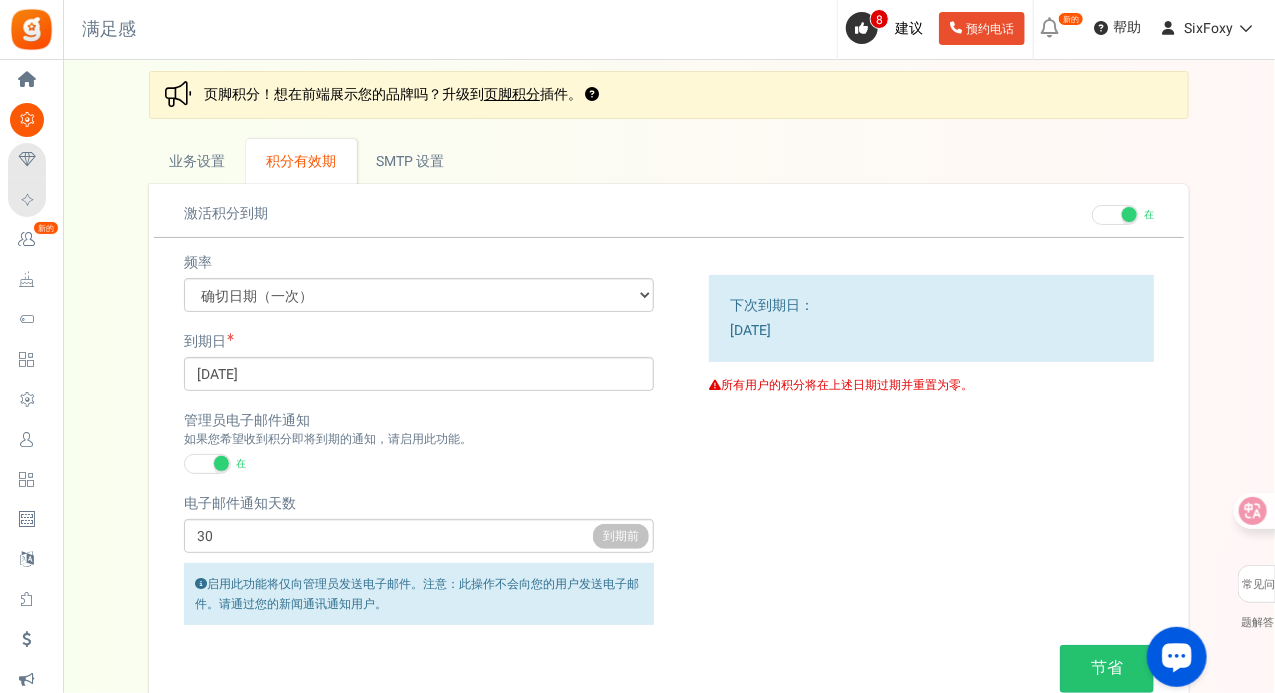 scroll, scrollTop: 0, scrollLeft: 0, axis: both 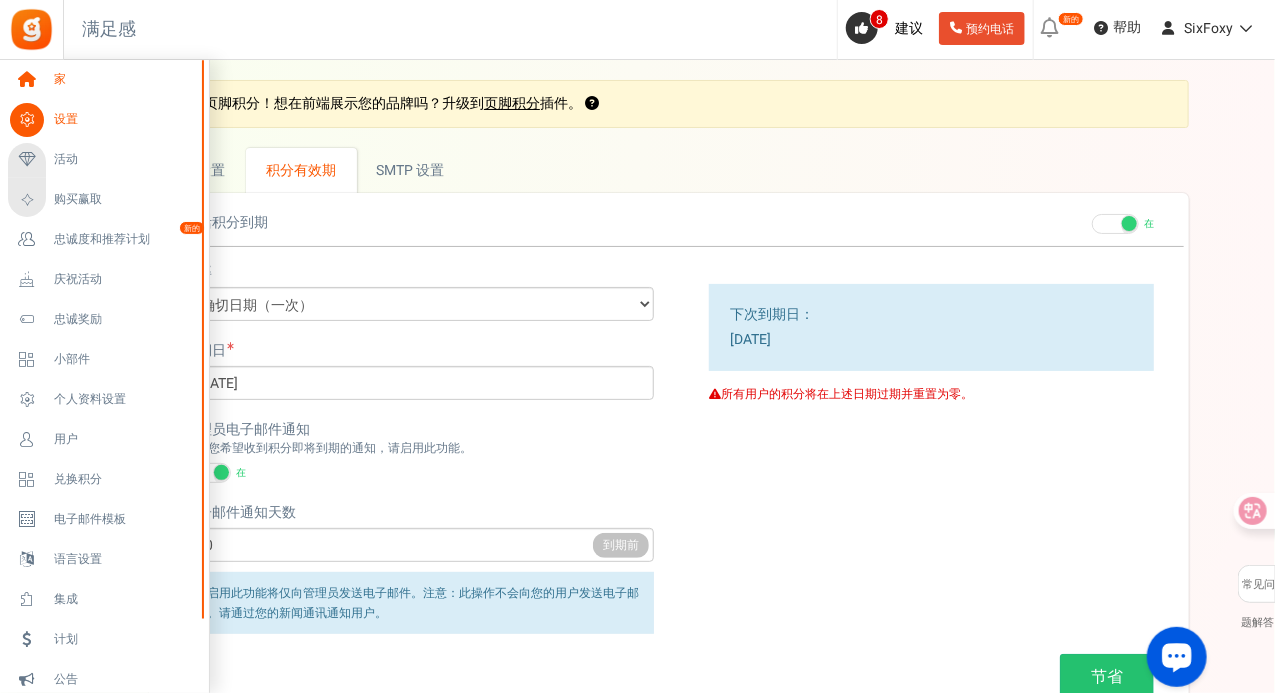 click on "家" at bounding box center (104, 80) 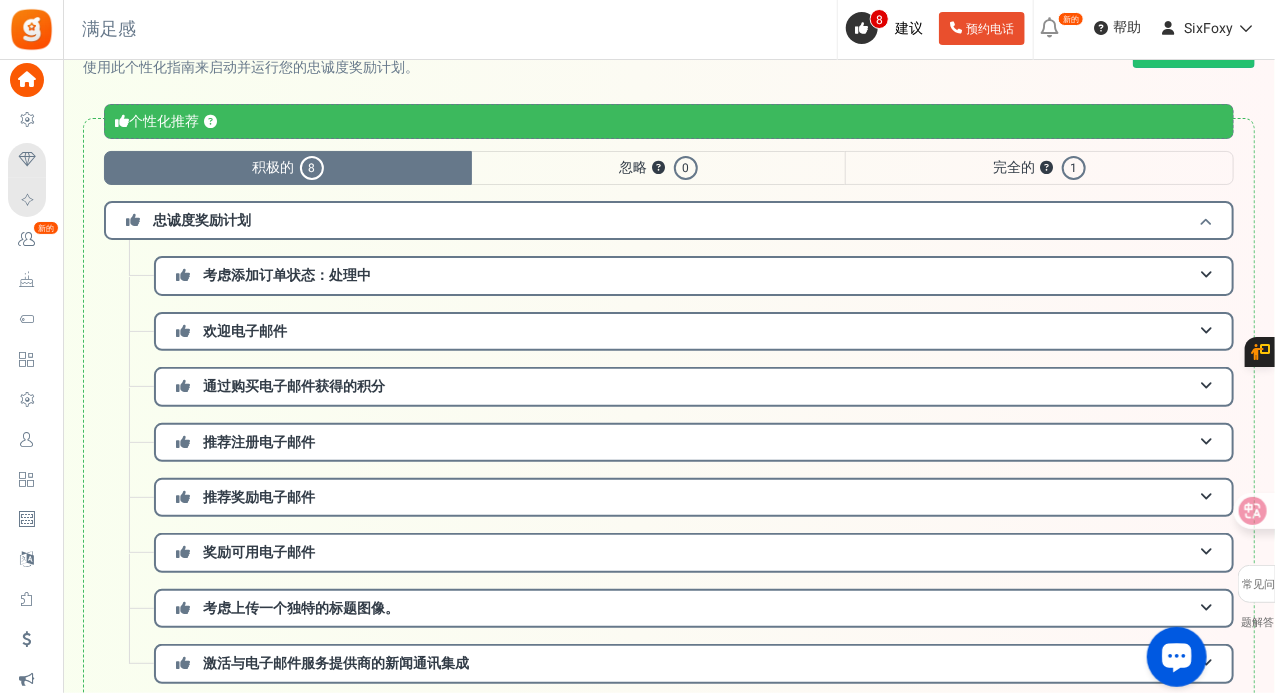 scroll, scrollTop: 0, scrollLeft: 0, axis: both 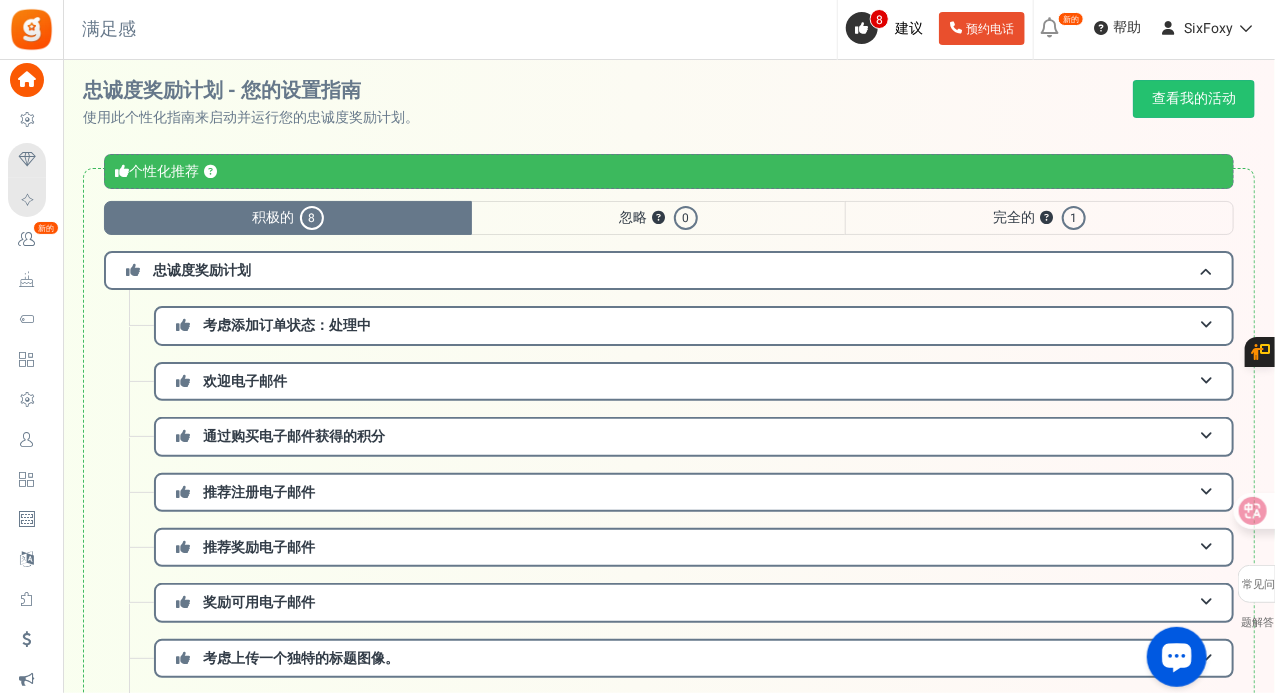 click on "忽略
？
0" at bounding box center [658, 218] 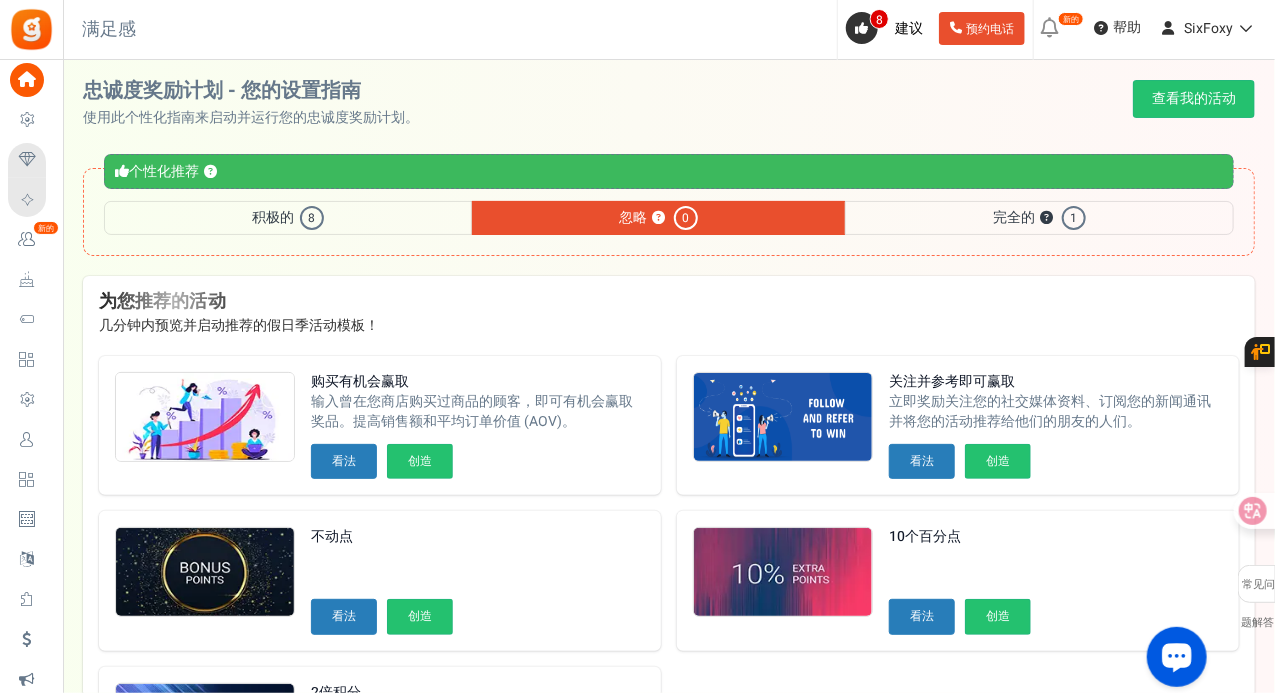 click on "完全的
？
1" at bounding box center [1039, 218] 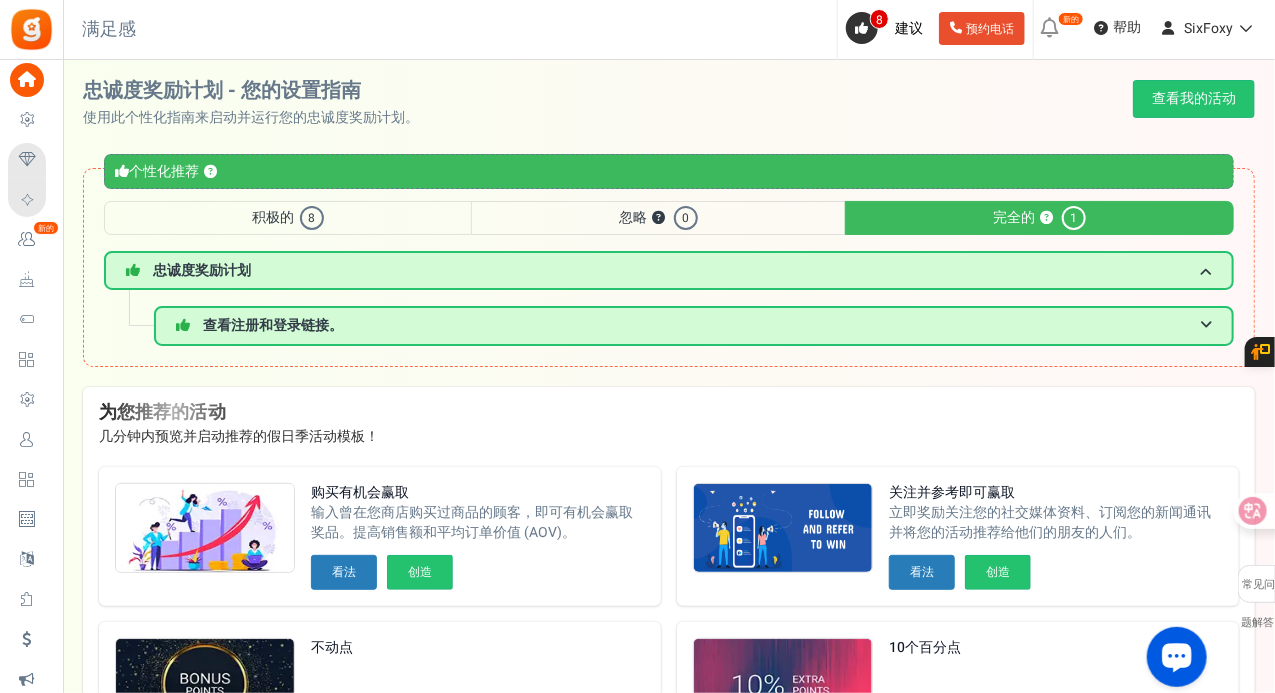 click on "忽略
？
0" at bounding box center (658, 218) 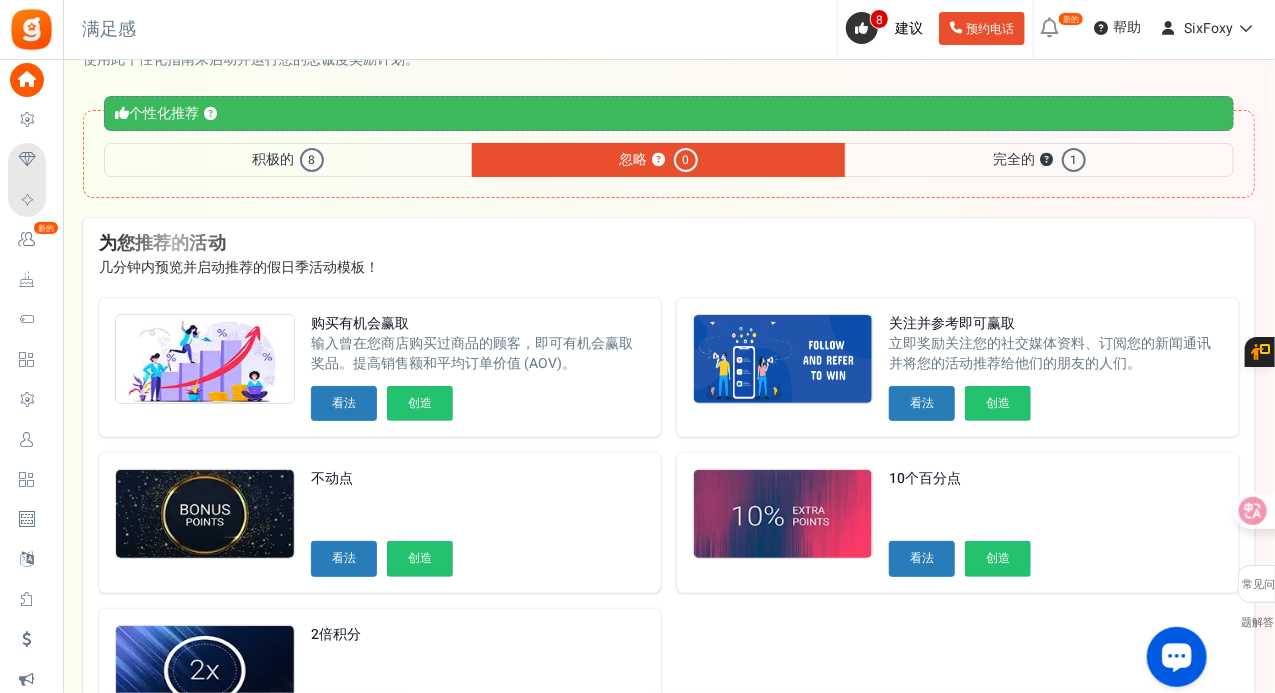 scroll, scrollTop: 29, scrollLeft: 0, axis: vertical 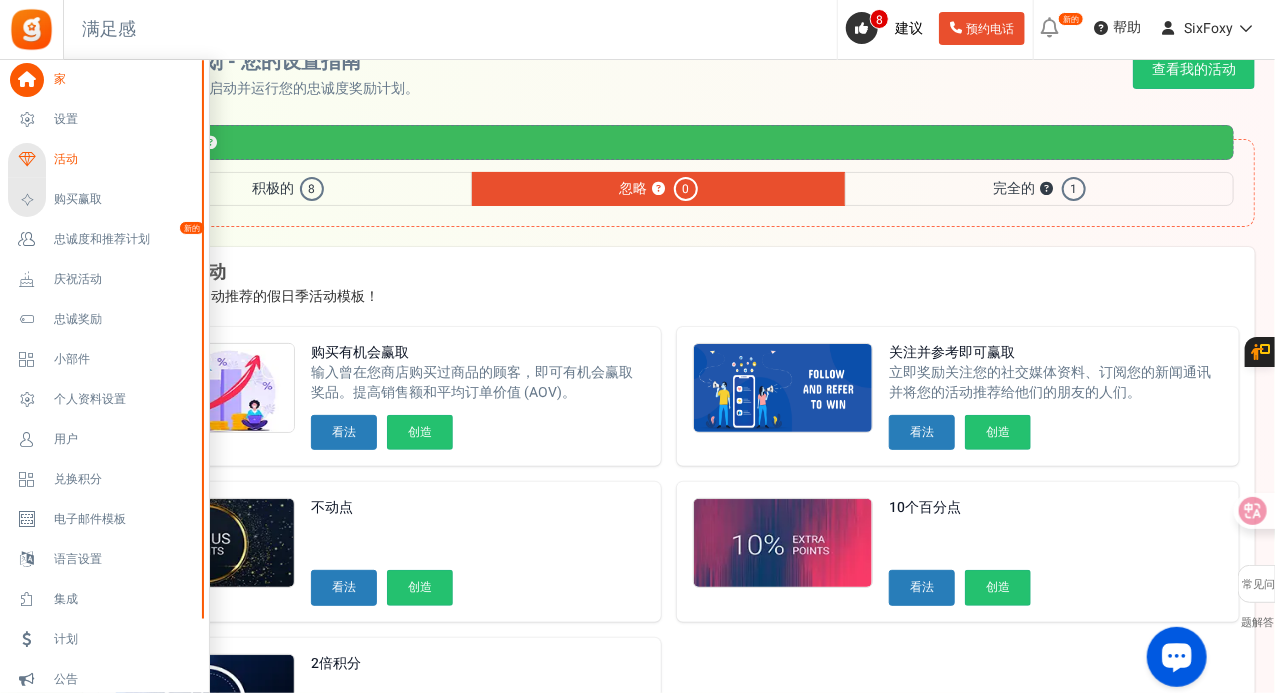 click at bounding box center (27, 160) 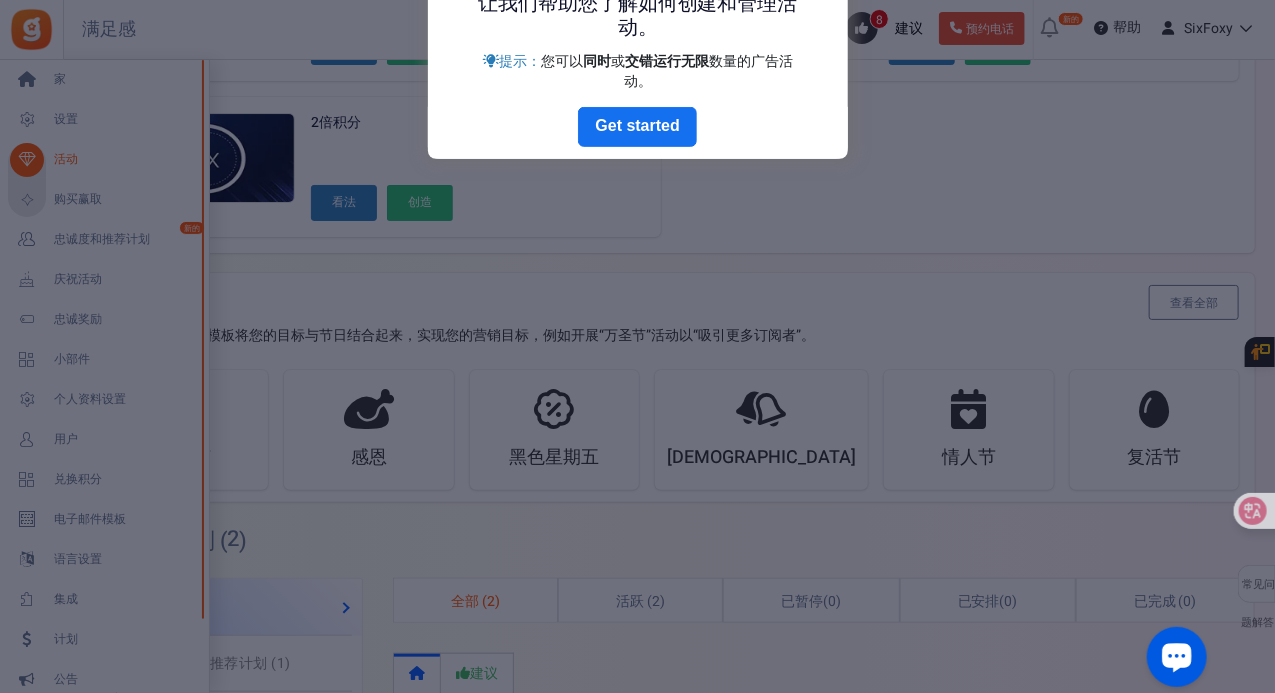 scroll, scrollTop: 434, scrollLeft: 0, axis: vertical 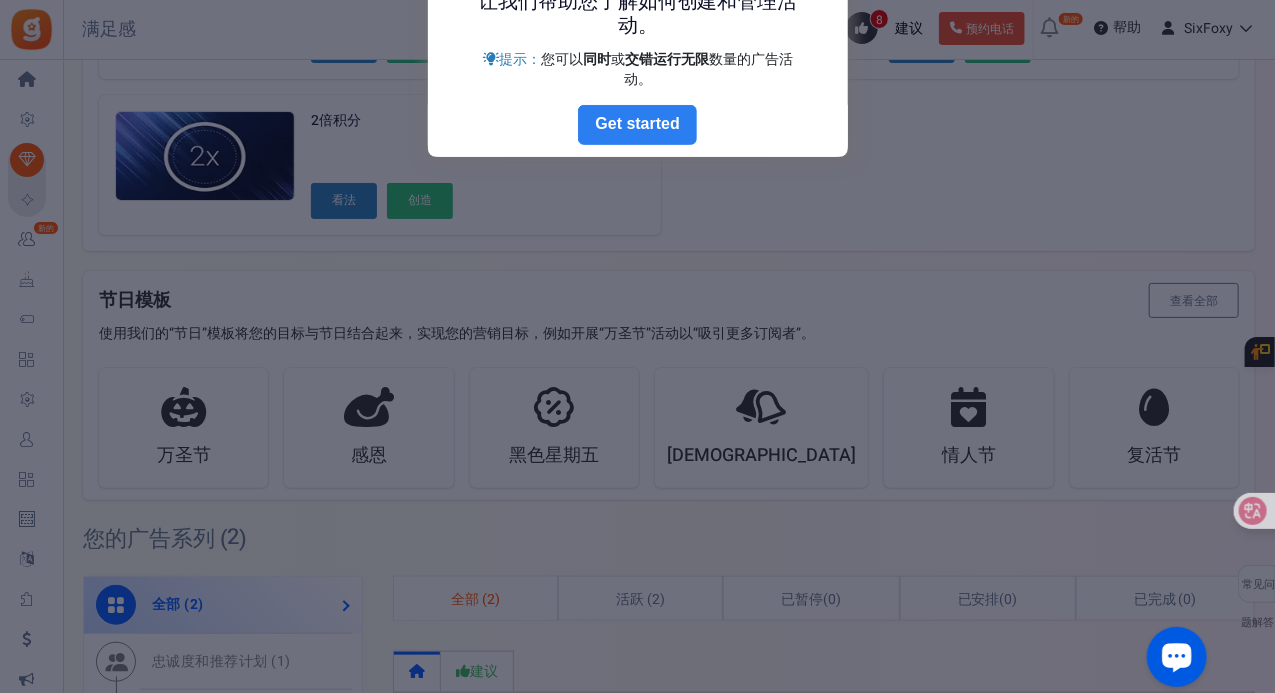 click on "下一个" at bounding box center [637, 125] 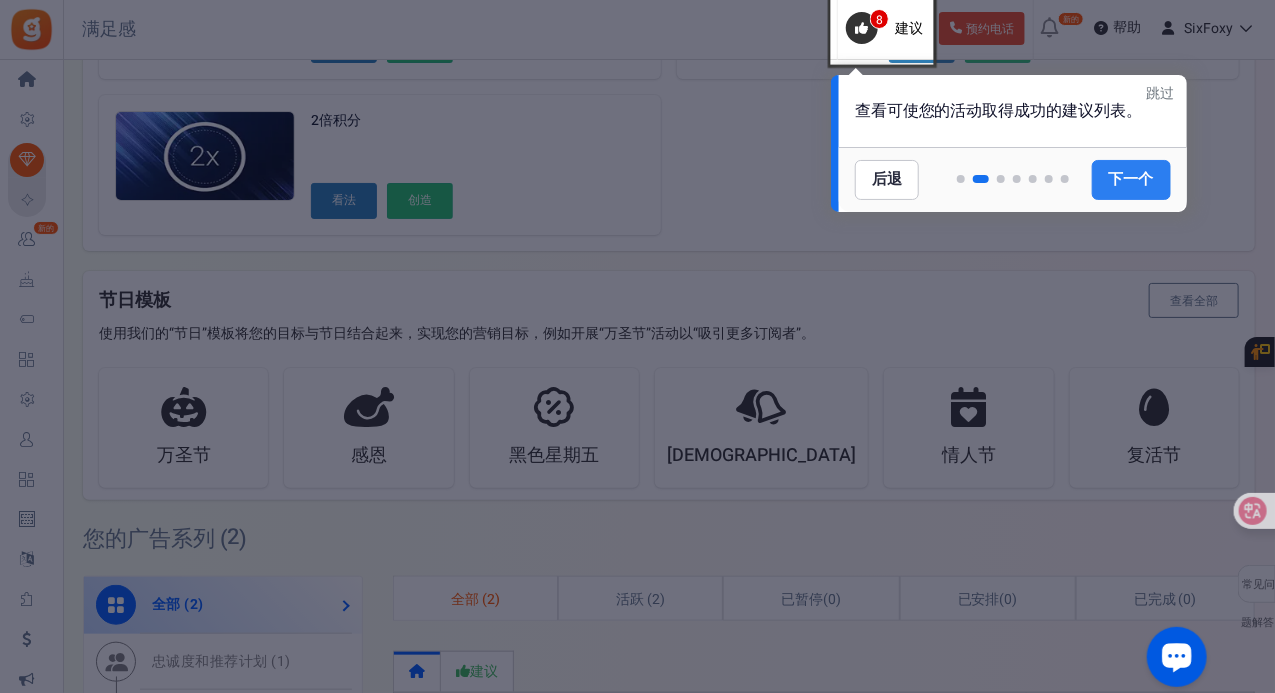 click on "下一个" at bounding box center [1131, 178] 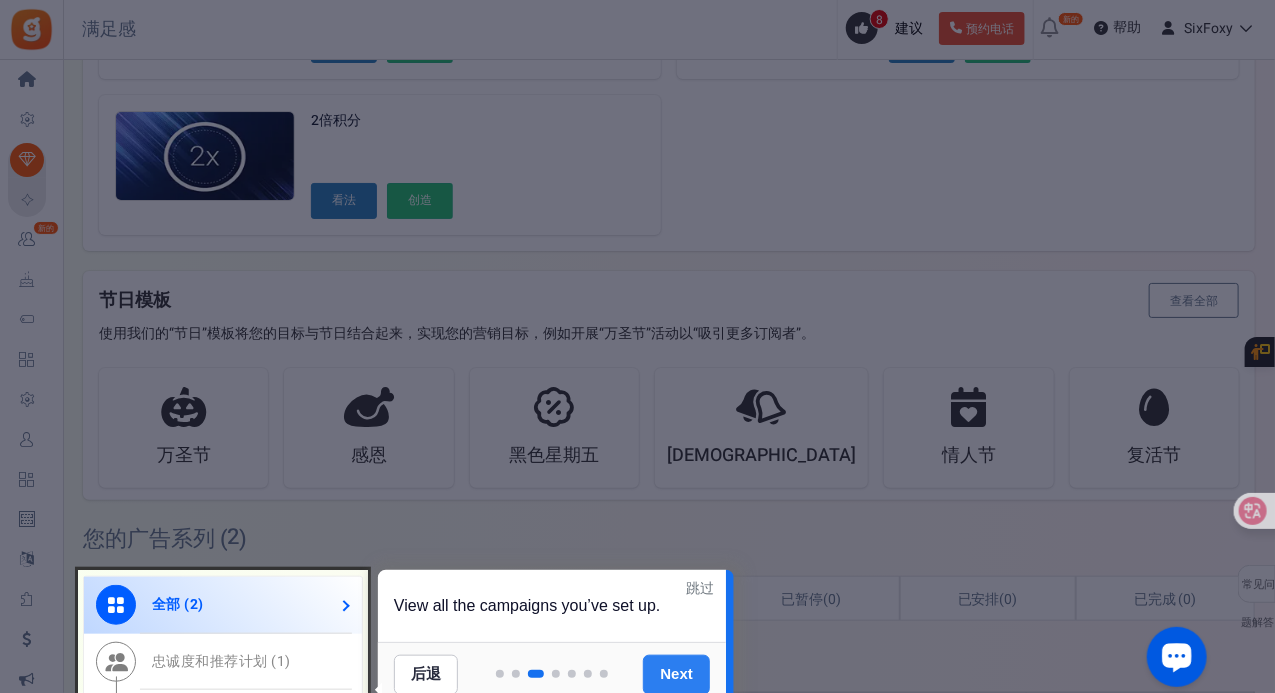 scroll, scrollTop: 947, scrollLeft: 0, axis: vertical 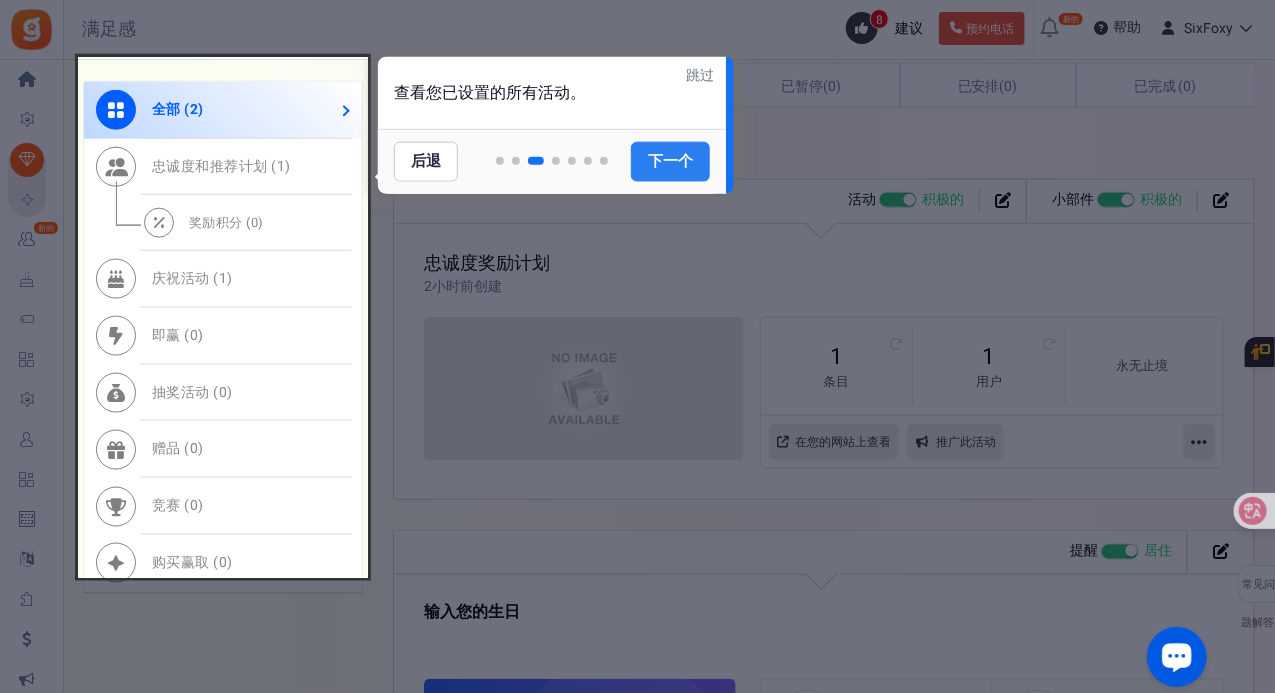 click on "后退 下一个" at bounding box center (552, 161) 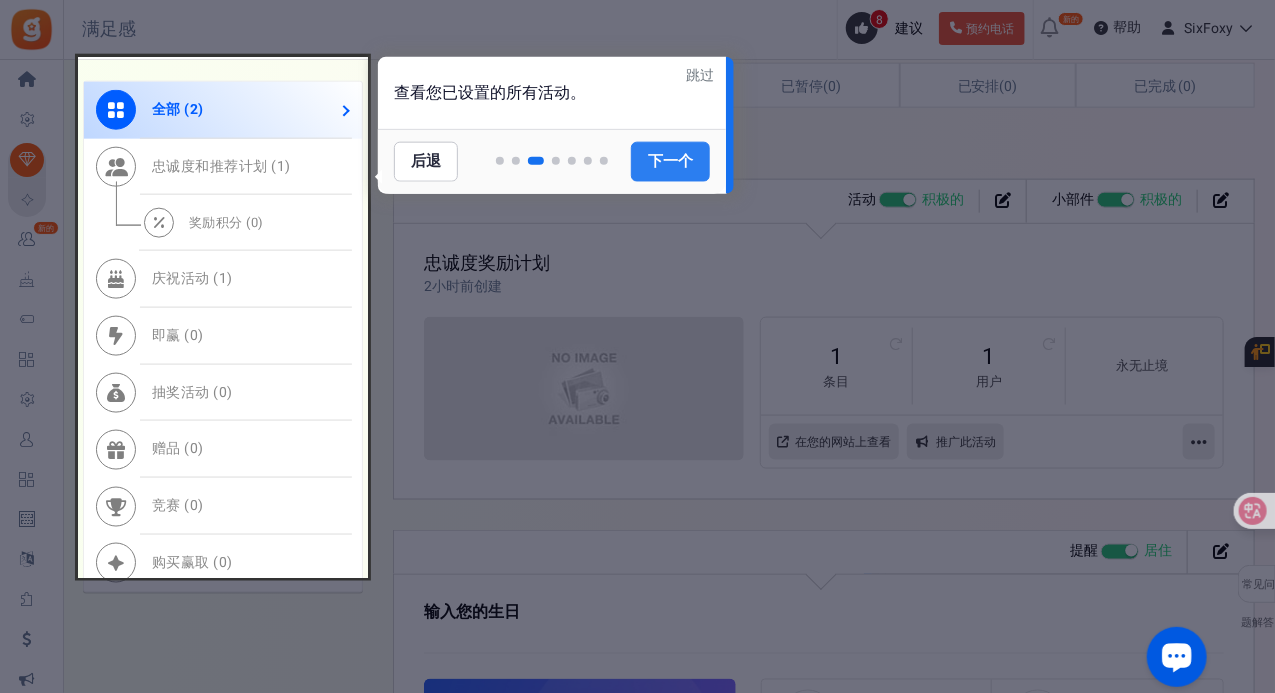 click on "跳过" at bounding box center (700, 75) 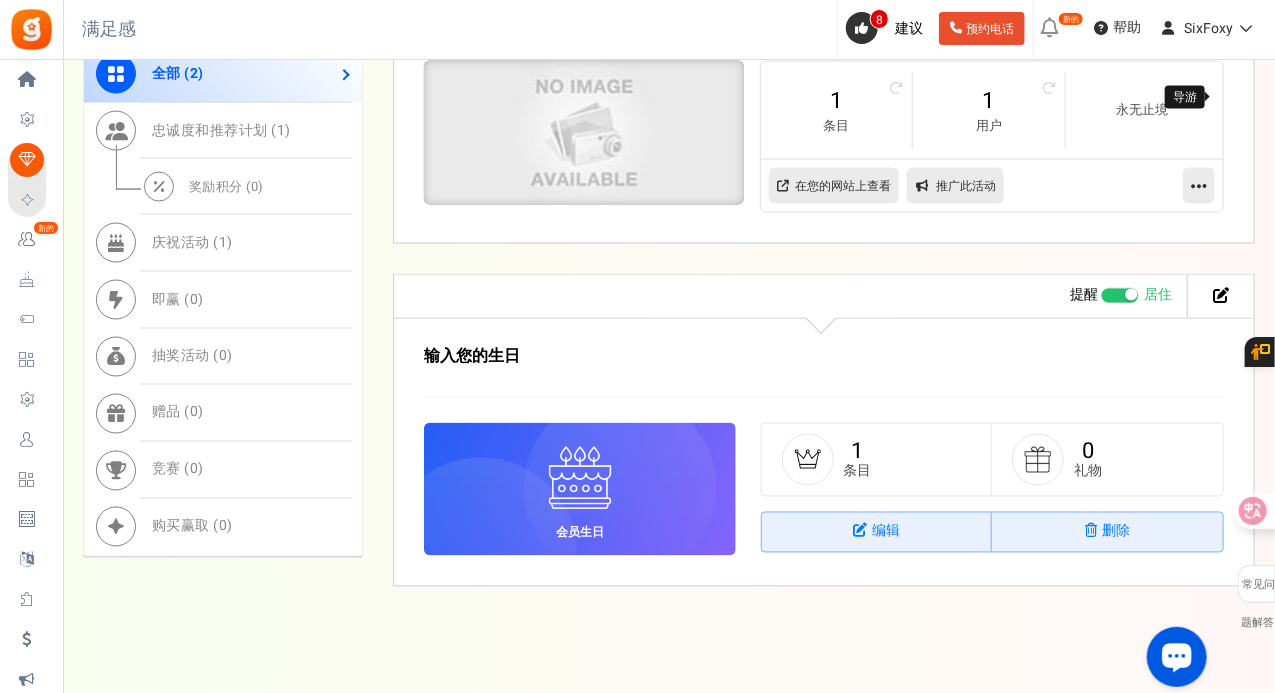 scroll, scrollTop: 1204, scrollLeft: 0, axis: vertical 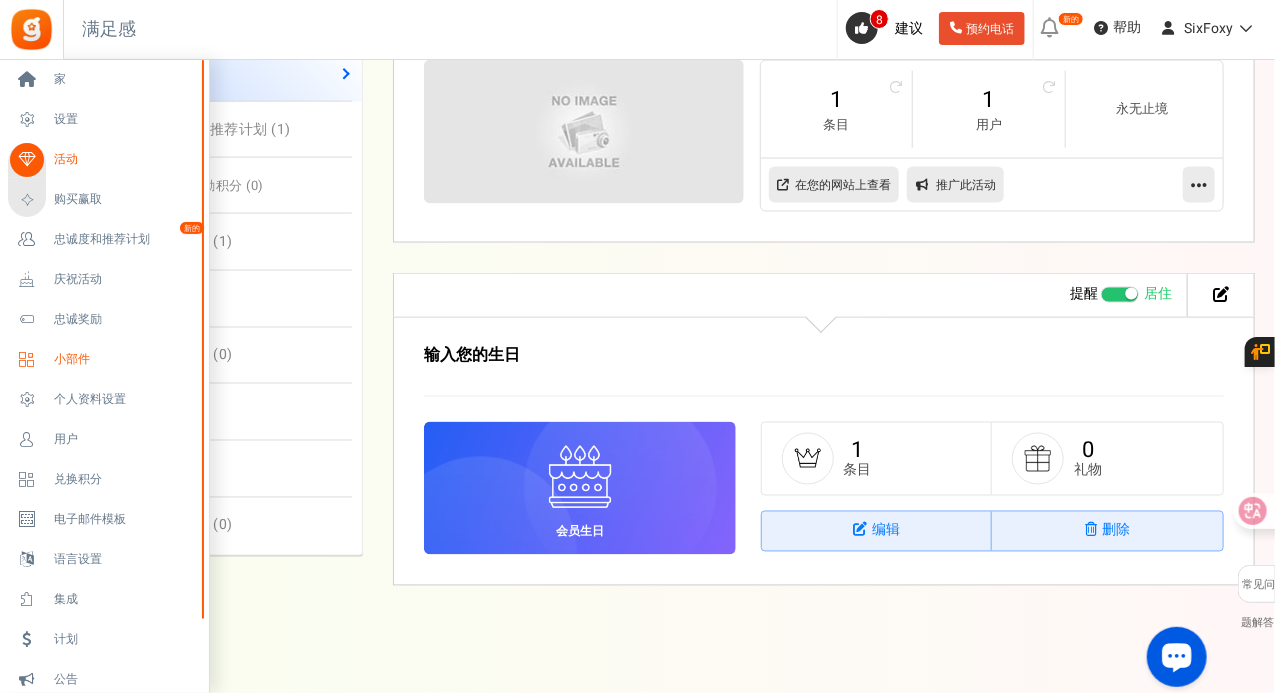 click on "小部件" at bounding box center (72, 359) 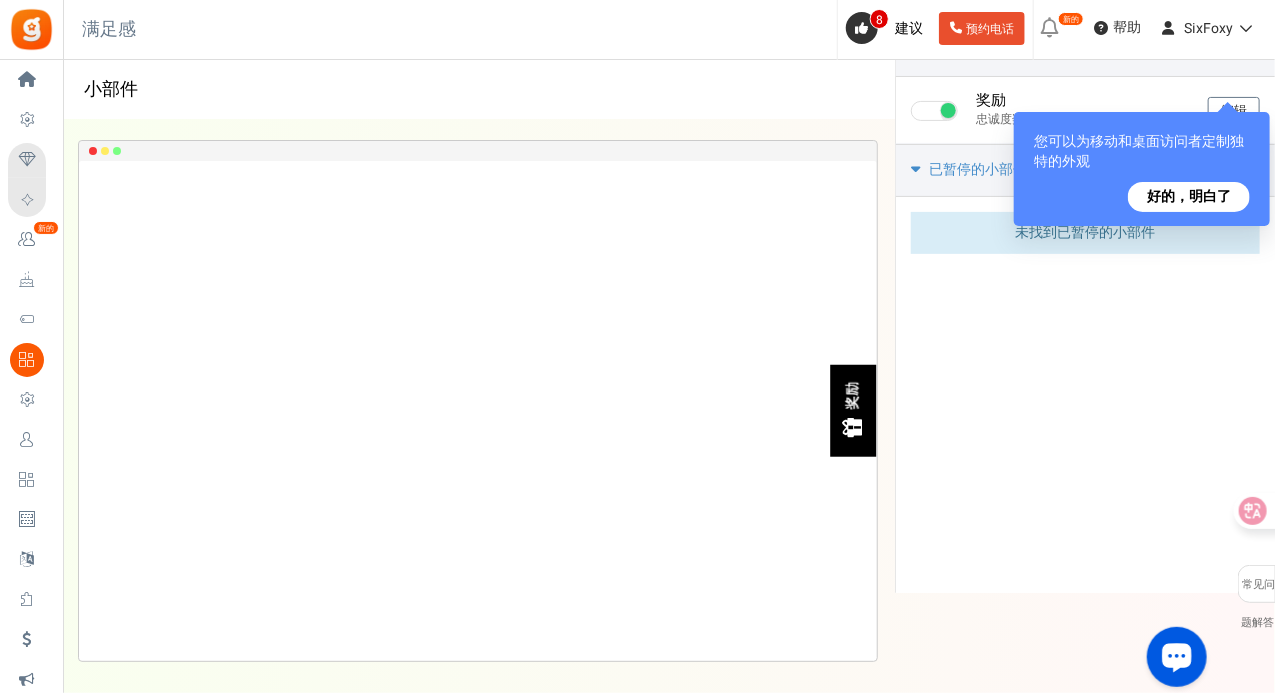 scroll, scrollTop: 0, scrollLeft: 0, axis: both 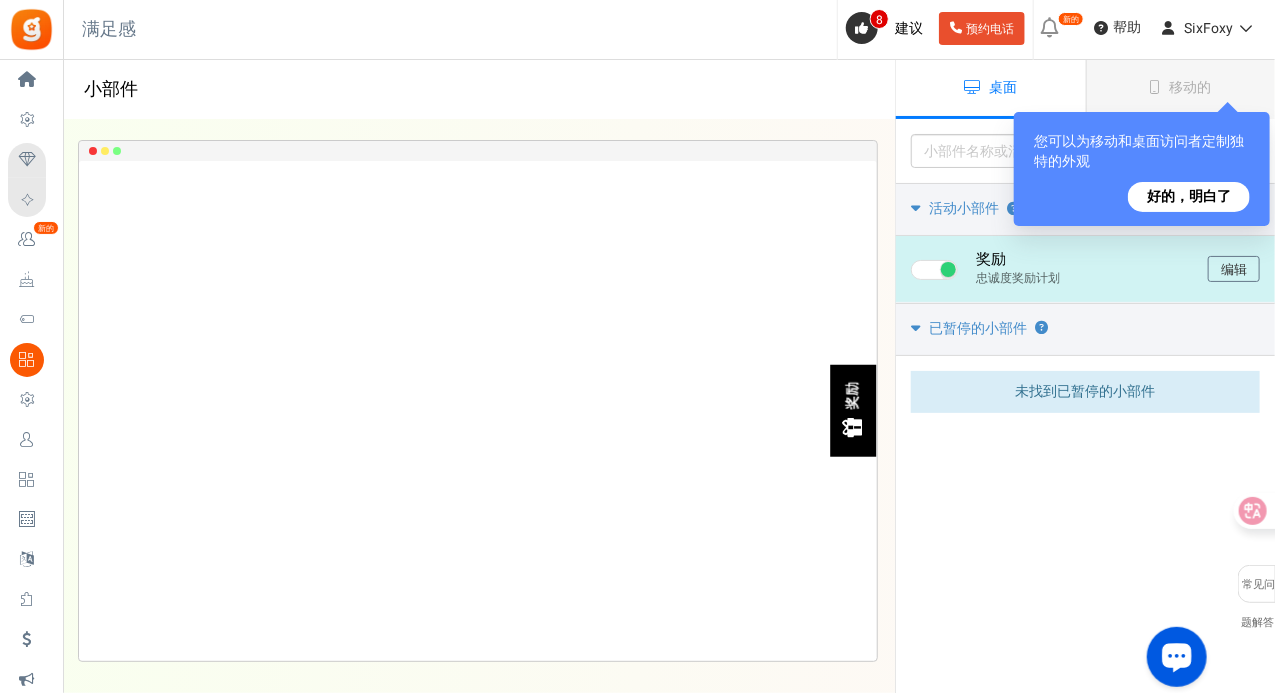 click at bounding box center (948, 269) 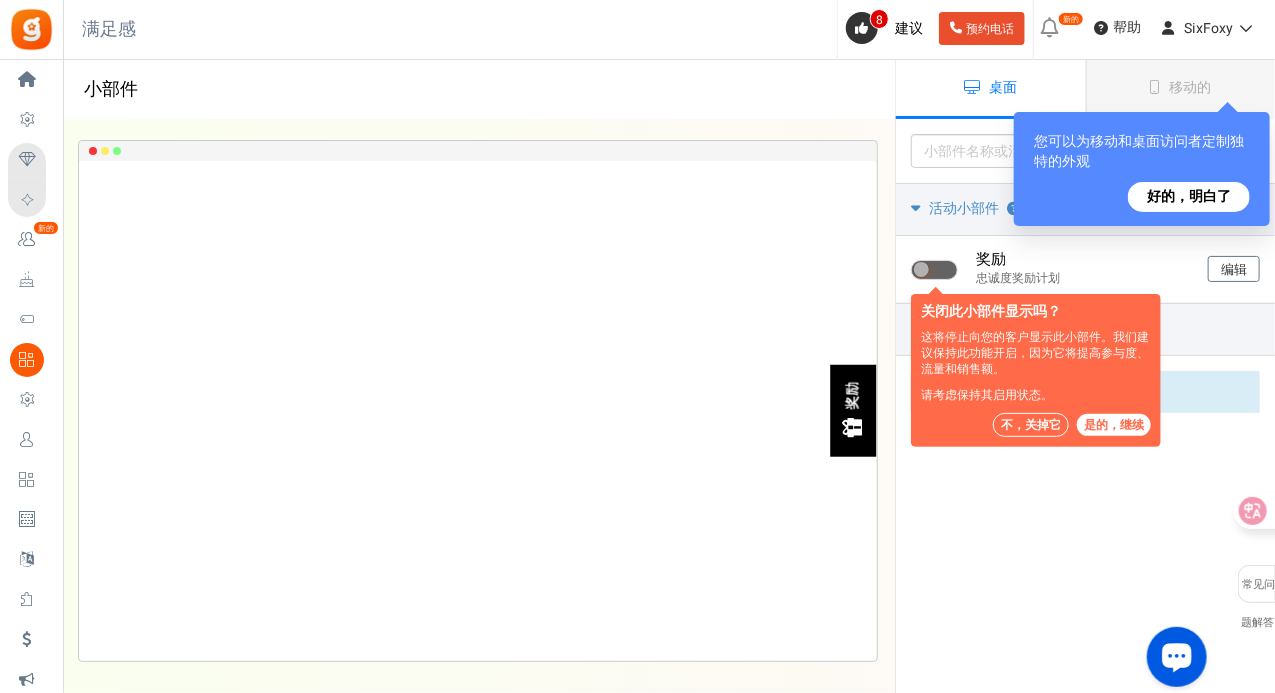 click on "好的，明白了" at bounding box center [1189, 196] 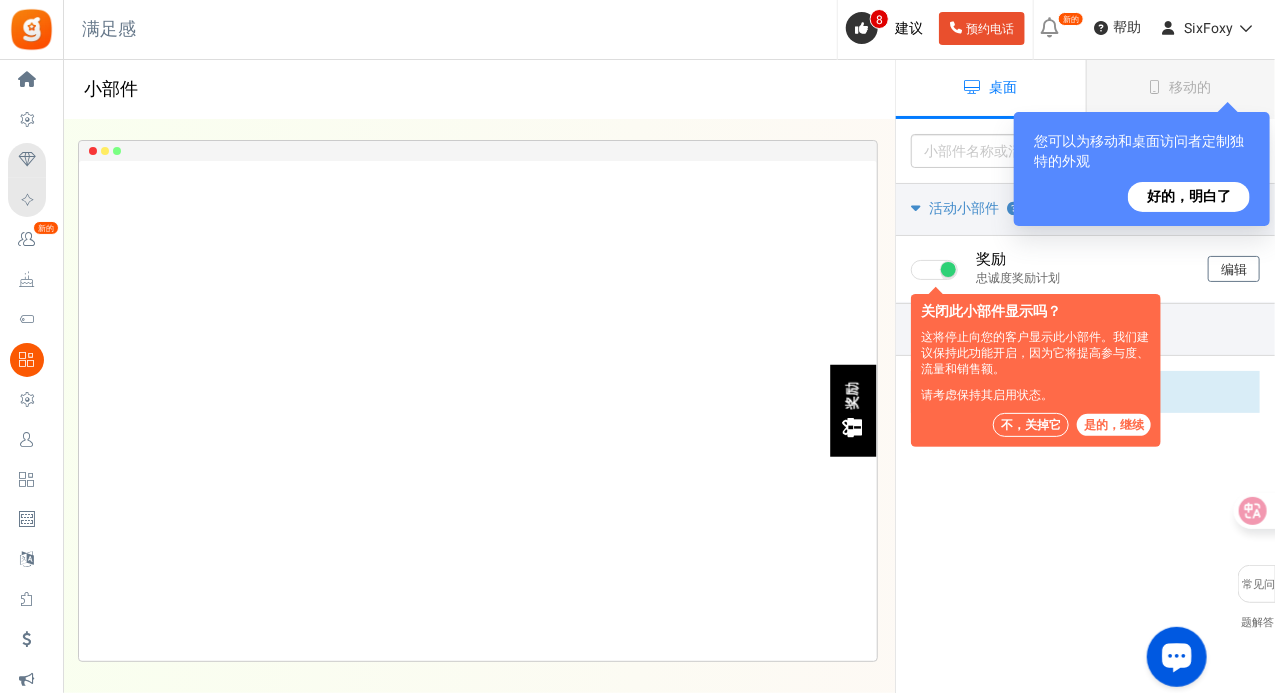 checkbox on "true" 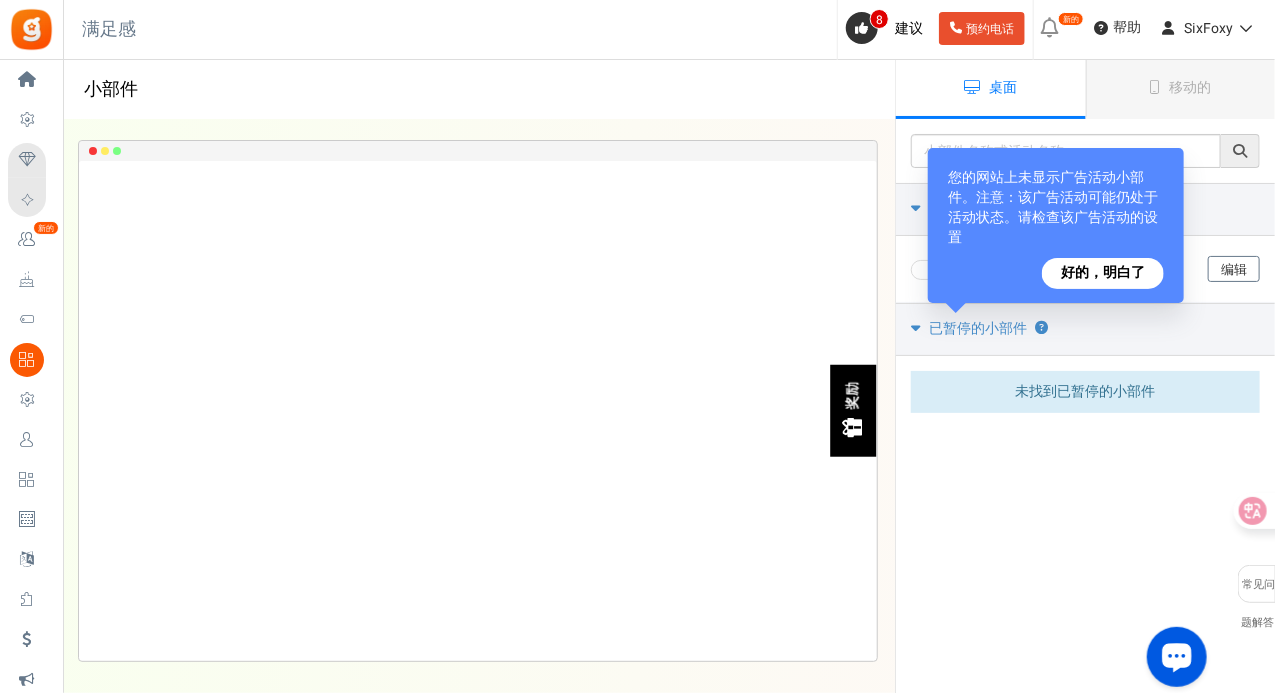 click on "请输入小部件名称或活动名称
未找到结果
已暂停的广告系列的小部件正在显示
活动小部件
？
奖励
忠诚度奖励计划
编辑
您的网站上未显示广告活动小部件。注意：该广告活动可能仍处于活动状态。请检查该广告活动的设置
好的，明白了
已暂停的小部件
？
未找到活动的小部件
未找到已暂停的小部件
自定义 CSS 和 Javascript
[EMAIL_ADDRESS][DOMAIN_NAME]
自定义 CSS
字符： 0" at bounding box center (1085, 323) 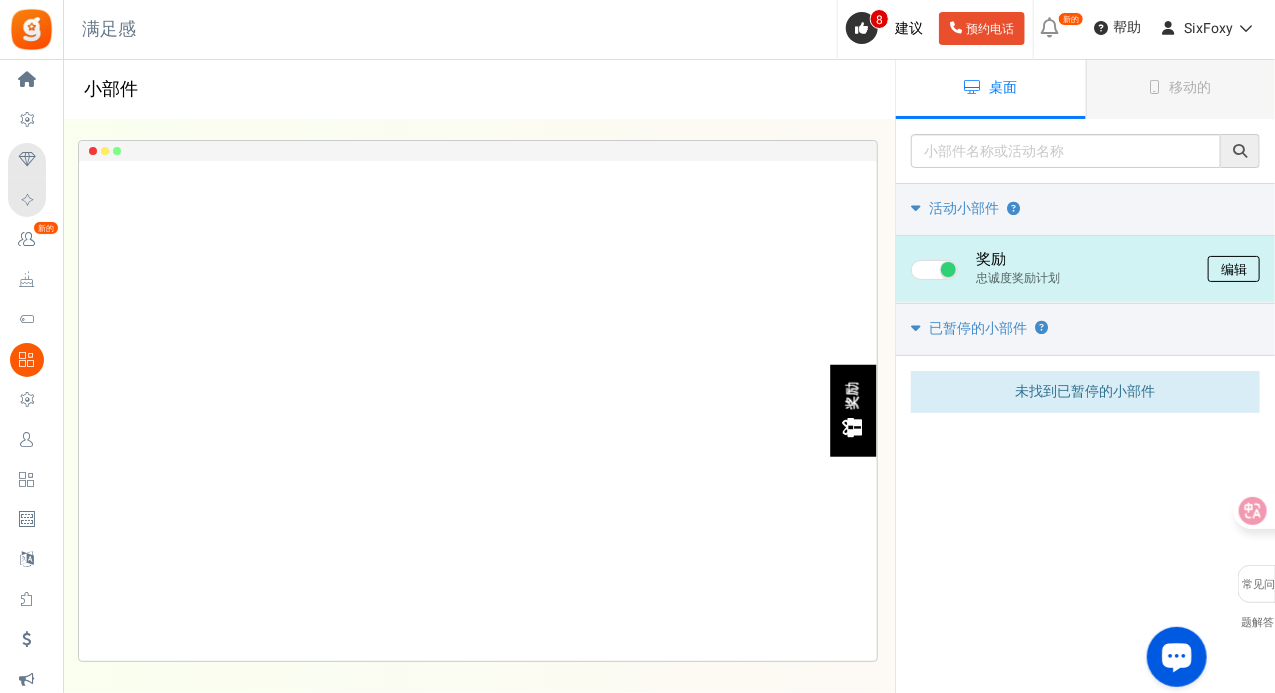 click on "编辑" at bounding box center (1234, 269) 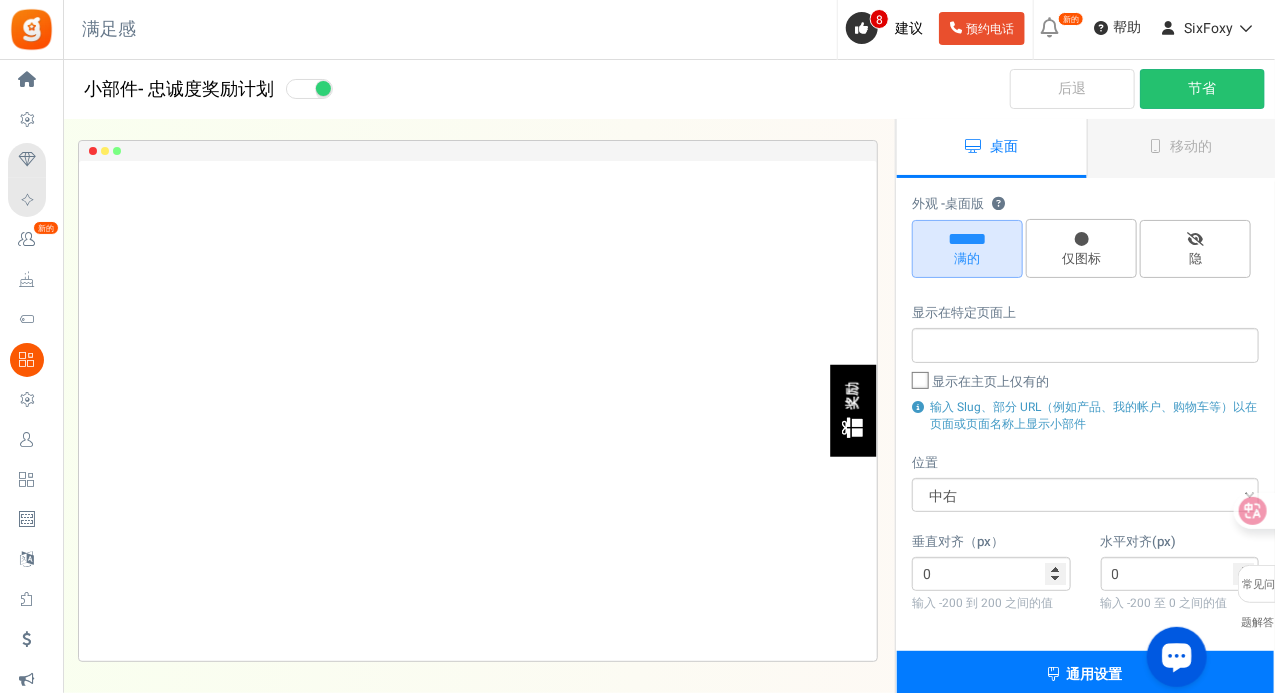 scroll, scrollTop: 0, scrollLeft: 0, axis: both 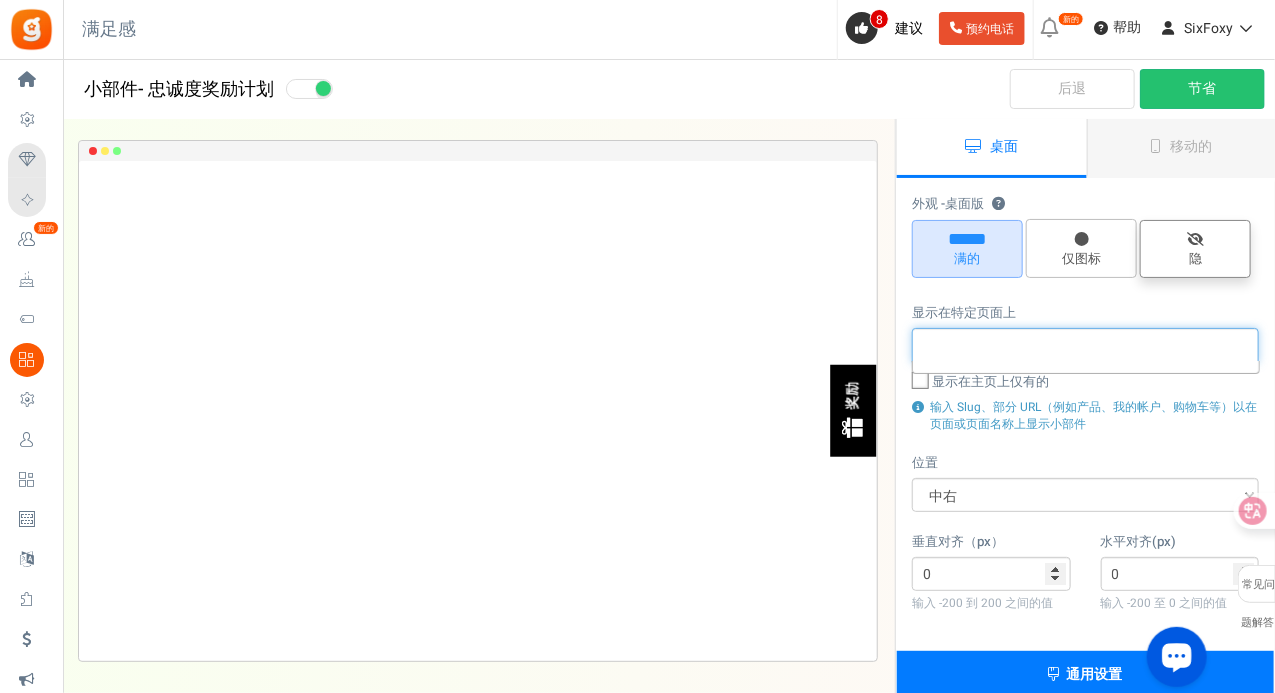 click on "隐" at bounding box center (1195, 259) 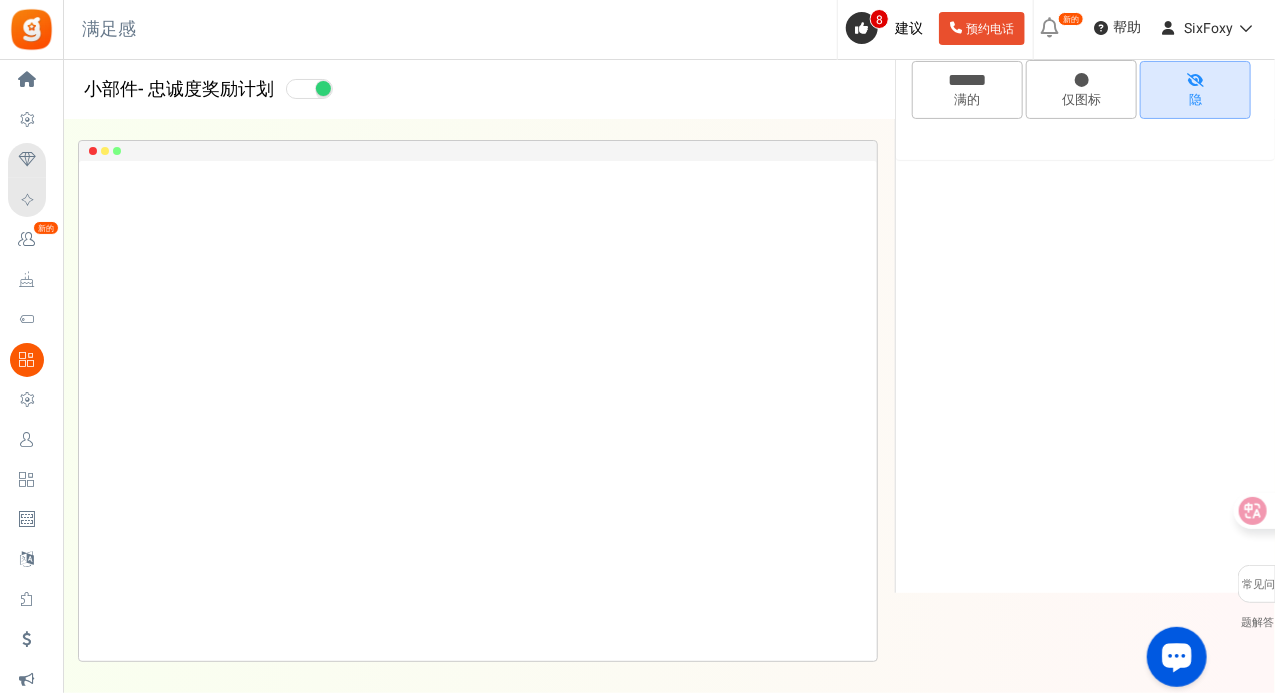 scroll, scrollTop: 0, scrollLeft: 0, axis: both 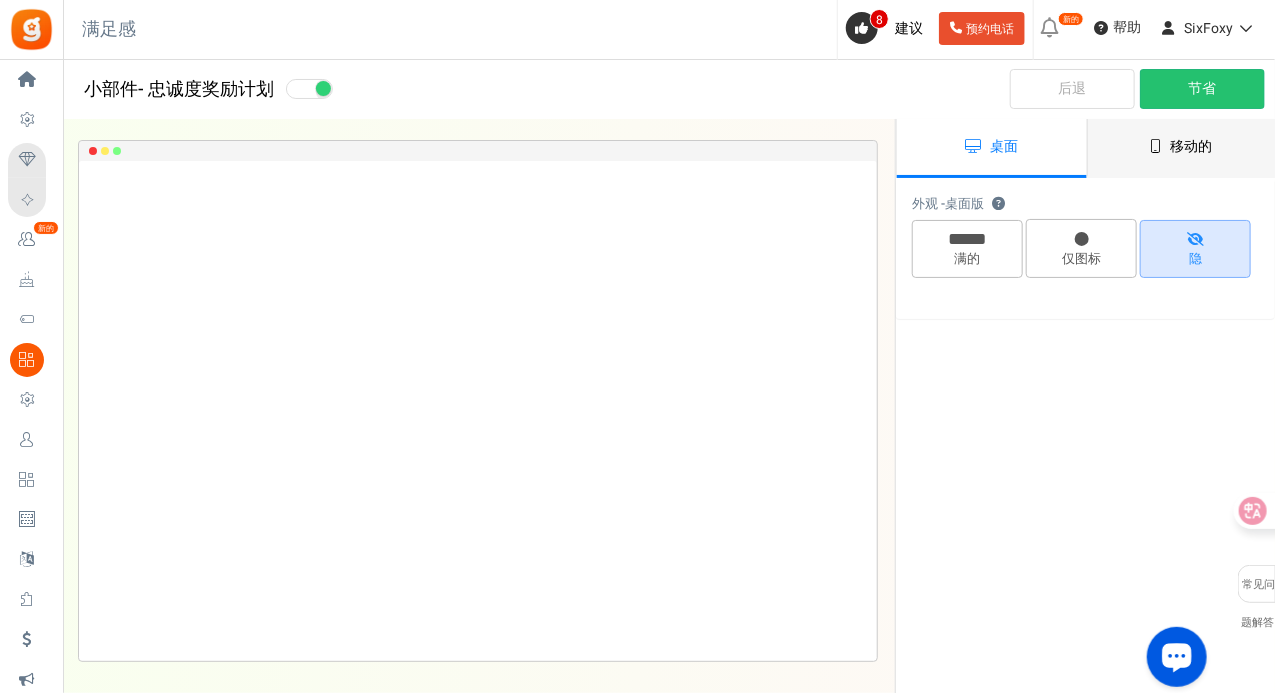 click at bounding box center (1156, 146) 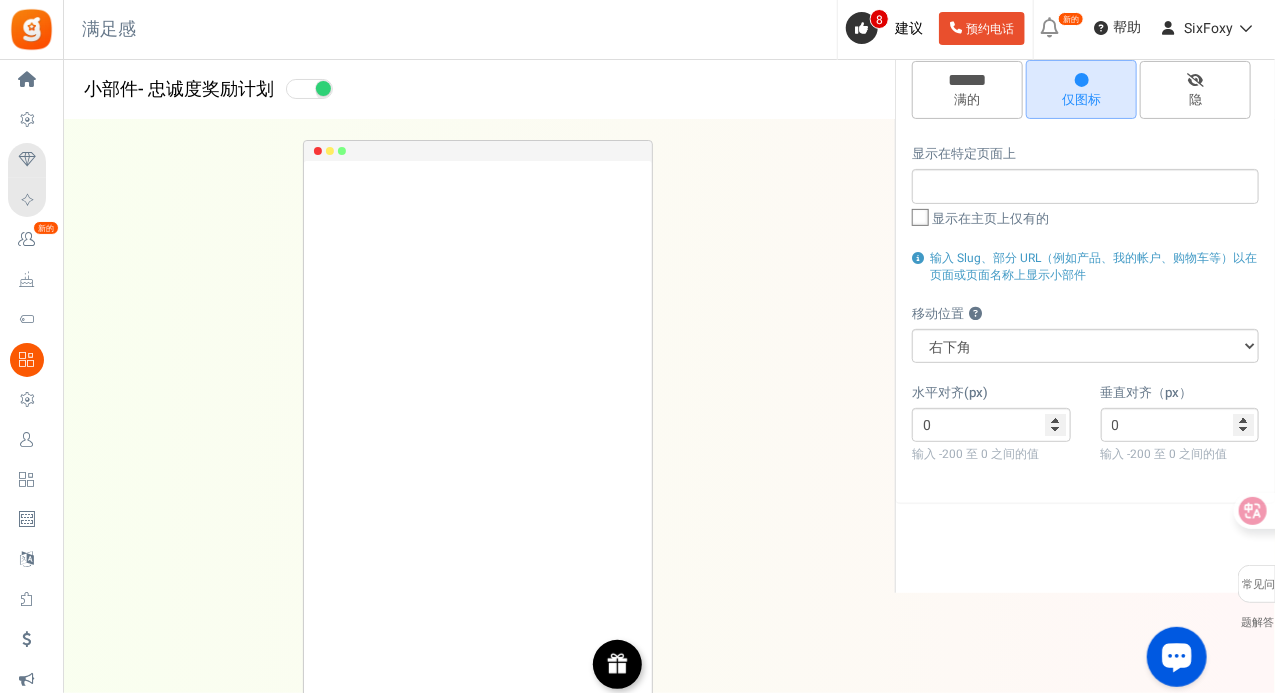 scroll, scrollTop: 0, scrollLeft: 0, axis: both 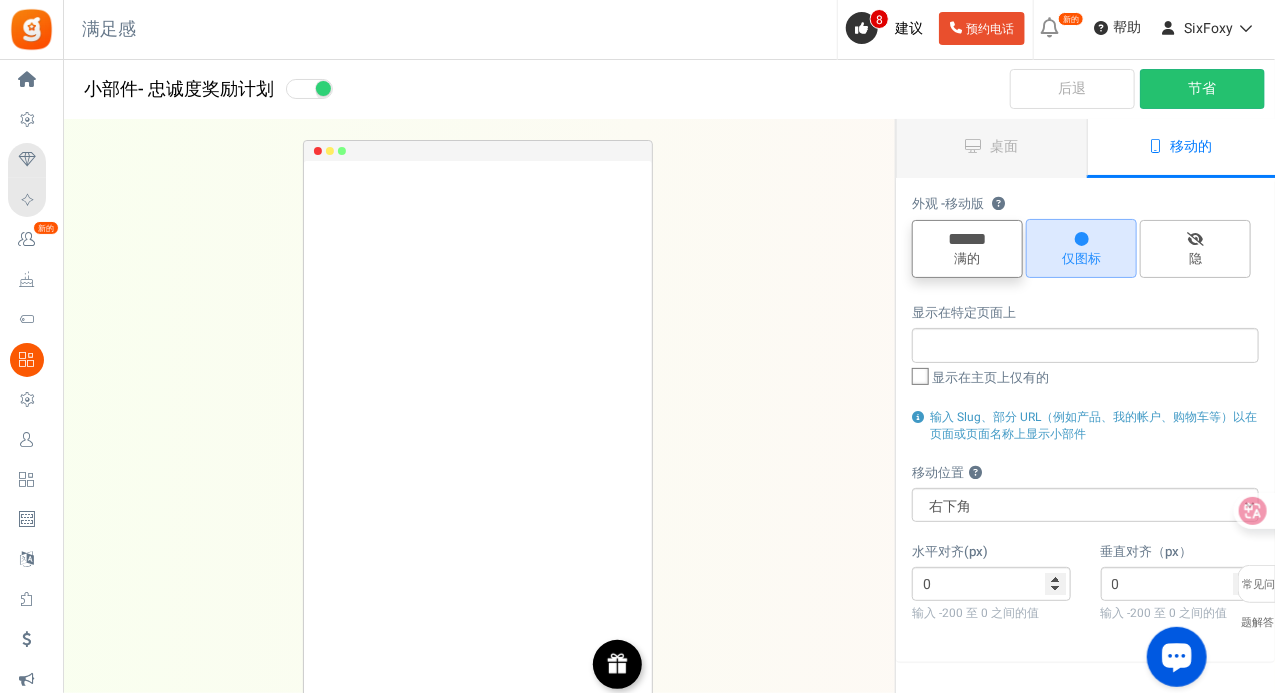 click on "满的" at bounding box center (967, 259) 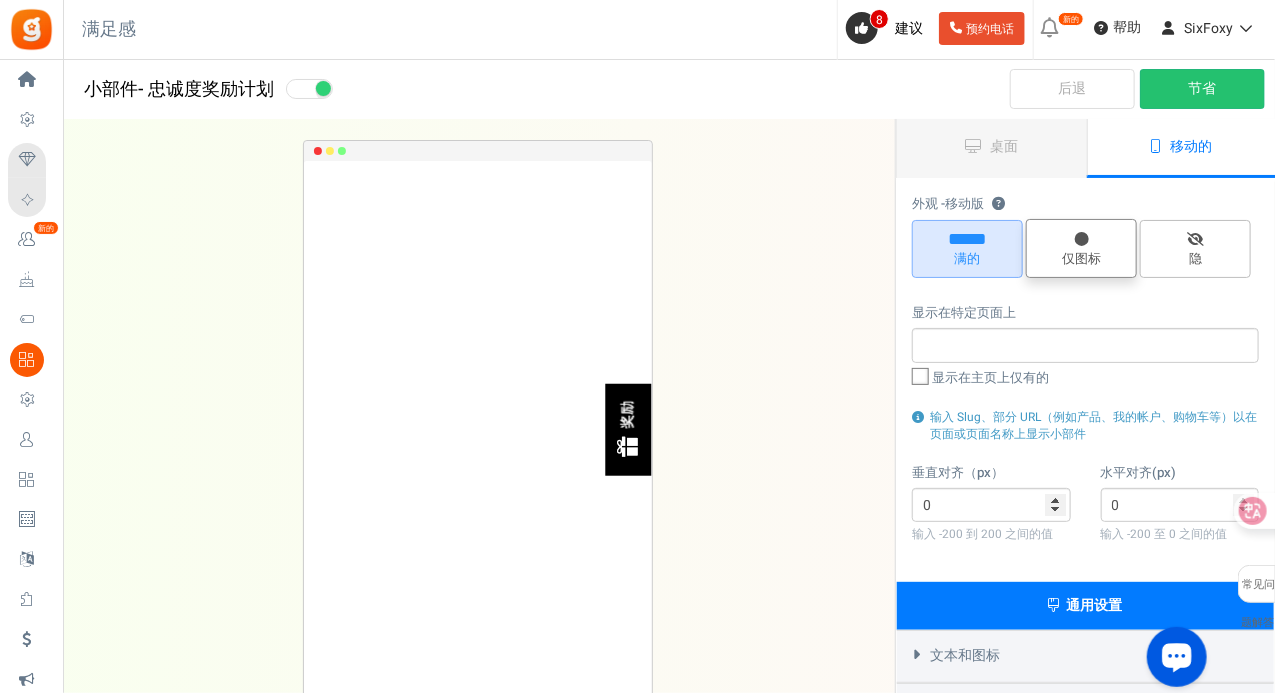 click on "仅图标" at bounding box center (1081, 248) 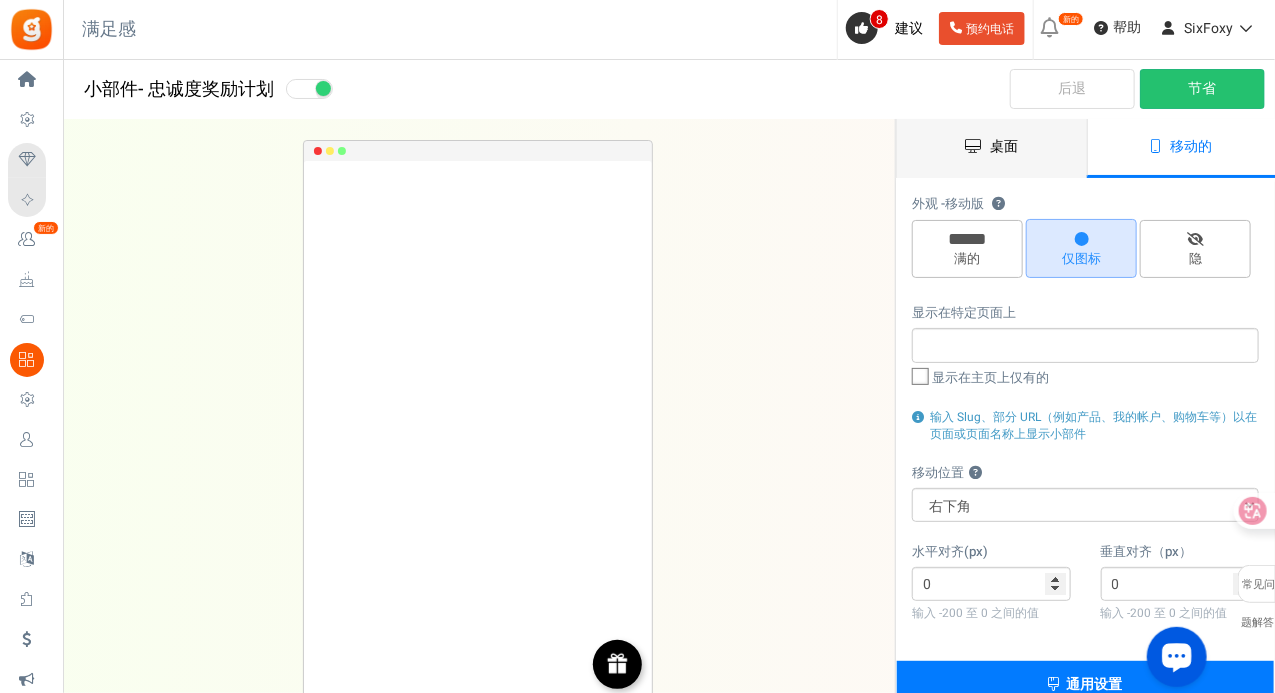 click on "桌面" at bounding box center (992, 148) 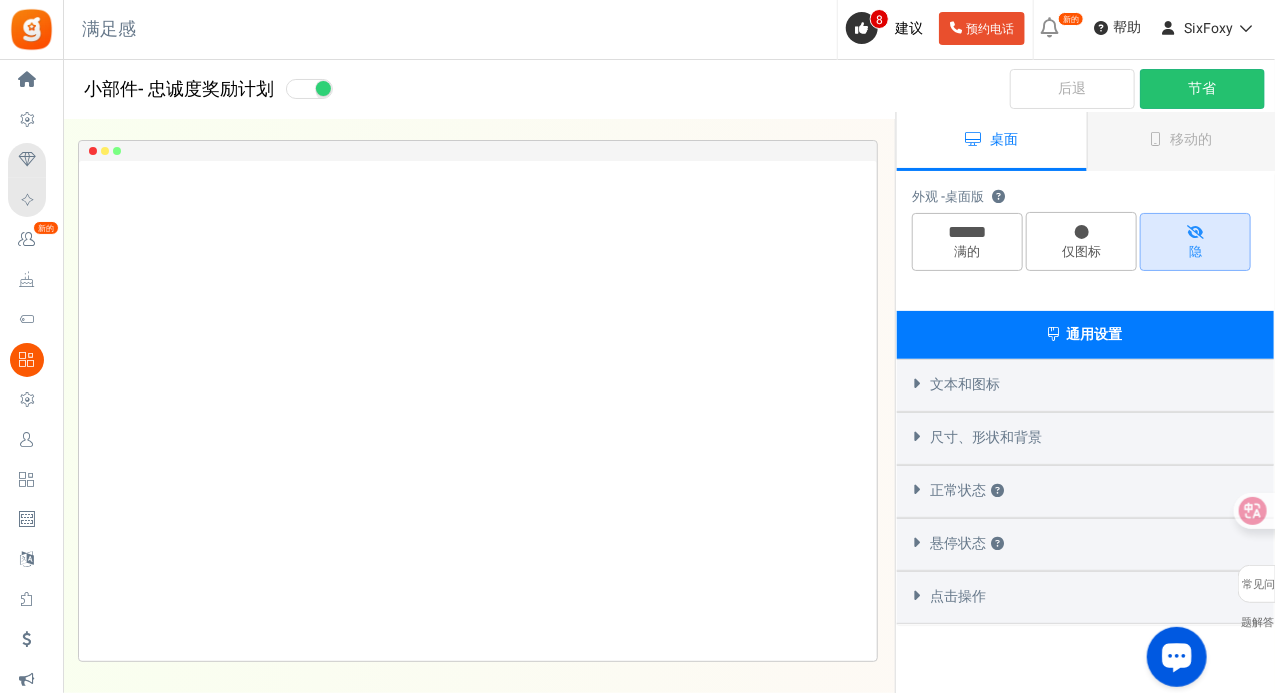 scroll, scrollTop: 0, scrollLeft: 0, axis: both 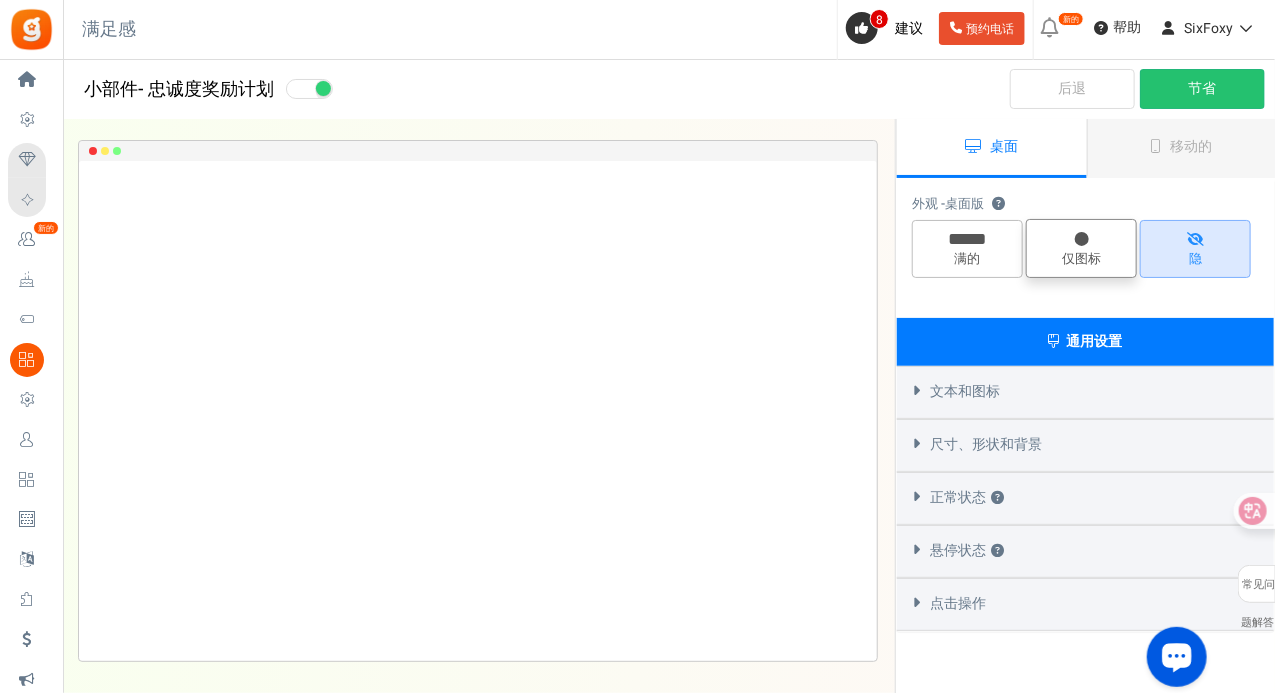 click at bounding box center [1082, 239] 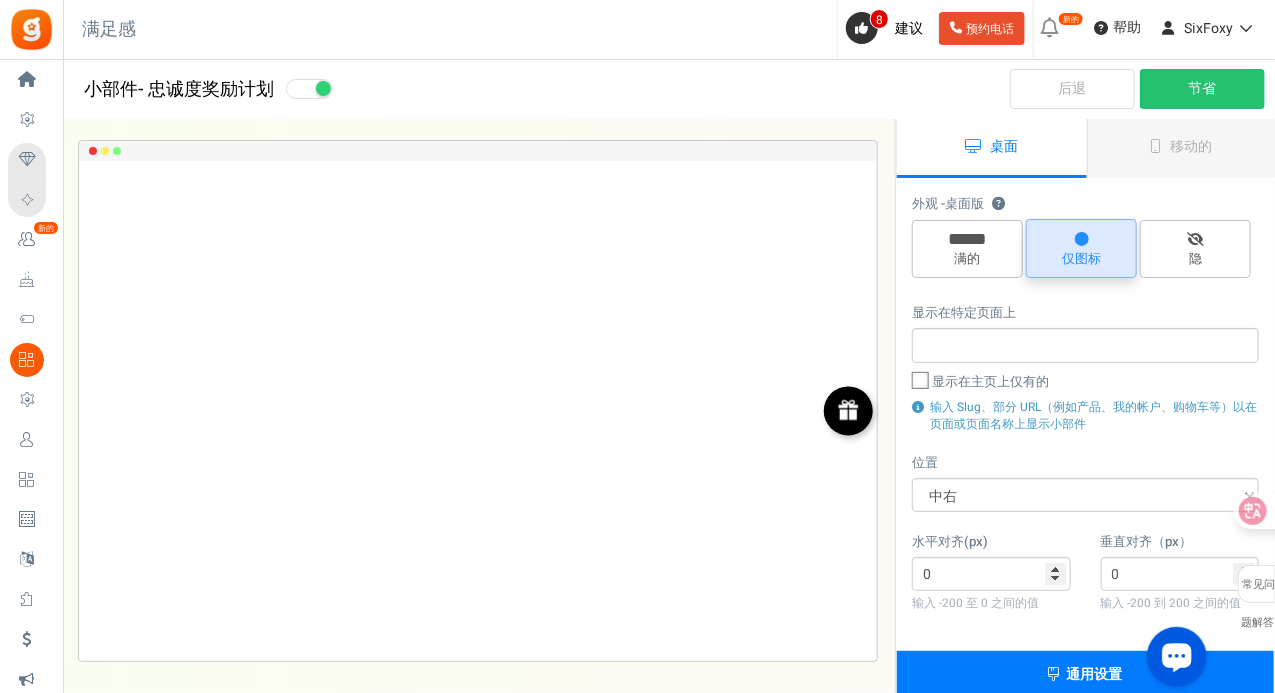 click at bounding box center [1082, 239] 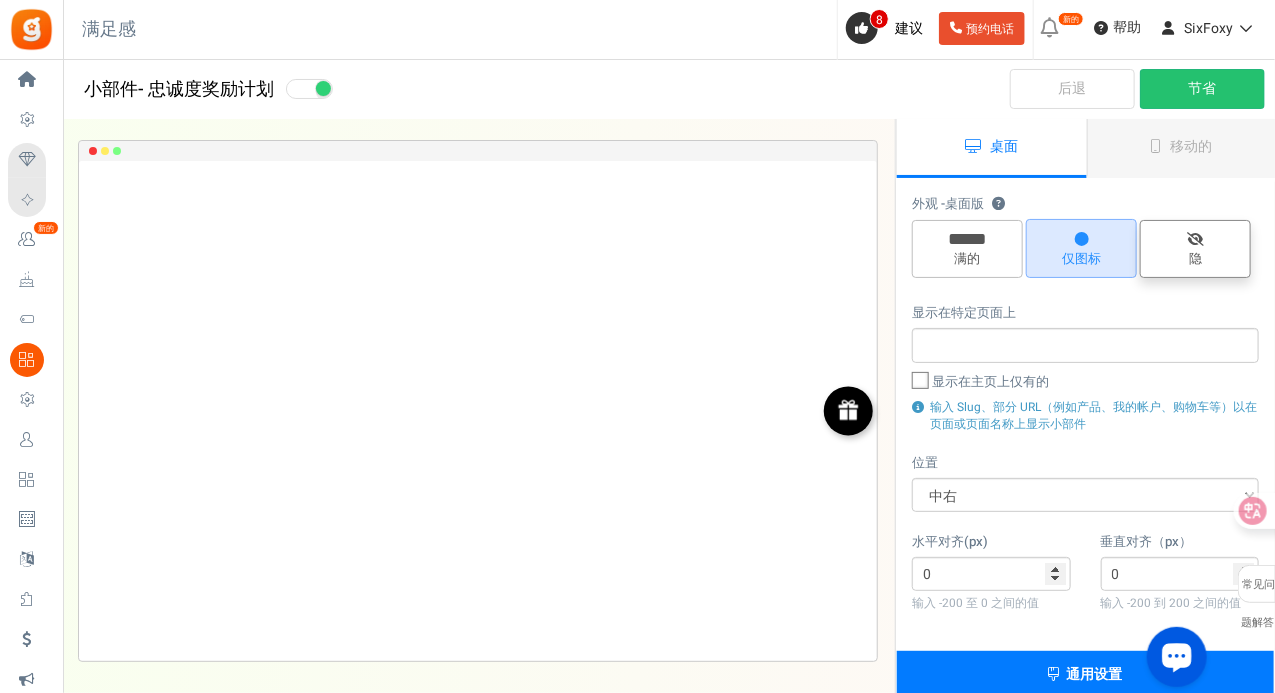 click on "隐" at bounding box center [1195, 249] 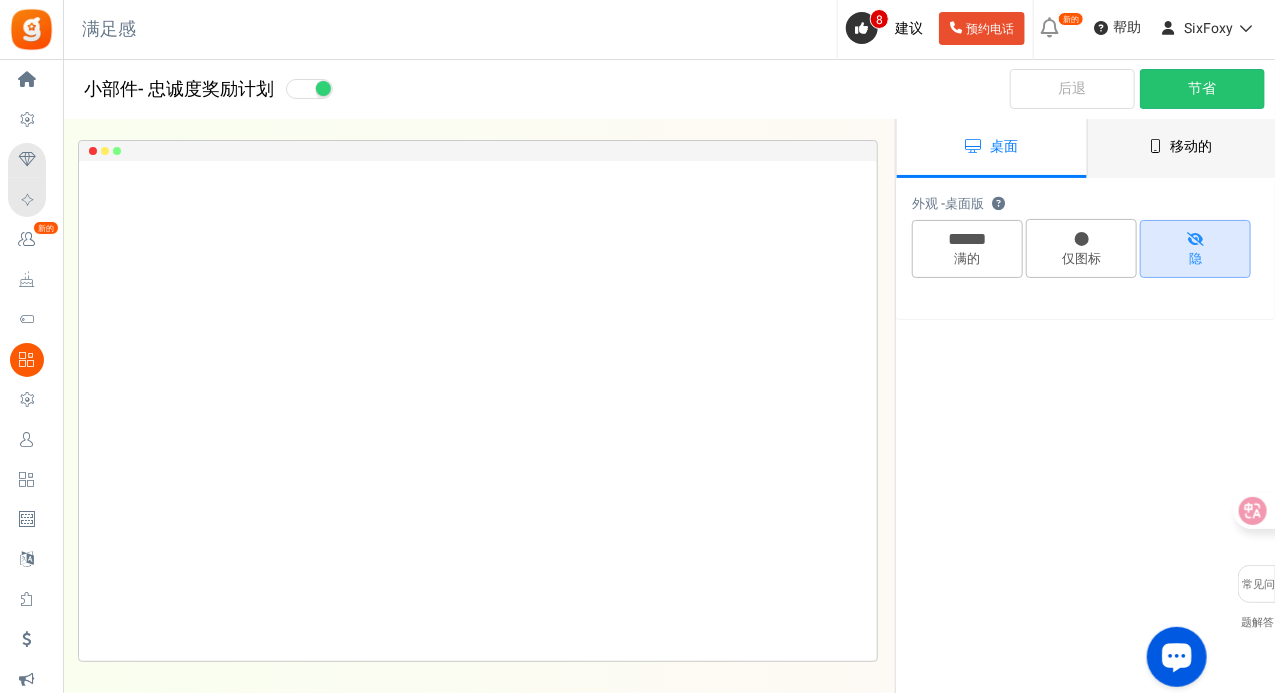 click on "移动的" at bounding box center [1182, 148] 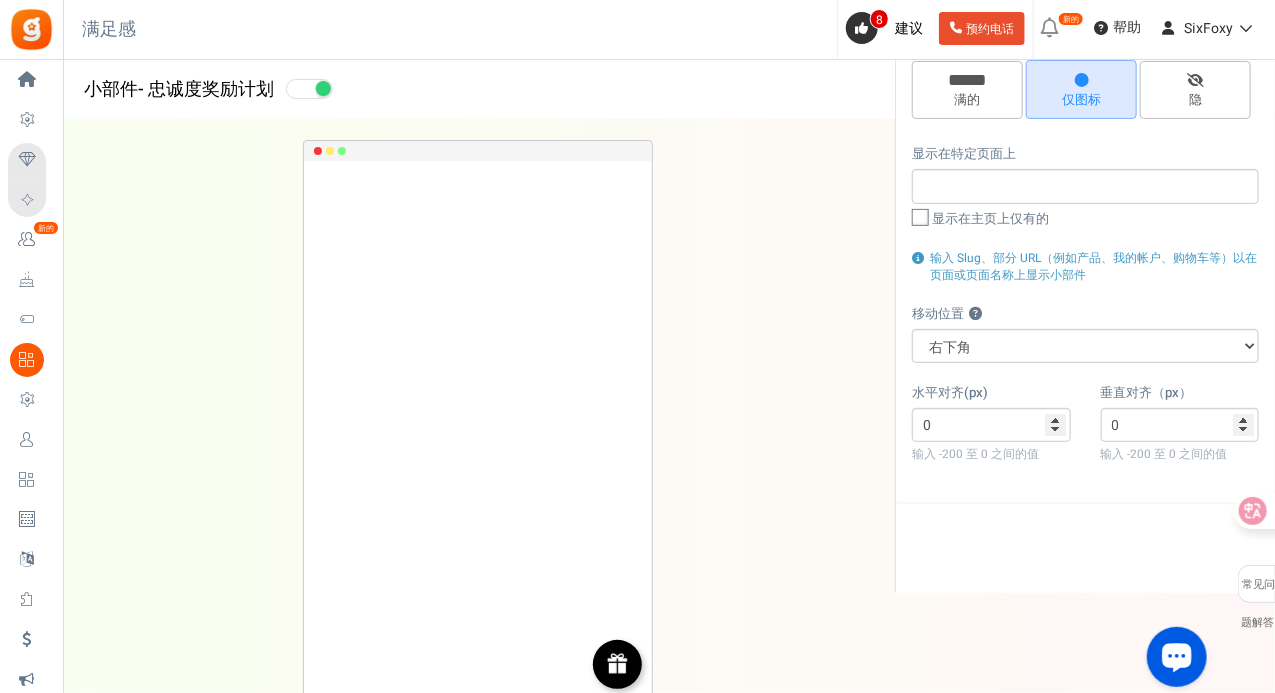 scroll, scrollTop: 0, scrollLeft: 0, axis: both 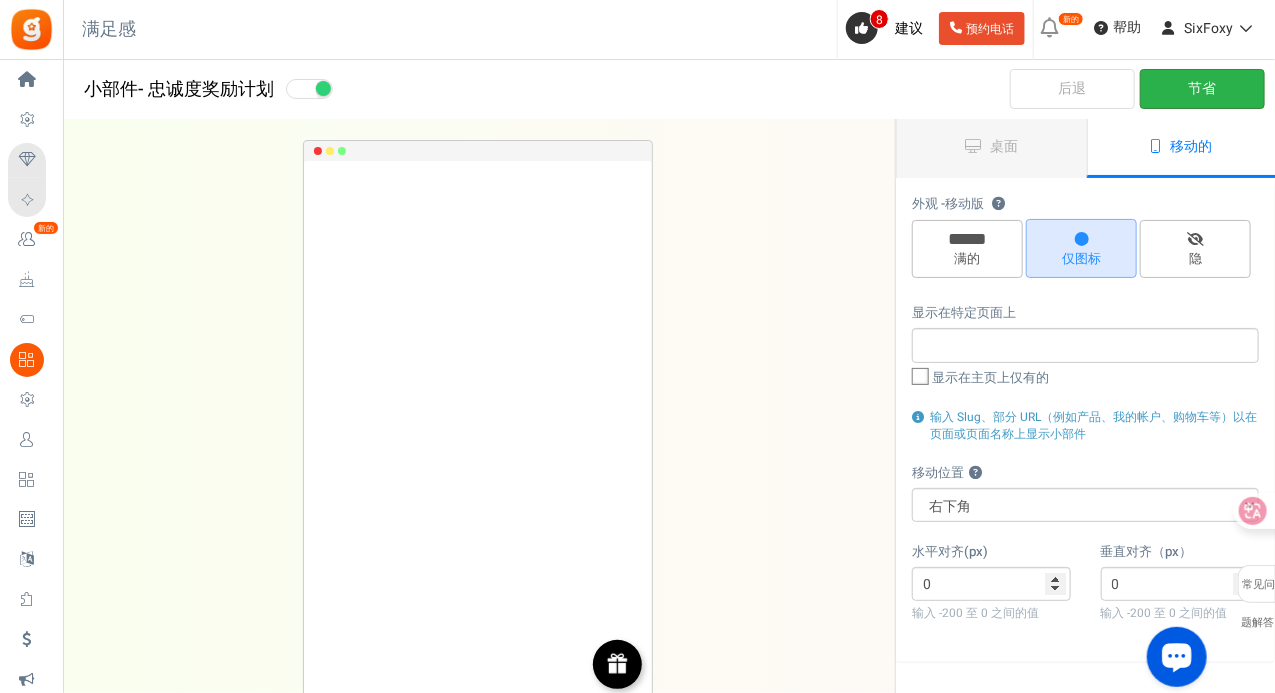 click on "节省" at bounding box center [1203, 88] 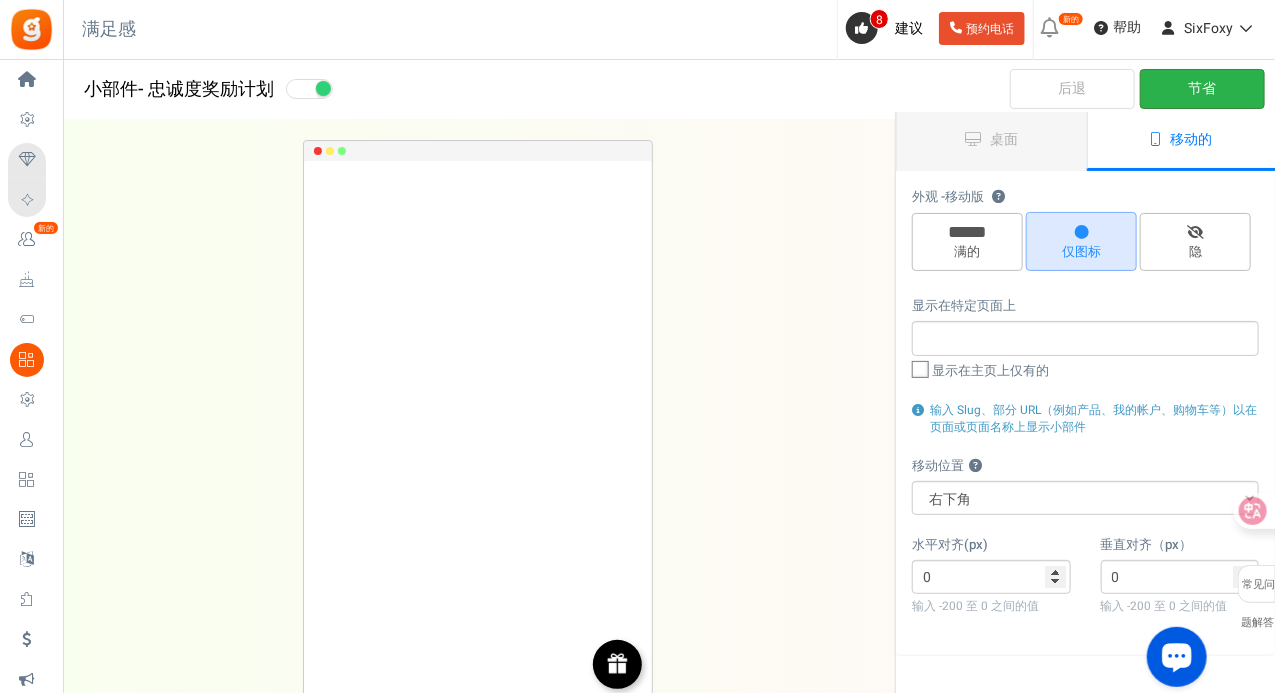 scroll, scrollTop: 0, scrollLeft: 0, axis: both 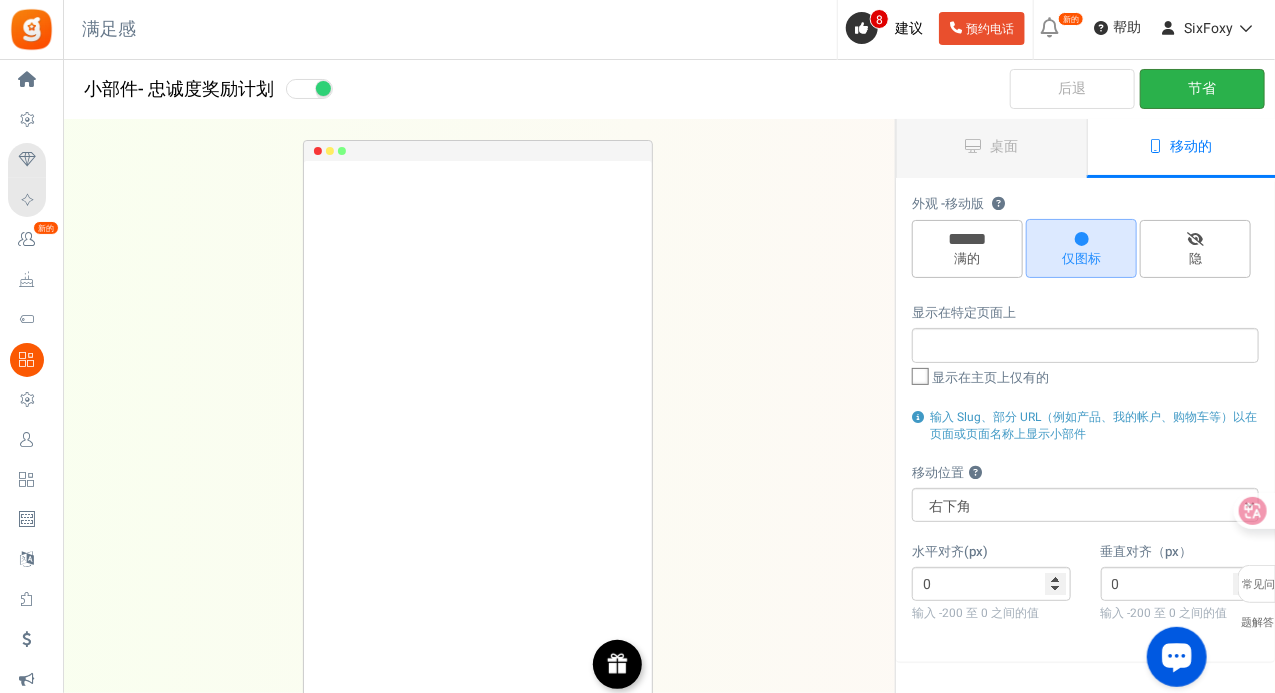 click on "节省" at bounding box center [1203, 88] 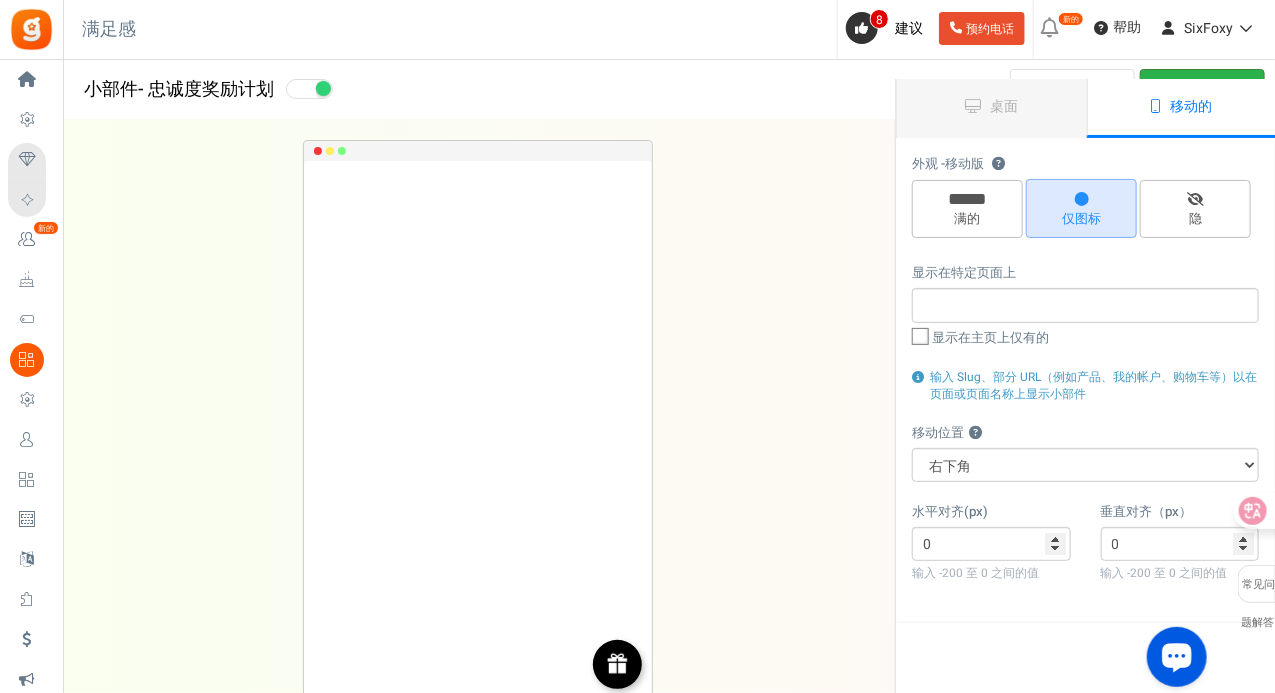 scroll, scrollTop: 0, scrollLeft: 0, axis: both 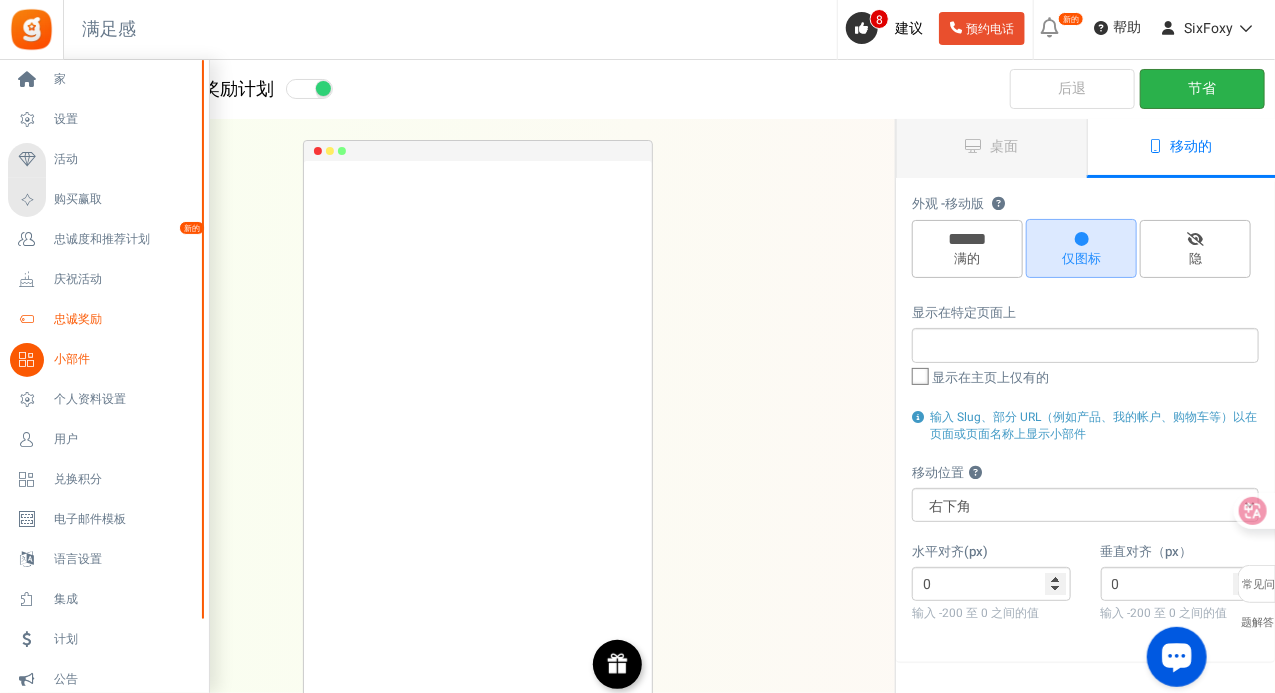 click on "忠诚奖励" at bounding box center (124, 319) 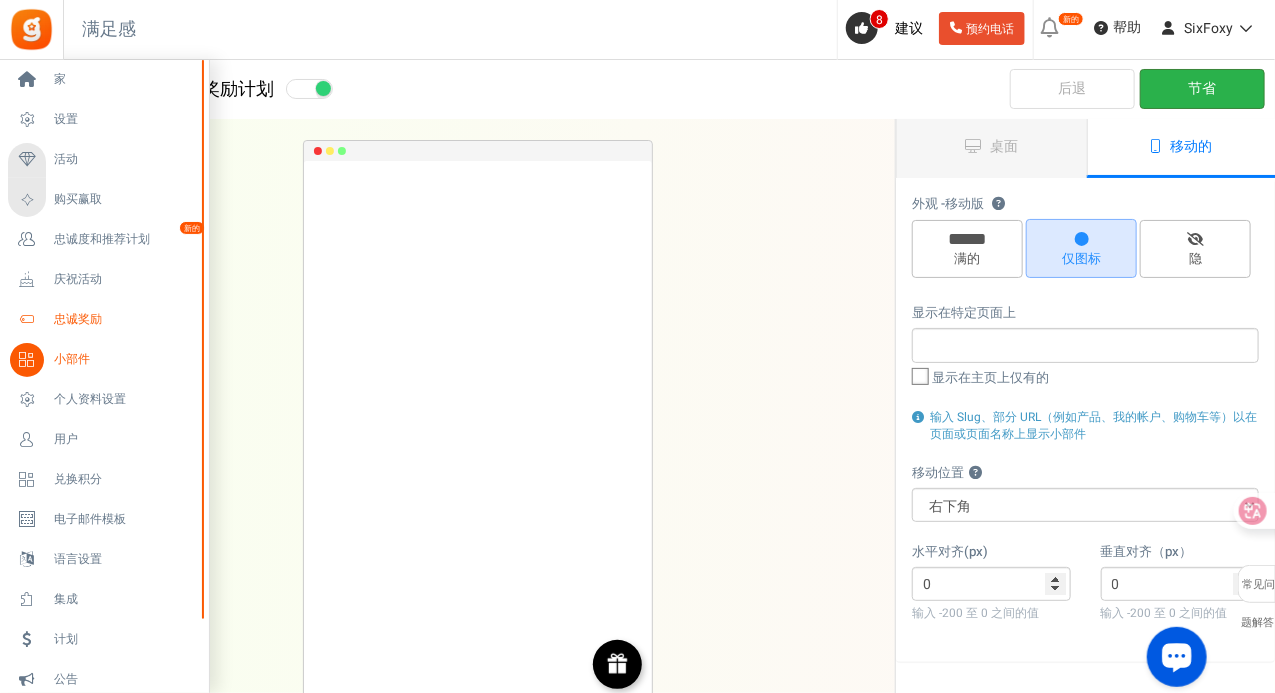 click on "忠诚奖励" at bounding box center [104, 320] 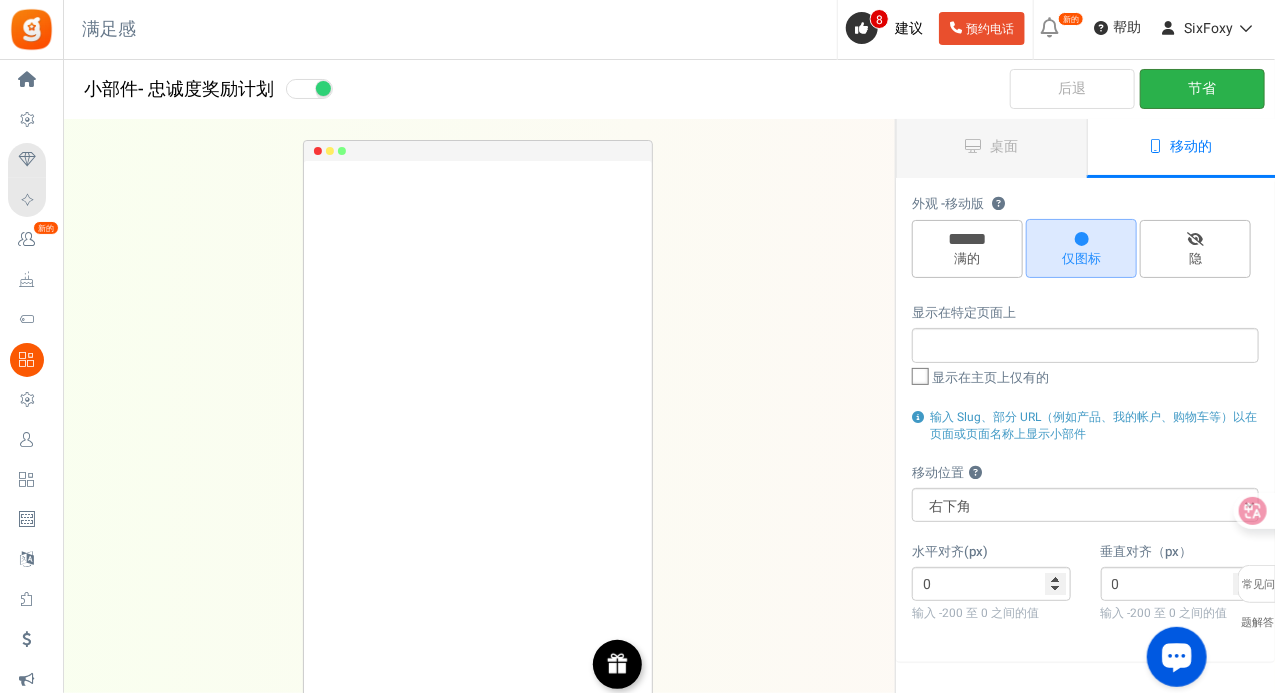 click on "节省" at bounding box center [1203, 88] 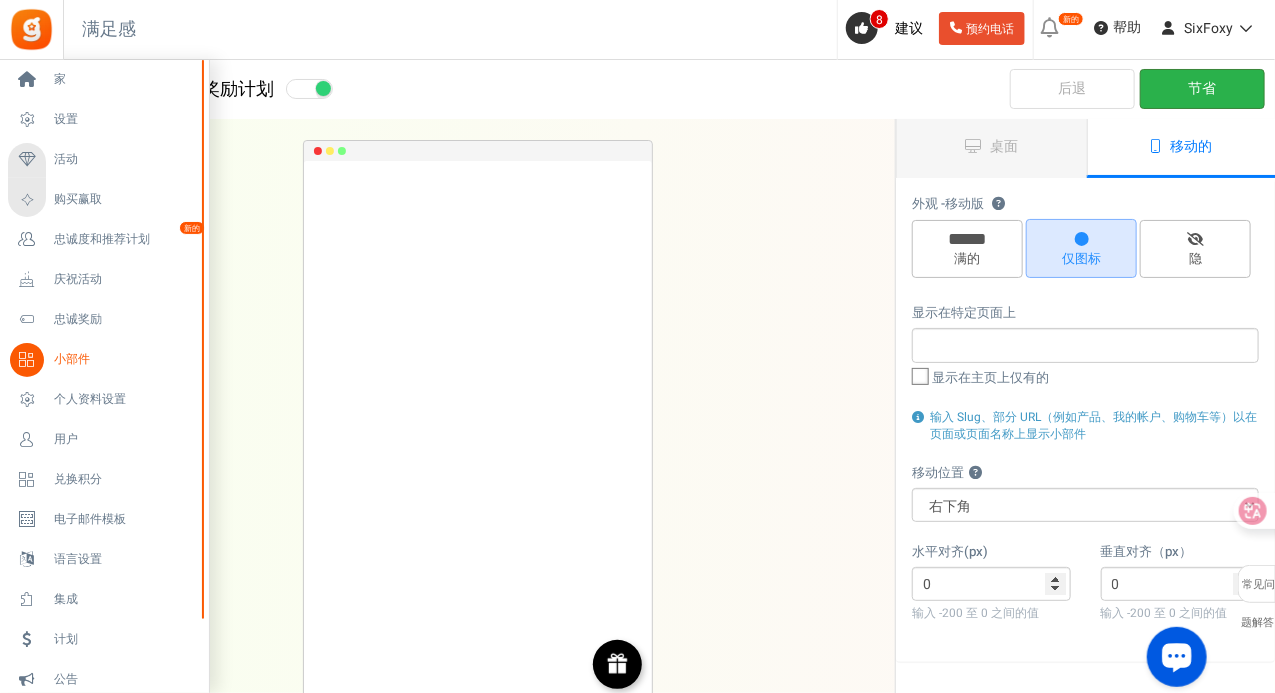 click on "小部件" at bounding box center (72, 359) 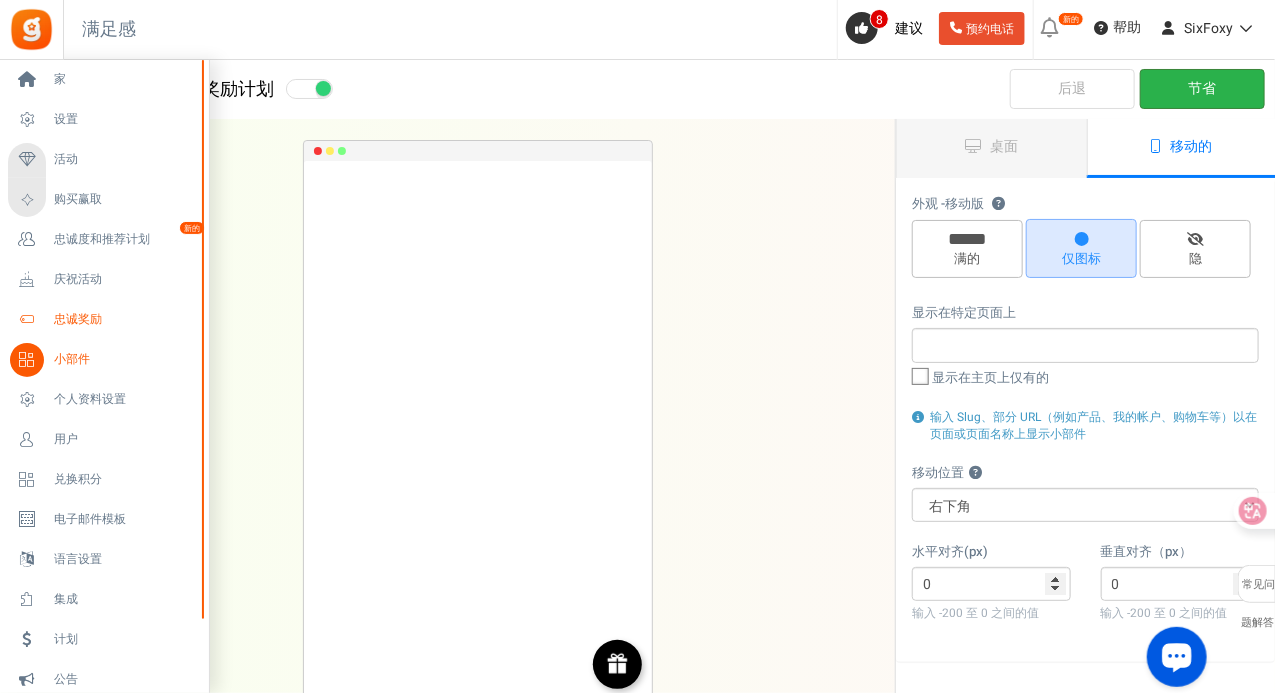 click on "忠诚奖励" at bounding box center [104, 320] 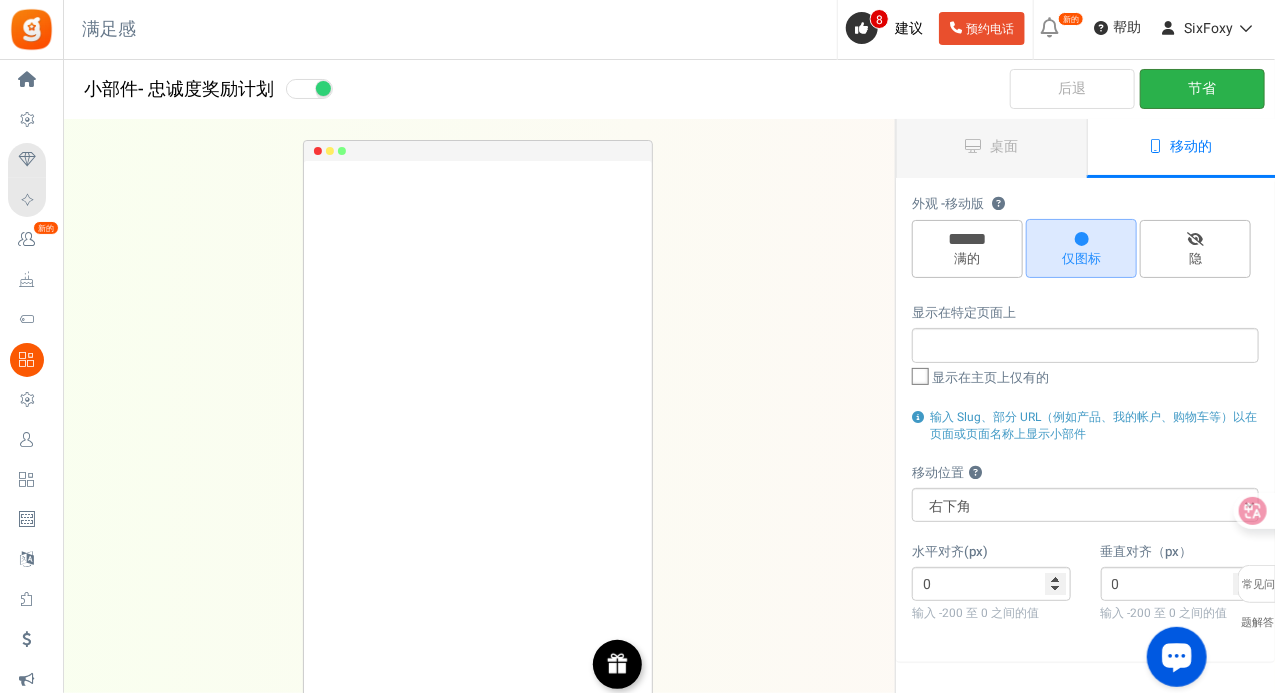 drag, startPoint x: 45, startPoint y: 320, endPoint x: 56, endPoint y: 313, distance: 13.038404 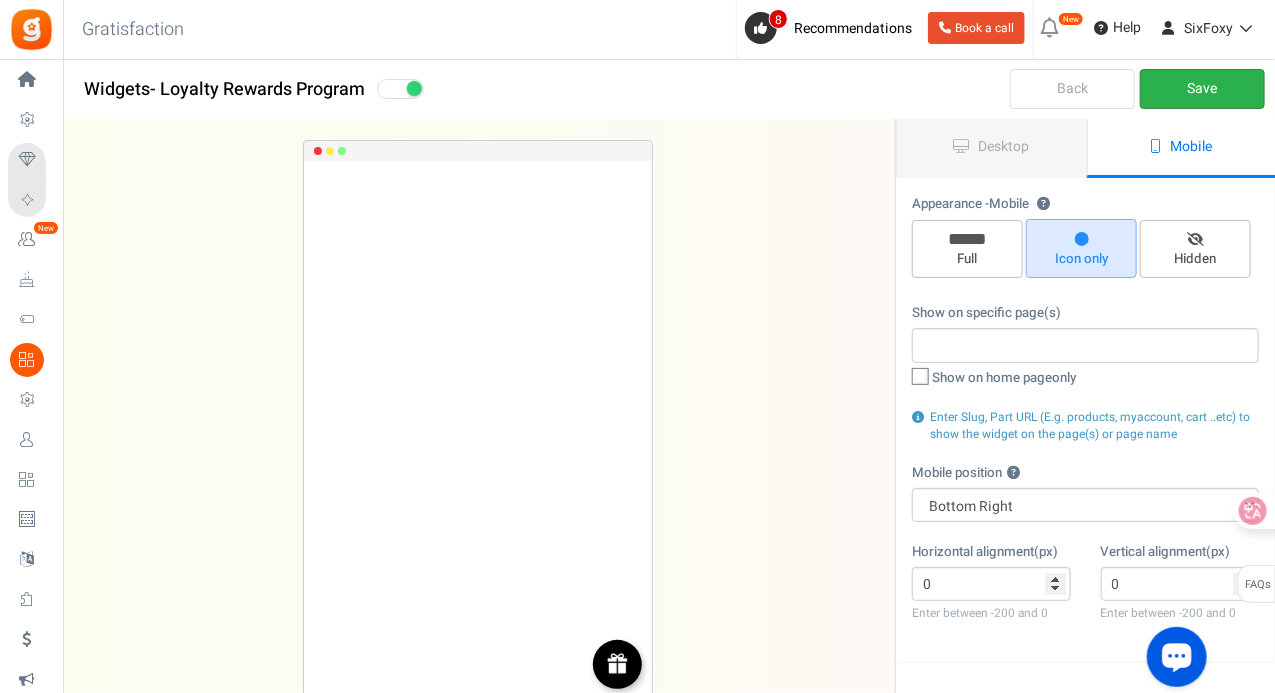 click on "Loyalty Rewards" at bounding box center [0, 0] 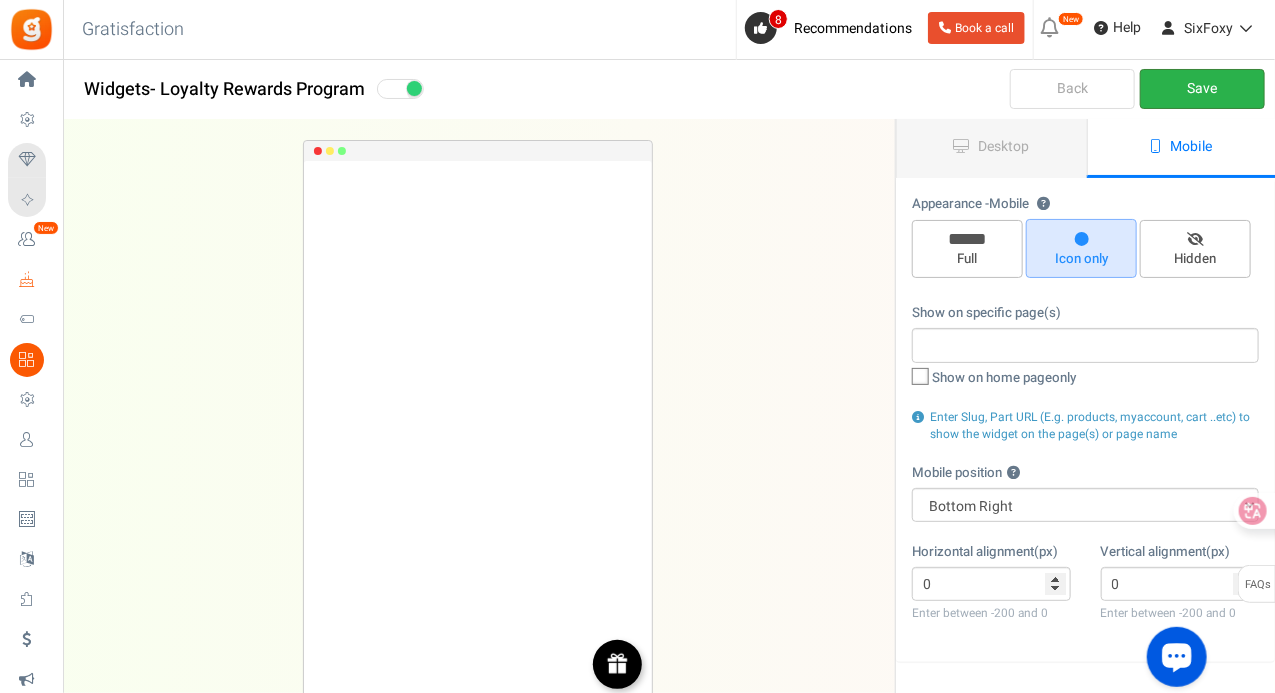 click on "Celebrate Events" at bounding box center (0, 0) 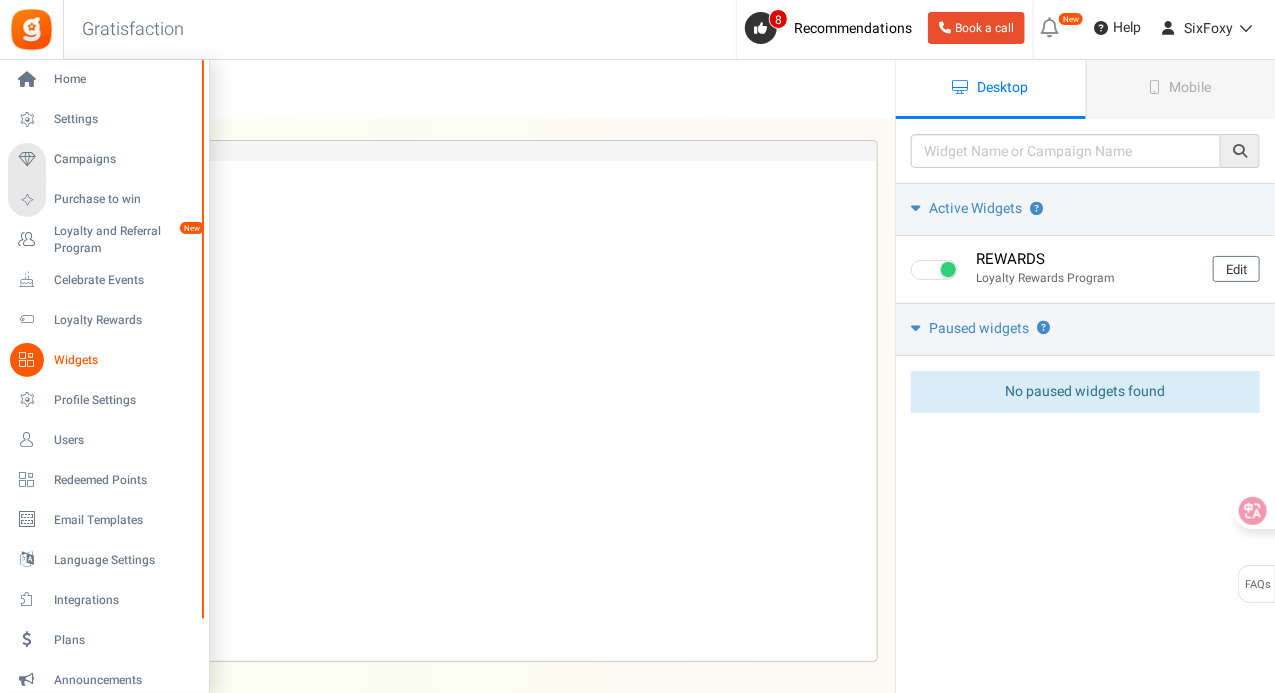 scroll, scrollTop: 0, scrollLeft: 0, axis: both 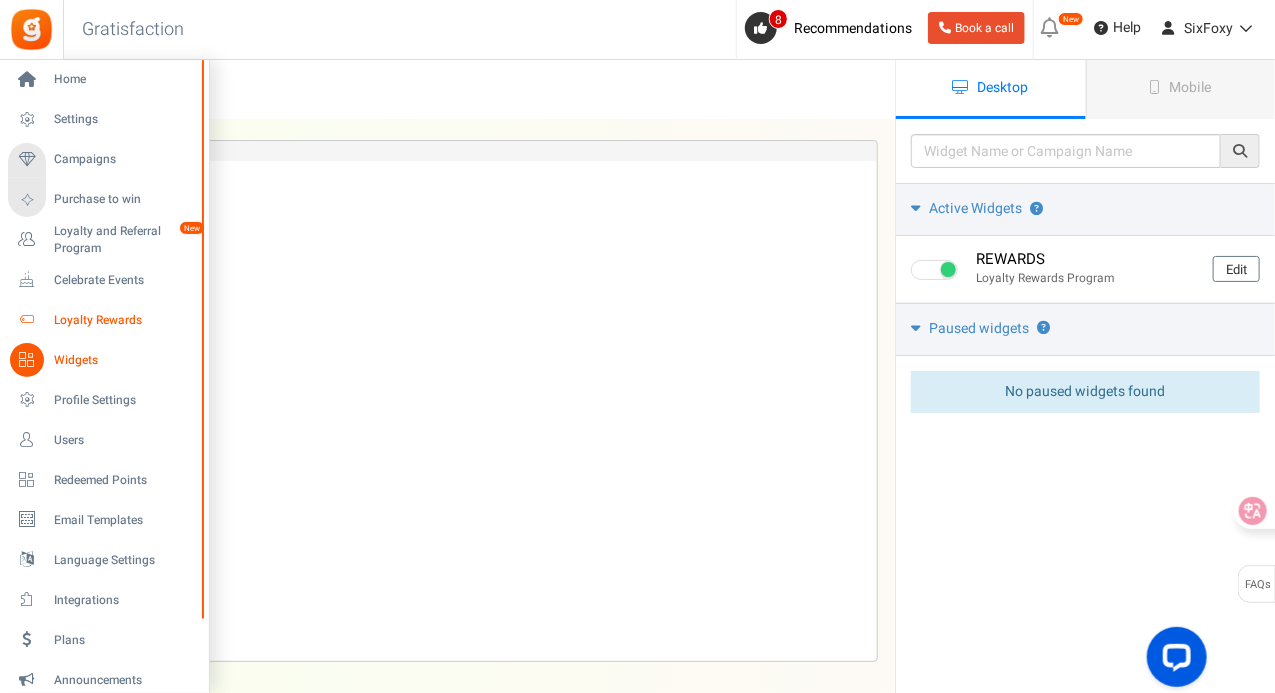 click on "Loyalty Rewards" at bounding box center [124, 320] 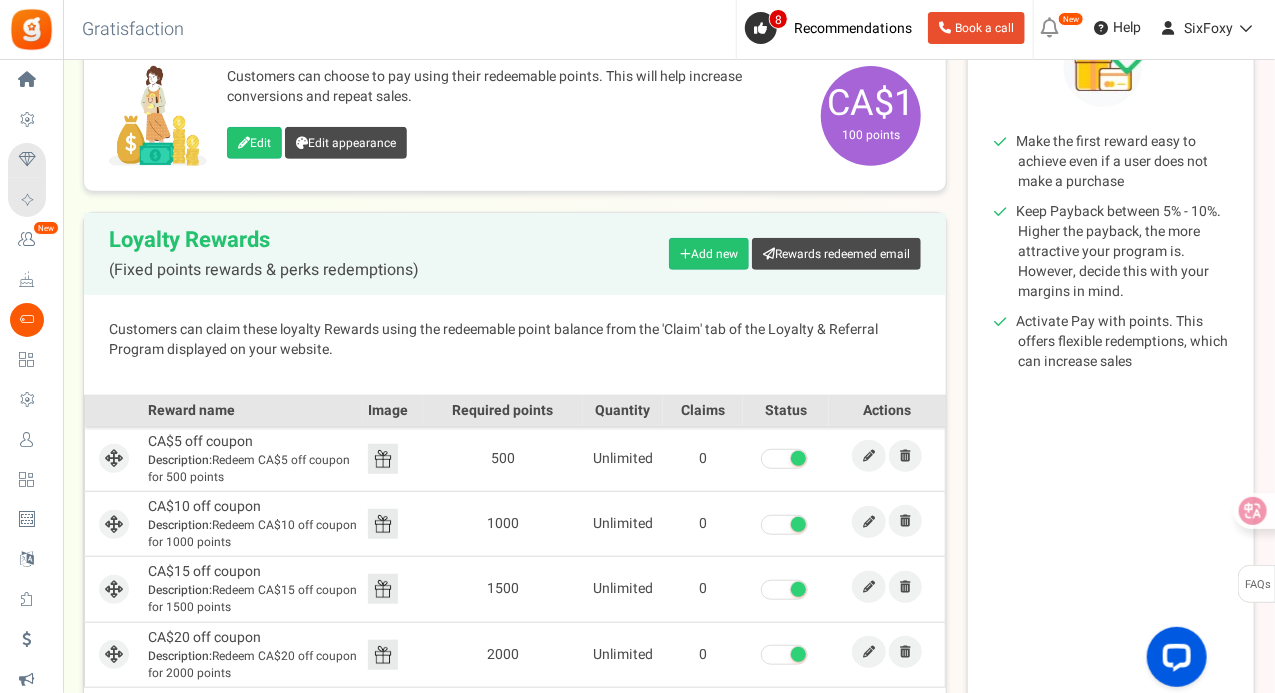 scroll, scrollTop: 400, scrollLeft: 0, axis: vertical 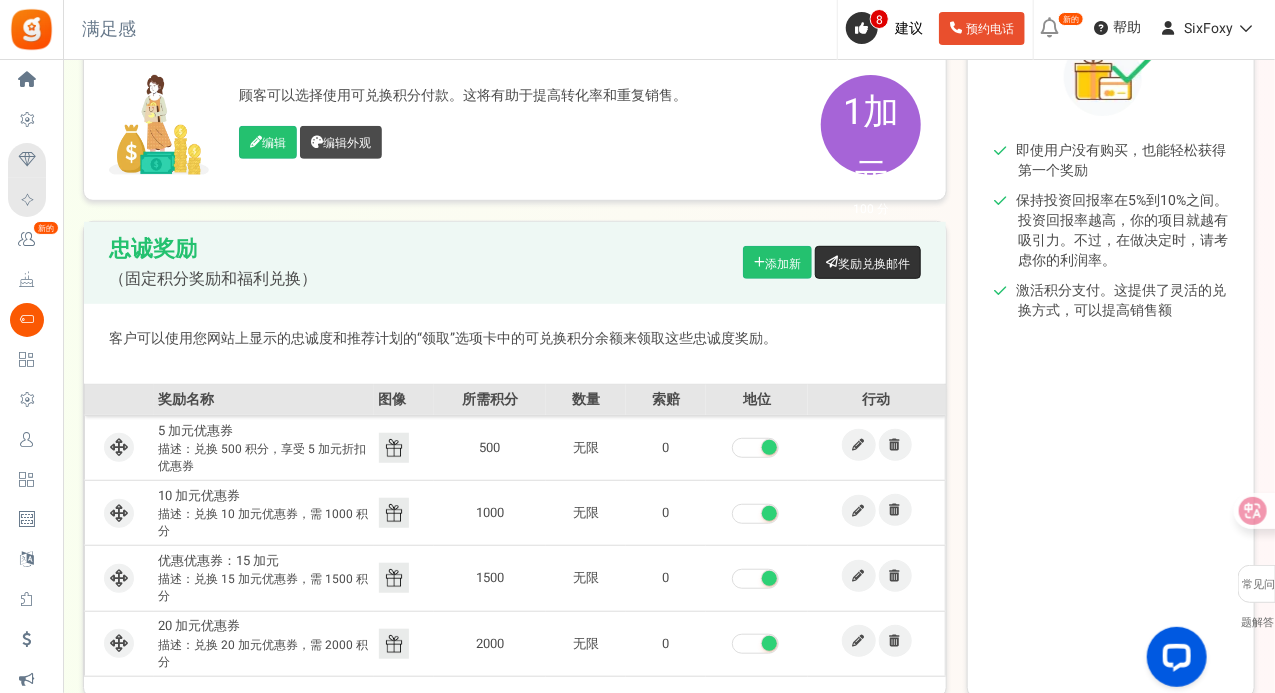 click on "奖励兑换邮件" at bounding box center (874, 263) 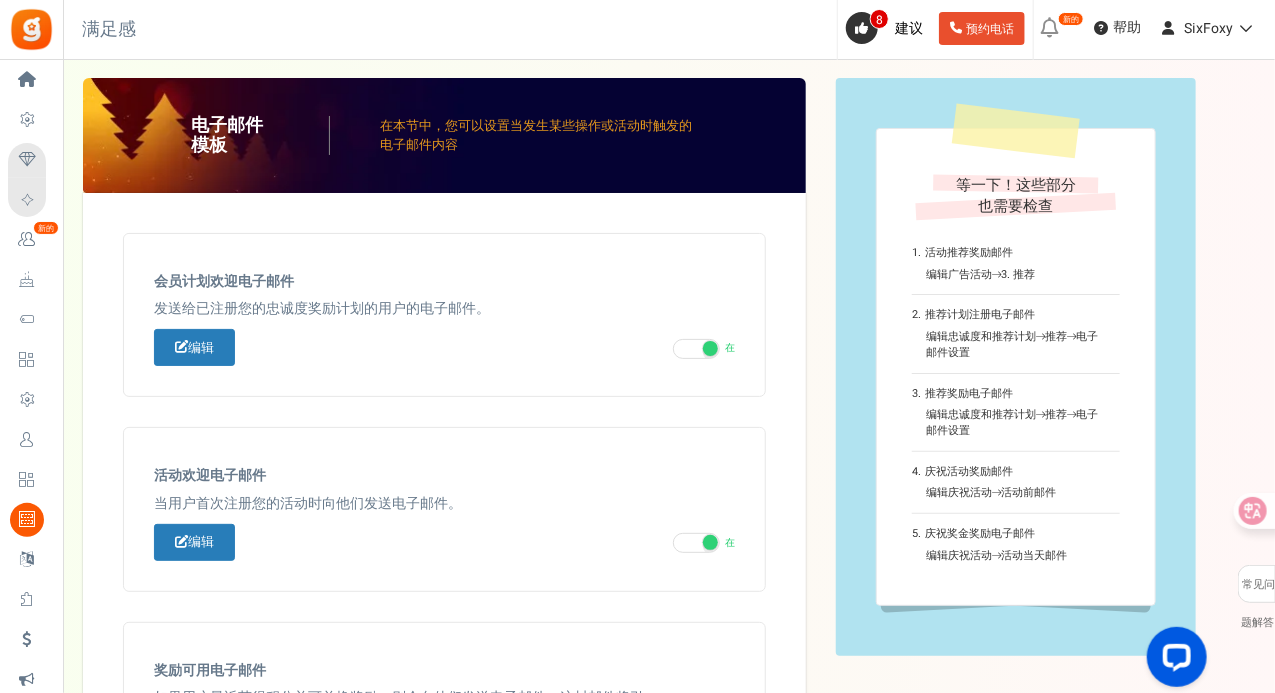 scroll, scrollTop: 0, scrollLeft: 0, axis: both 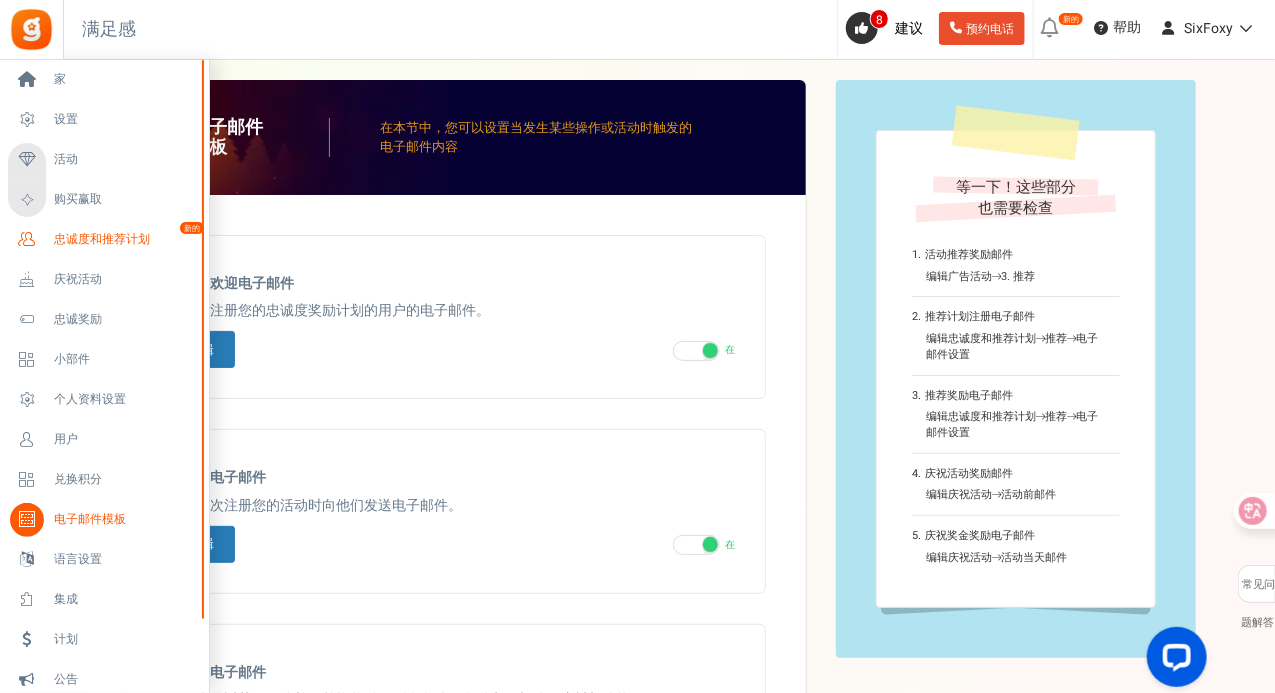 click on "忠诚度和推荐计划   新的" at bounding box center [104, 240] 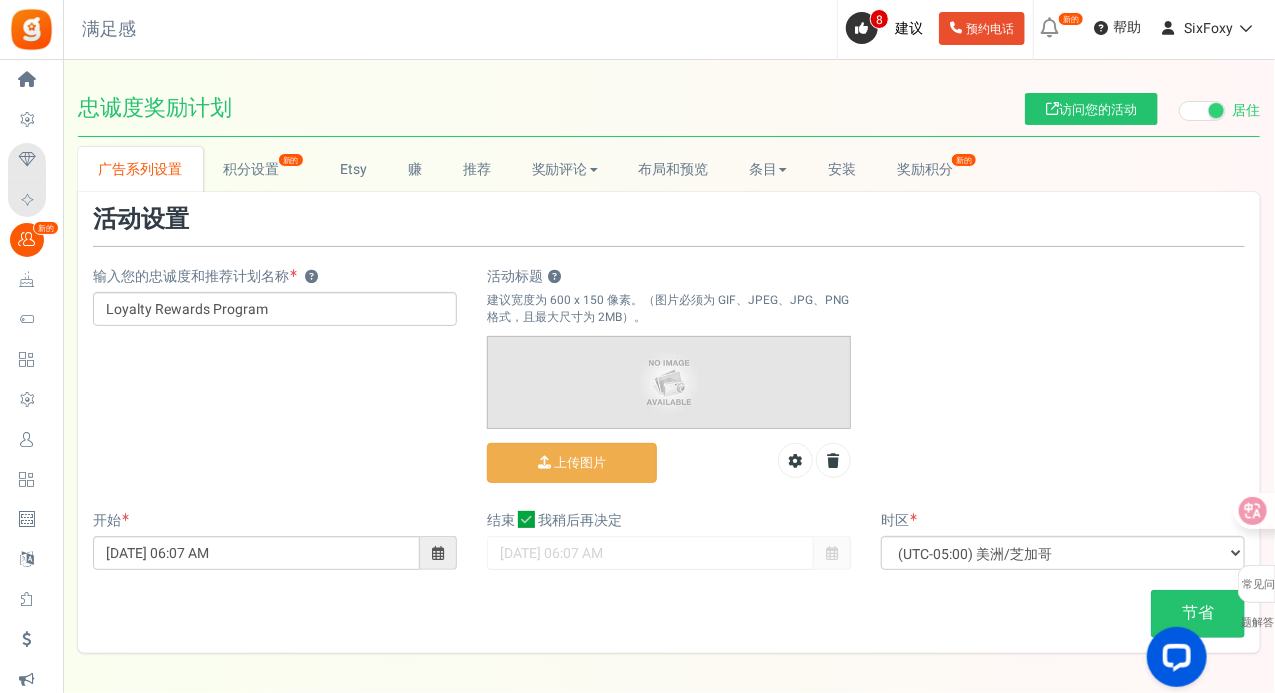 scroll, scrollTop: 0, scrollLeft: 0, axis: both 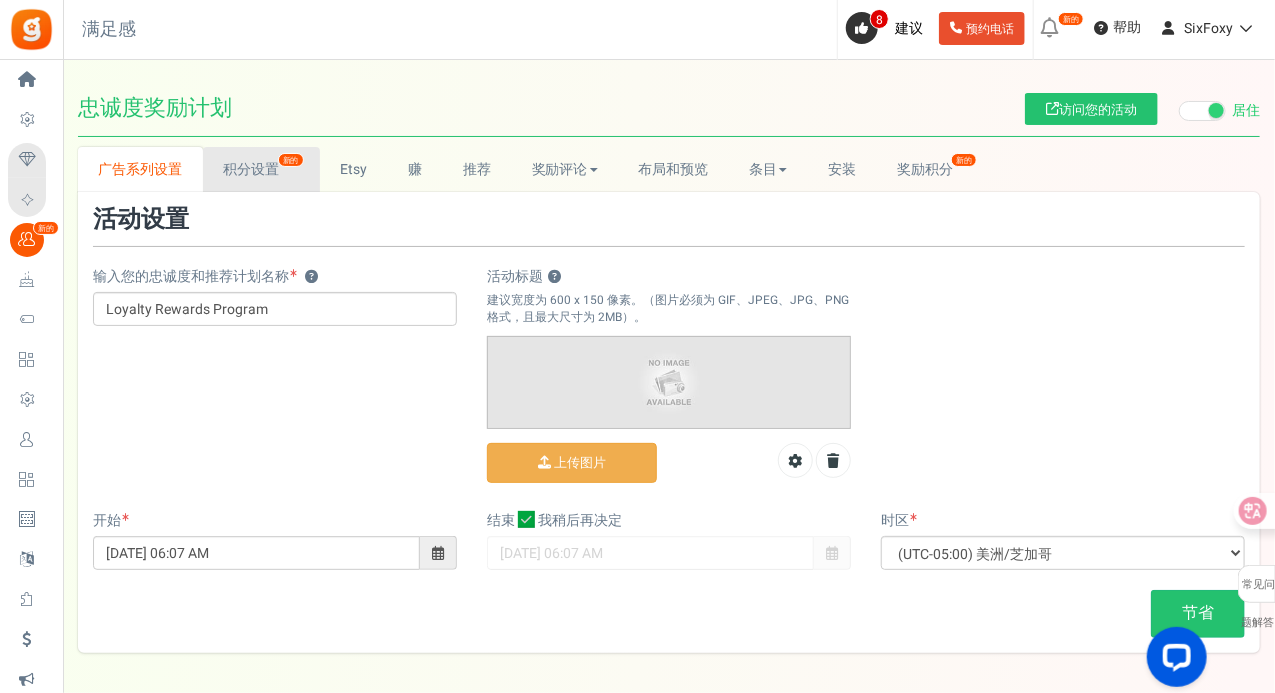 click on "积分设置
新的" at bounding box center [261, 169] 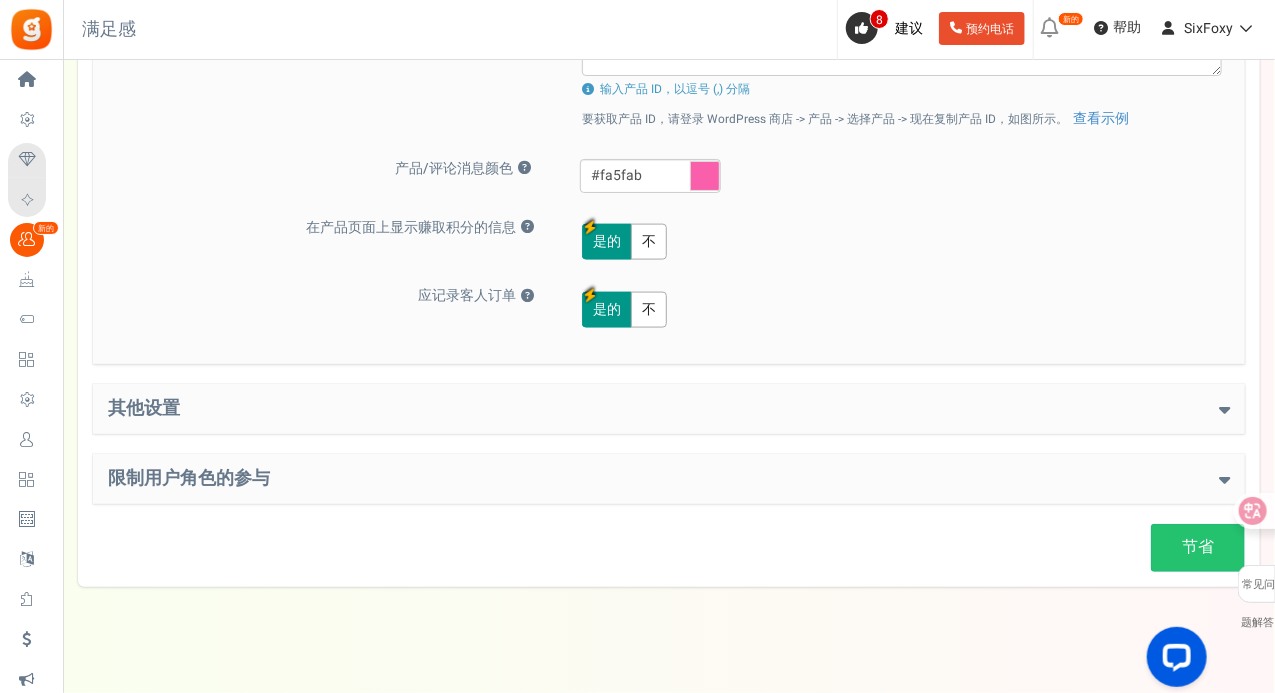 scroll, scrollTop: 1031, scrollLeft: 0, axis: vertical 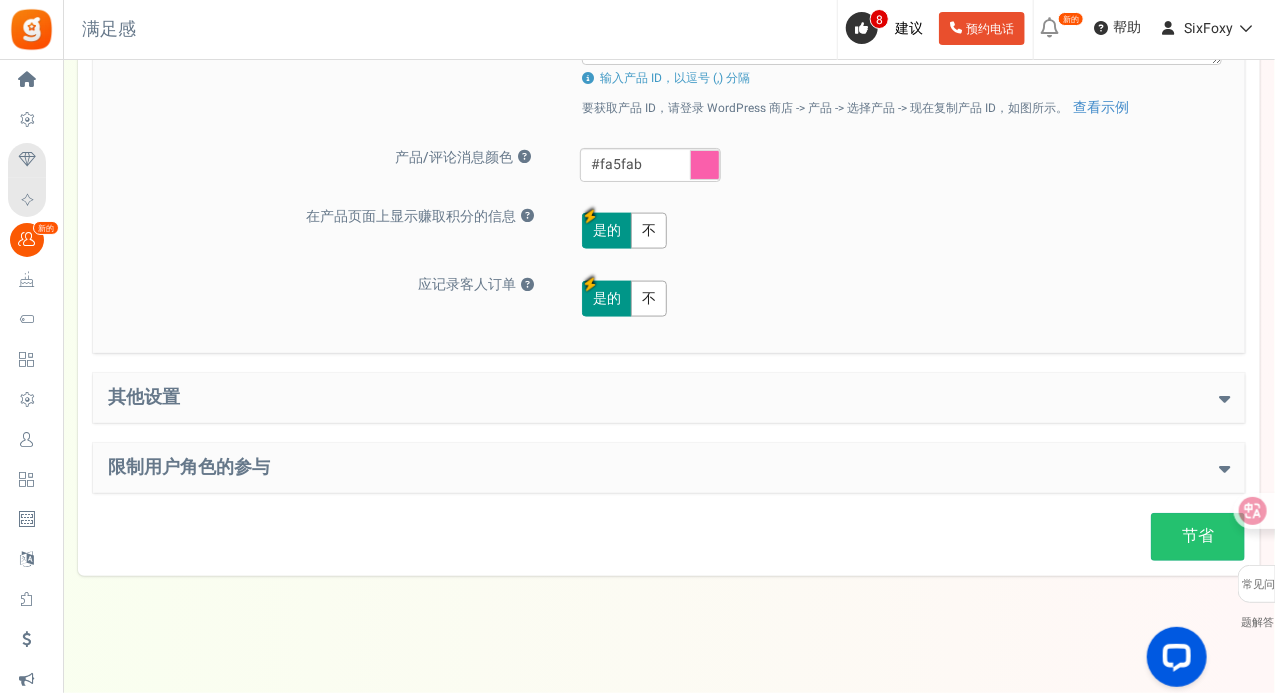 click on "其他设置" at bounding box center (669, 398) 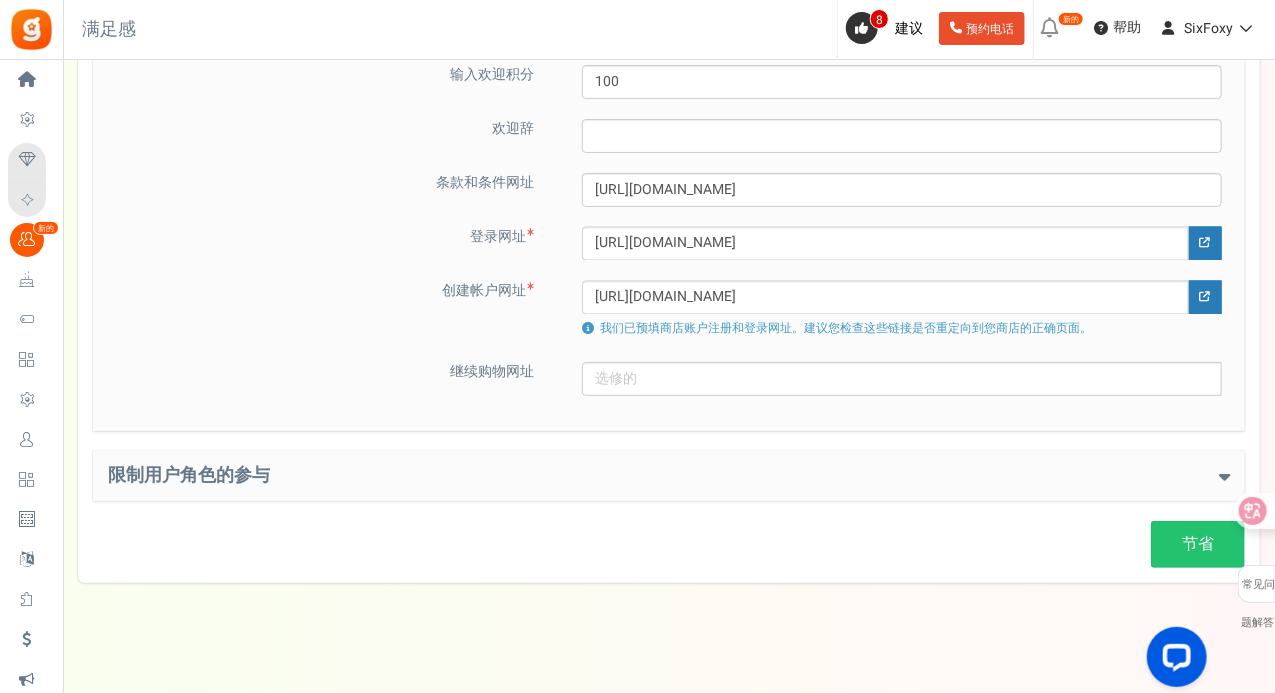 scroll, scrollTop: 1477, scrollLeft: 0, axis: vertical 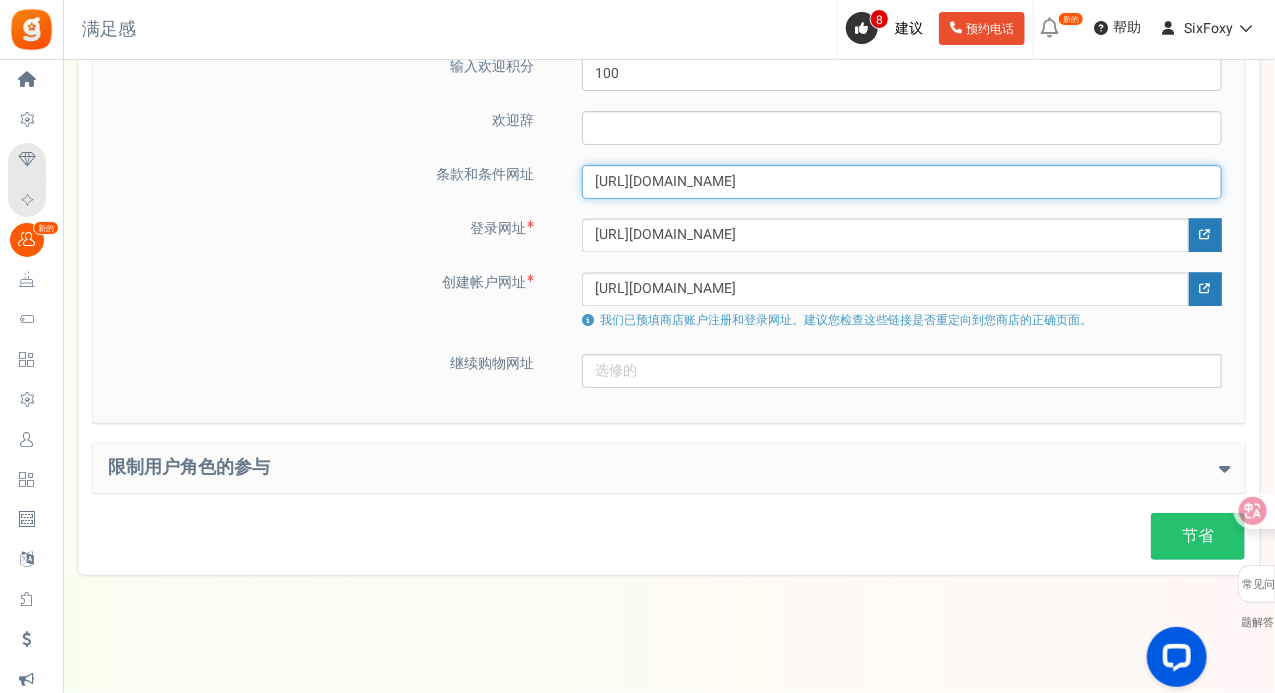 drag, startPoint x: 897, startPoint y: 176, endPoint x: 380, endPoint y: 188, distance: 517.1392 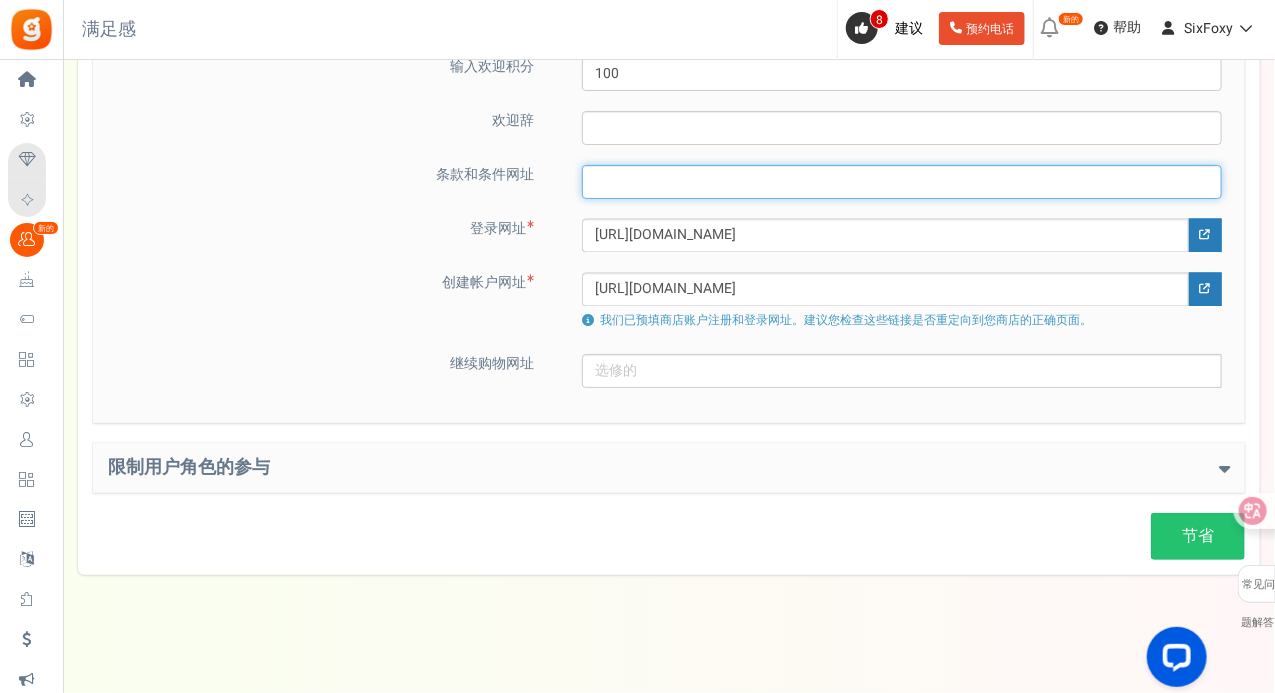 type 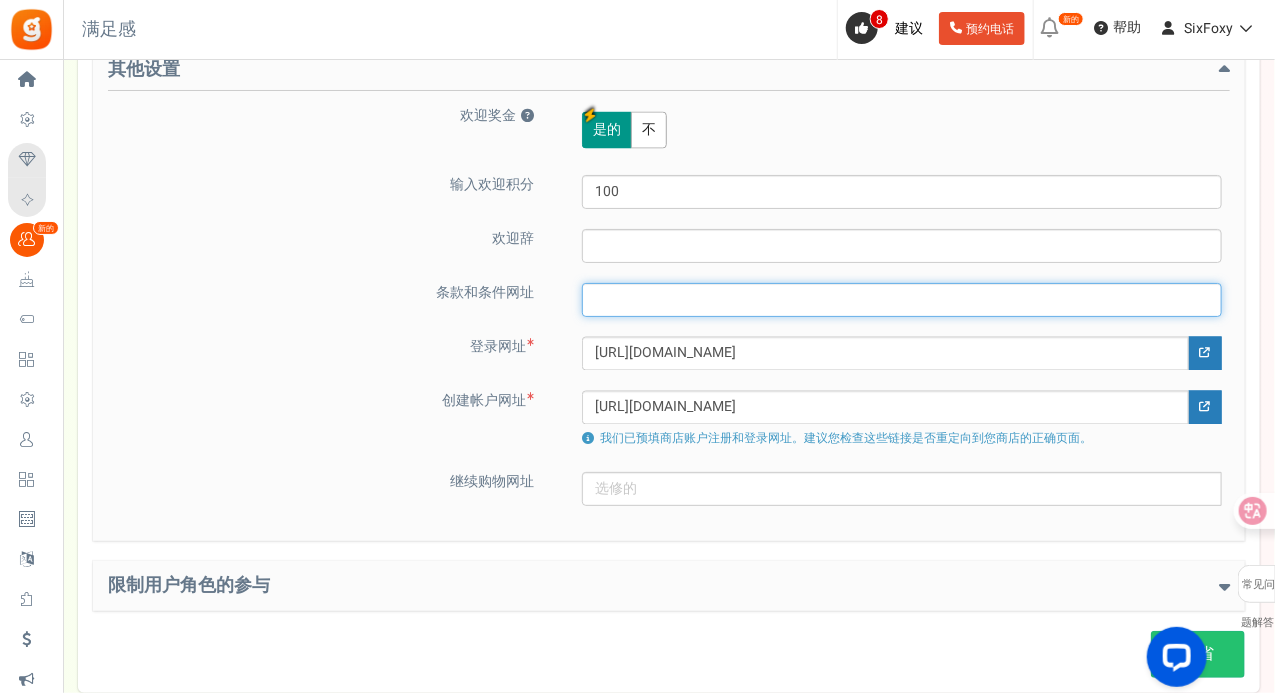 scroll, scrollTop: 1477, scrollLeft: 0, axis: vertical 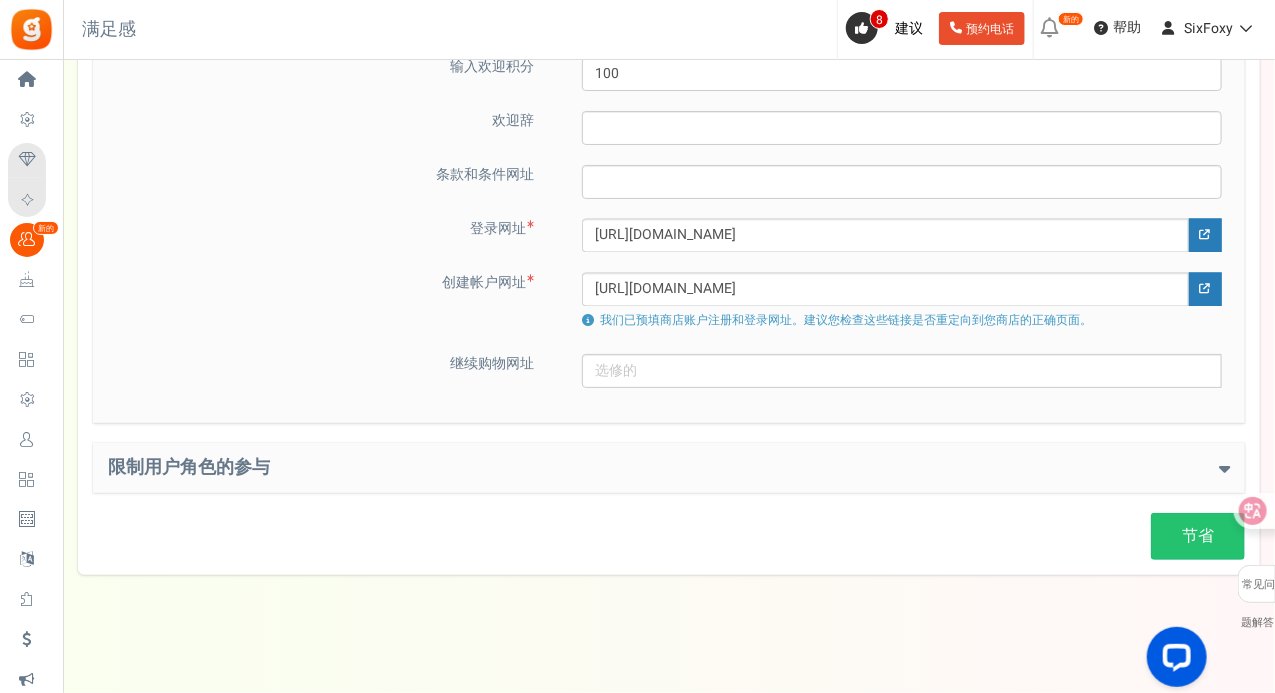 click on "限制用户角色的参与" at bounding box center [669, 468] 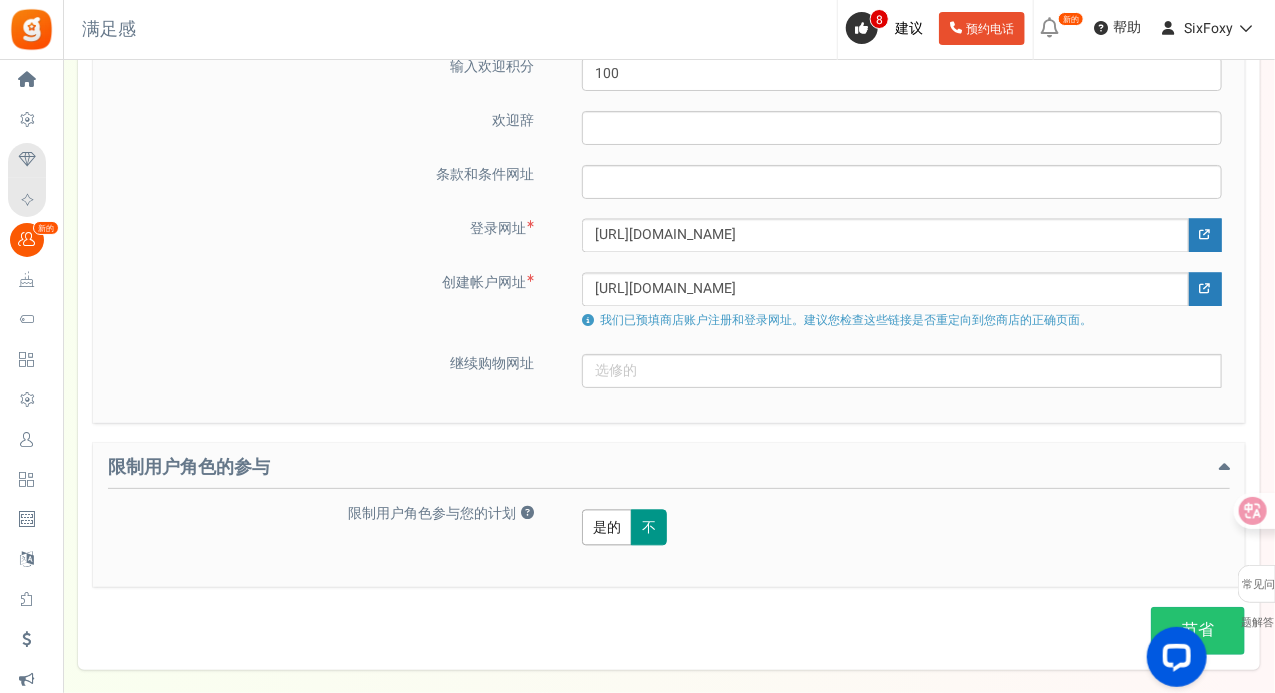 click on "限制用户角色的参与" at bounding box center [669, 473] 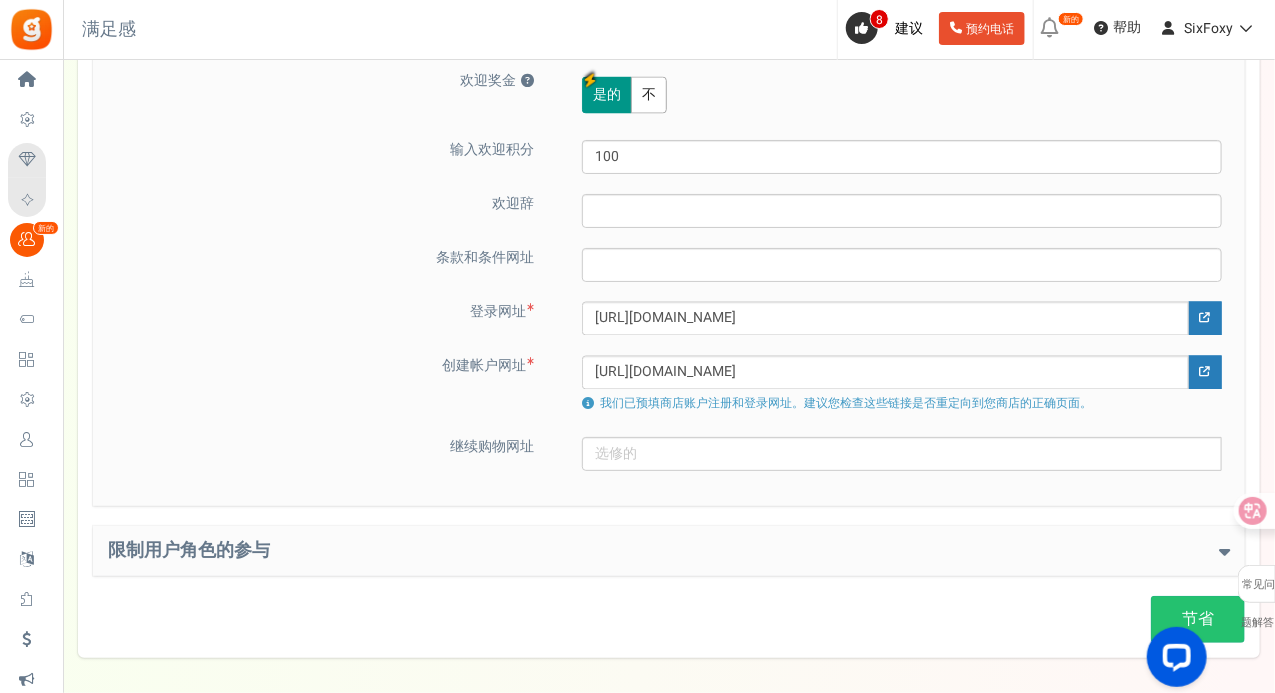 scroll, scrollTop: 1377, scrollLeft: 0, axis: vertical 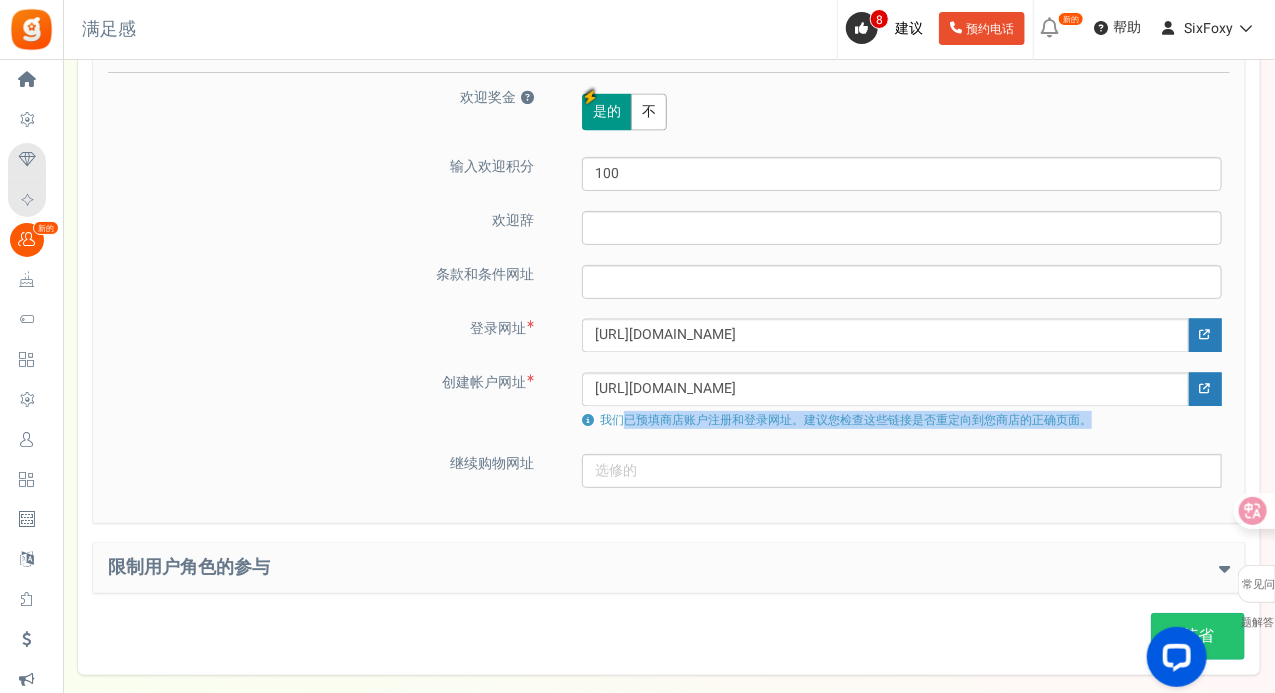drag, startPoint x: 623, startPoint y: 416, endPoint x: 1095, endPoint y: 415, distance: 472.00107 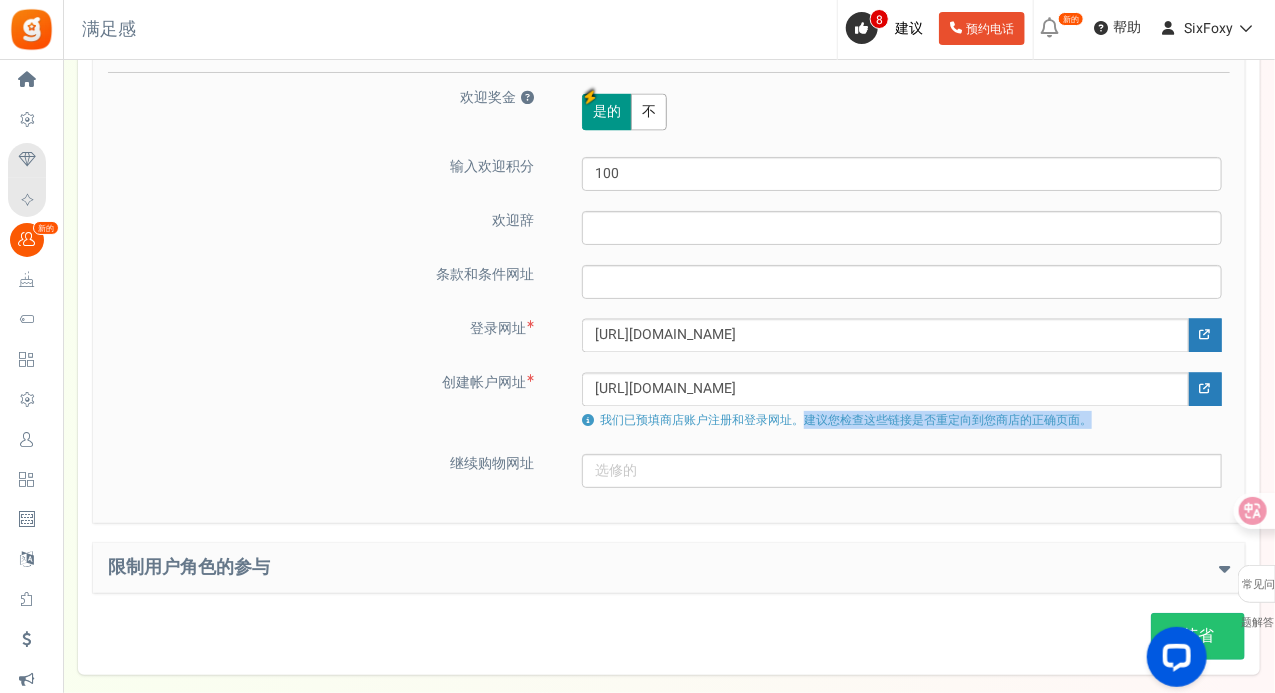 drag, startPoint x: 1095, startPoint y: 415, endPoint x: 804, endPoint y: 409, distance: 291.06186 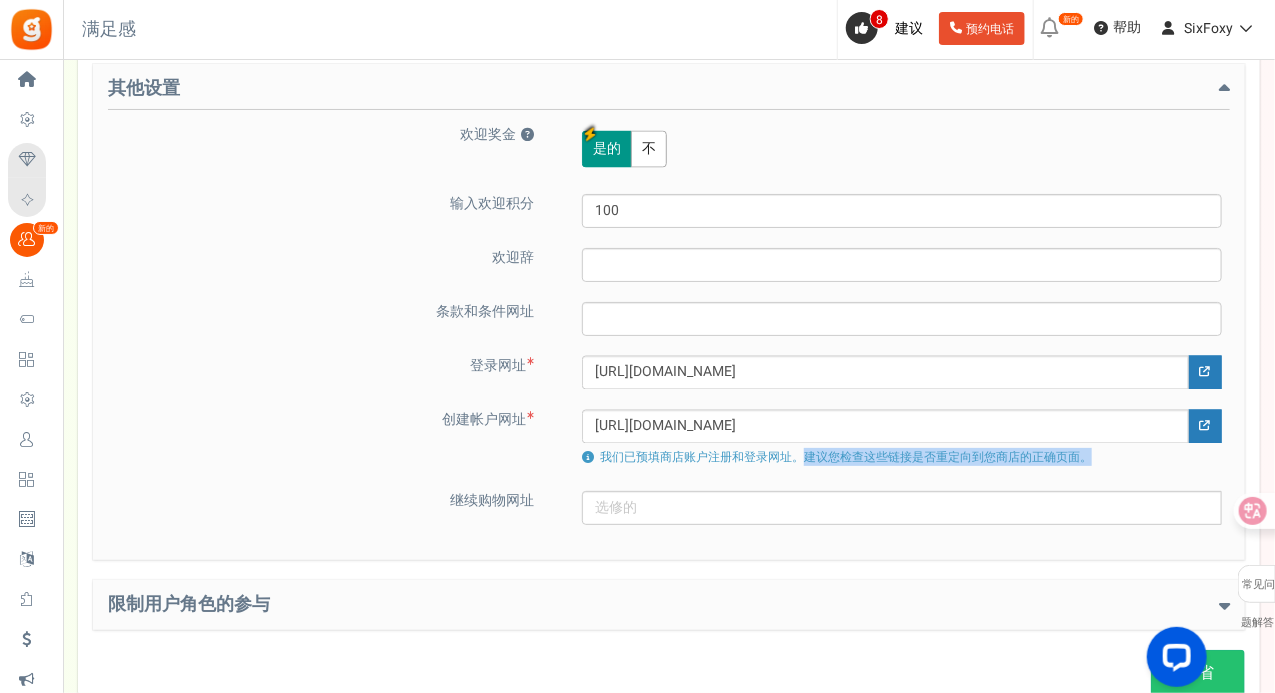 scroll, scrollTop: 1477, scrollLeft: 0, axis: vertical 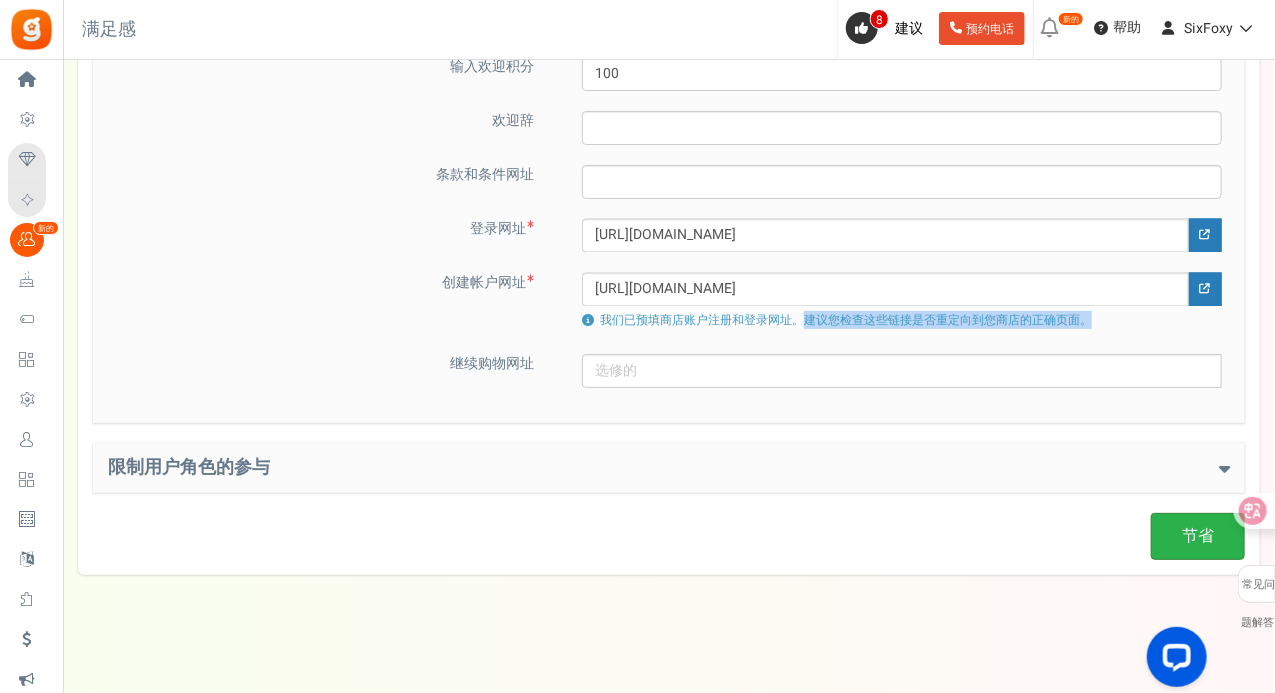 click on "节省" at bounding box center [1198, 536] 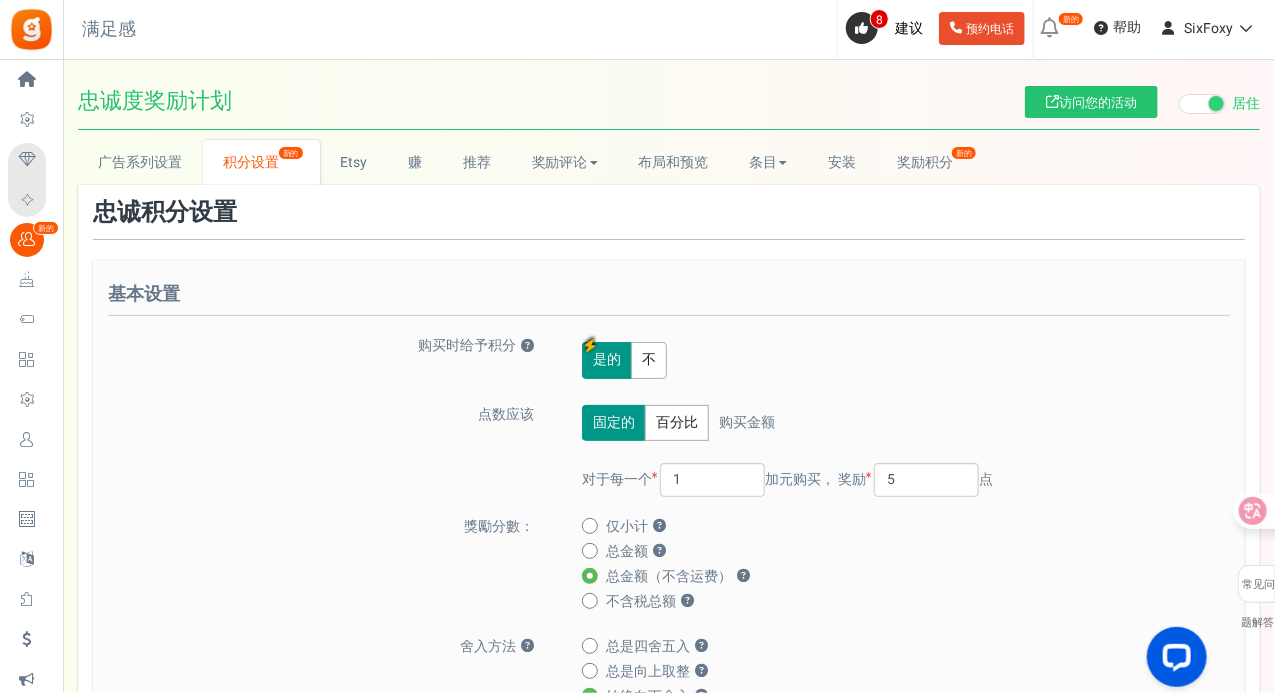 scroll, scrollTop: 0, scrollLeft: 0, axis: both 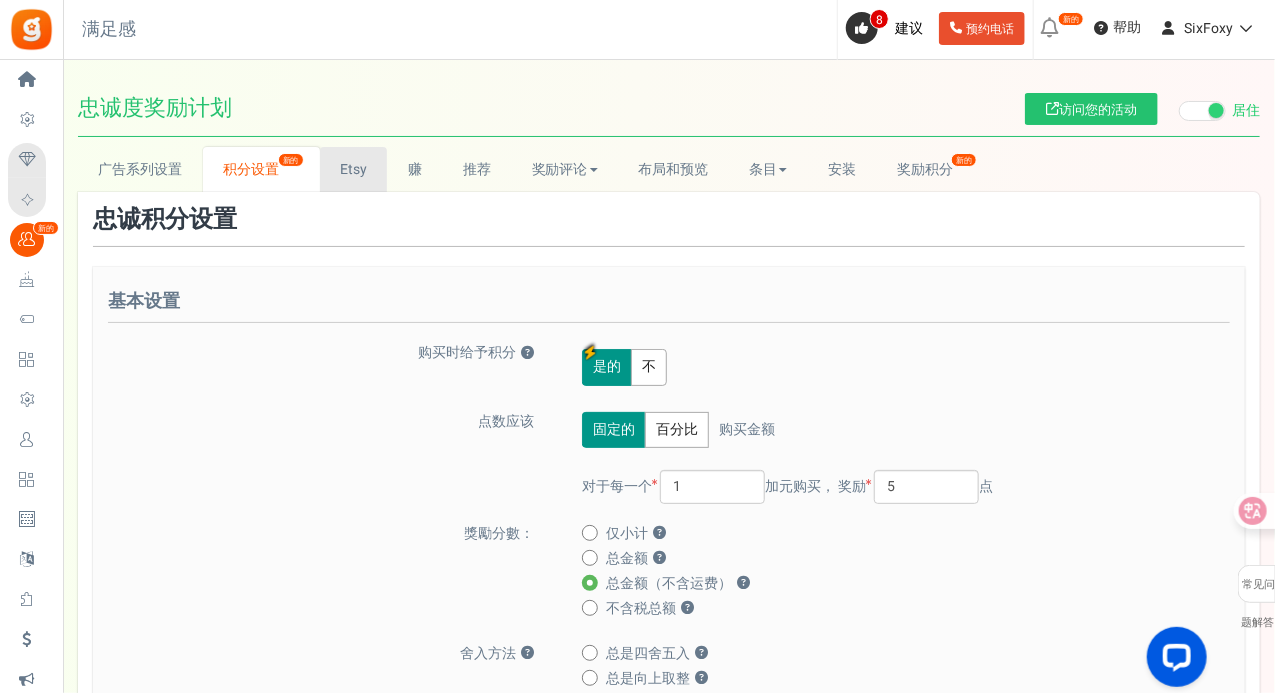 click on "Etsy" at bounding box center (354, 169) 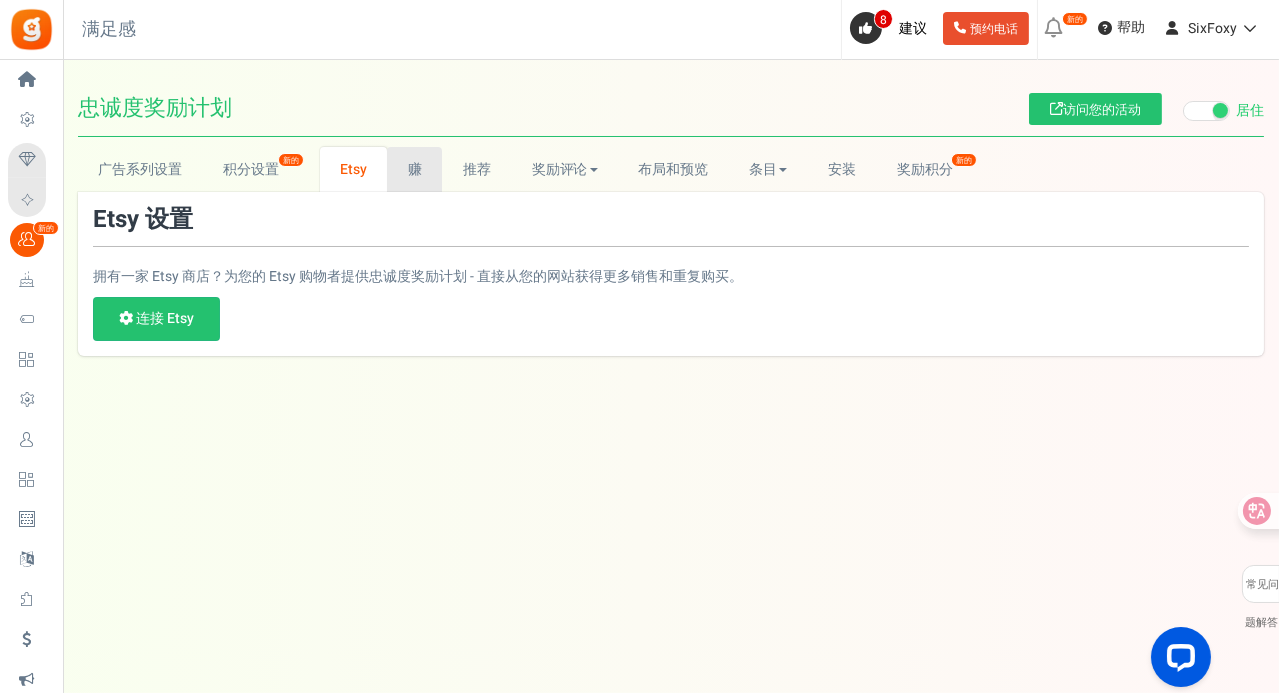 click on "赚" at bounding box center (414, 169) 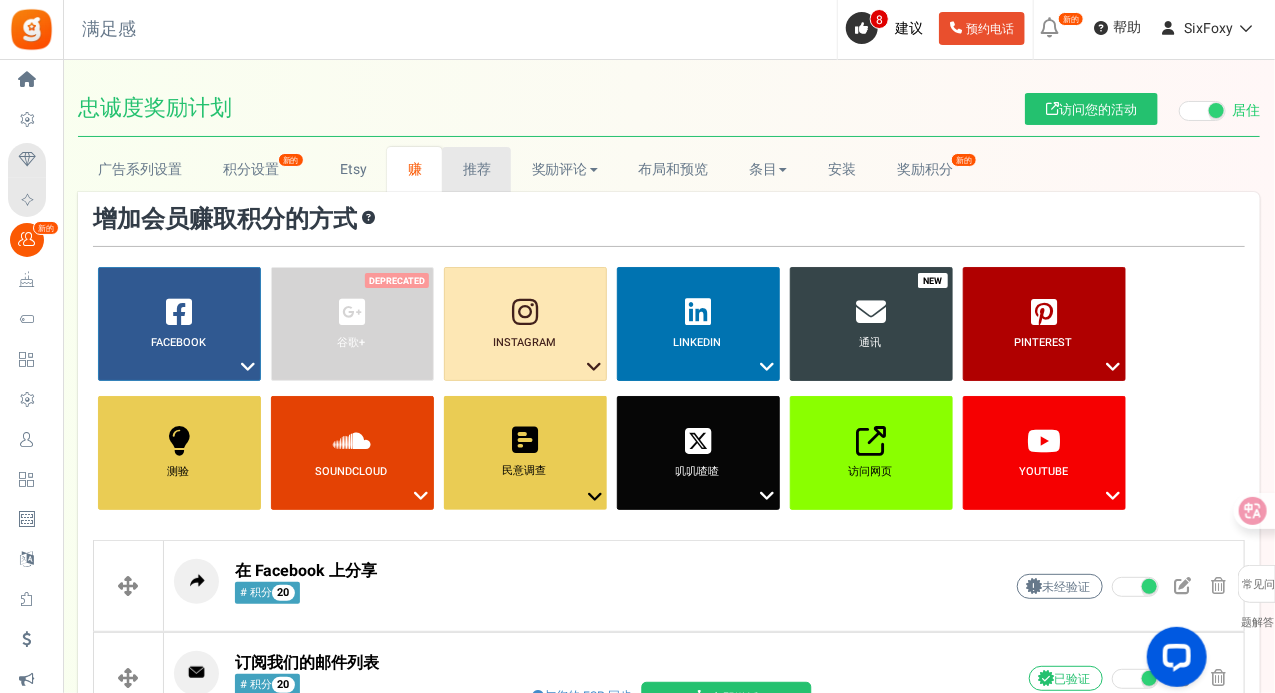 click on "推荐" at bounding box center [477, 169] 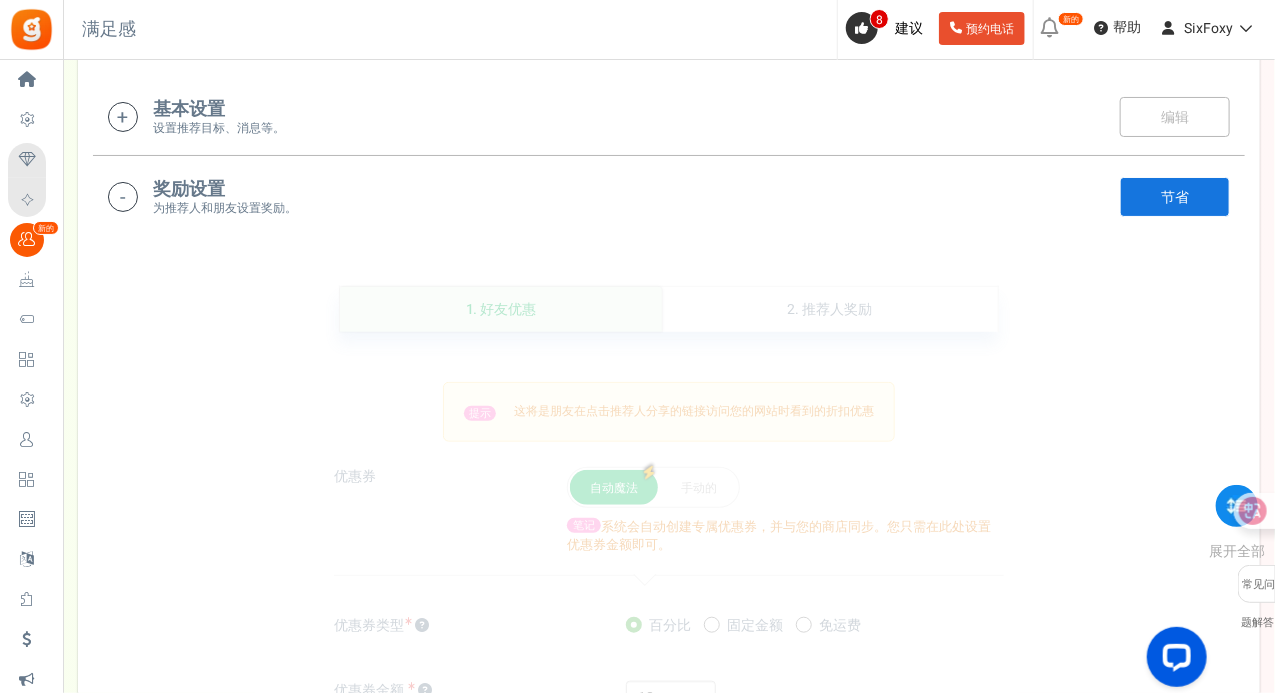 scroll, scrollTop: 0, scrollLeft: 0, axis: both 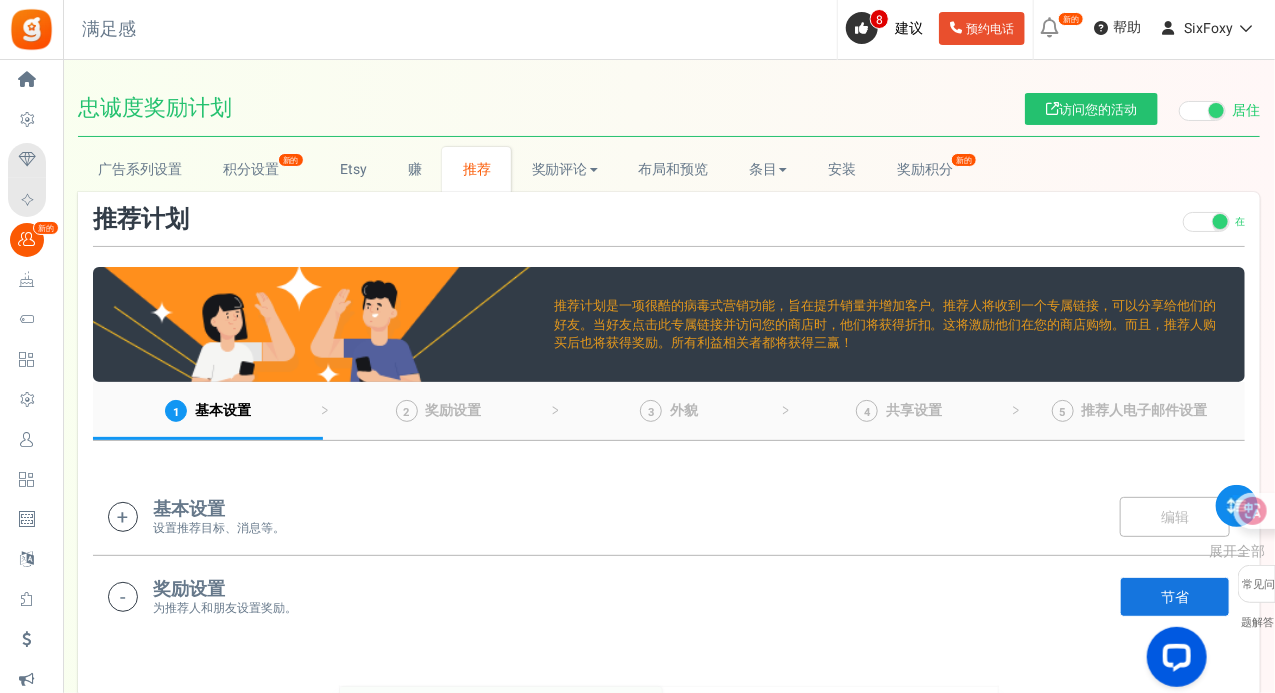 click on "基本设置
设置推荐目标、消息等。
编辑
节省" at bounding box center [669, 516] 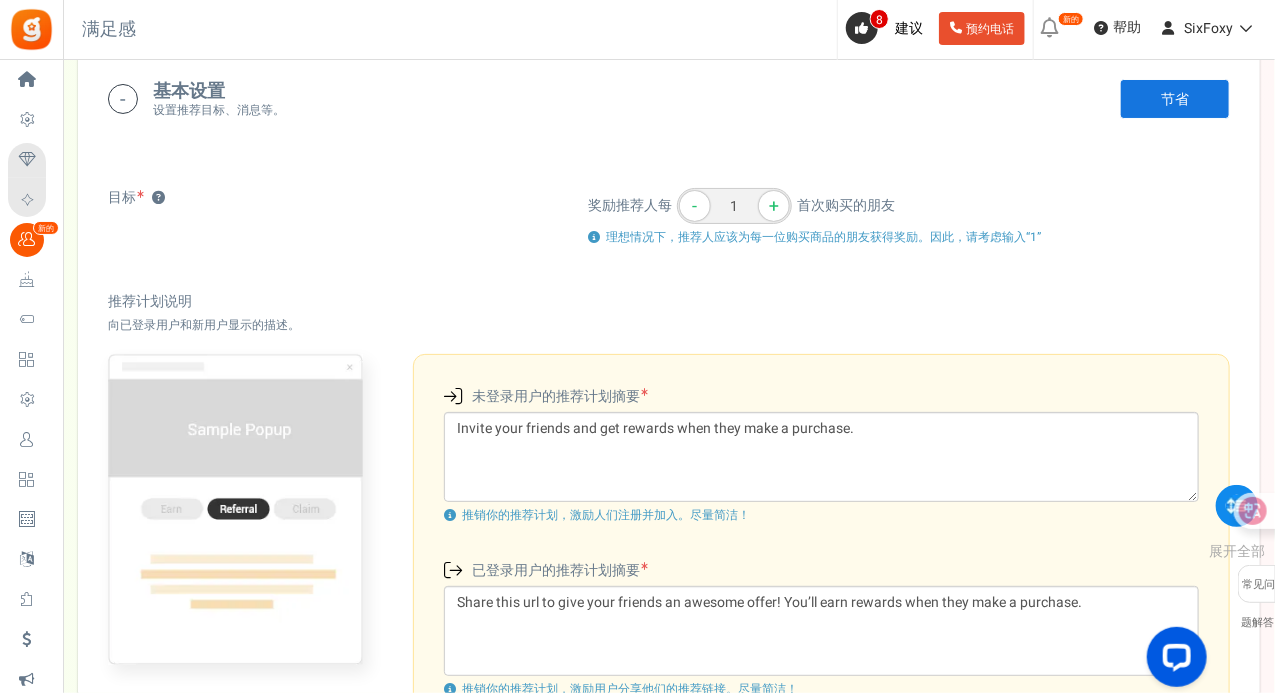 scroll, scrollTop: 0, scrollLeft: 0, axis: both 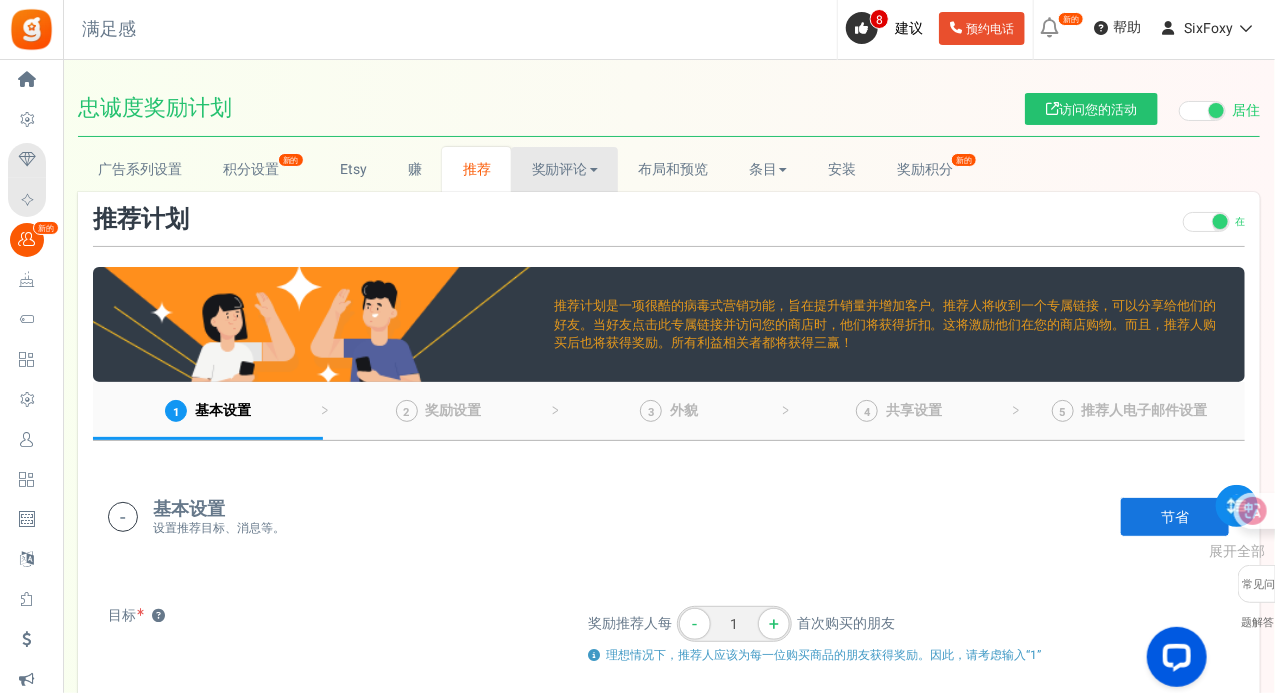 click on "奖励评论" at bounding box center (560, 169) 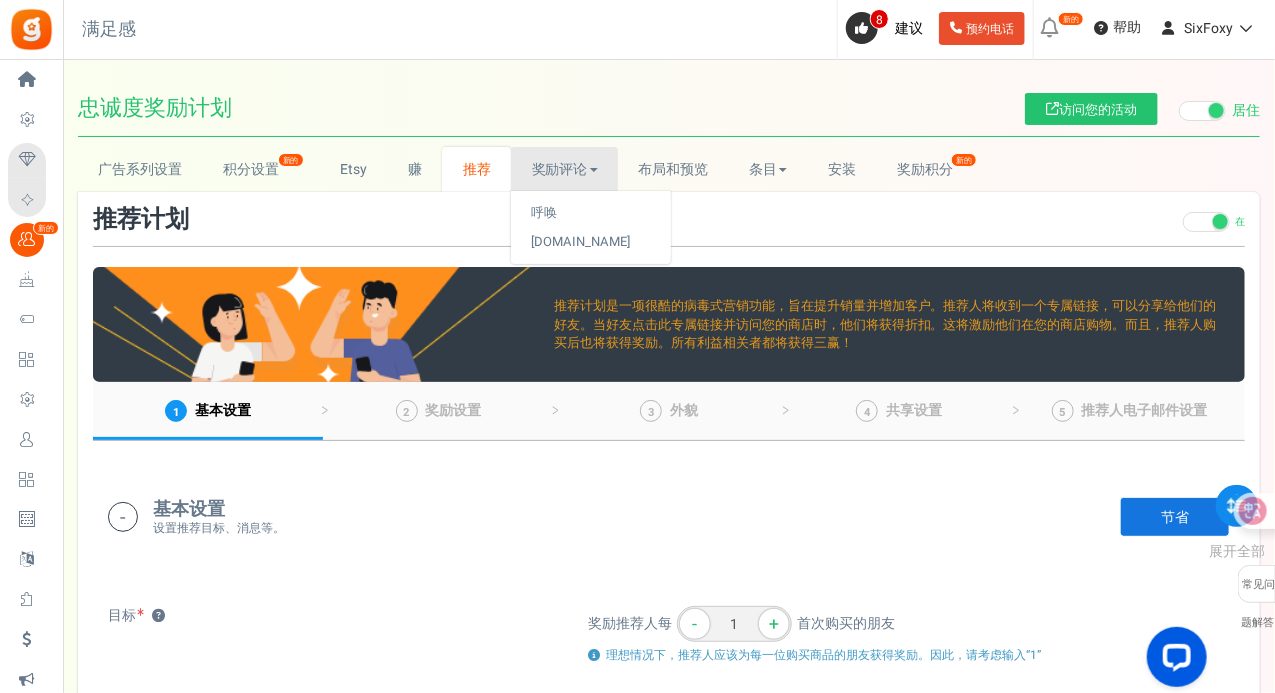 click on "奖励评论" at bounding box center [560, 169] 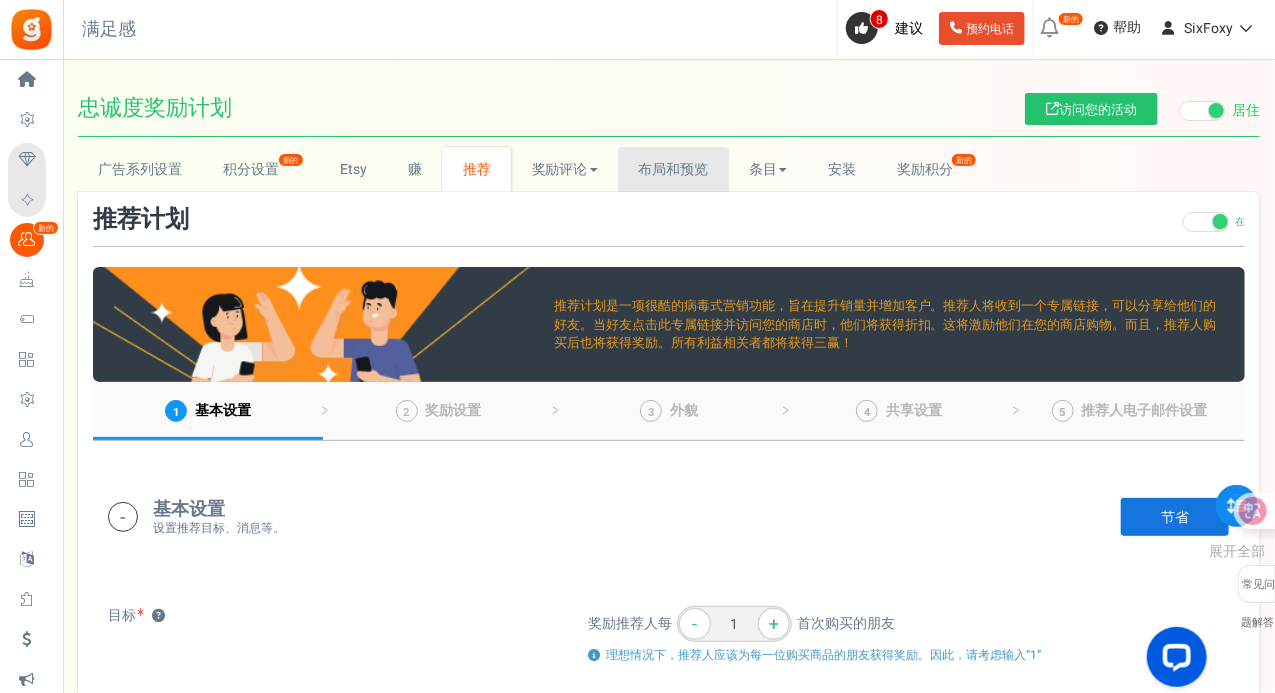 click on "布局和预览" at bounding box center (673, 169) 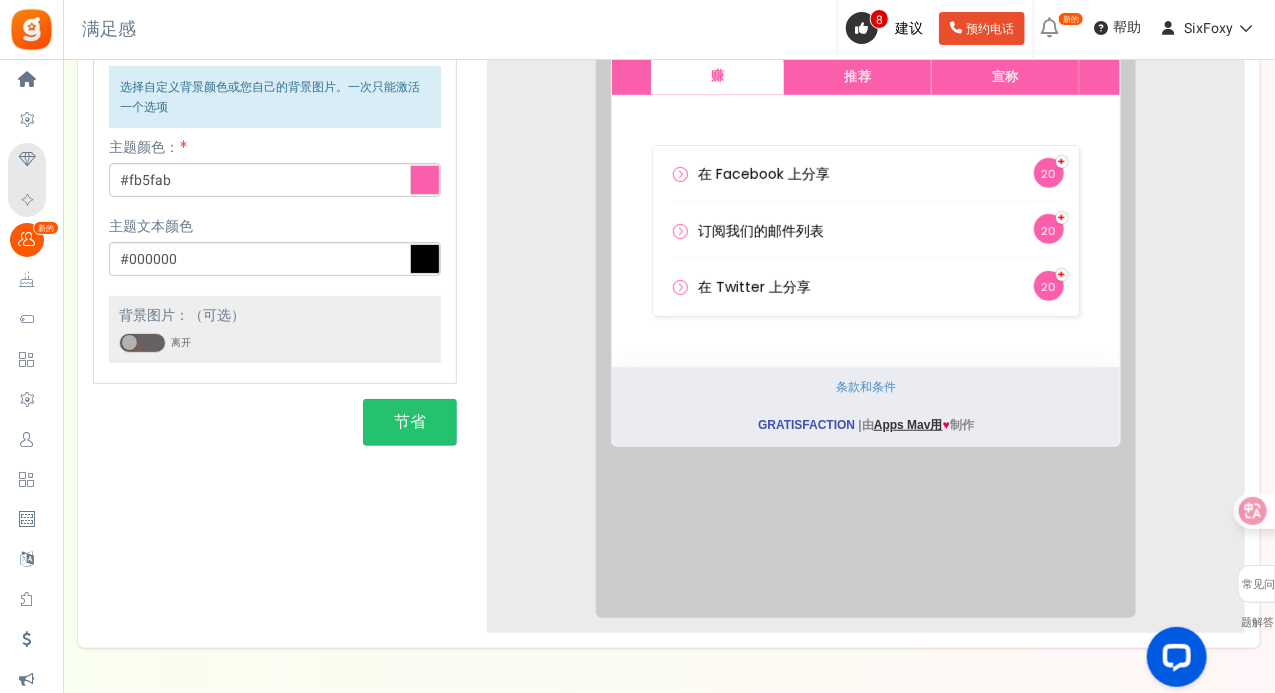 scroll, scrollTop: 400, scrollLeft: 0, axis: vertical 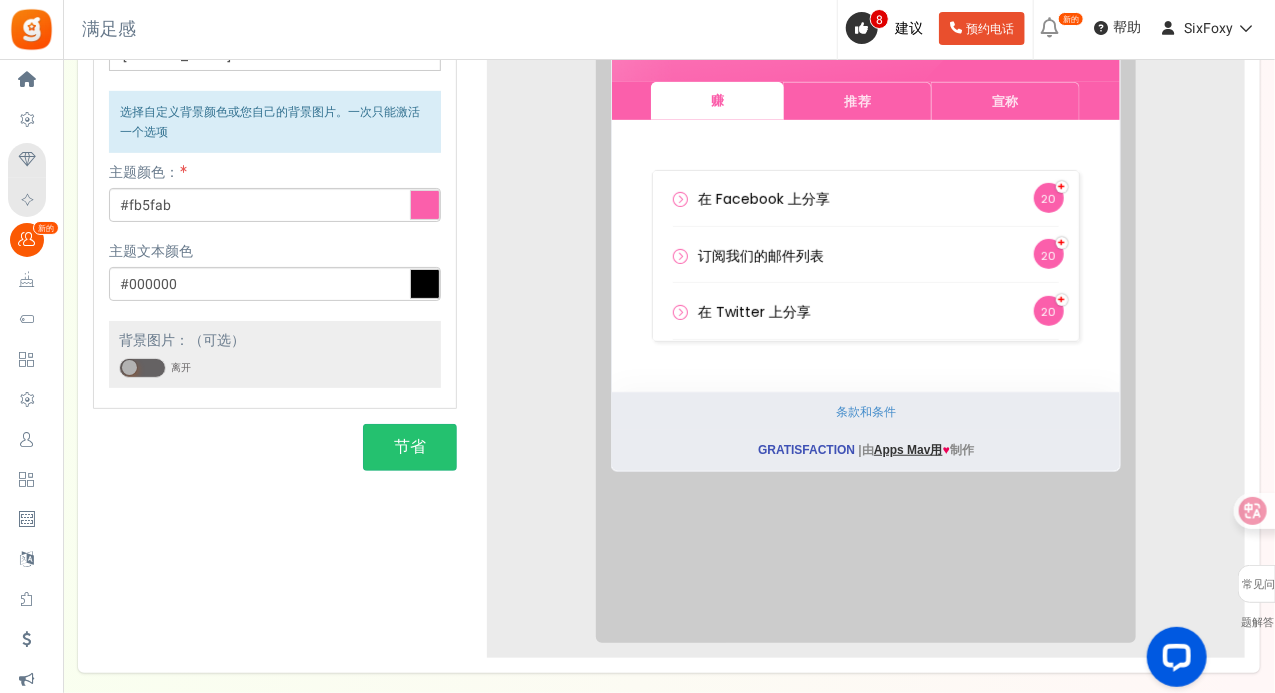 click at bounding box center [142, 368] 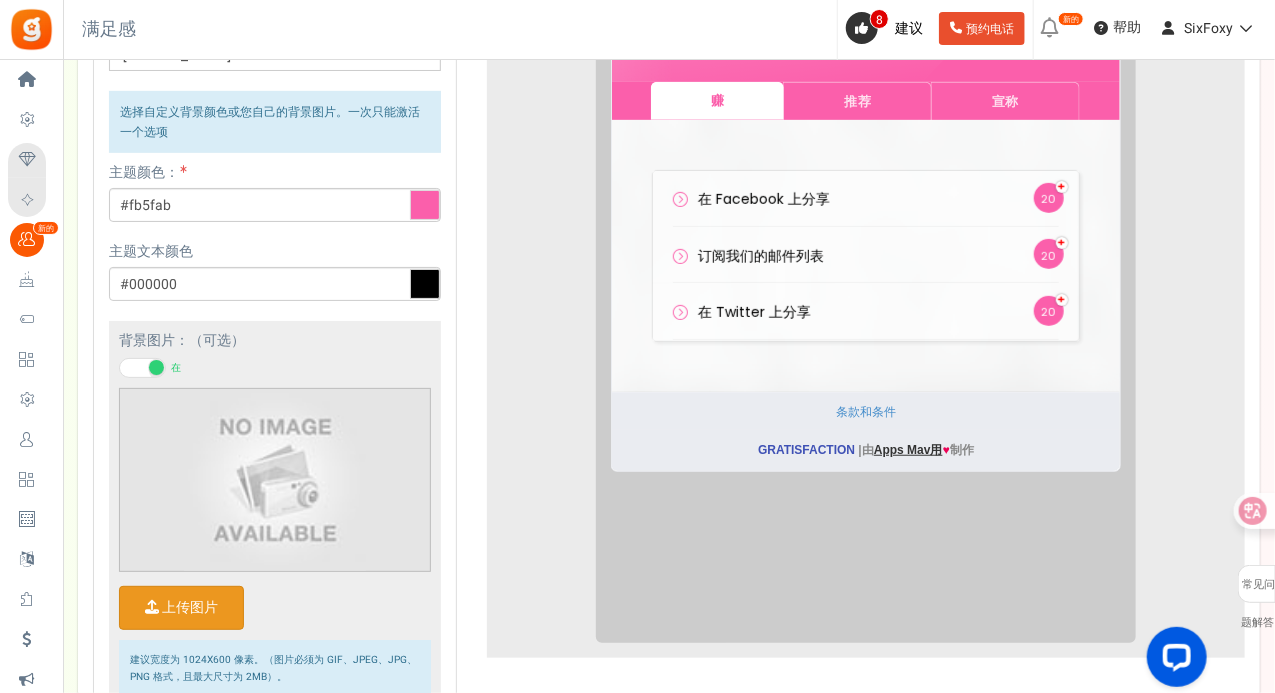click on "上传图片" at bounding box center [181, 608] 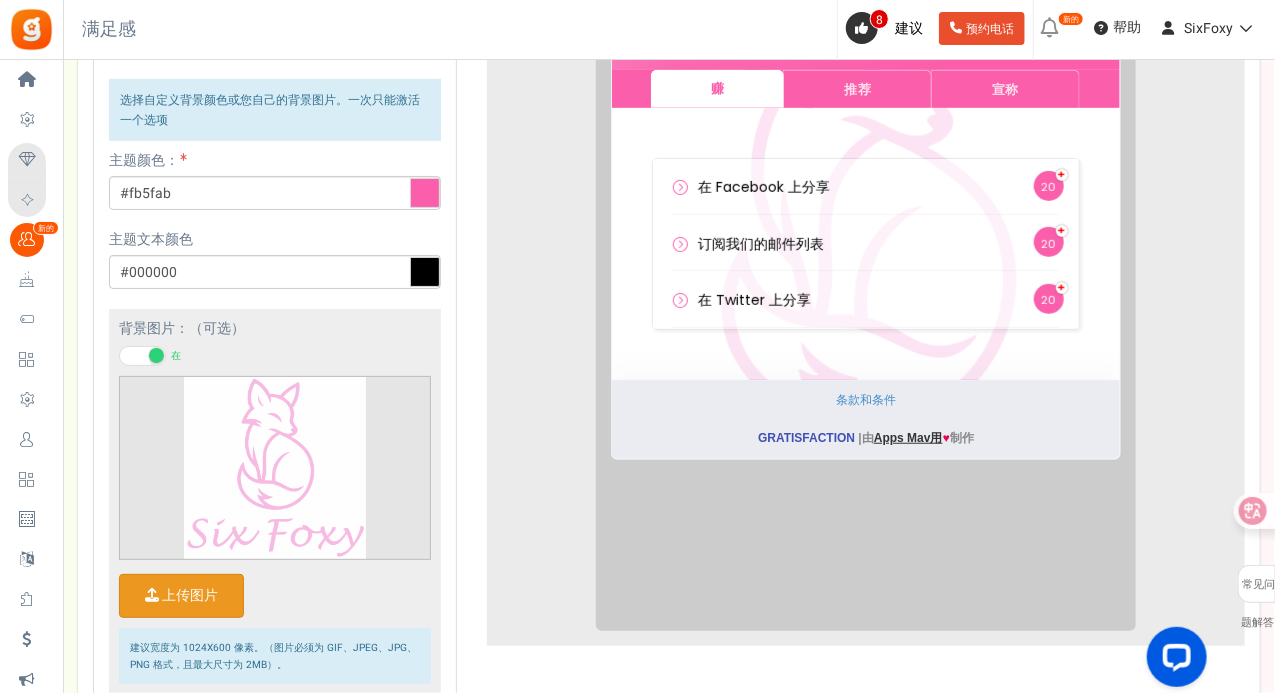 scroll, scrollTop: 500, scrollLeft: 0, axis: vertical 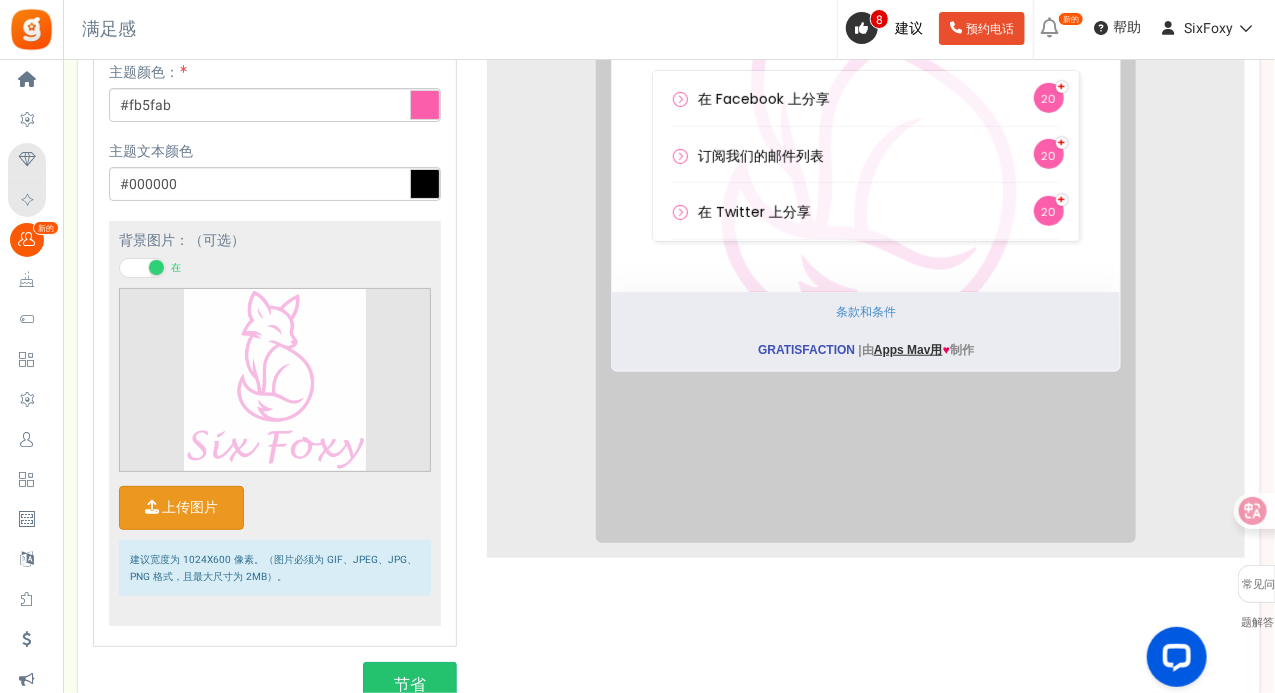 click at bounding box center [275, 380] 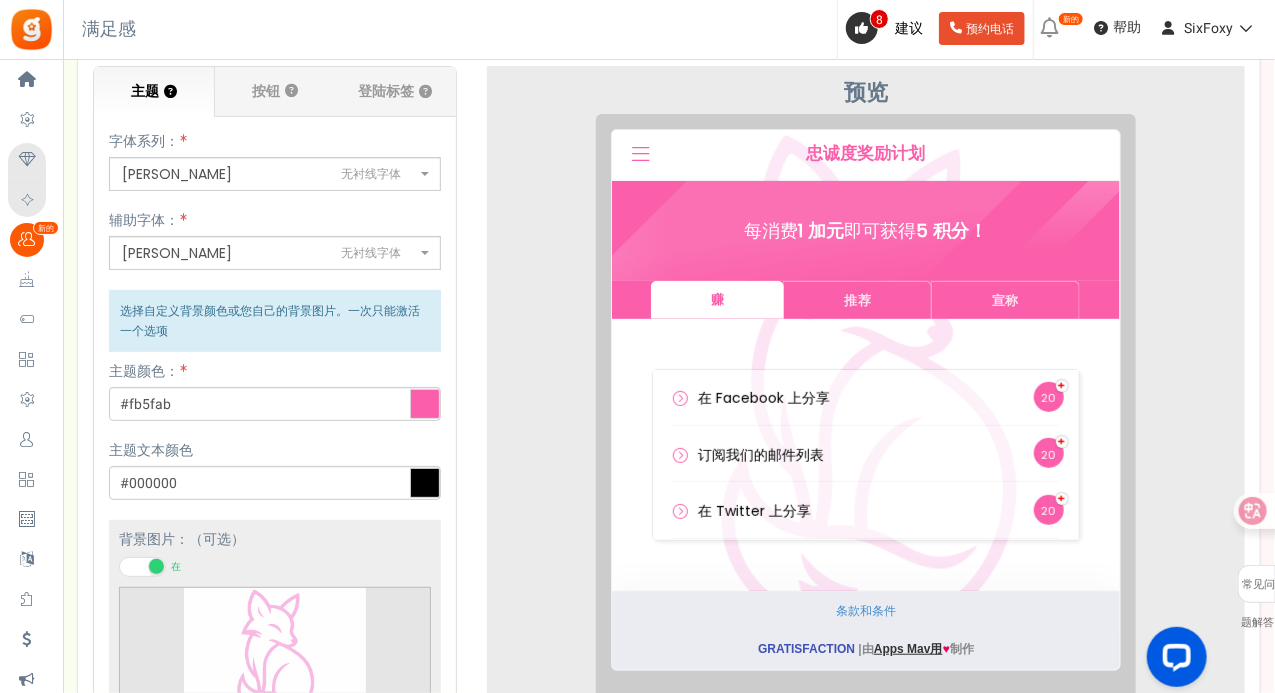 scroll, scrollTop: 200, scrollLeft: 0, axis: vertical 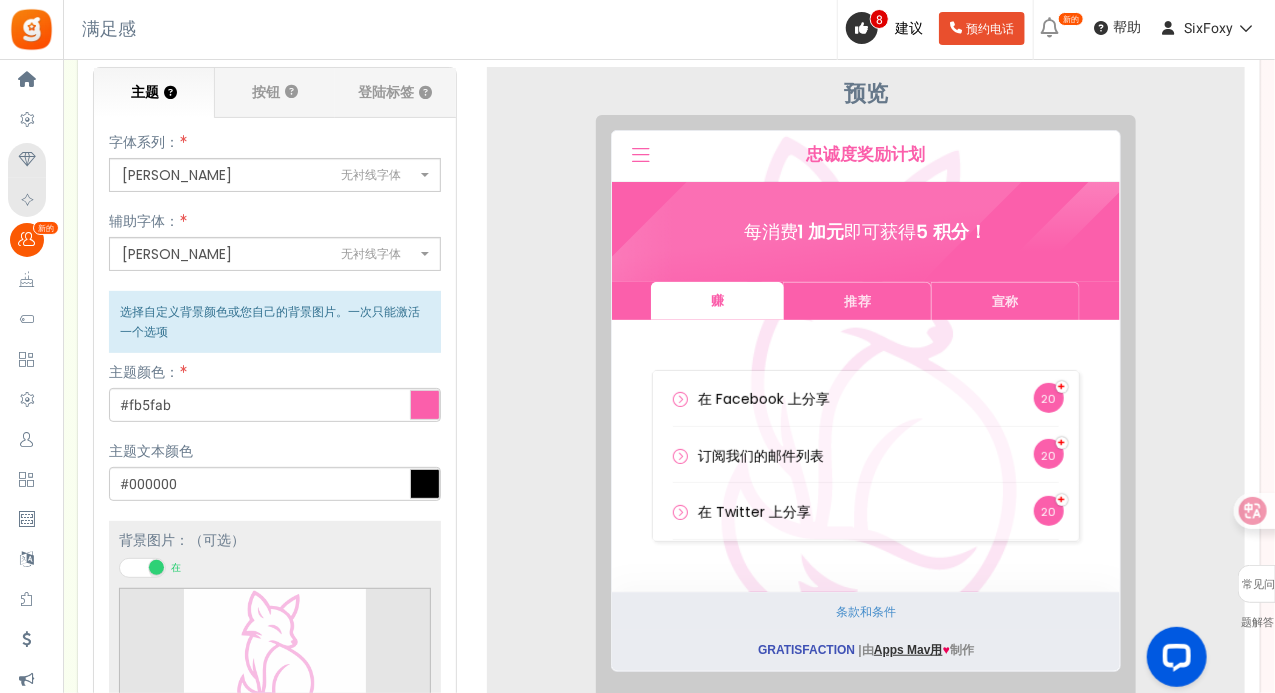 click at bounding box center [156, 567] 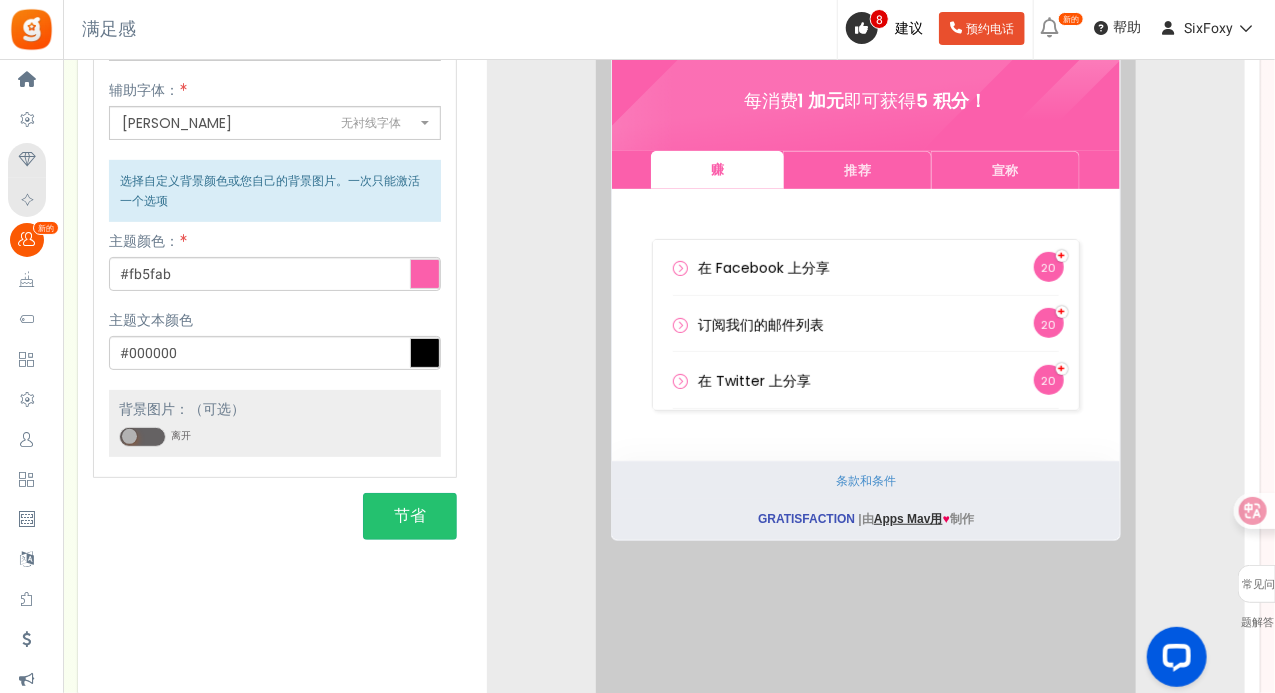 scroll, scrollTop: 300, scrollLeft: 0, axis: vertical 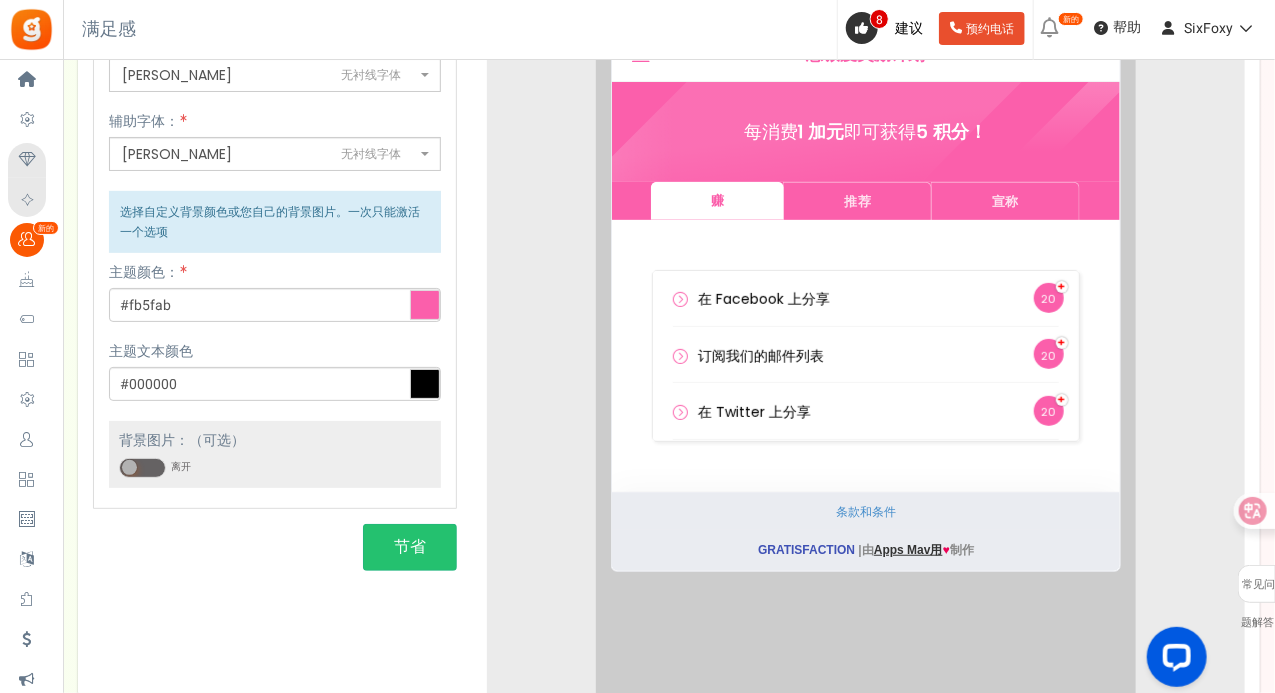 click on "条款和条件" at bounding box center [850, 495] 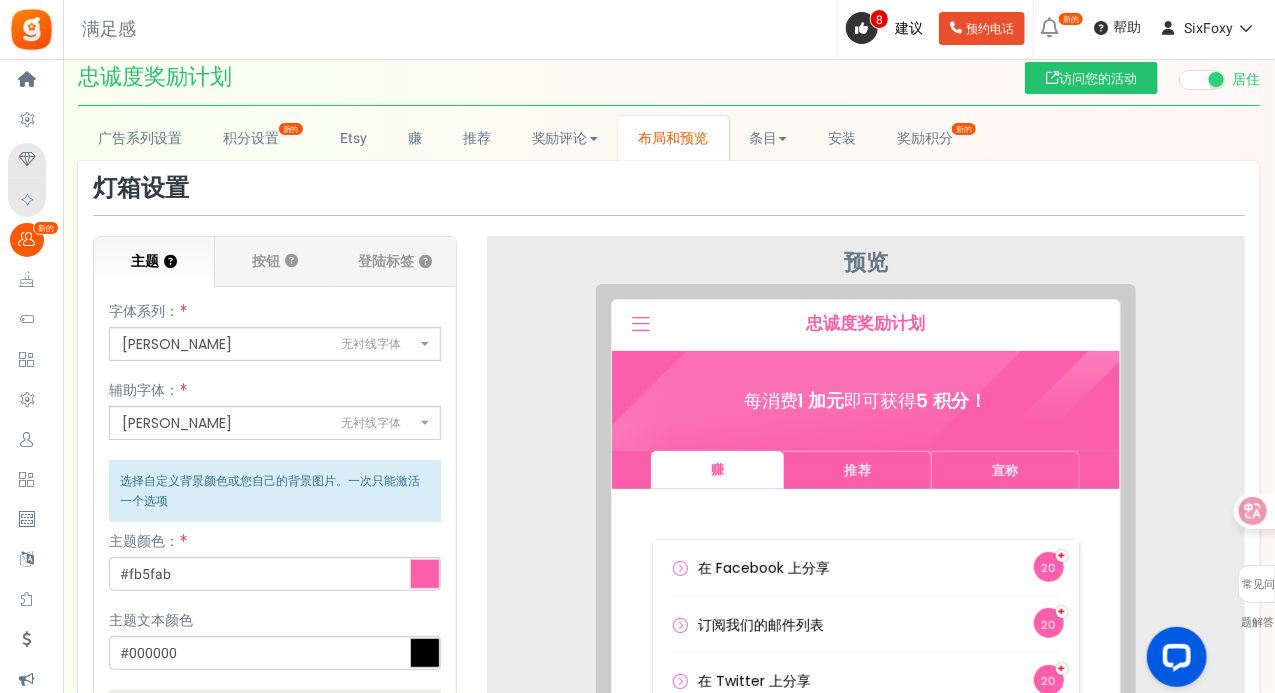 scroll, scrollTop: 0, scrollLeft: 0, axis: both 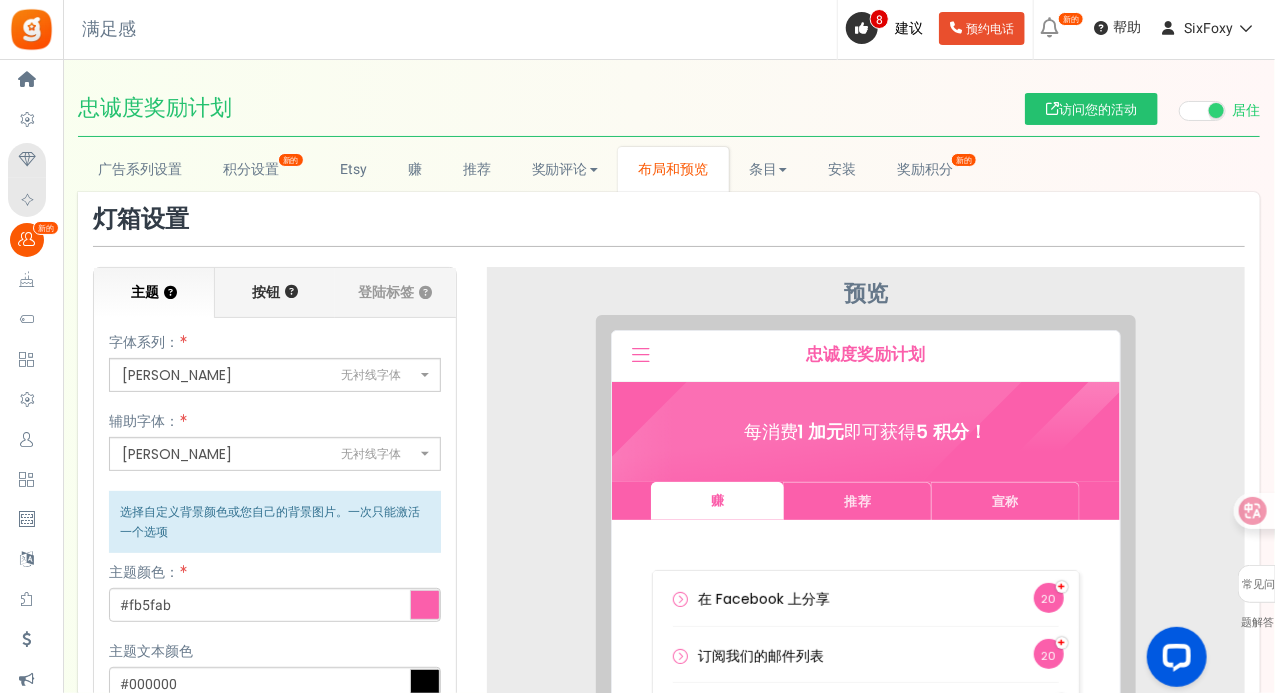 click on "按钮" at bounding box center (266, 292) 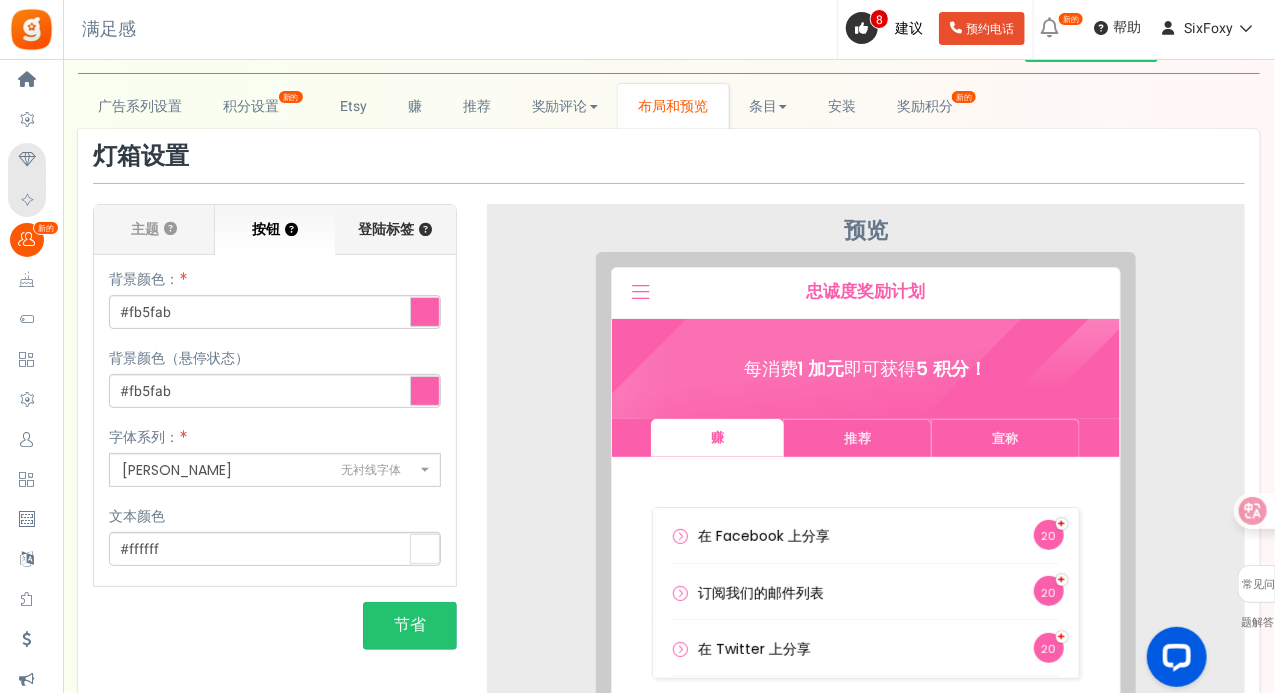 scroll, scrollTop: 0, scrollLeft: 0, axis: both 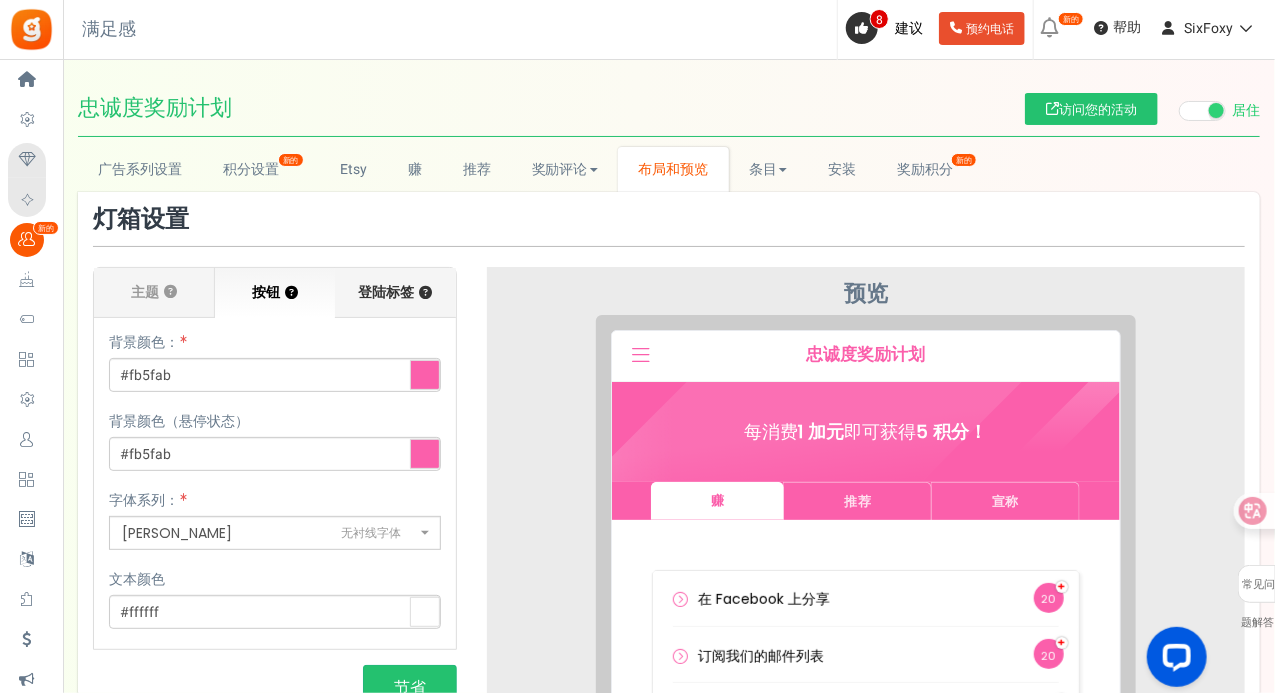 click on "登陆标签" at bounding box center (387, 292) 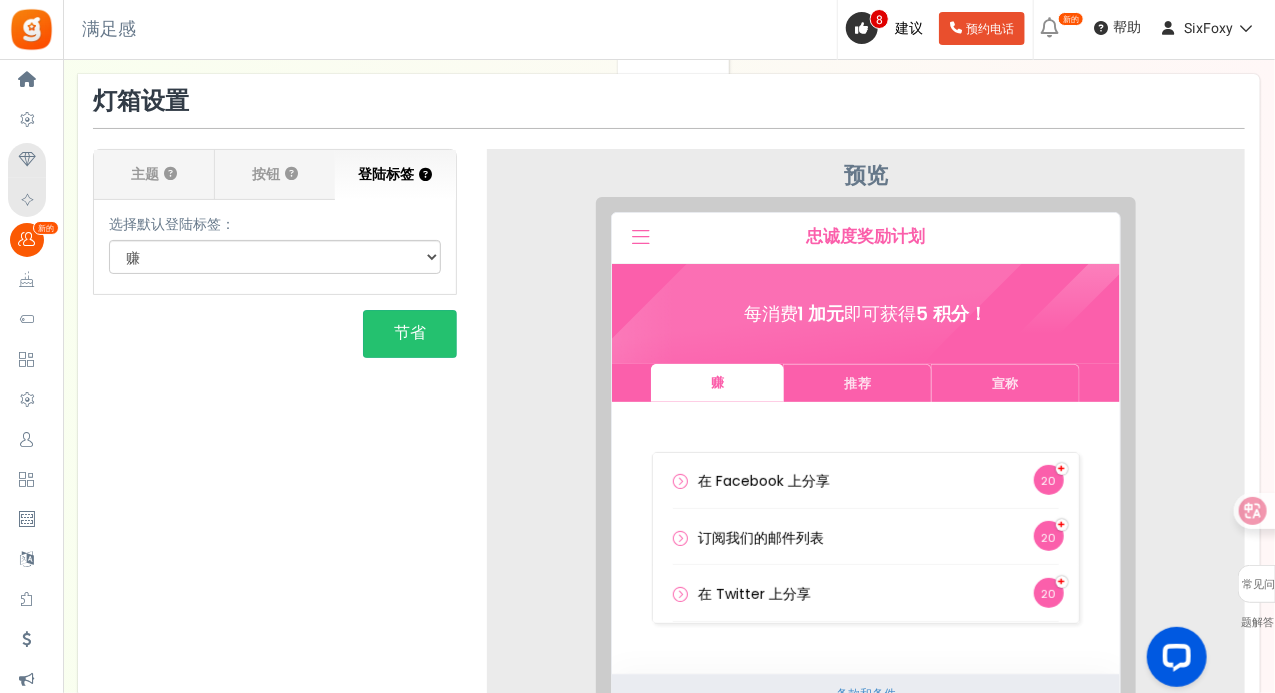scroll, scrollTop: 100, scrollLeft: 0, axis: vertical 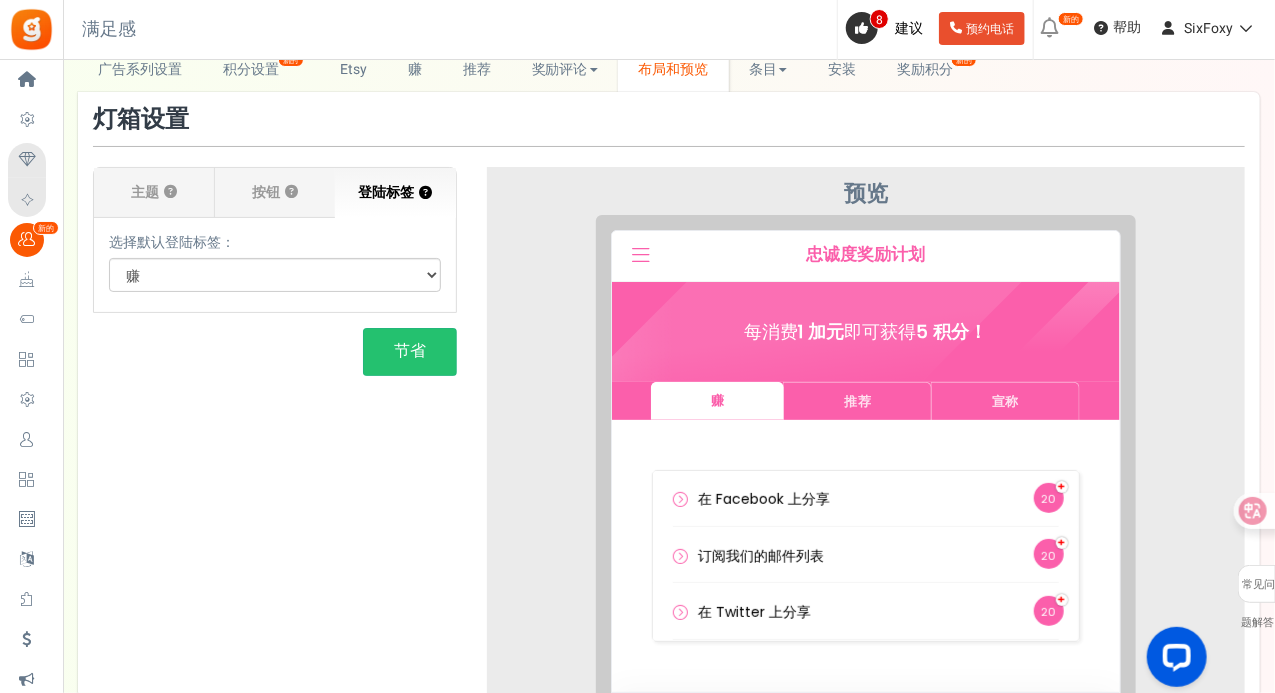 click on "主题
？
字体系列：
ABeeZeesans-serif ADLaM Displaydisplay AR One Sanssans-serif Abelsans-serif Abhaya Libreserif Aboretodisplay Abril Fatfacedisplay Abyssinica SILserif Aclonicasans-serif Acmesans-serif Actorsans-serif Adaminaserif Advent Prosans-serif Afacadsans-serif Afacad Fluxsans-serif Agbalumodisplay Agdasimasans-serif Agu Displaydisplay Aguafina Scripthandwriting Akatabsans-serif Akaya Kanadakadisplay Akaya Telivigaladisplay Akronimdisplay Aksharsans-serif Aladindisplay Alatasans-serif Alatsisans-serif Albert Sanssans-serif Aldrichsans-serif Alefsans-serif Alegreyaserif Alegreya SCserif Alegreya Sanssans-serif Alegreya Sans SCsans-serif Aleoserif Alex Brushhandwriting Alexandriasans-serif Alfa Slab Onedisplay Aliceserif Alikeserif Alike Angularserif Alkalamiserif" at bounding box center (275, 240) 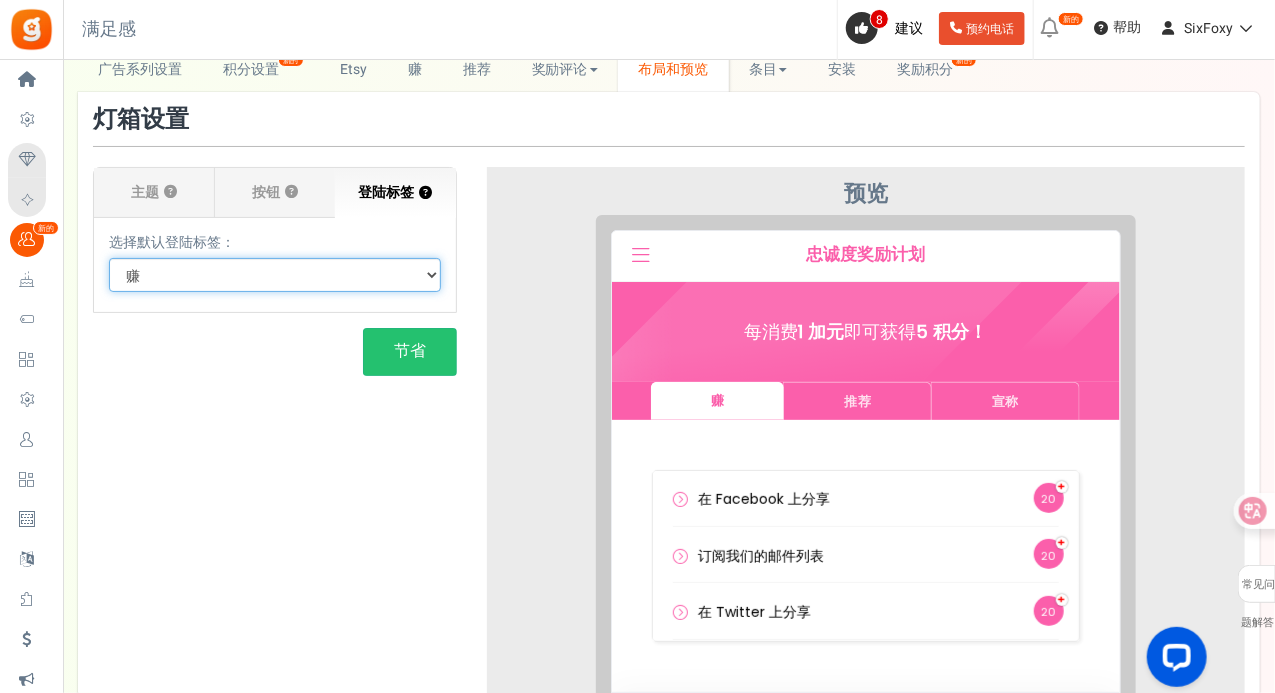 click on "默认选项卡
赚 推荐 宣称" at bounding box center (275, 275) 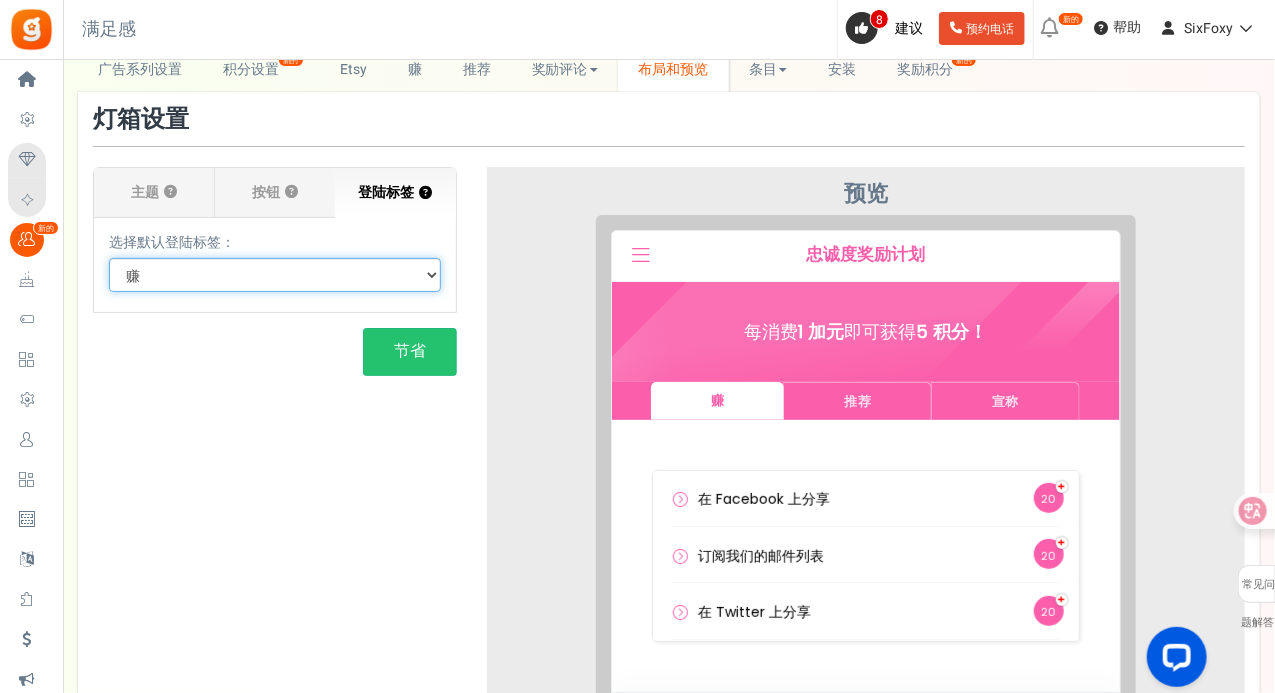 click on "默认选项卡
赚 推荐 宣称" at bounding box center (275, 275) 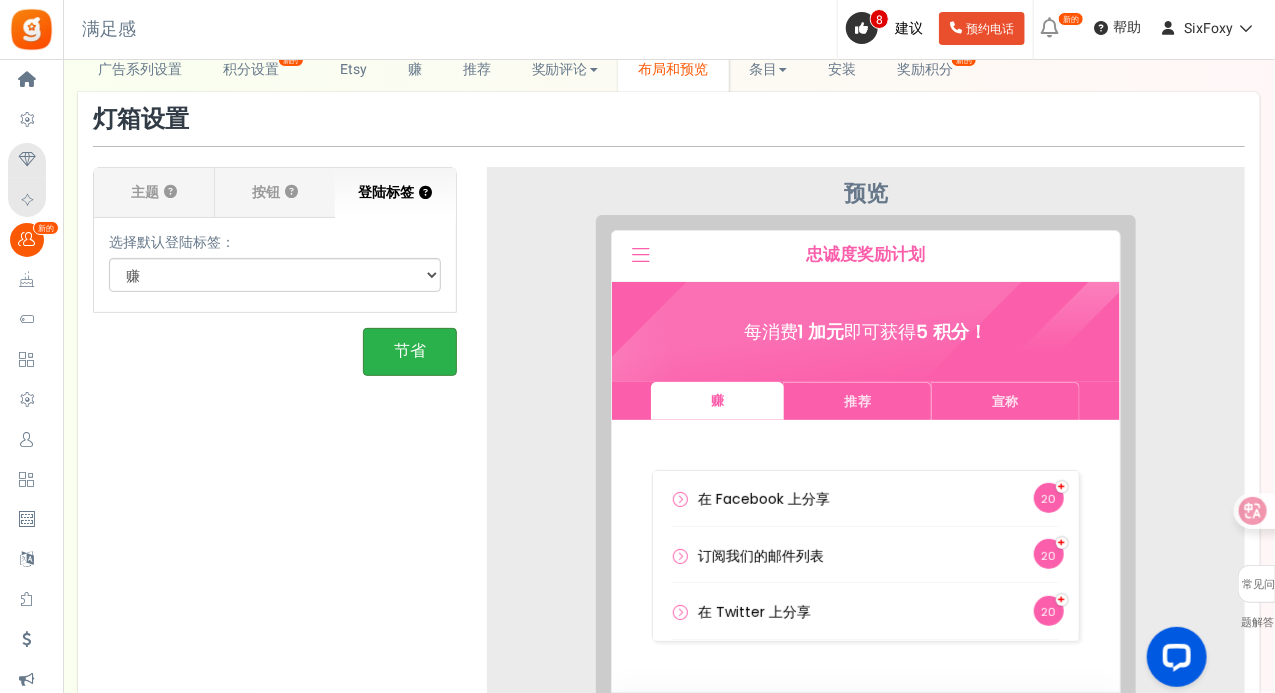 click on "节省" at bounding box center (410, 351) 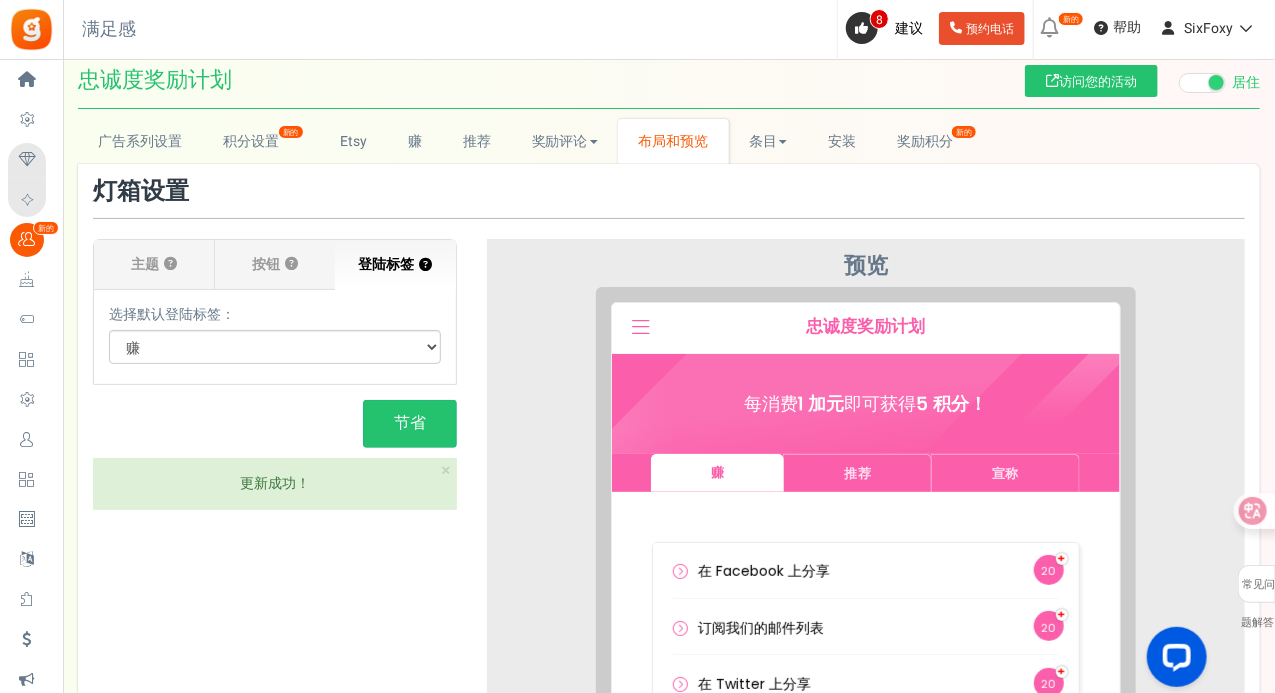 scroll, scrollTop: 0, scrollLeft: 0, axis: both 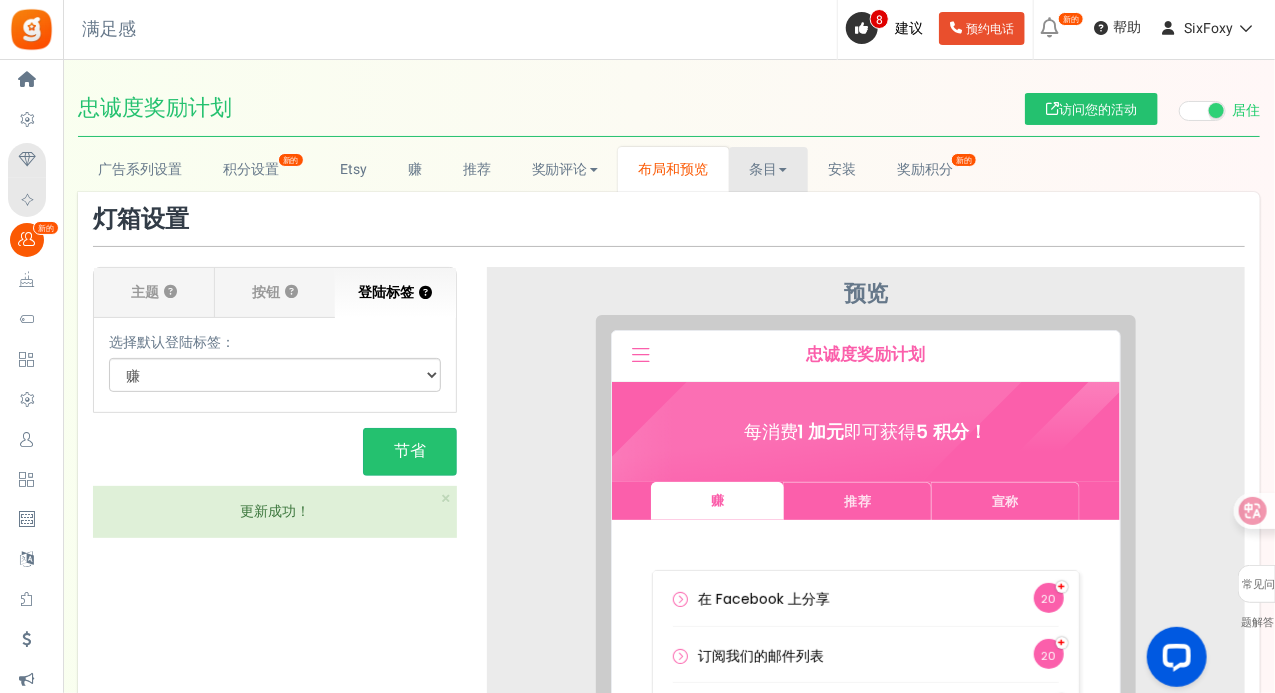 click on "条目" at bounding box center (768, 169) 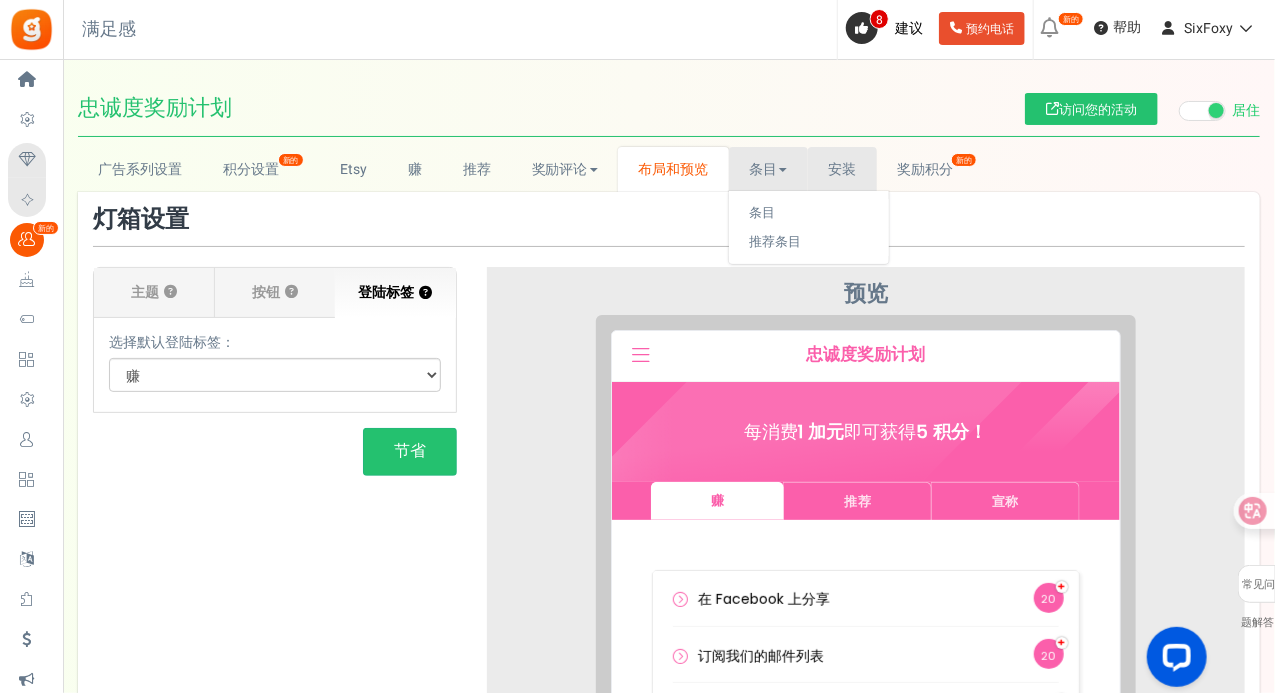 click on "安装" at bounding box center (842, 169) 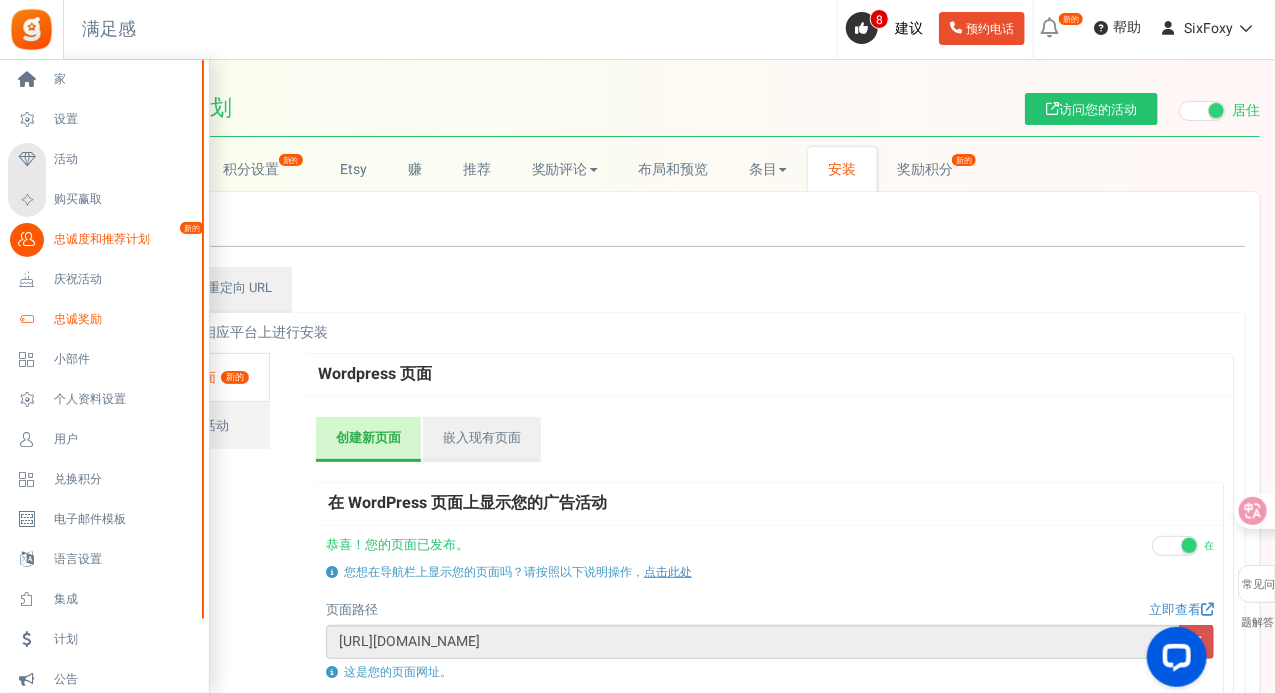click on "忠诚奖励" at bounding box center [124, 319] 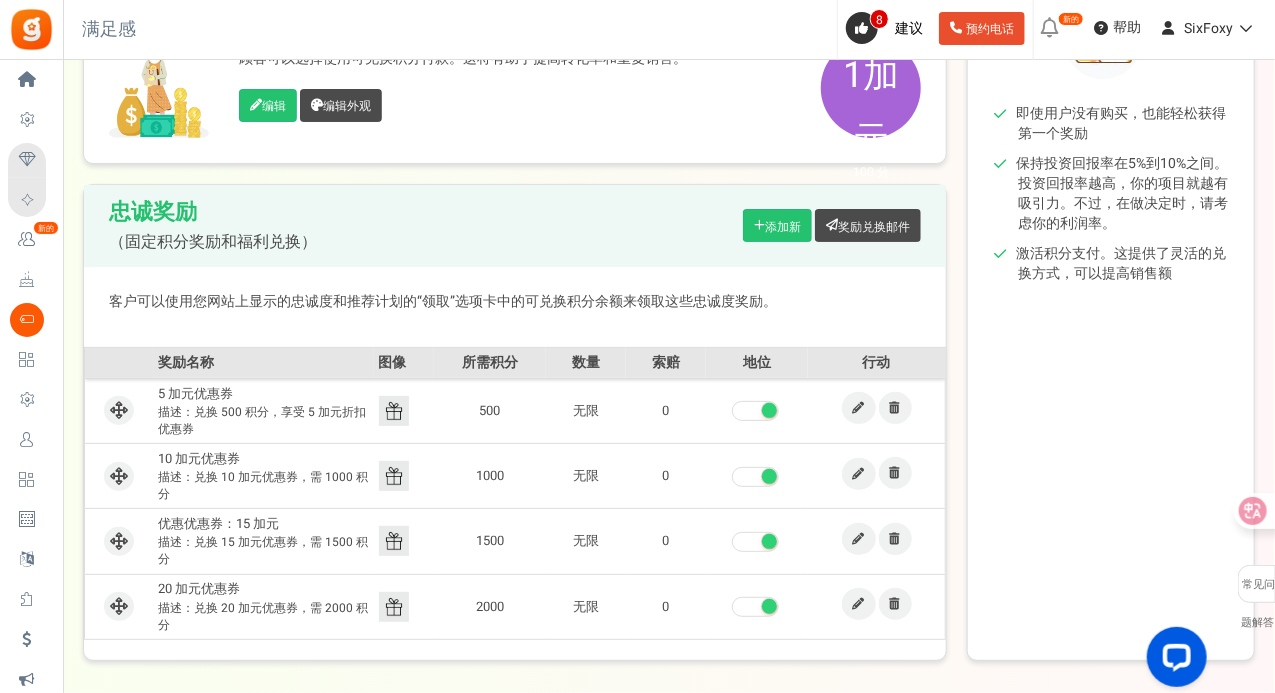 scroll, scrollTop: 400, scrollLeft: 0, axis: vertical 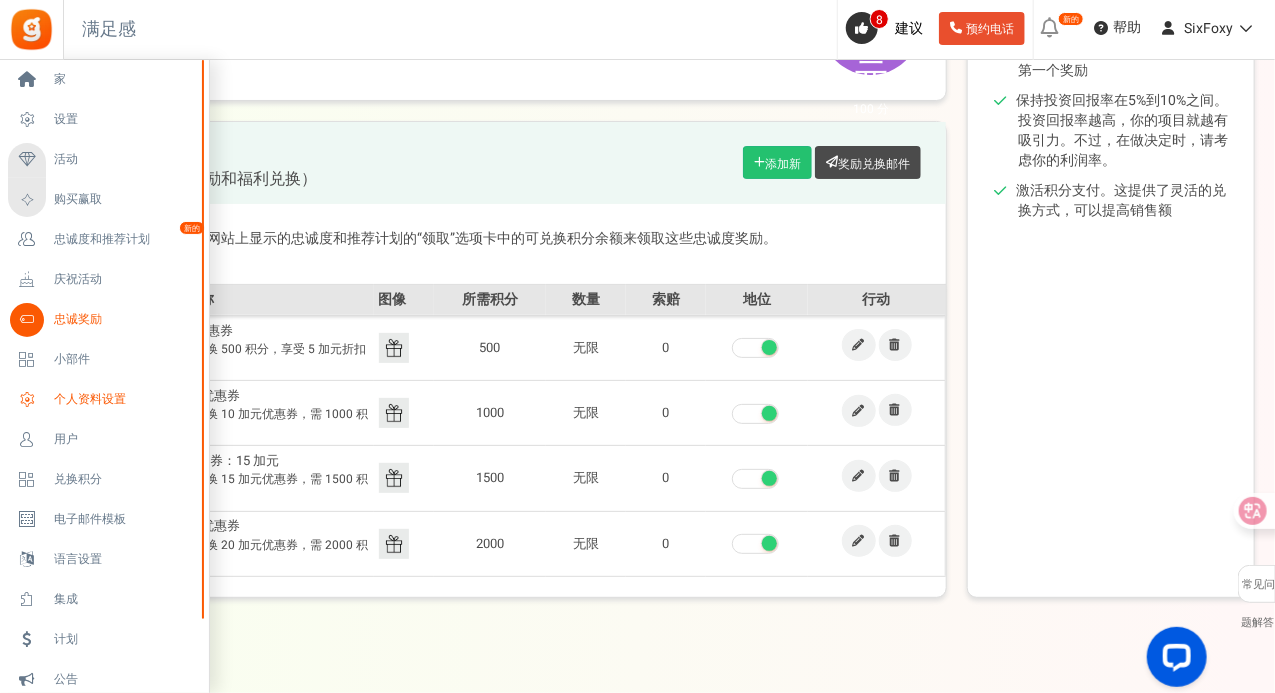click on "个人资料设置" at bounding box center (90, 399) 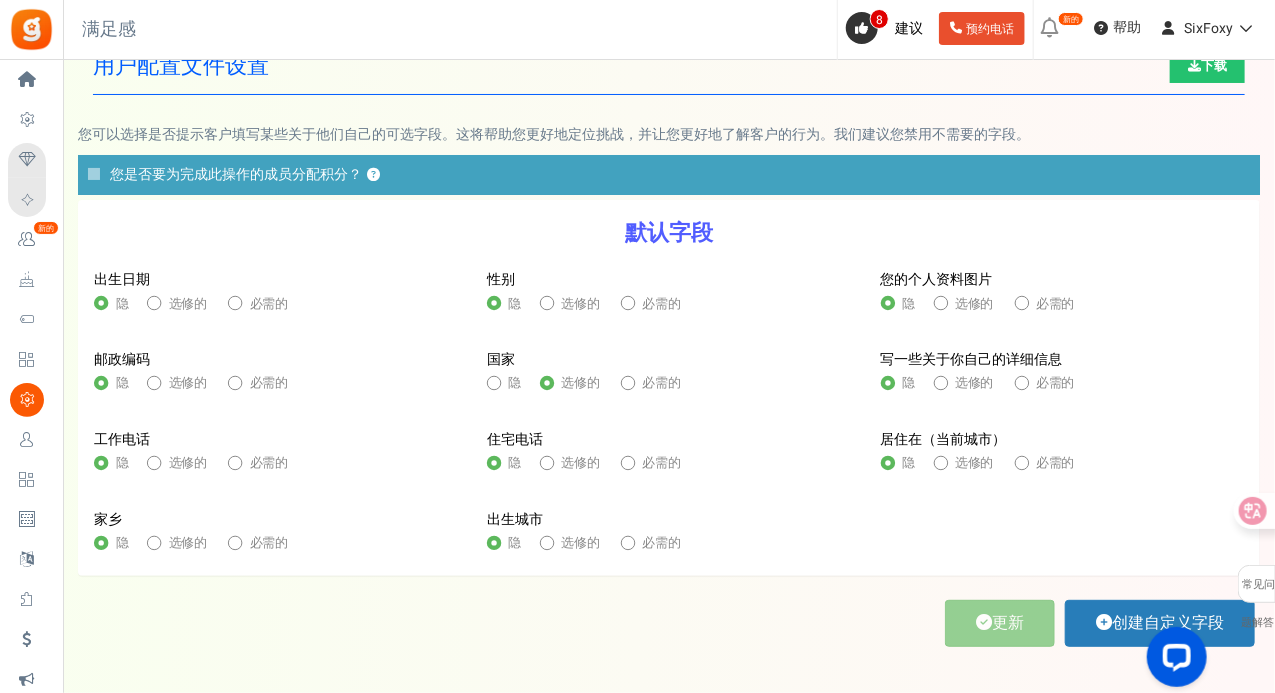 scroll, scrollTop: 0, scrollLeft: 0, axis: both 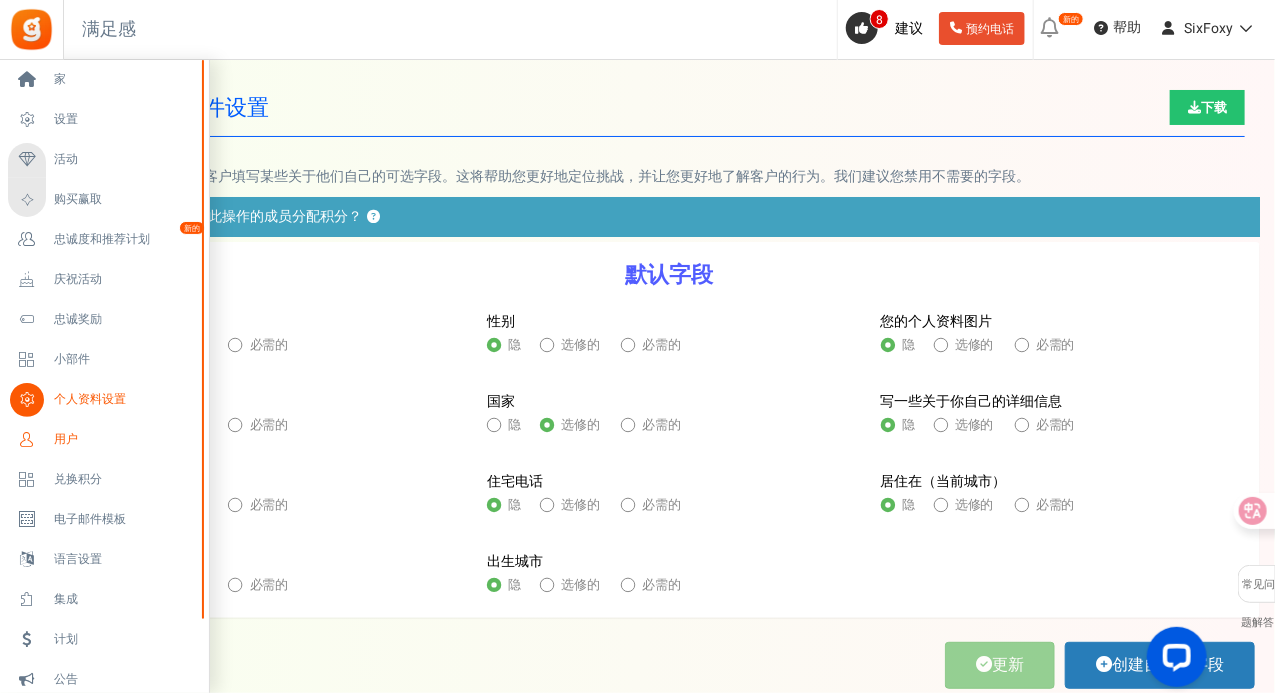 click on "用户" at bounding box center [104, 440] 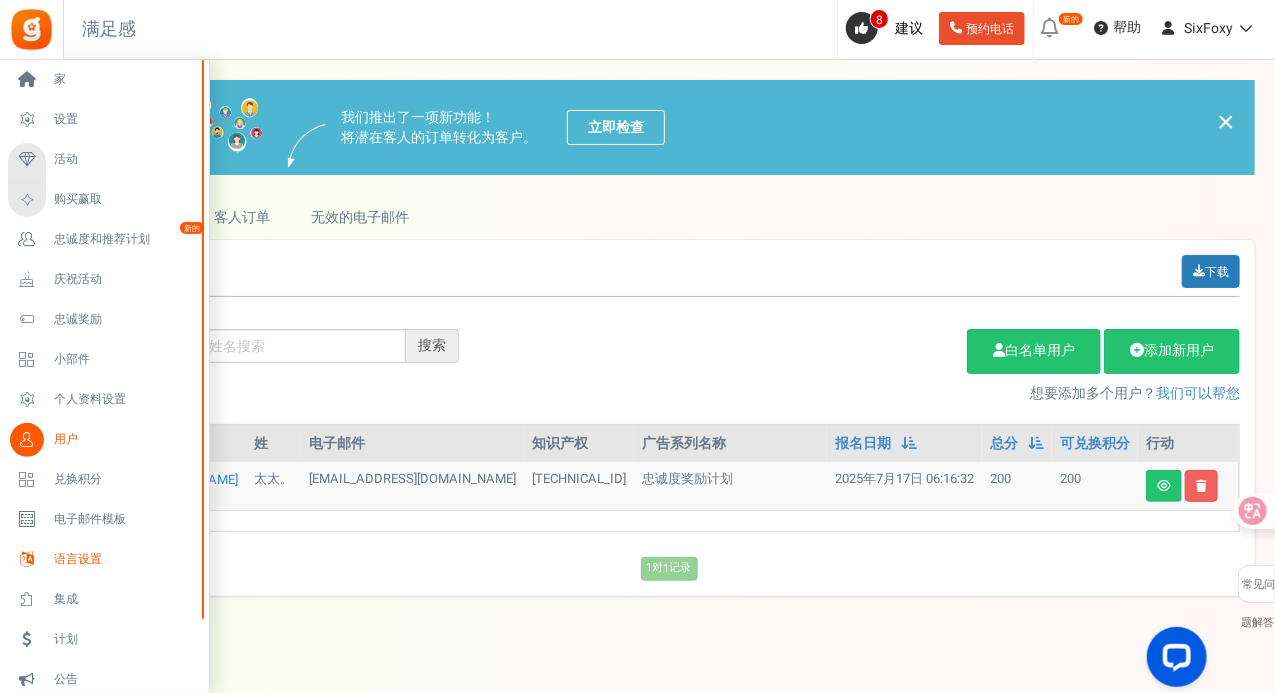 click on "语言设置" at bounding box center [104, 560] 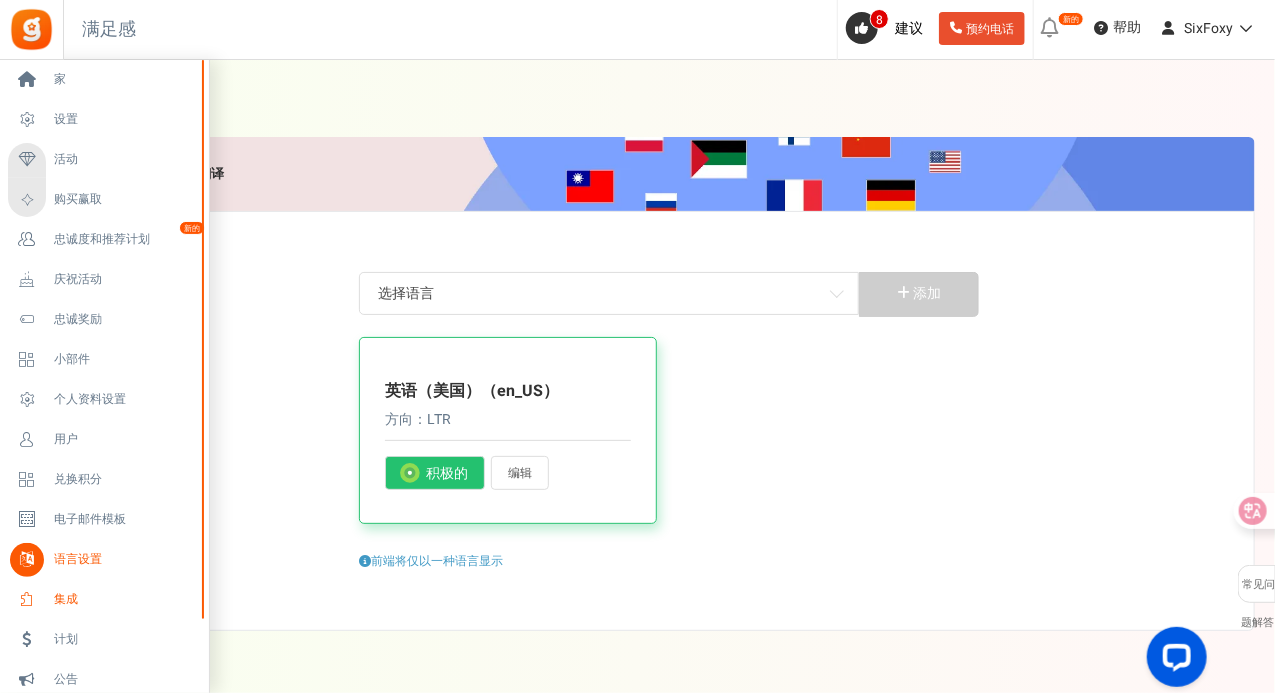 click on "集成" at bounding box center [66, 599] 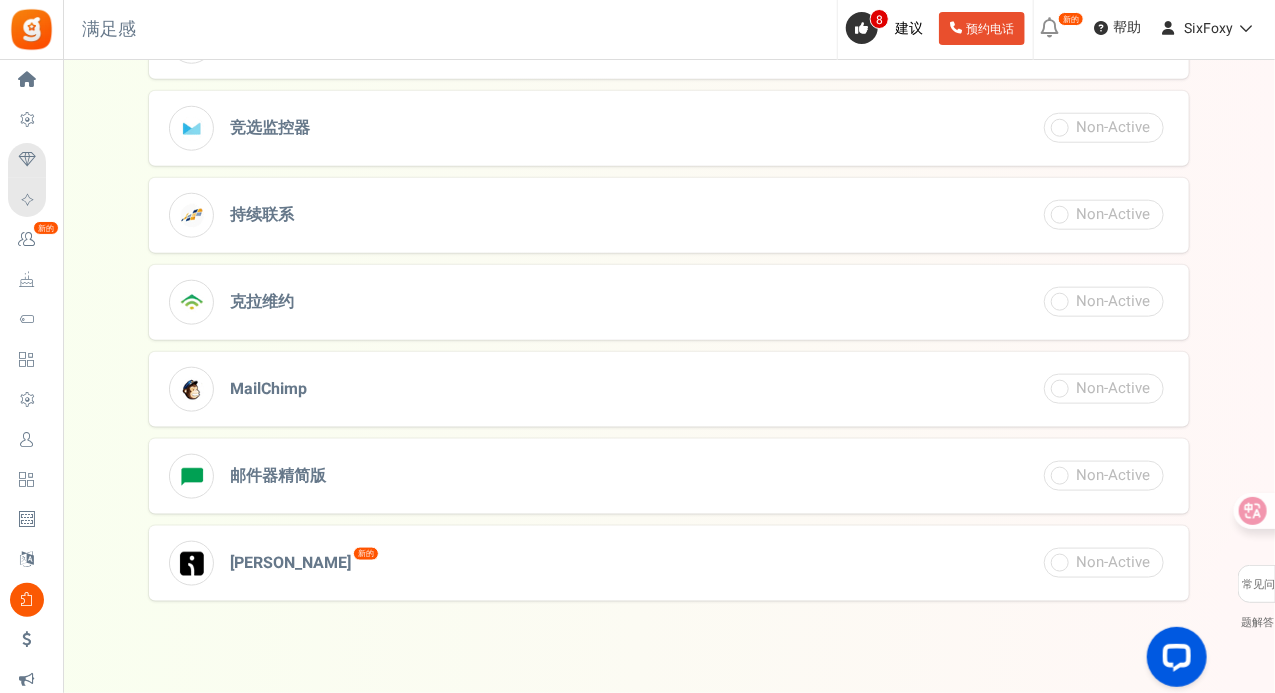 scroll, scrollTop: 813, scrollLeft: 0, axis: vertical 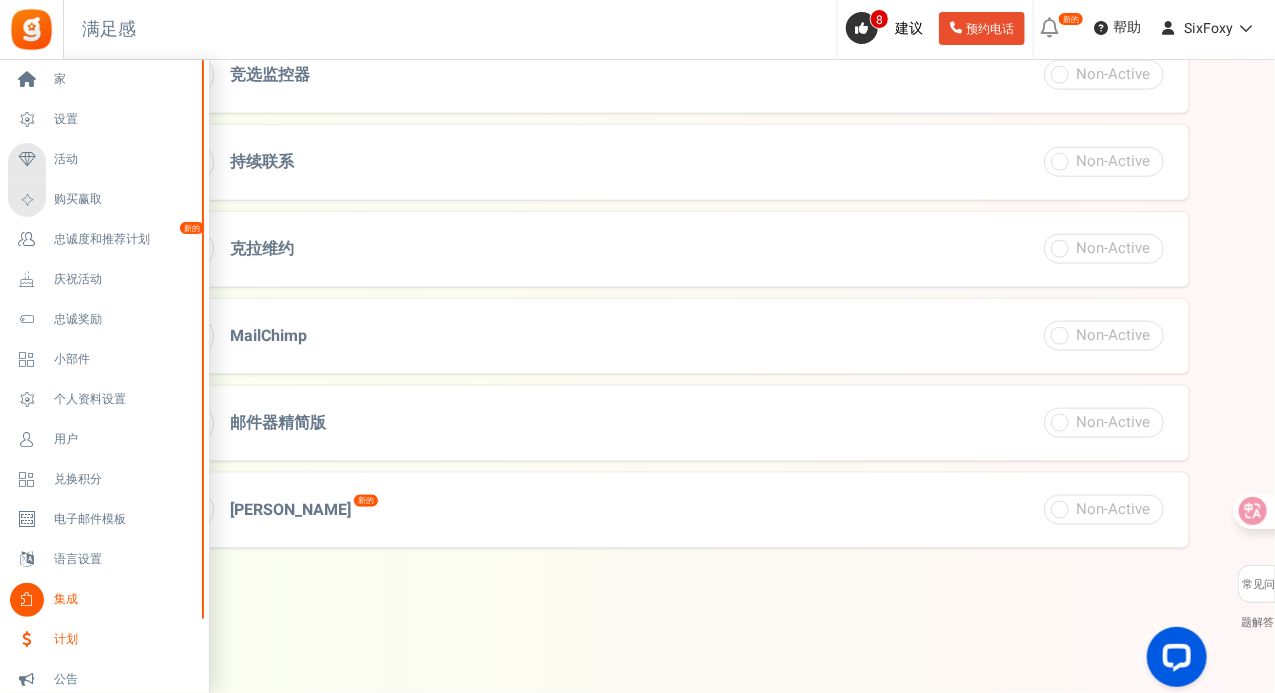click on "计划" at bounding box center (104, 640) 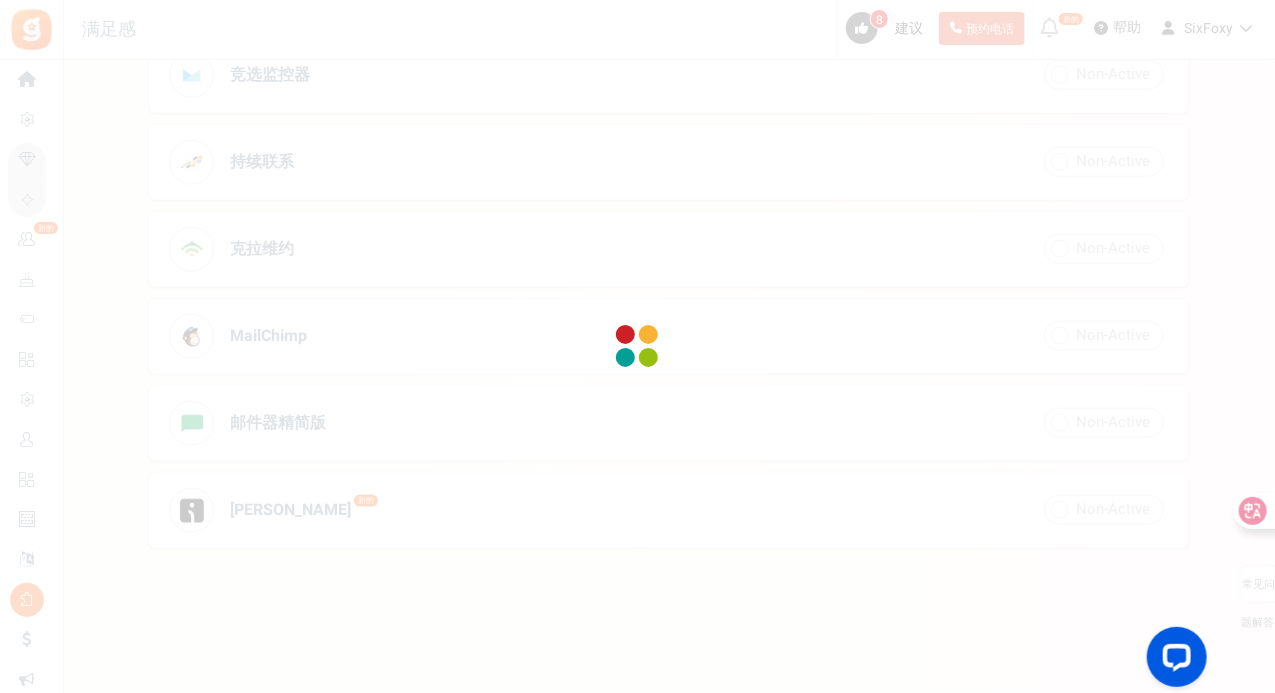 scroll, scrollTop: 0, scrollLeft: 0, axis: both 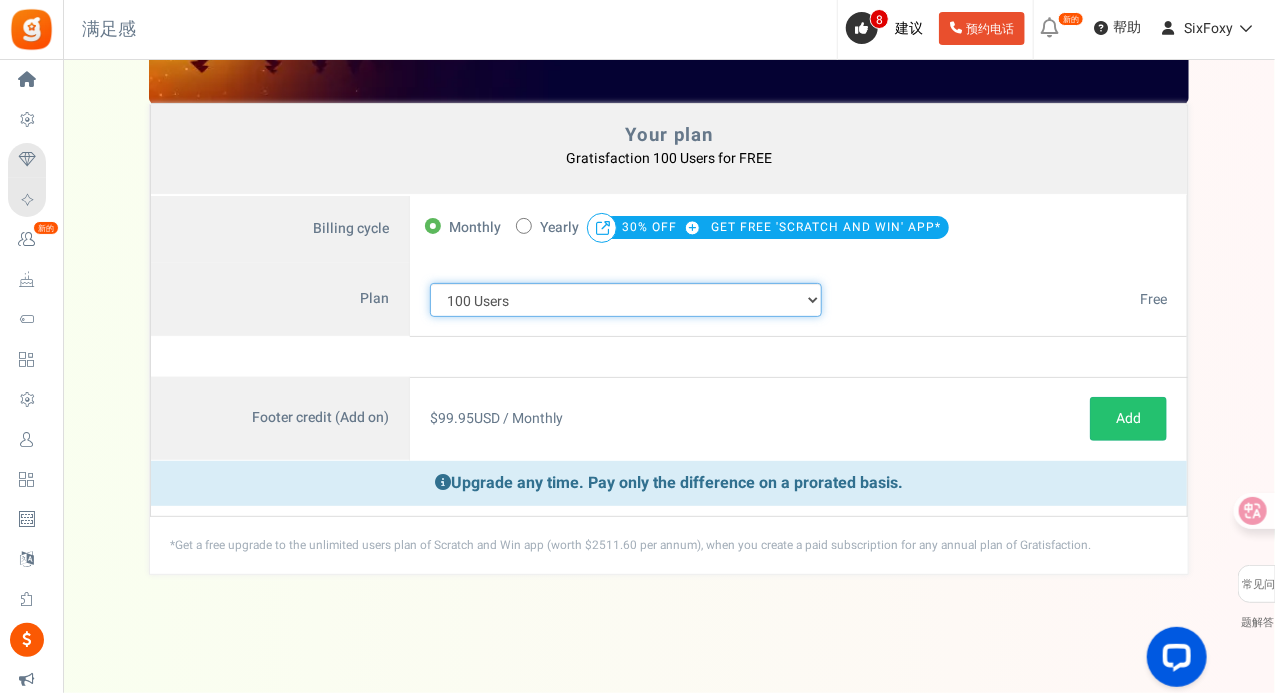 click on "100 Users 200 Users 500 Users 1000 Users 2000 Users 3000 Users 4000 Users 5000 Users 10000 Users 15000 Users 25000 Users Enterprise - 50000 Users Enterprise - 100000 Users Enterprise - 250000 Users Enterprise" at bounding box center (626, 300) 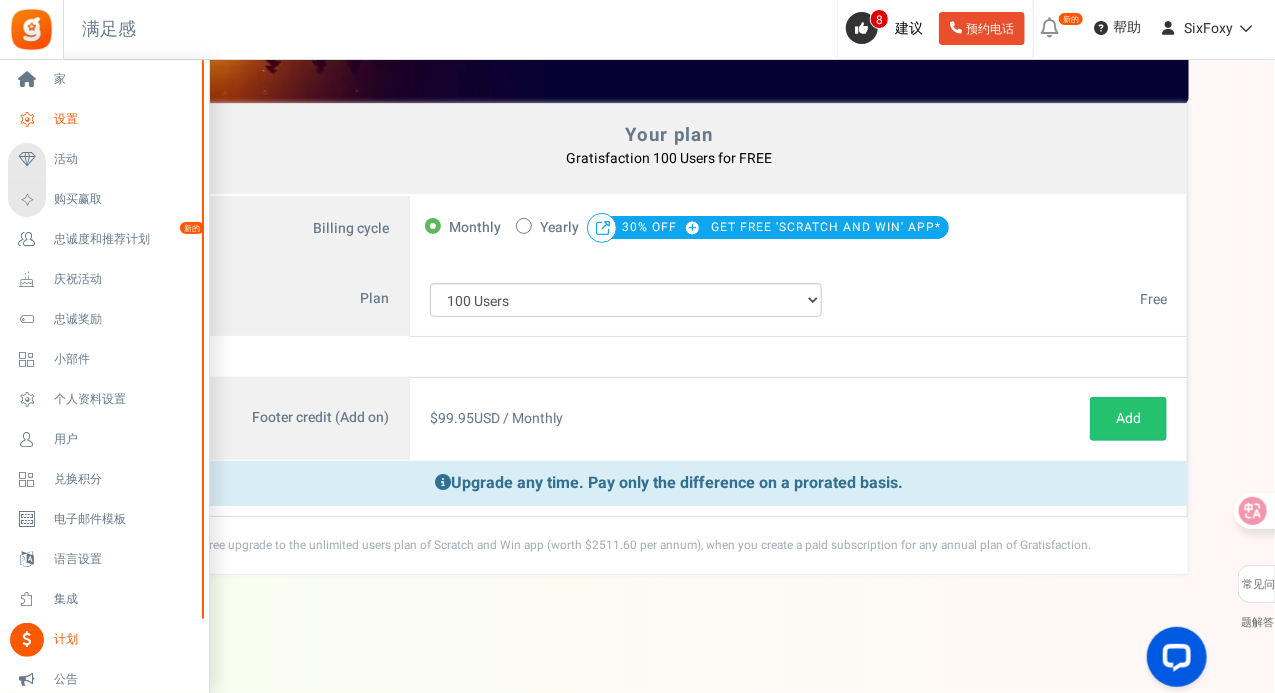 click on "设置" at bounding box center (124, 119) 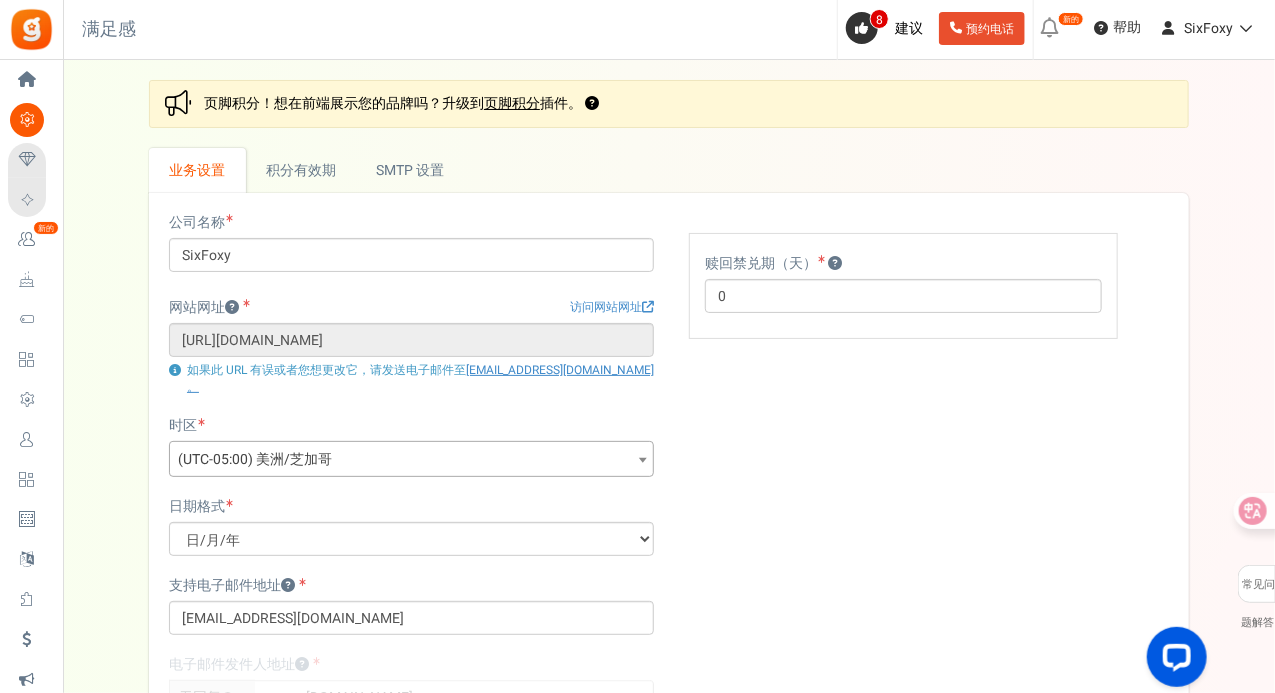 scroll, scrollTop: 200, scrollLeft: 0, axis: vertical 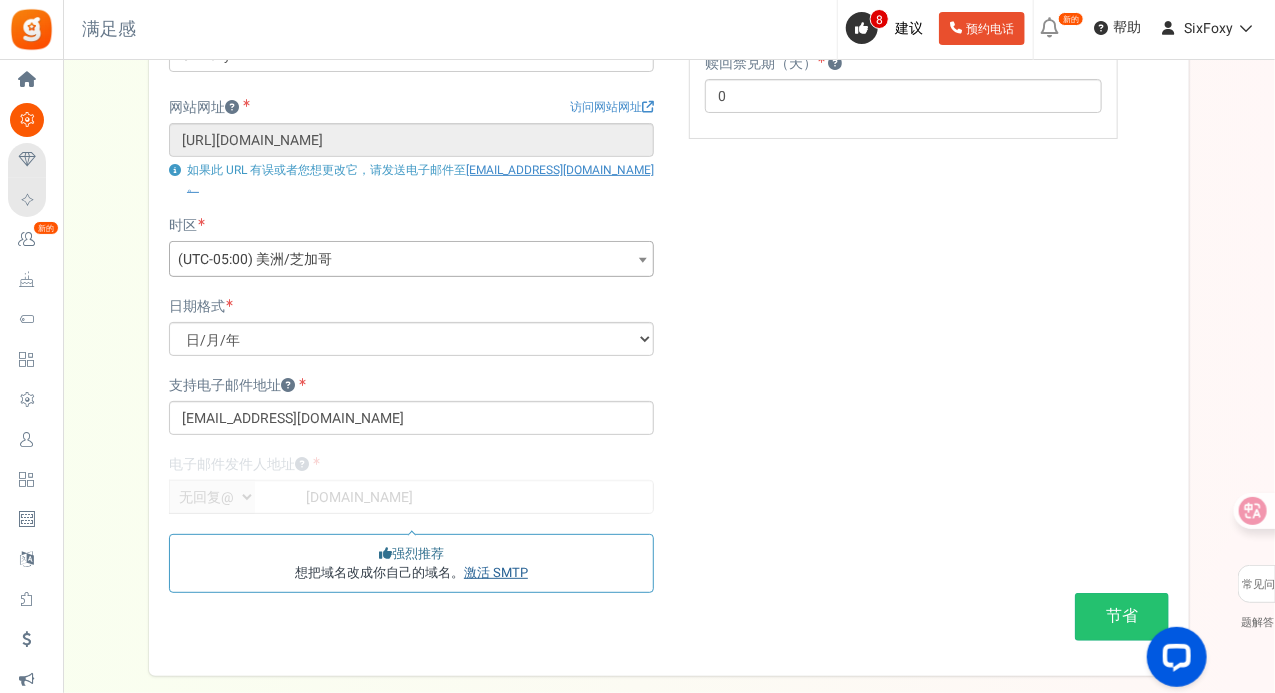 click on "激活 SMTP" at bounding box center [496, 572] 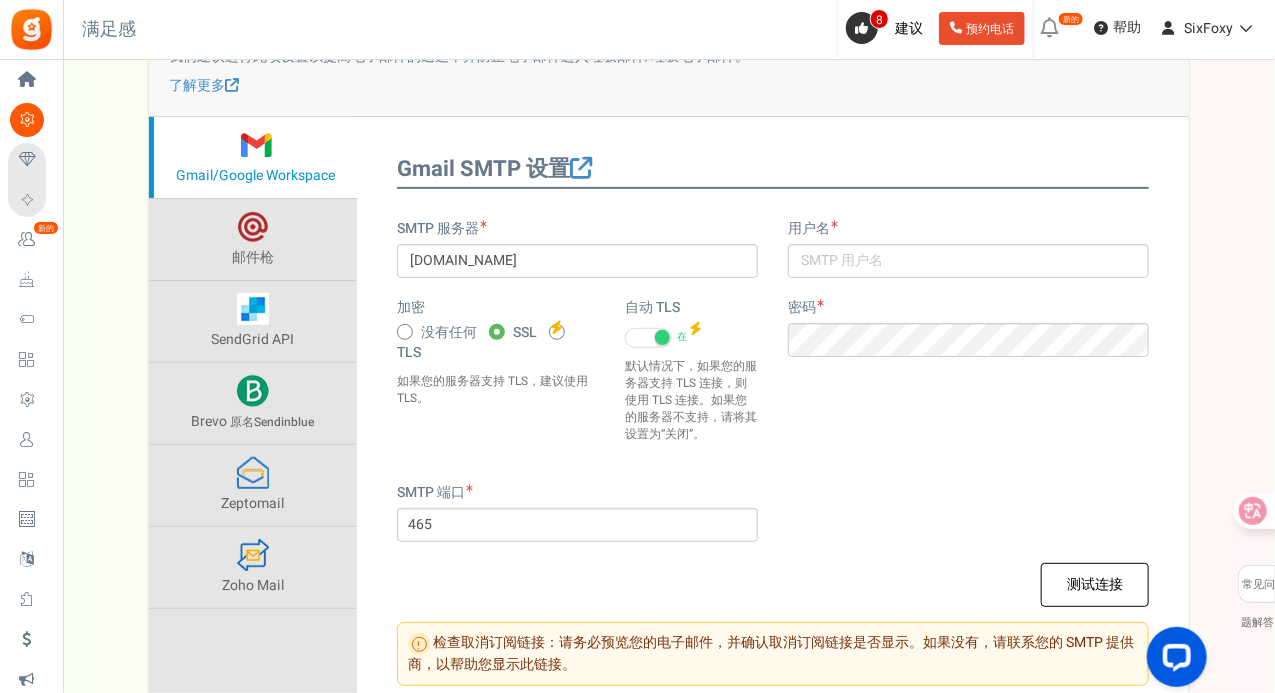 scroll, scrollTop: 0, scrollLeft: 0, axis: both 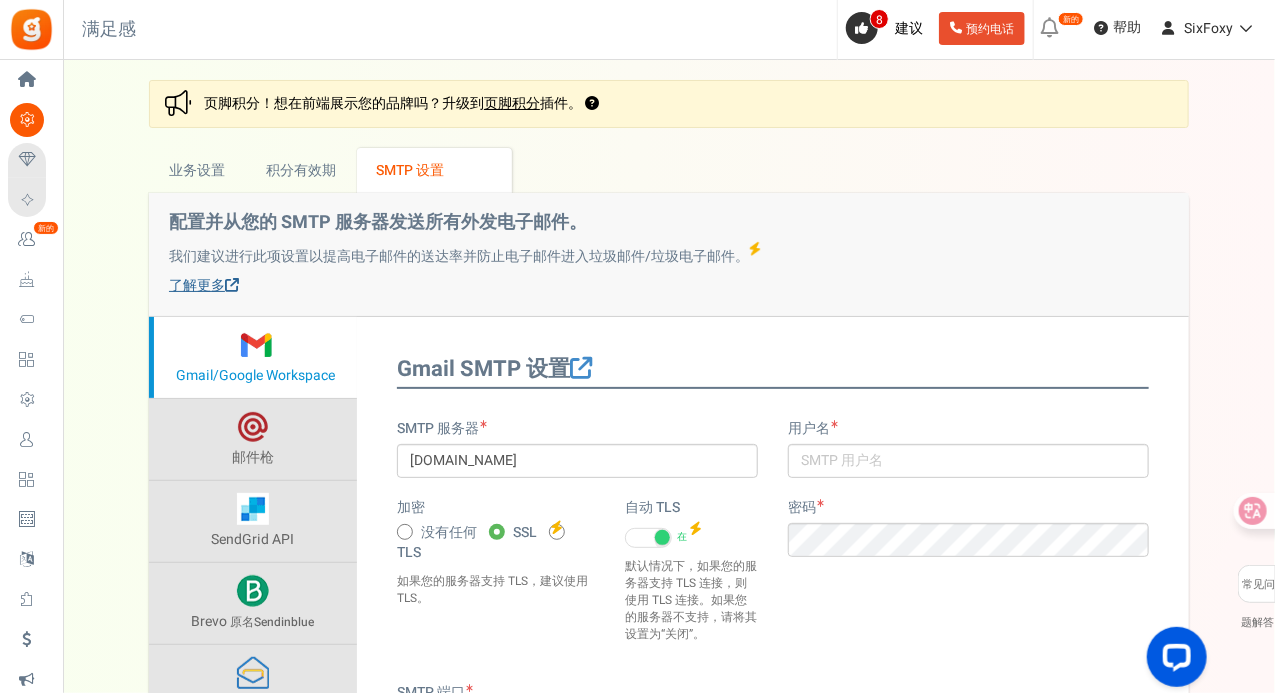 click on "了解更多" at bounding box center (197, 285) 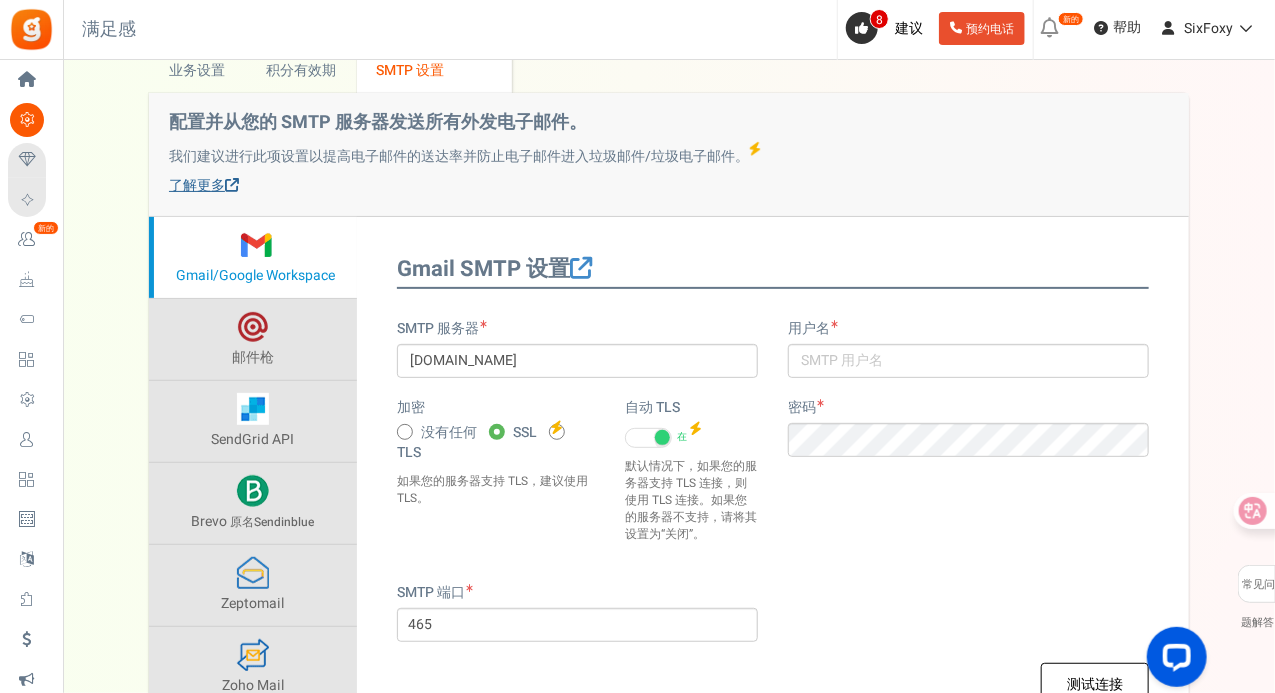 scroll, scrollTop: 342, scrollLeft: 0, axis: vertical 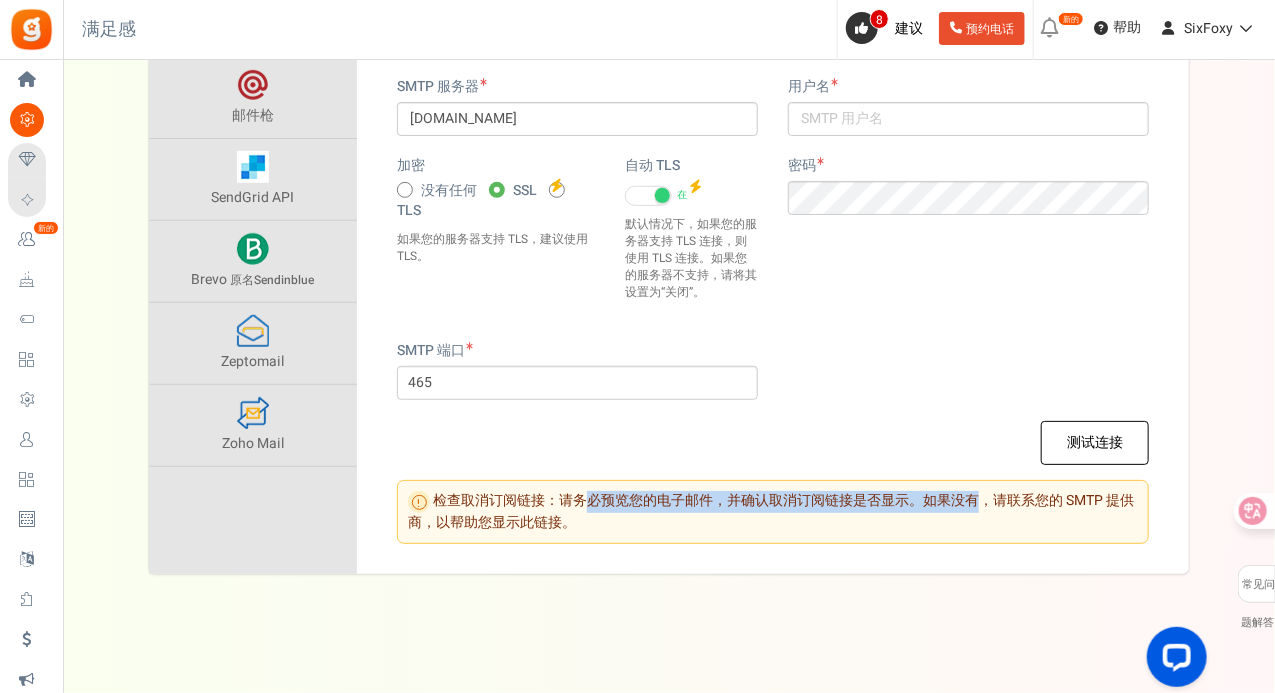 drag, startPoint x: 628, startPoint y: 504, endPoint x: 972, endPoint y: 504, distance: 344 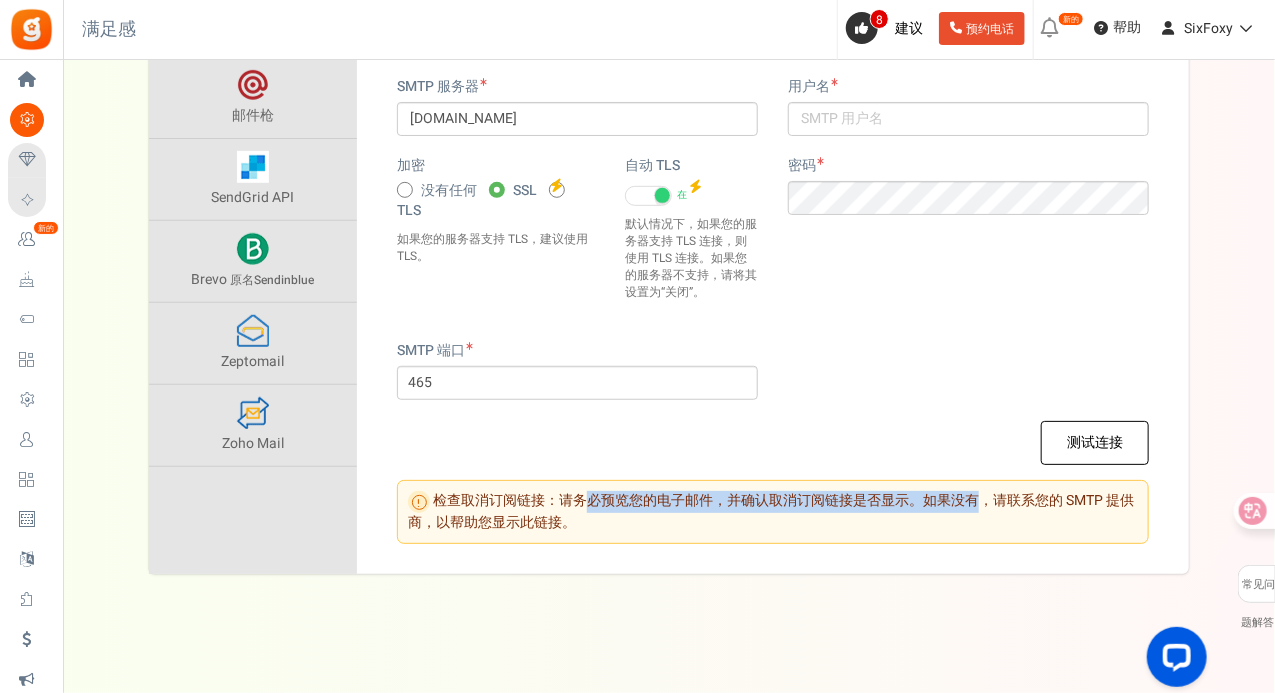click on "请务必预览您的电子邮件，并确认取消订阅链接是否显示。如果没有，请联系您的 SMTP 提供商，以帮助您显示此链接。" at bounding box center (771, 512) 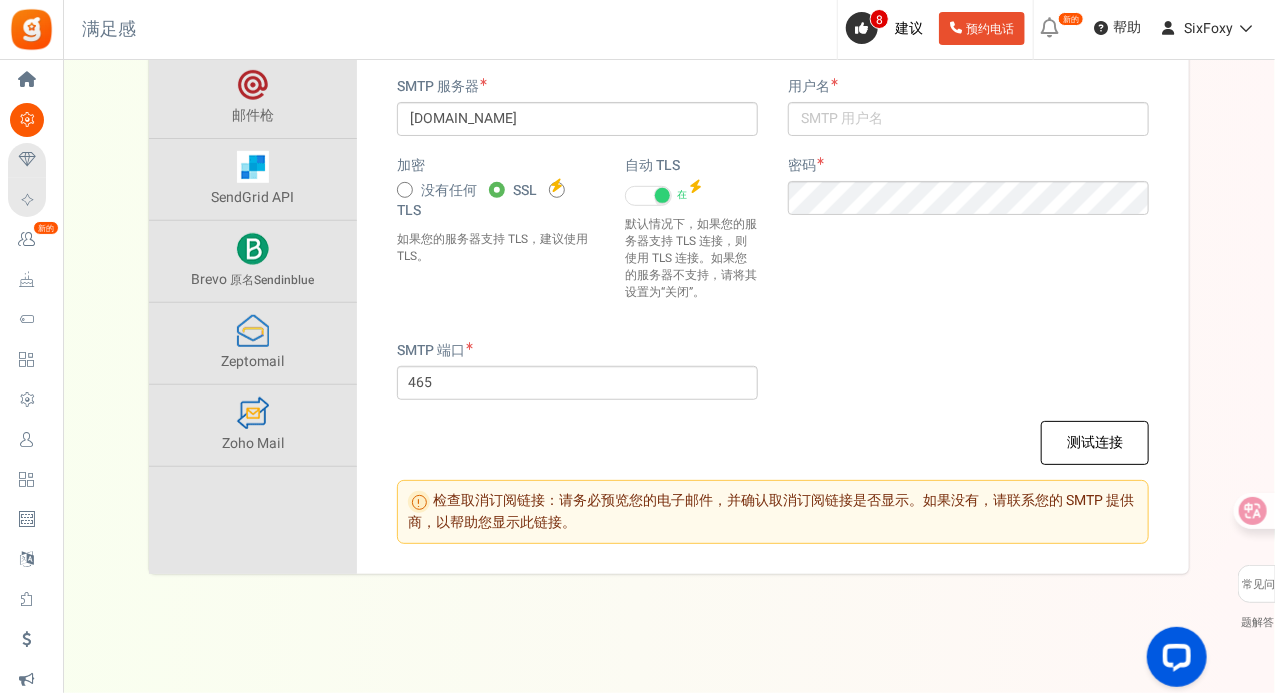 click on "Gmail SMTP 设置
积极的
SMTP 服务器
smtp.gmail.com
加密
SSL TLS" at bounding box center [773, 274] 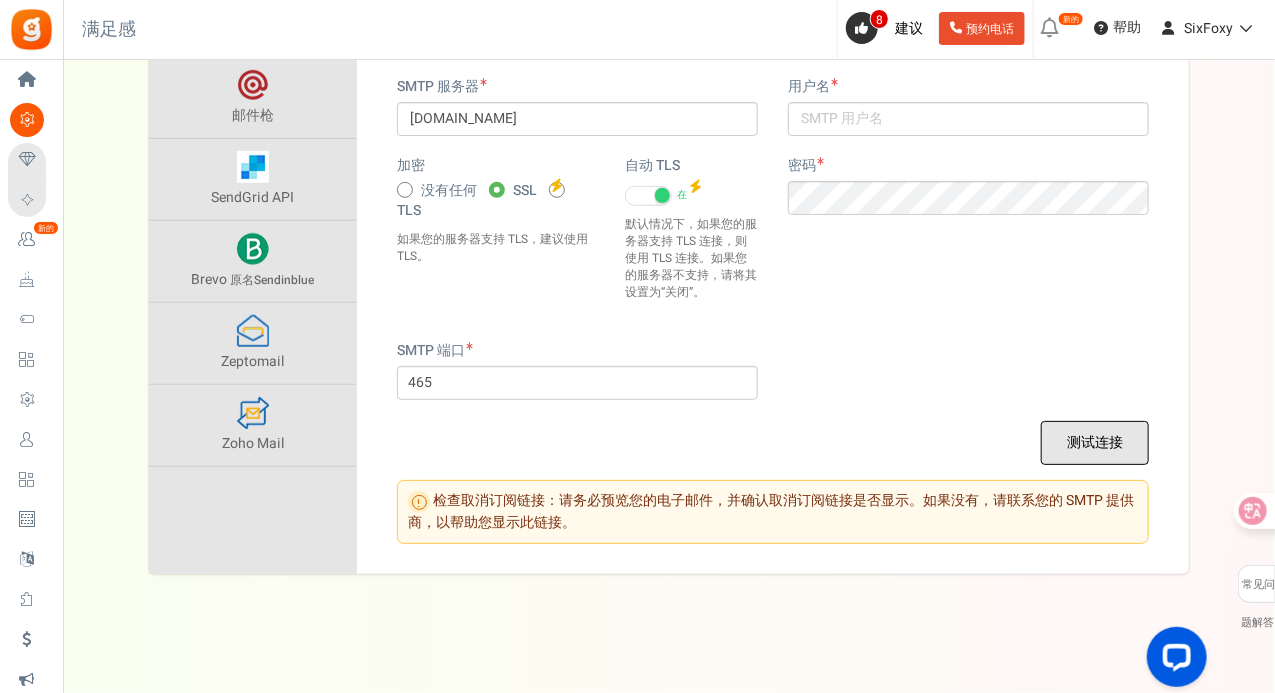 click on "测试连接" at bounding box center (1095, 443) 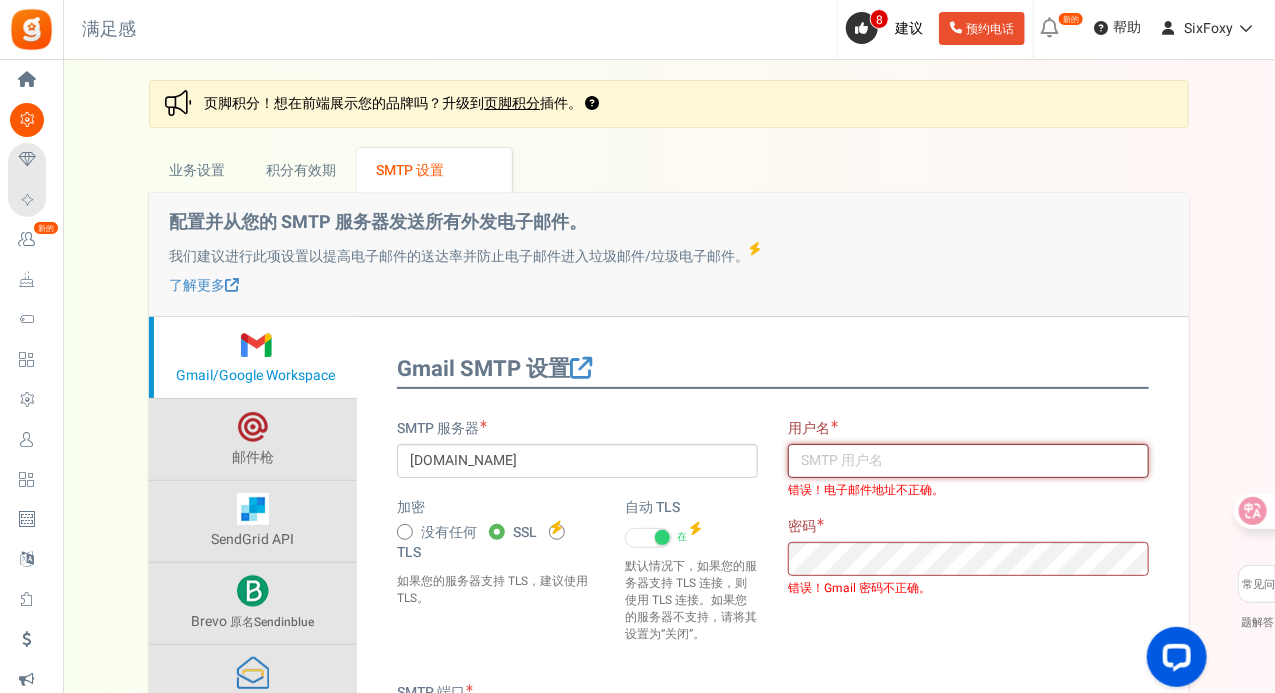 scroll, scrollTop: 100, scrollLeft: 0, axis: vertical 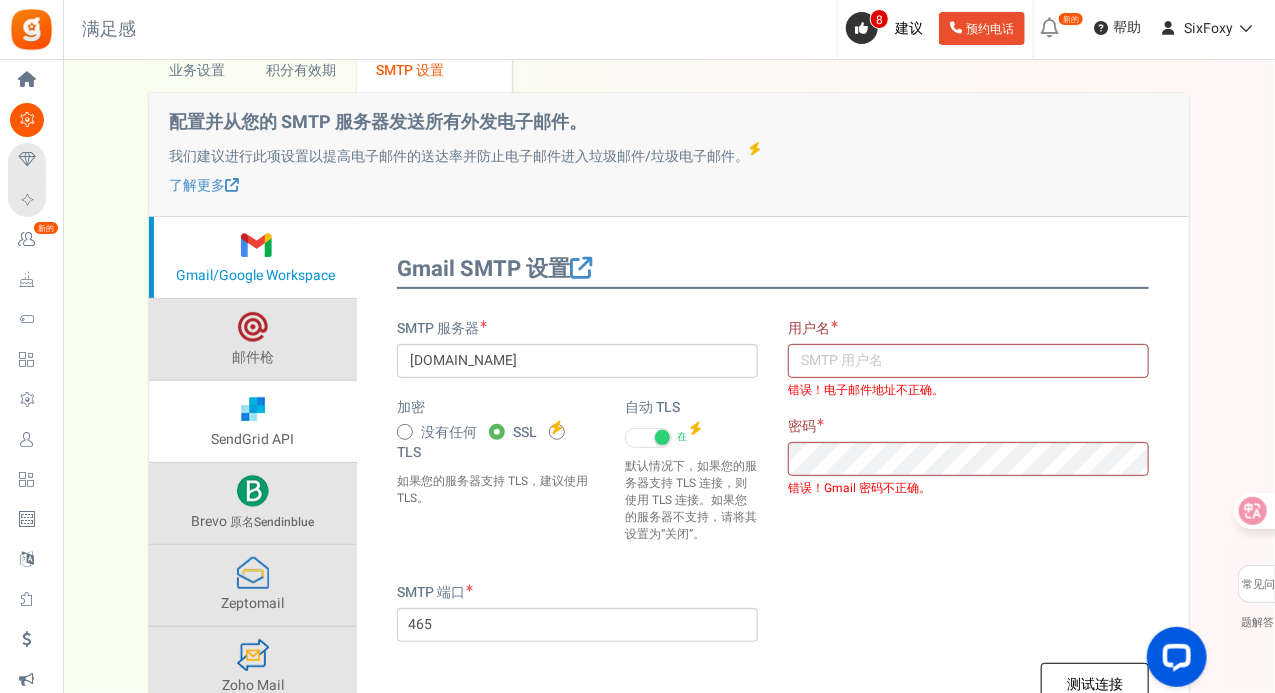 click on "SendGrid API" at bounding box center [253, 439] 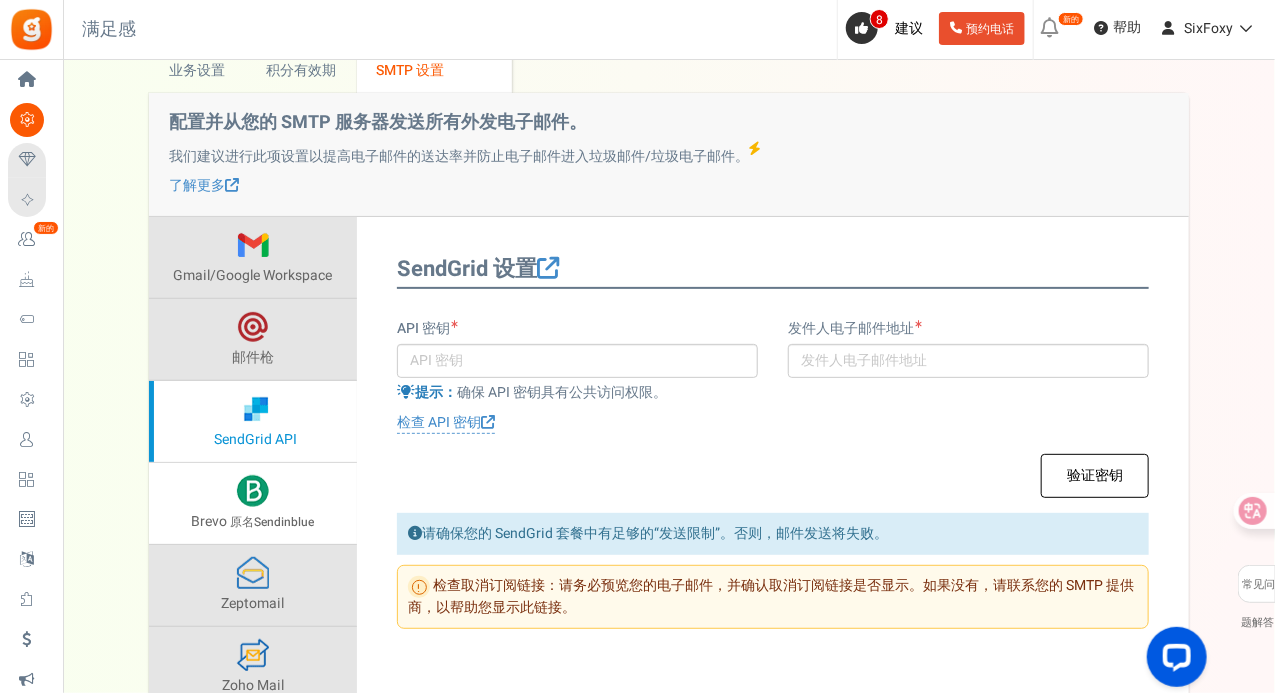 click on "Brevo
原名 Sendinblue" at bounding box center (253, 503) 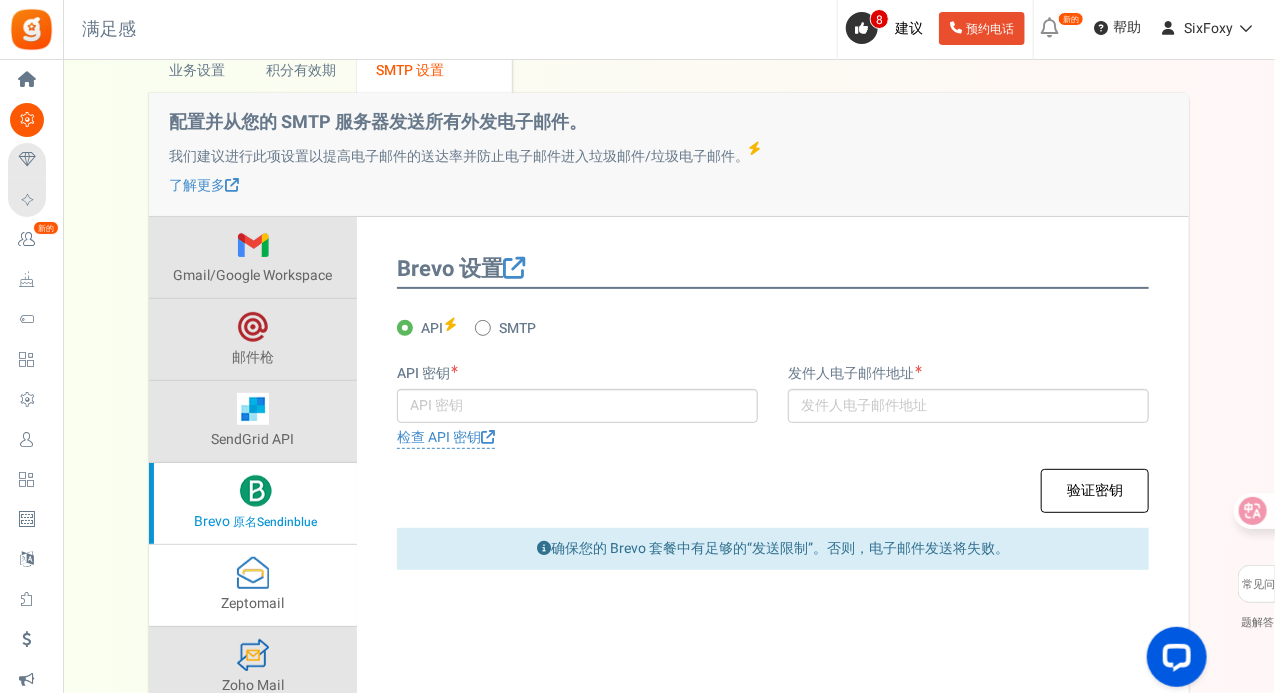 click at bounding box center (253, 573) 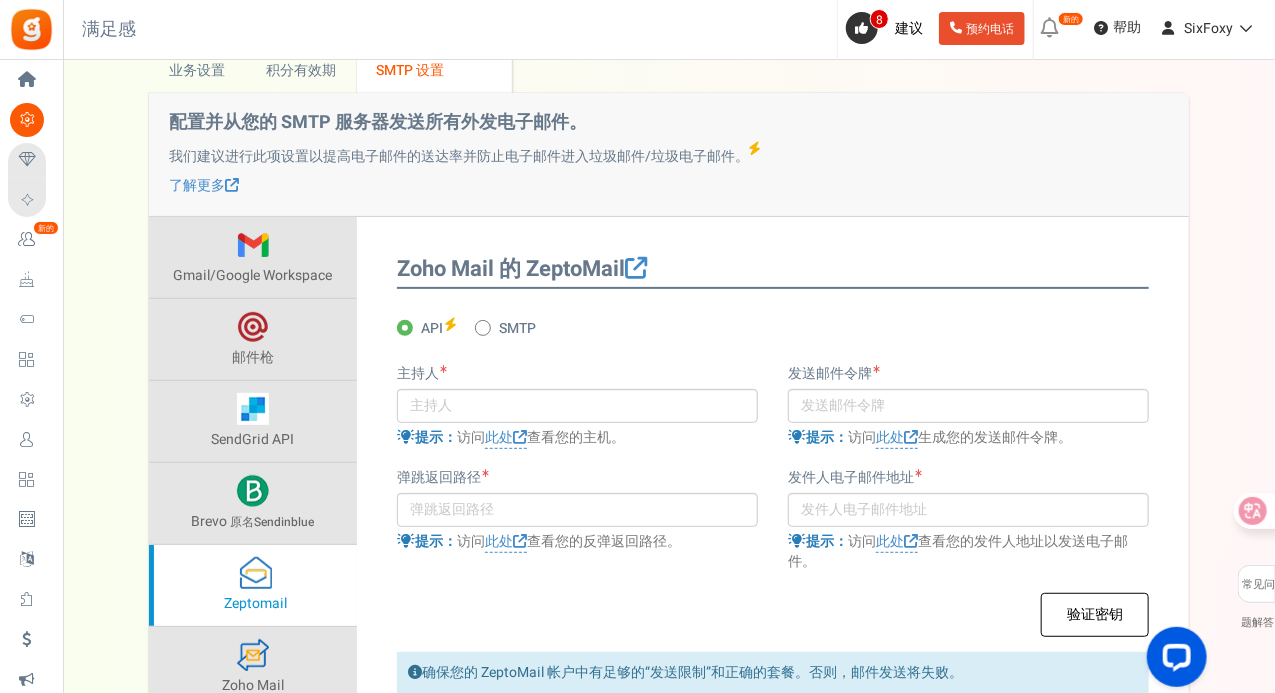 scroll, scrollTop: 300, scrollLeft: 0, axis: vertical 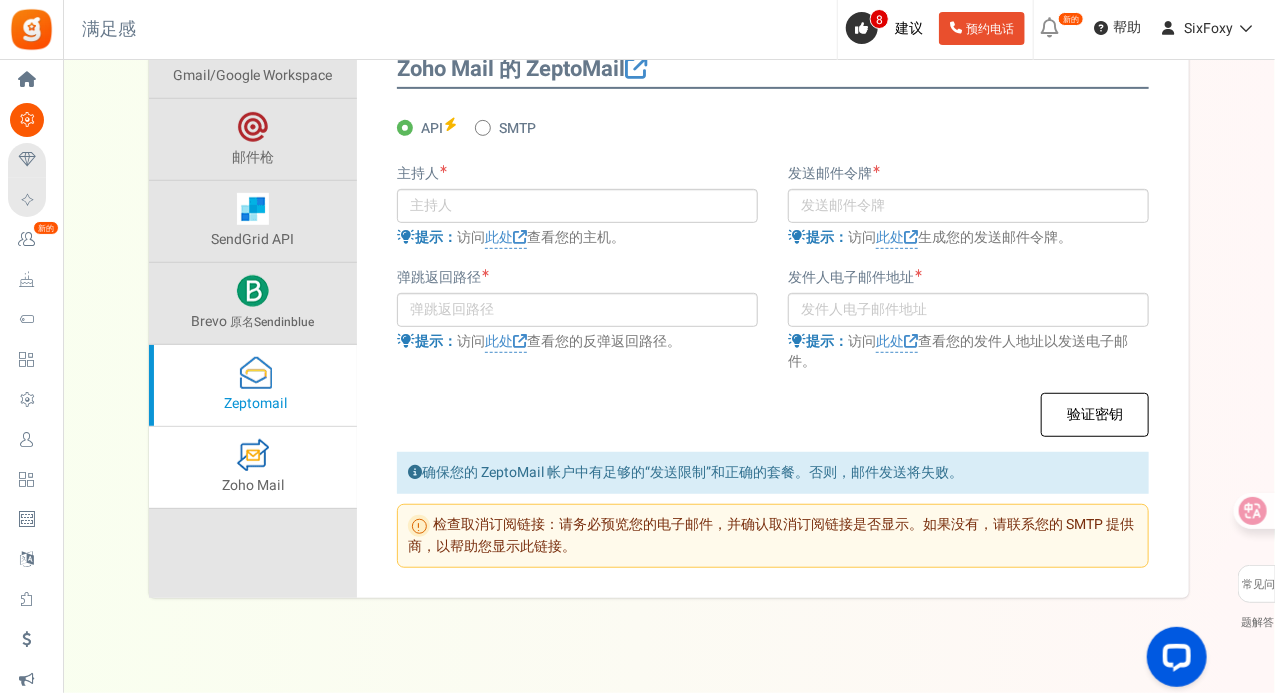 click at bounding box center (253, 455) 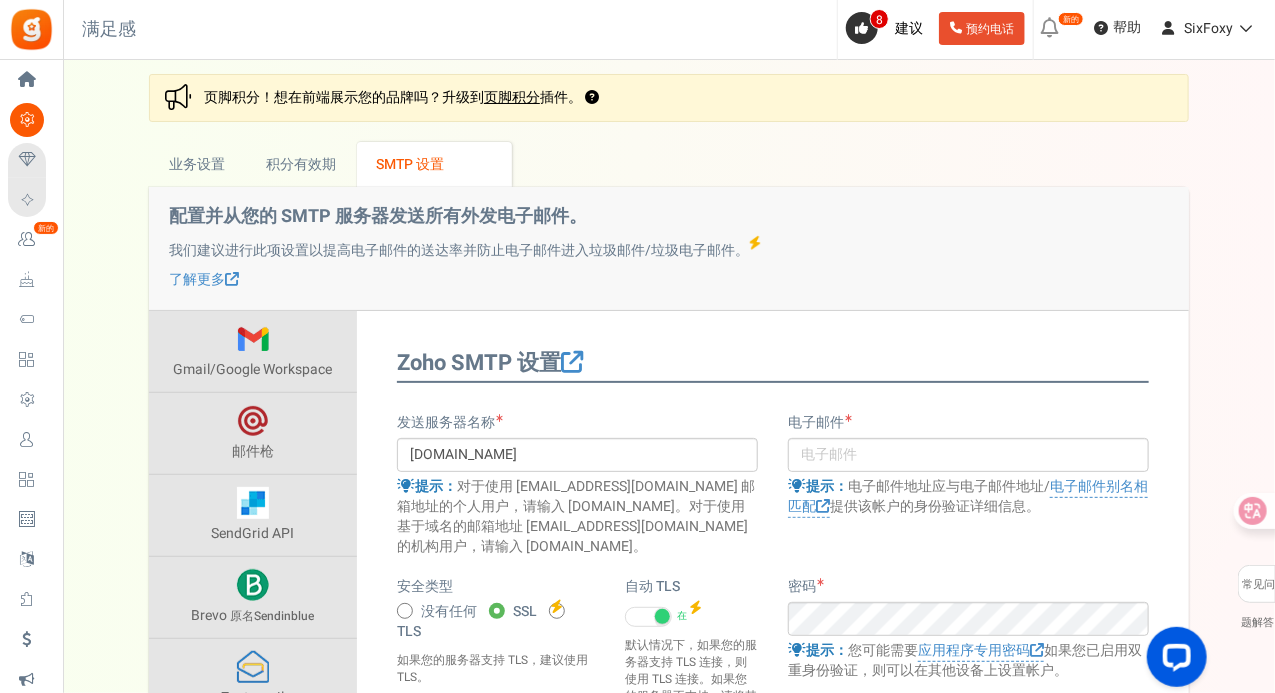 scroll, scrollTop: 0, scrollLeft: 0, axis: both 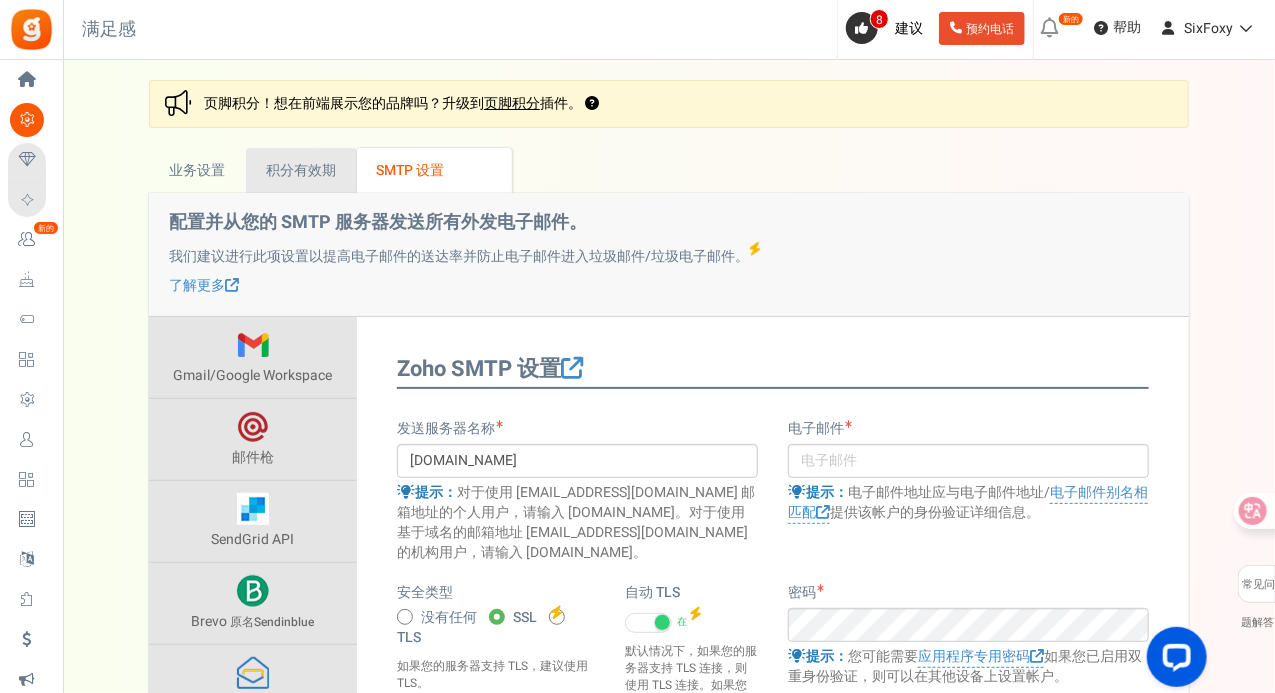 click on "积分有效期" at bounding box center [301, 170] 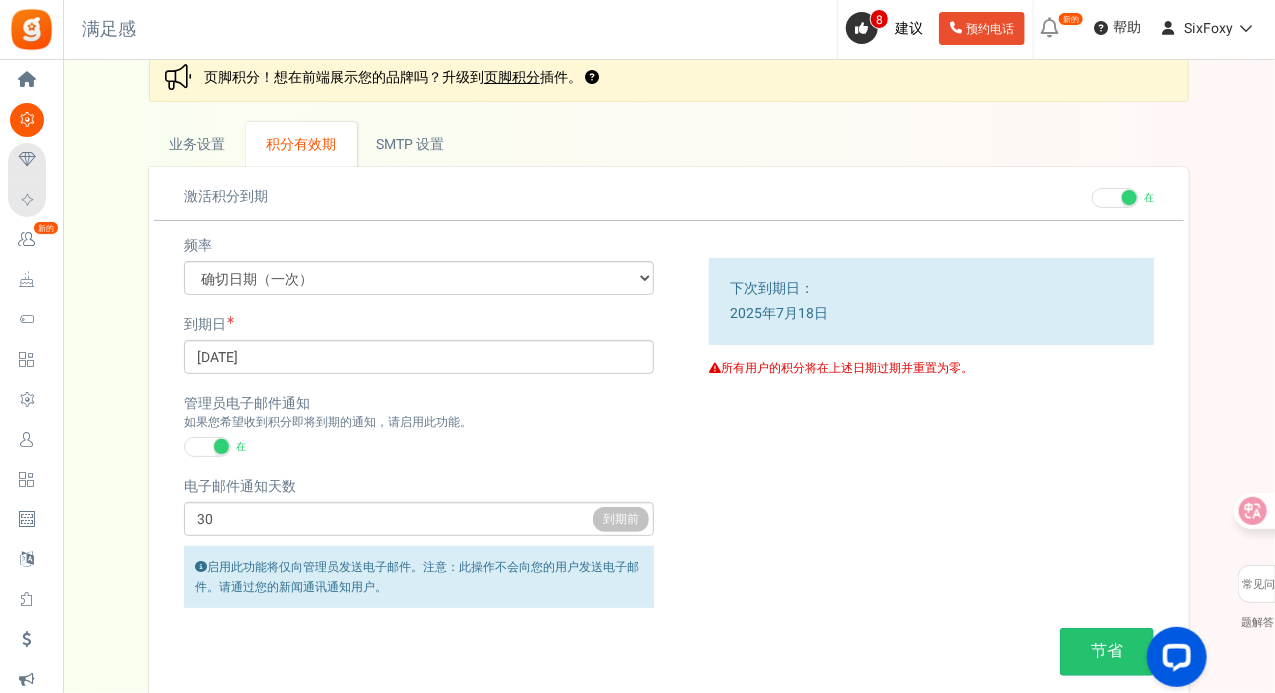 scroll, scrollTop: 0, scrollLeft: 0, axis: both 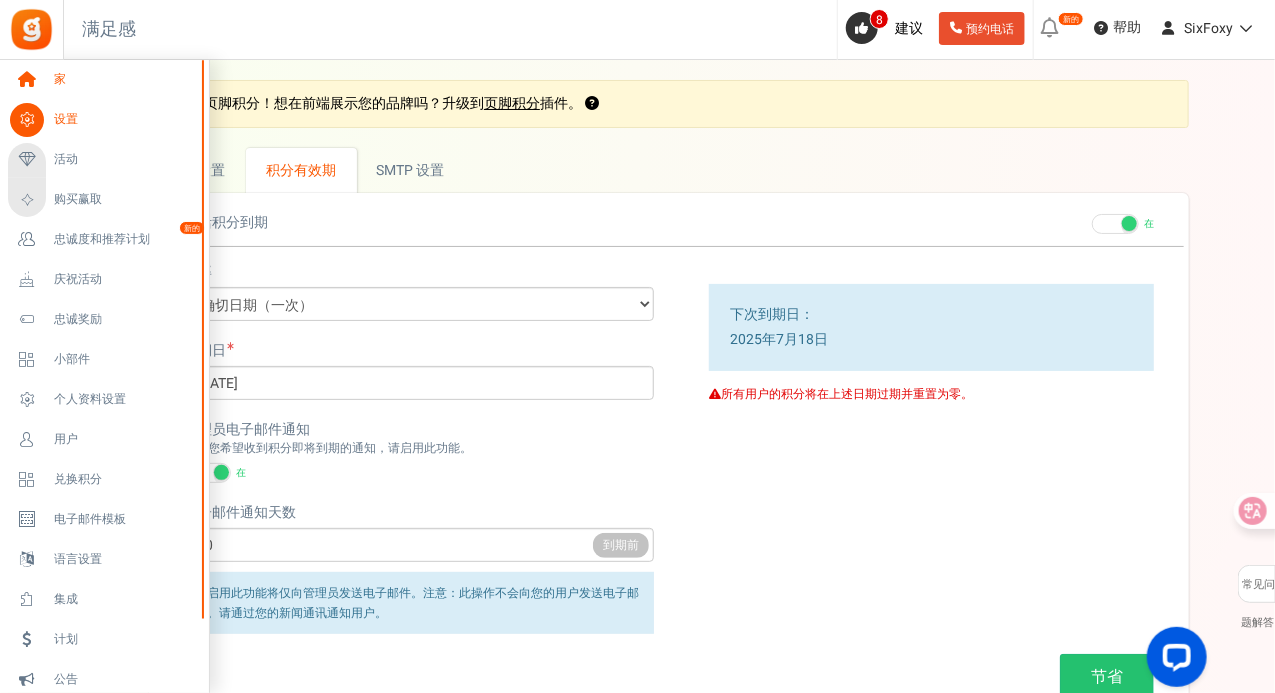 click on "家" at bounding box center (124, 79) 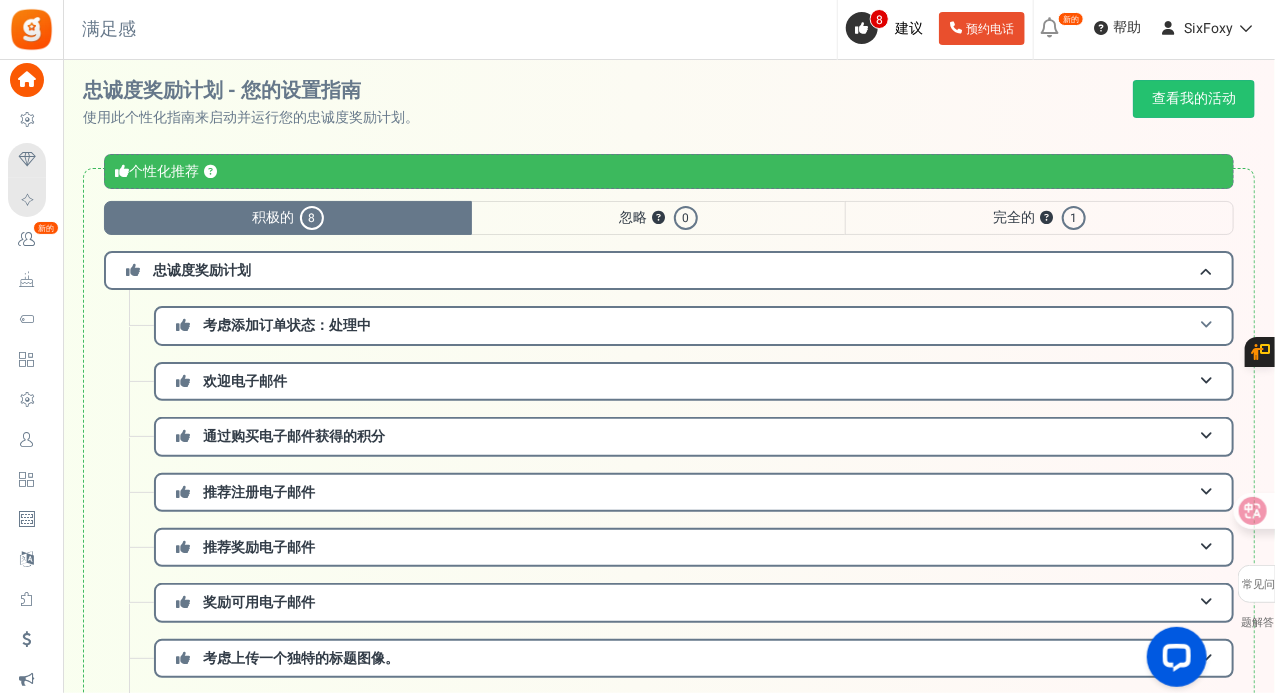 click on "考虑添加订单状态： 处理中" at bounding box center (694, 325) 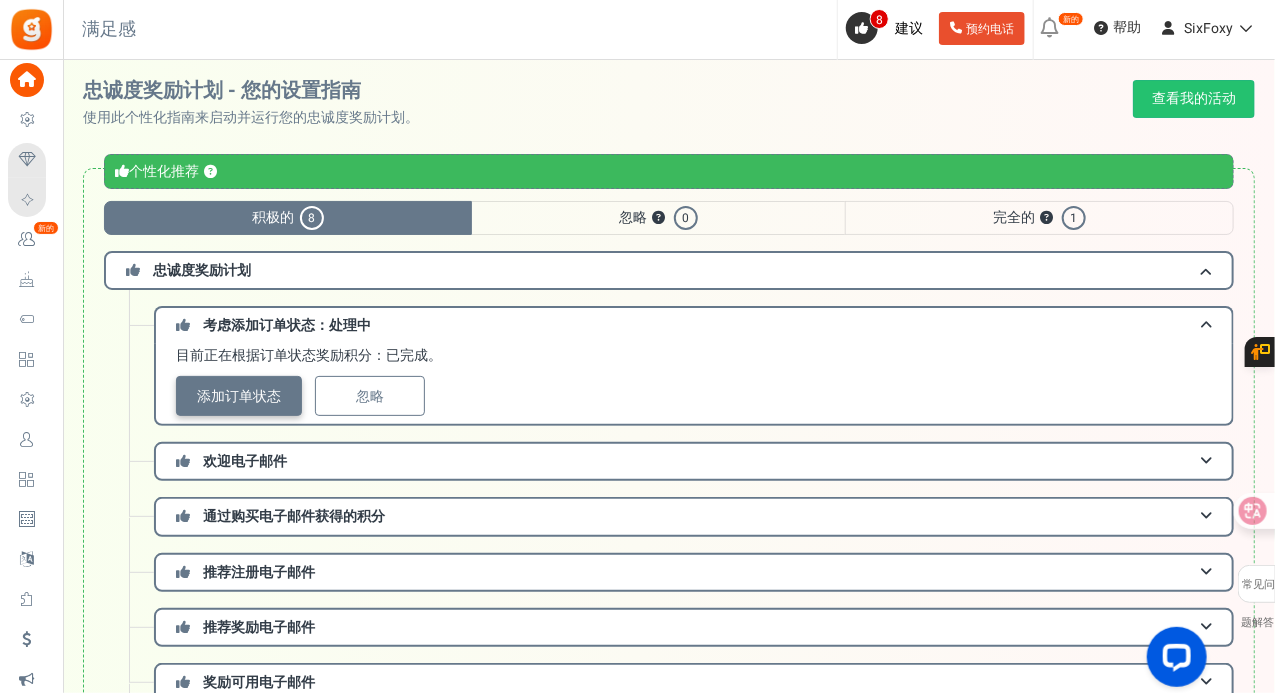 click on "添加订单状态" at bounding box center [239, 396] 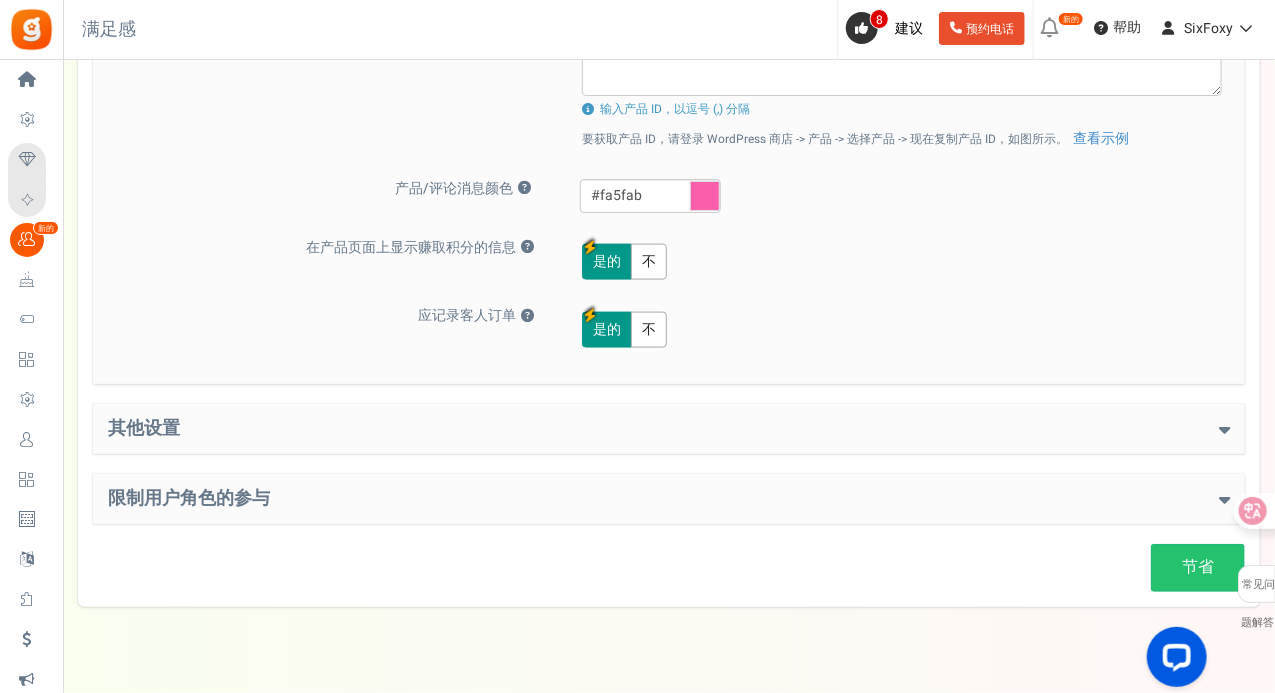 scroll, scrollTop: 1031, scrollLeft: 0, axis: vertical 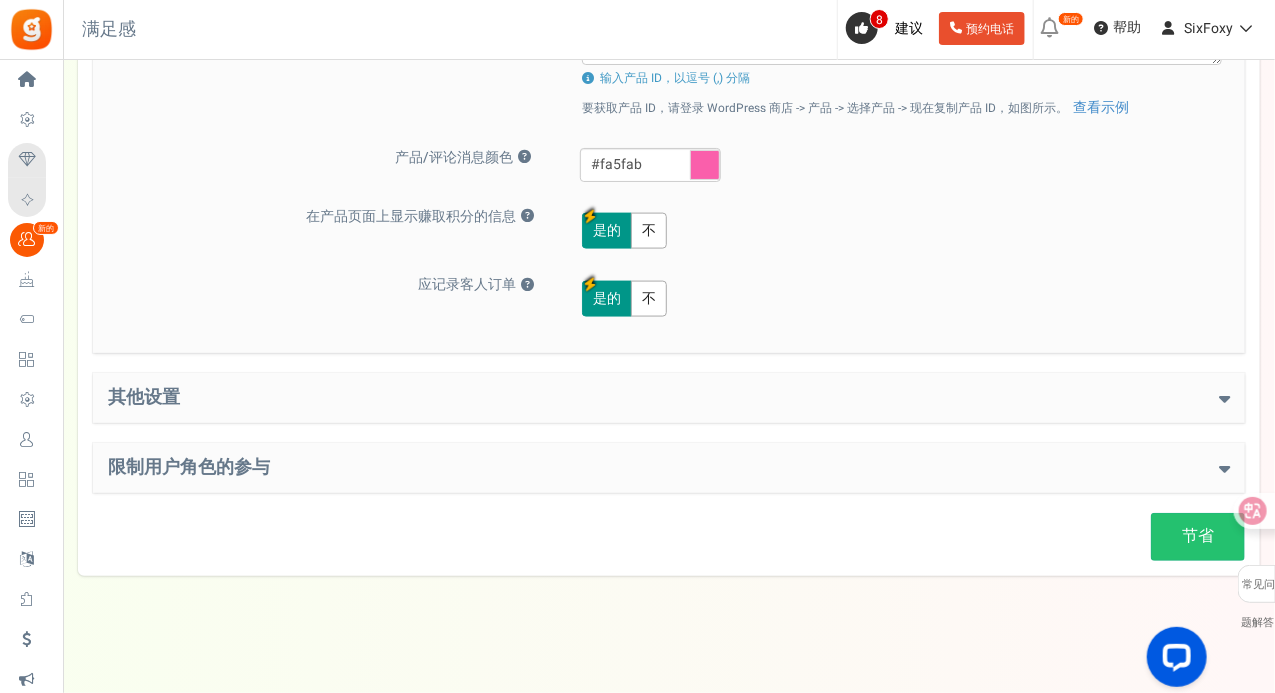 click on "节省
忠诚积分设置
基本设置
购买时给予积分
？
是的
不
点数应该
固定的
百分比
购买金额
100
％   购买金额。
对于每一个
1
加元购买，
奖励
5
点
？" at bounding box center [669, -132] 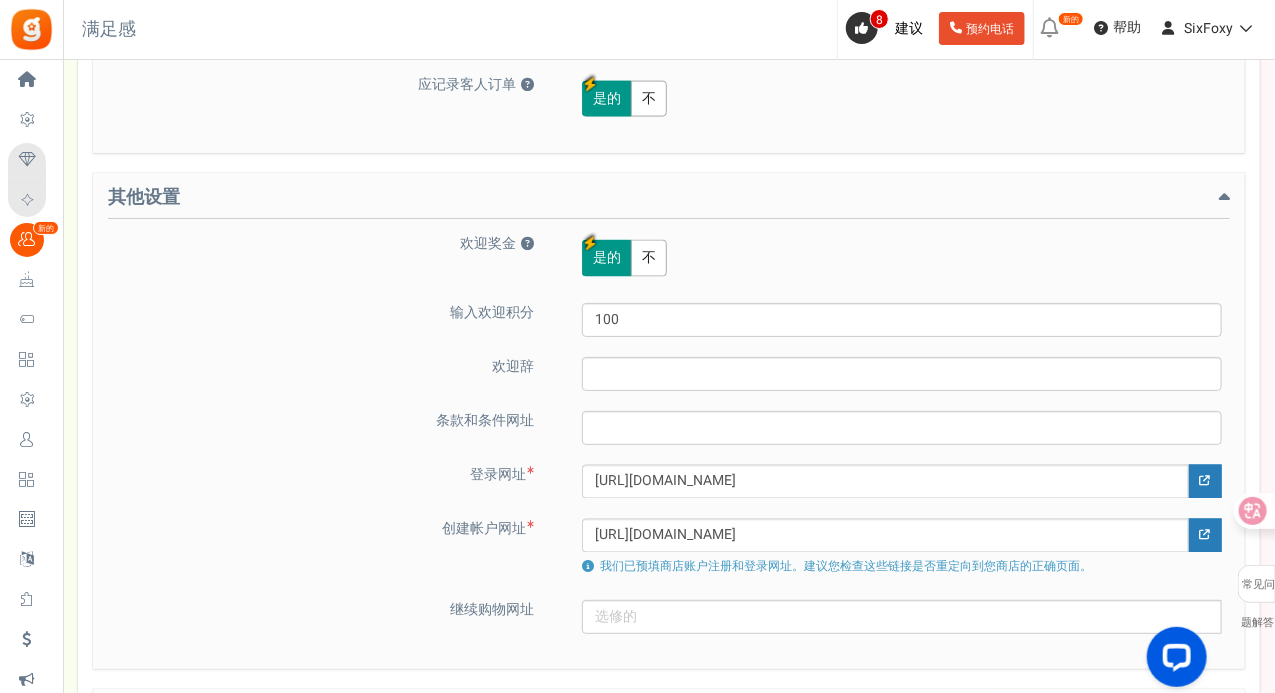 scroll, scrollTop: 1477, scrollLeft: 0, axis: vertical 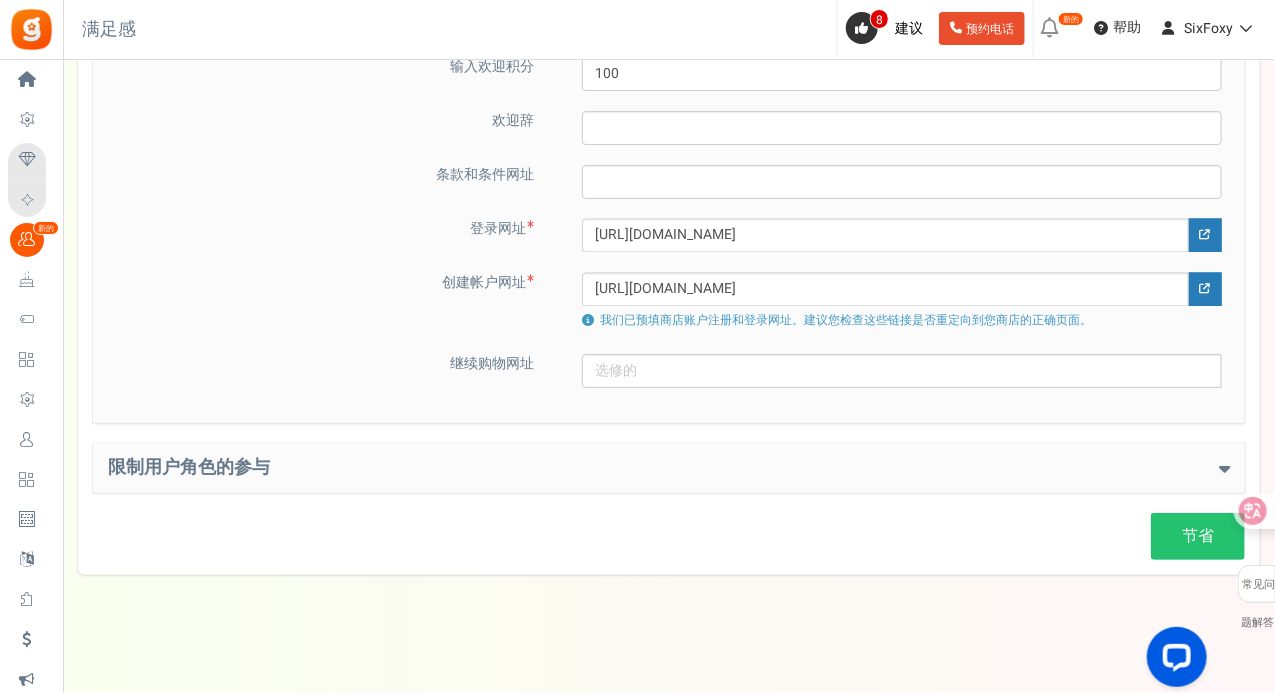 click on "限制用户角色的参与" at bounding box center (669, 468) 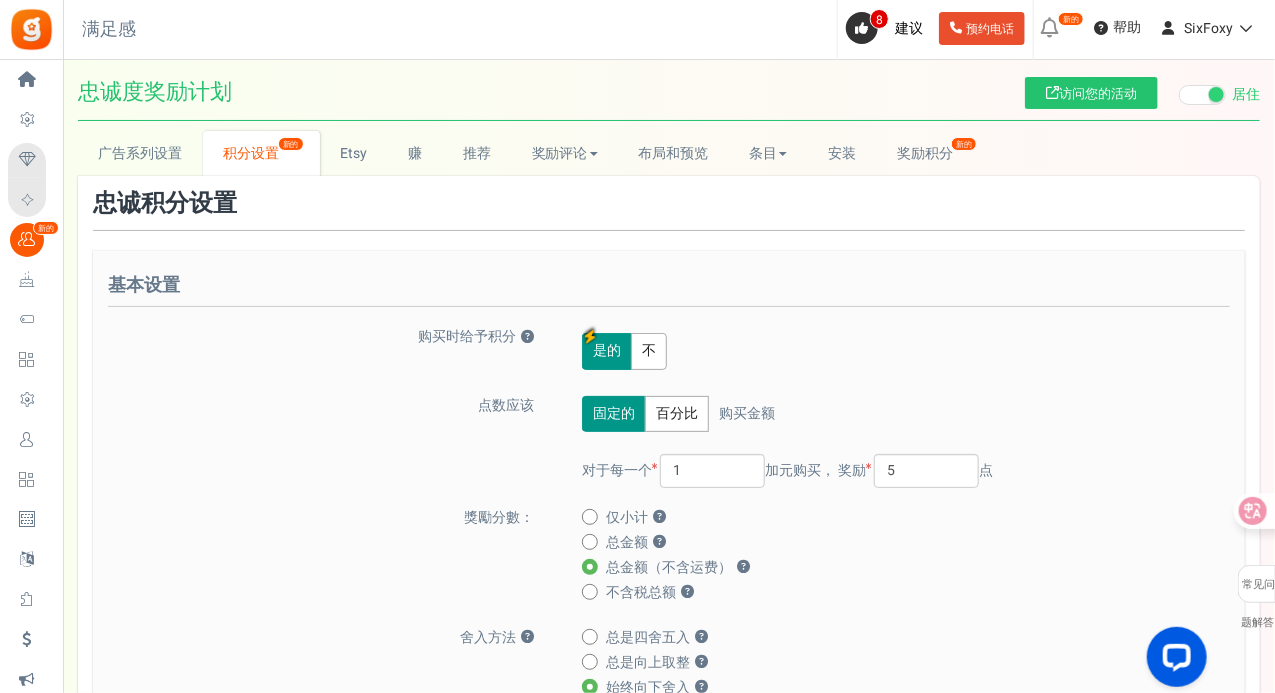 scroll, scrollTop: 0, scrollLeft: 0, axis: both 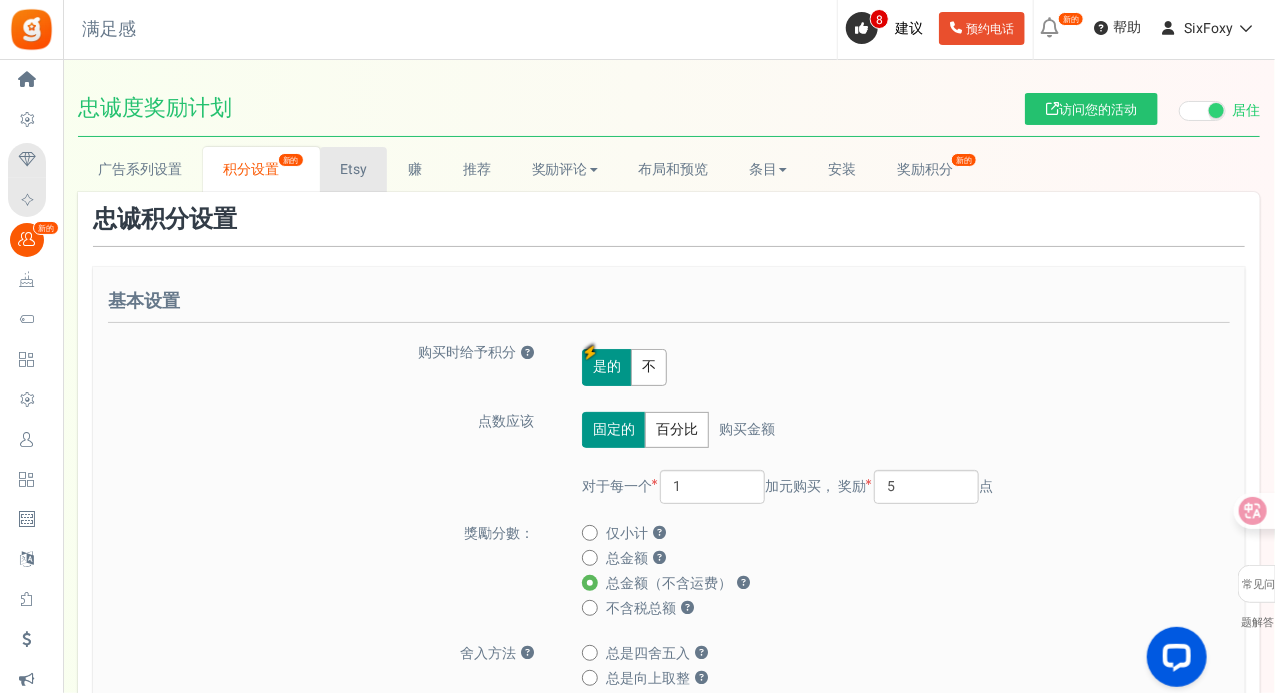 click on "Etsy" at bounding box center (354, 169) 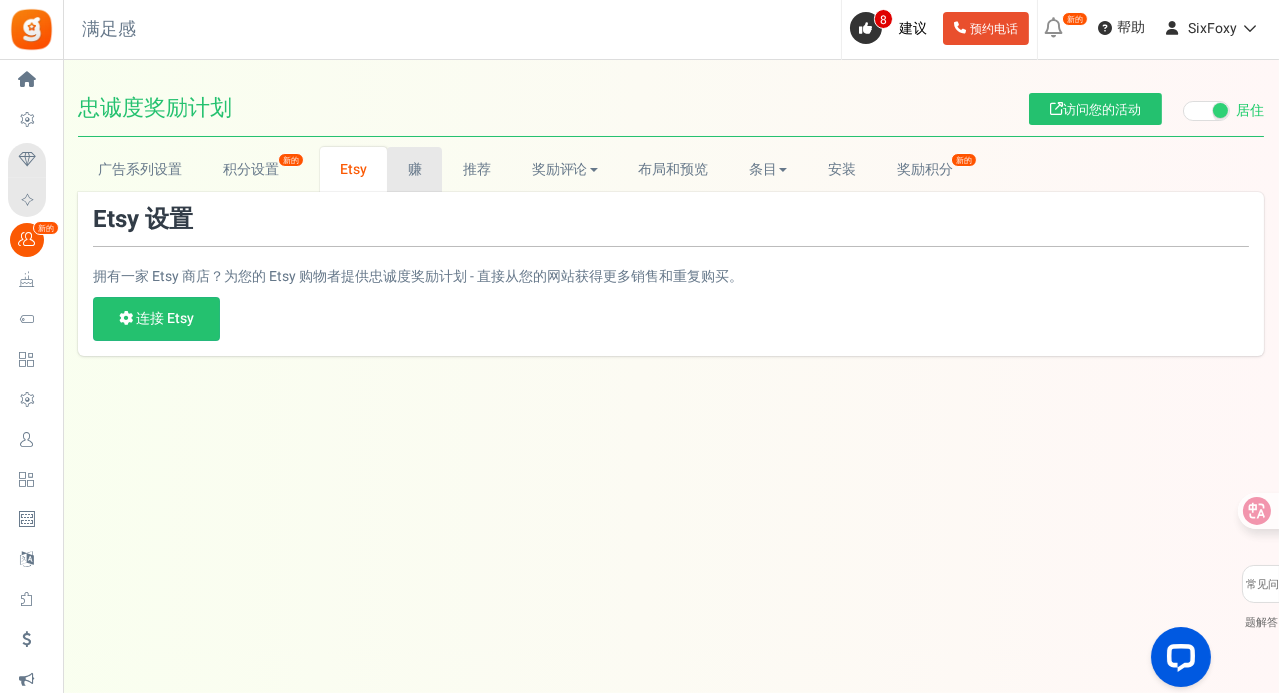click on "赚" at bounding box center (414, 169) 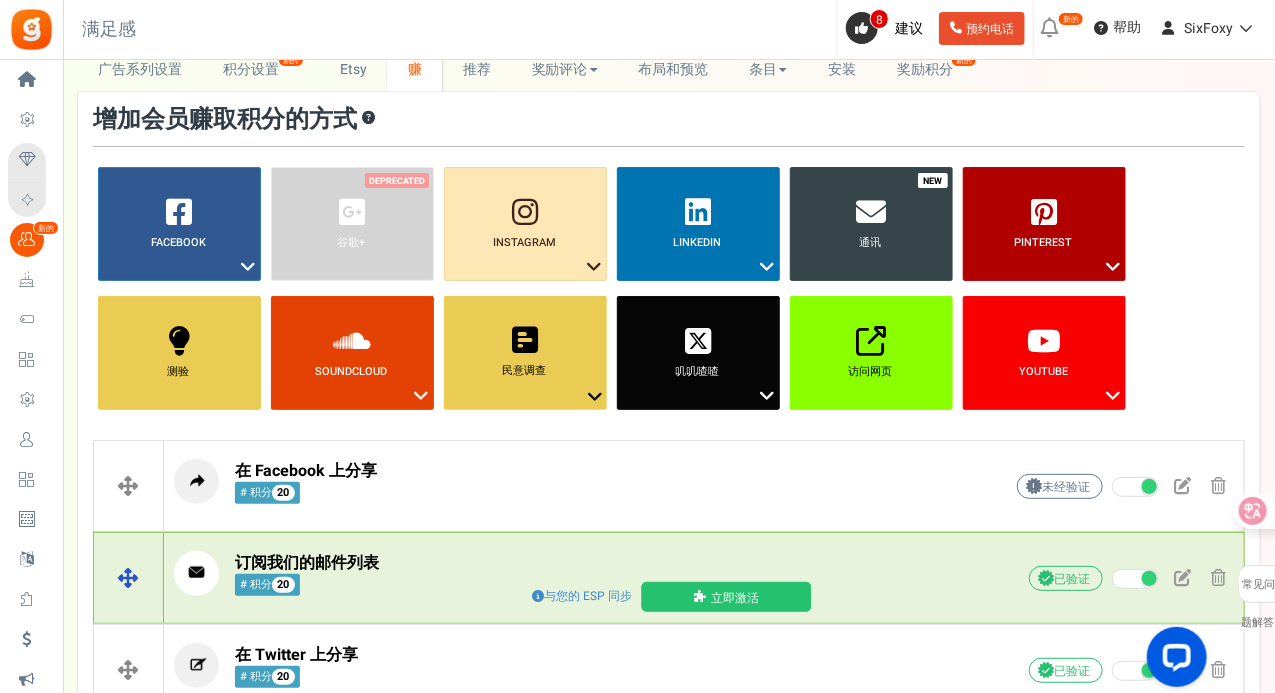 scroll, scrollTop: 257, scrollLeft: 0, axis: vertical 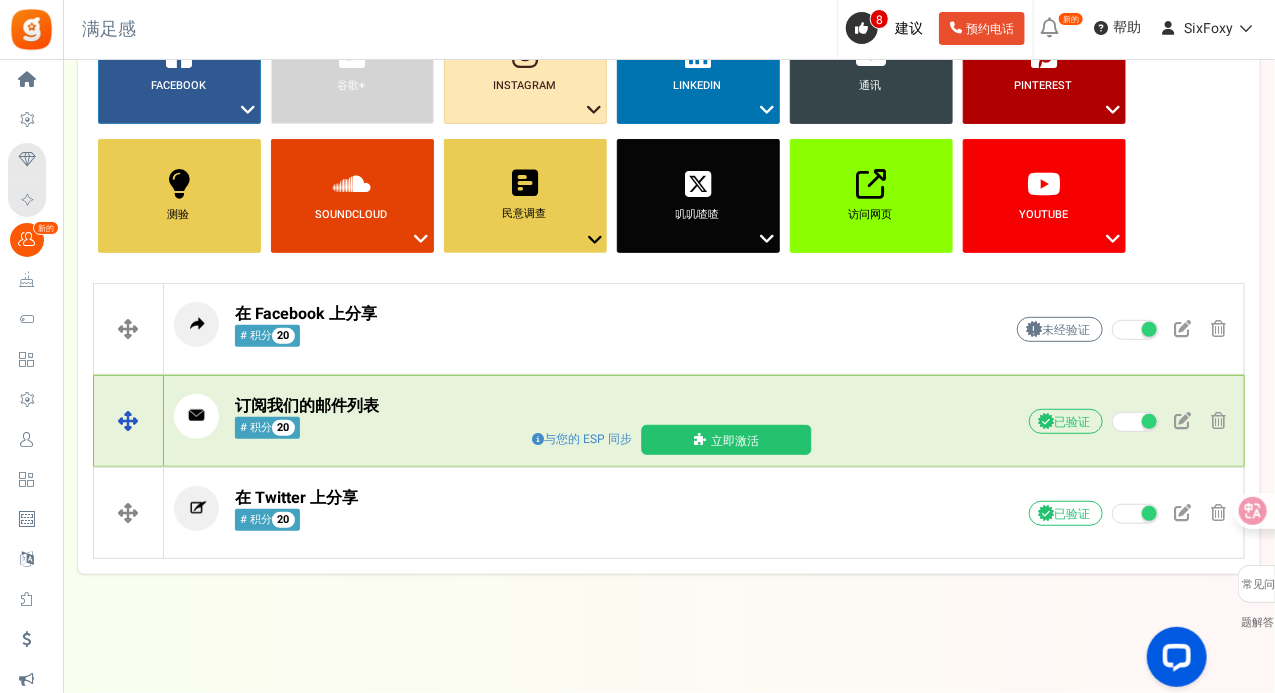 click on "立即激活" at bounding box center (735, 441) 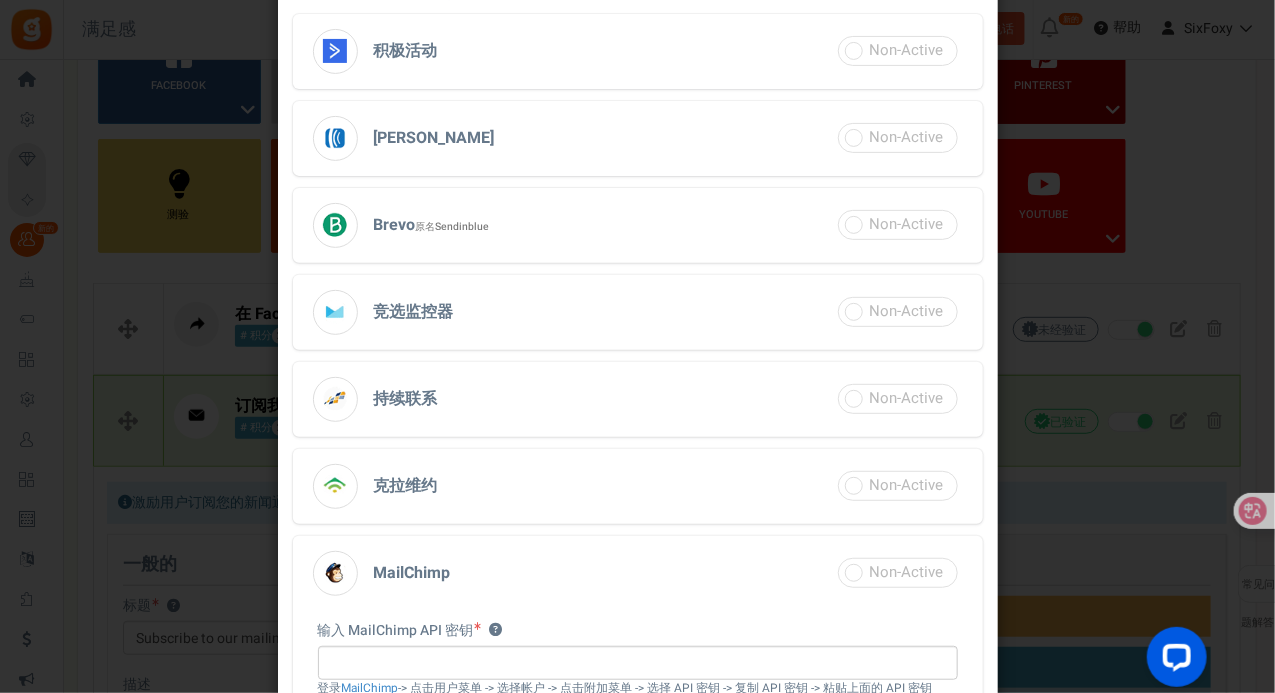 scroll, scrollTop: 564, scrollLeft: 0, axis: vertical 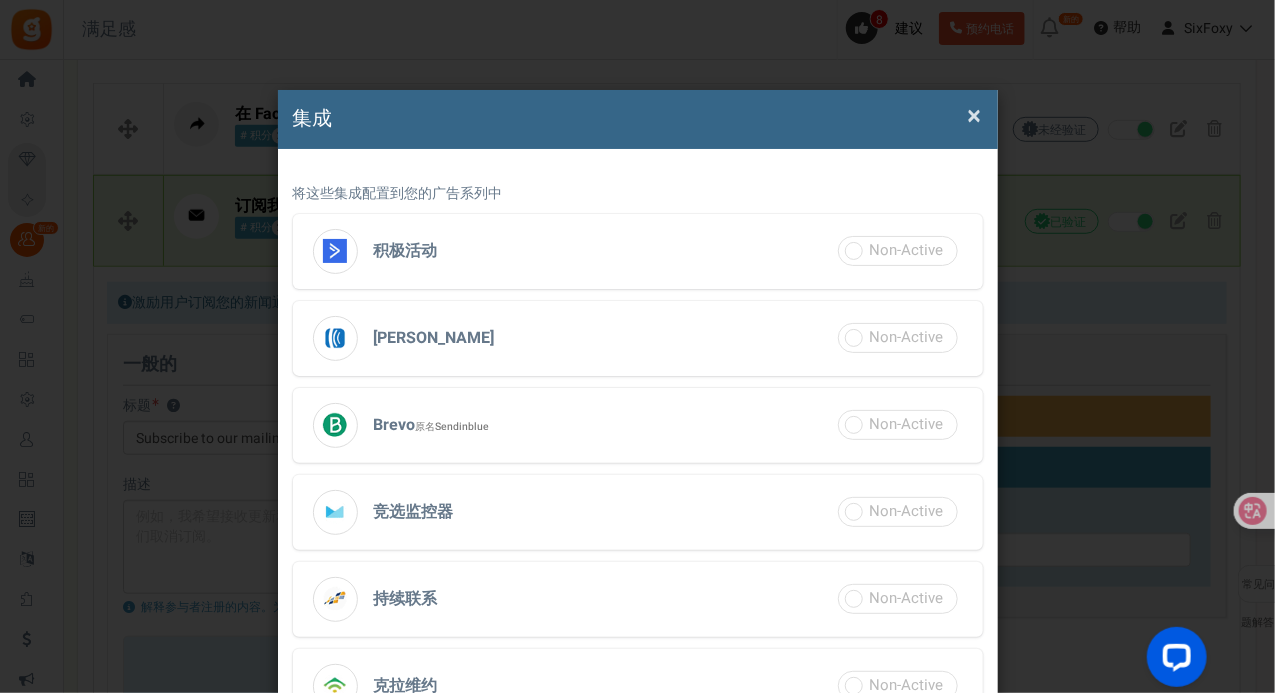 click at bounding box center (898, 251) 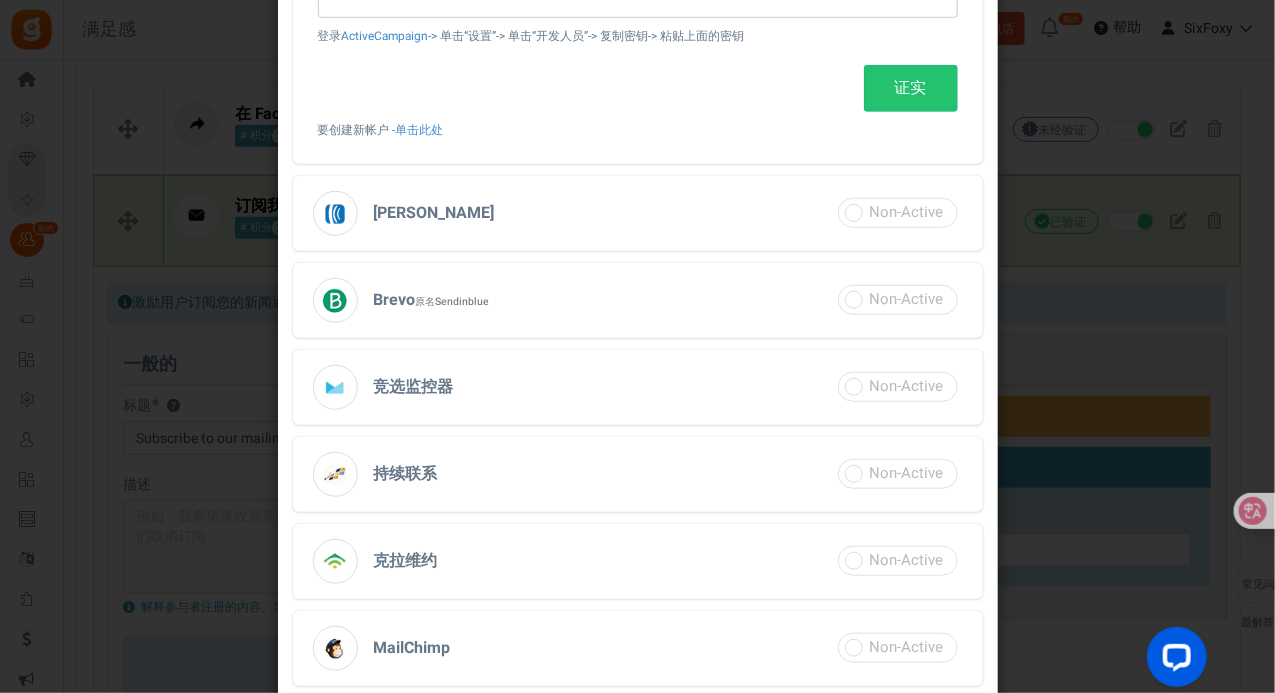 scroll, scrollTop: 663, scrollLeft: 0, axis: vertical 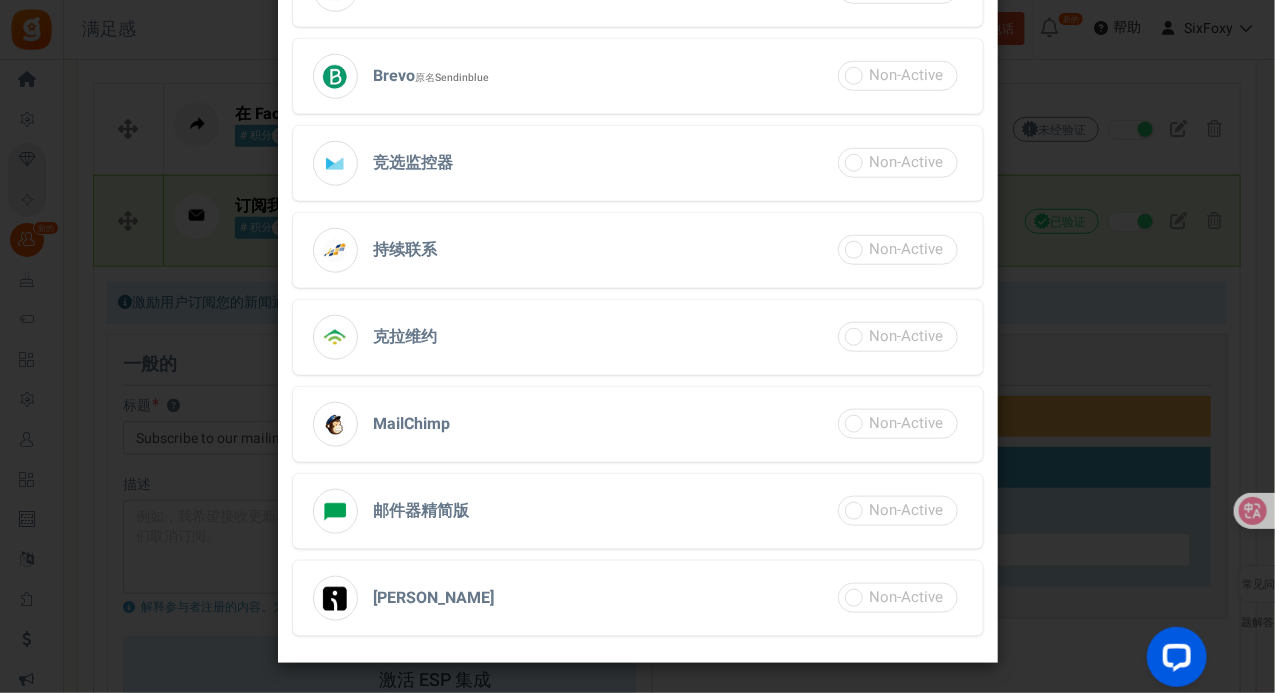 click at bounding box center (898, 598) 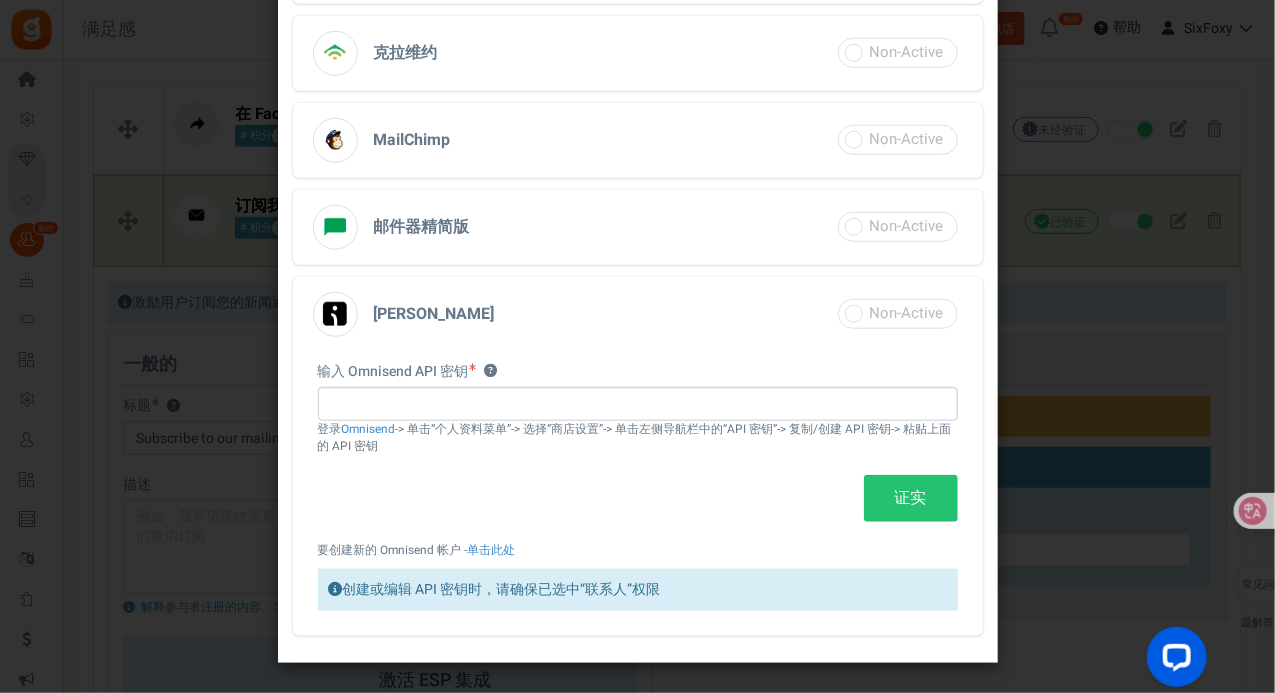 scroll, scrollTop: 347, scrollLeft: 0, axis: vertical 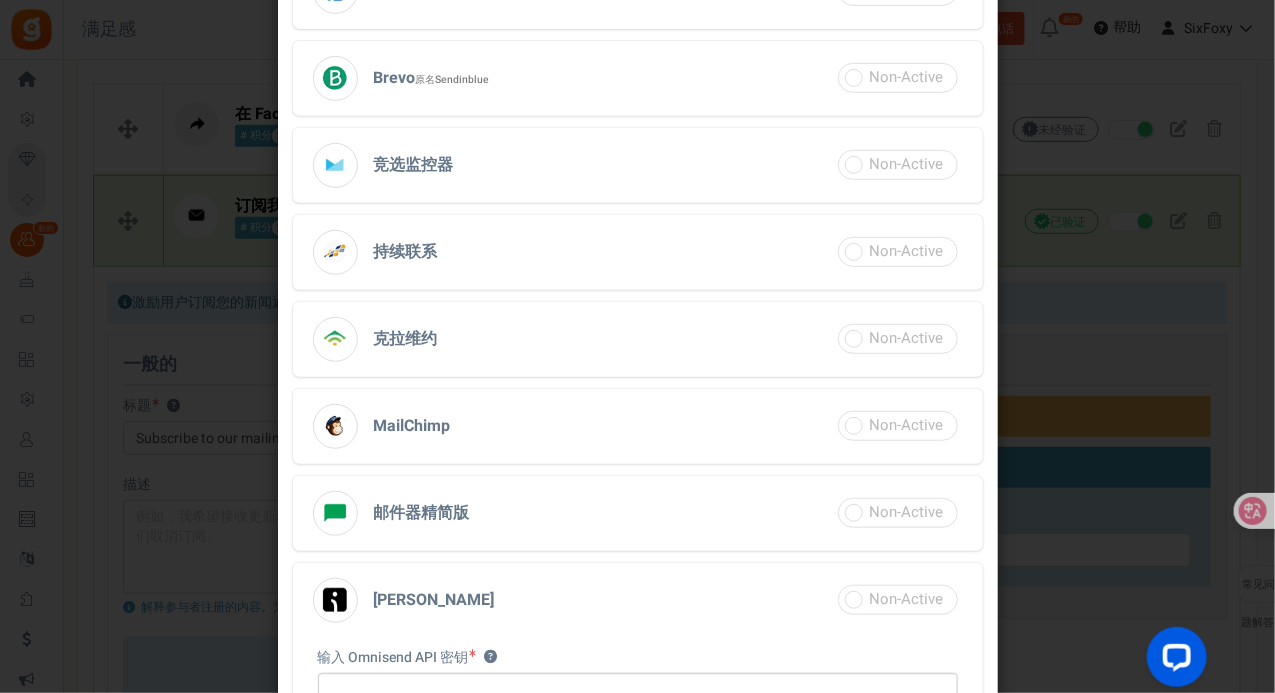 click on "邮件器精简版" at bounding box center (638, 513) 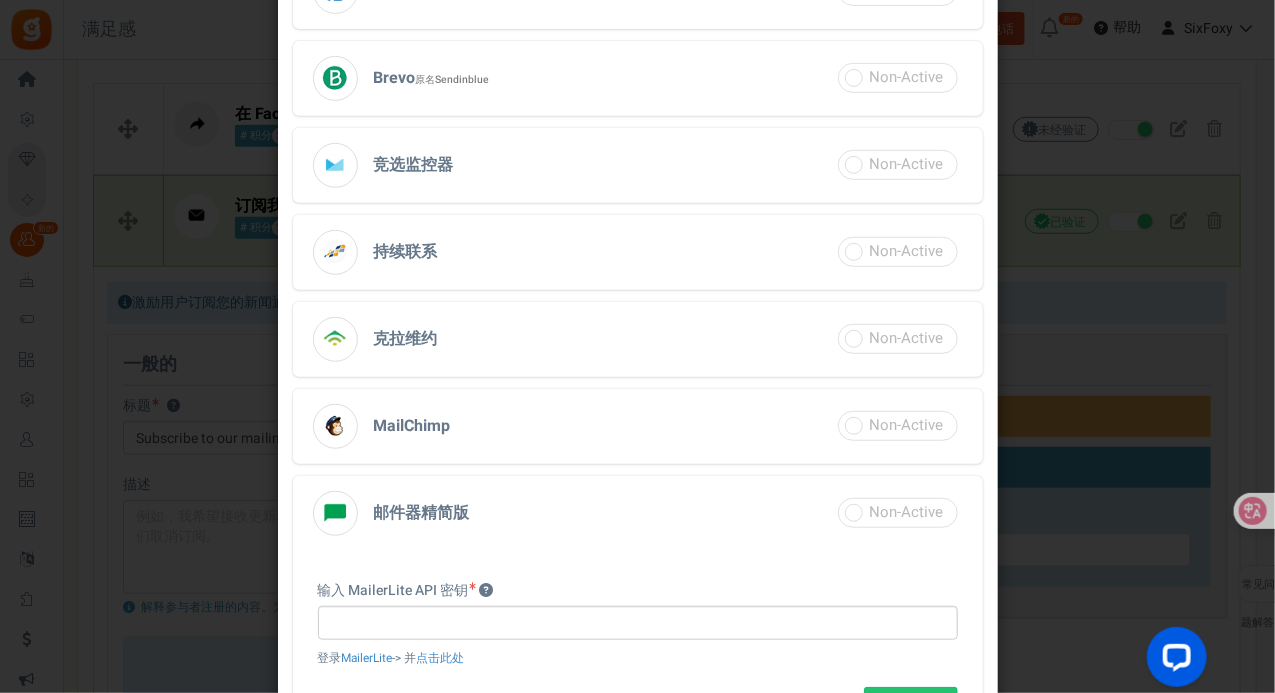 click on "MailChimp" at bounding box center [638, 426] 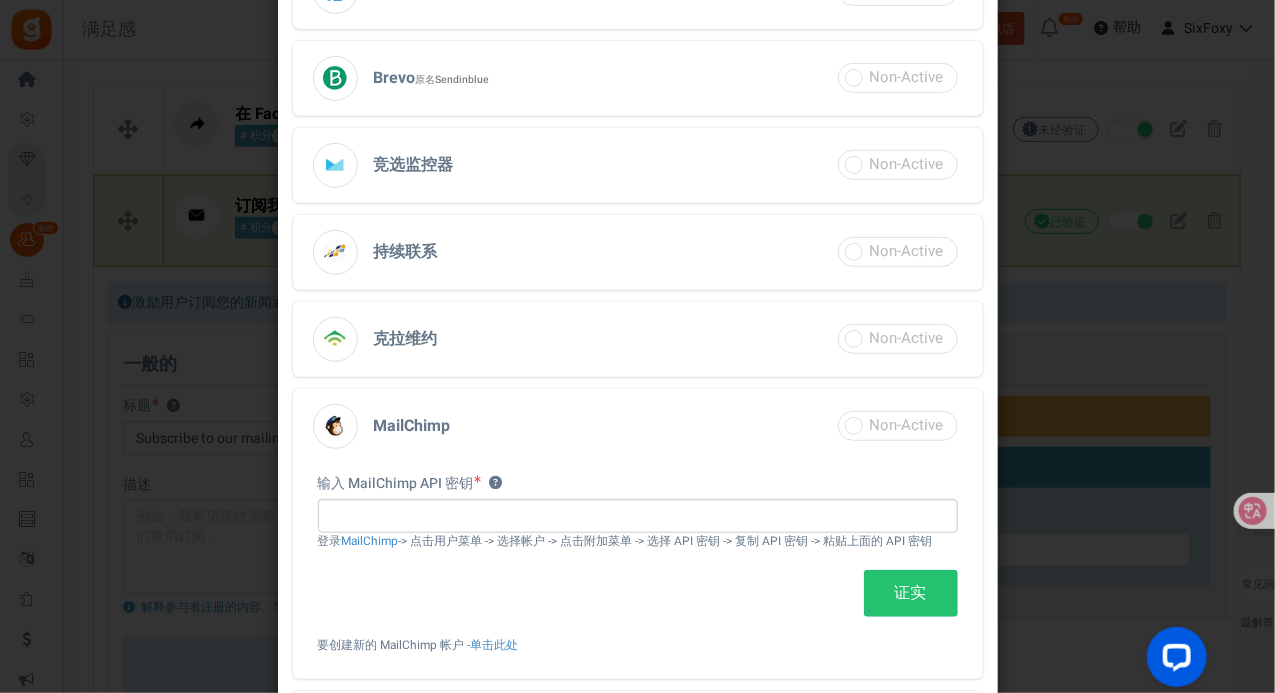 click on "MailChimp" at bounding box center (638, 426) 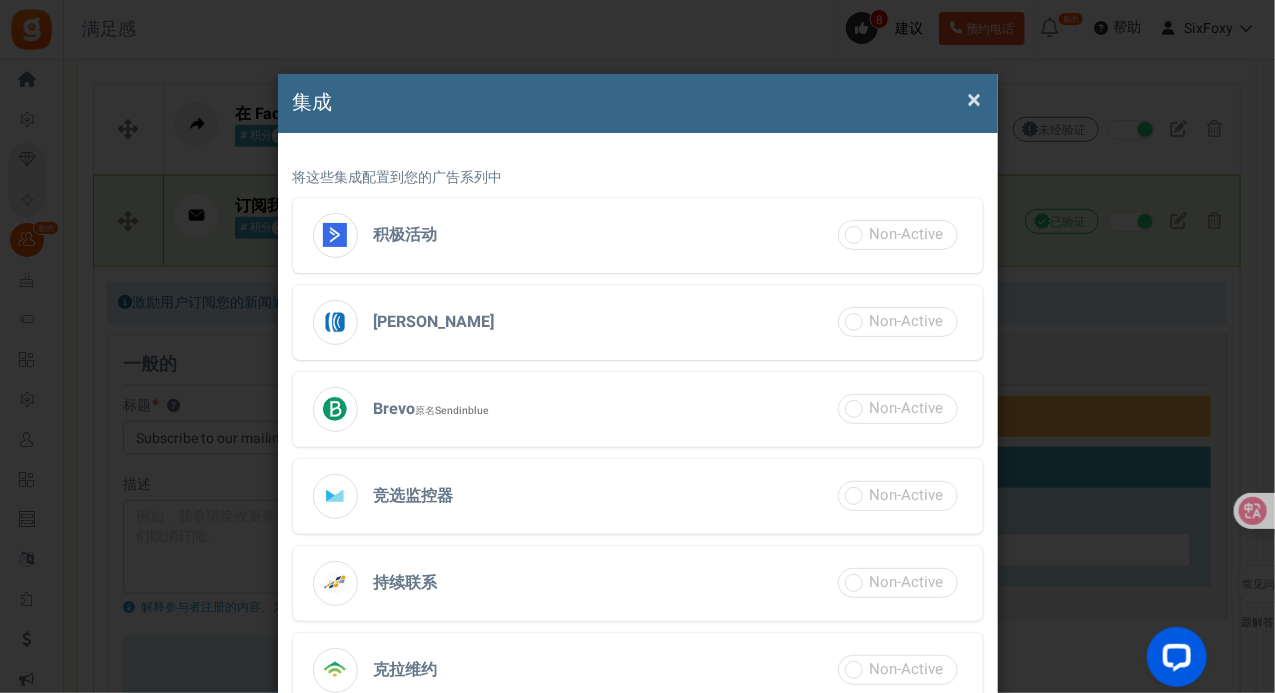 scroll, scrollTop: 0, scrollLeft: 0, axis: both 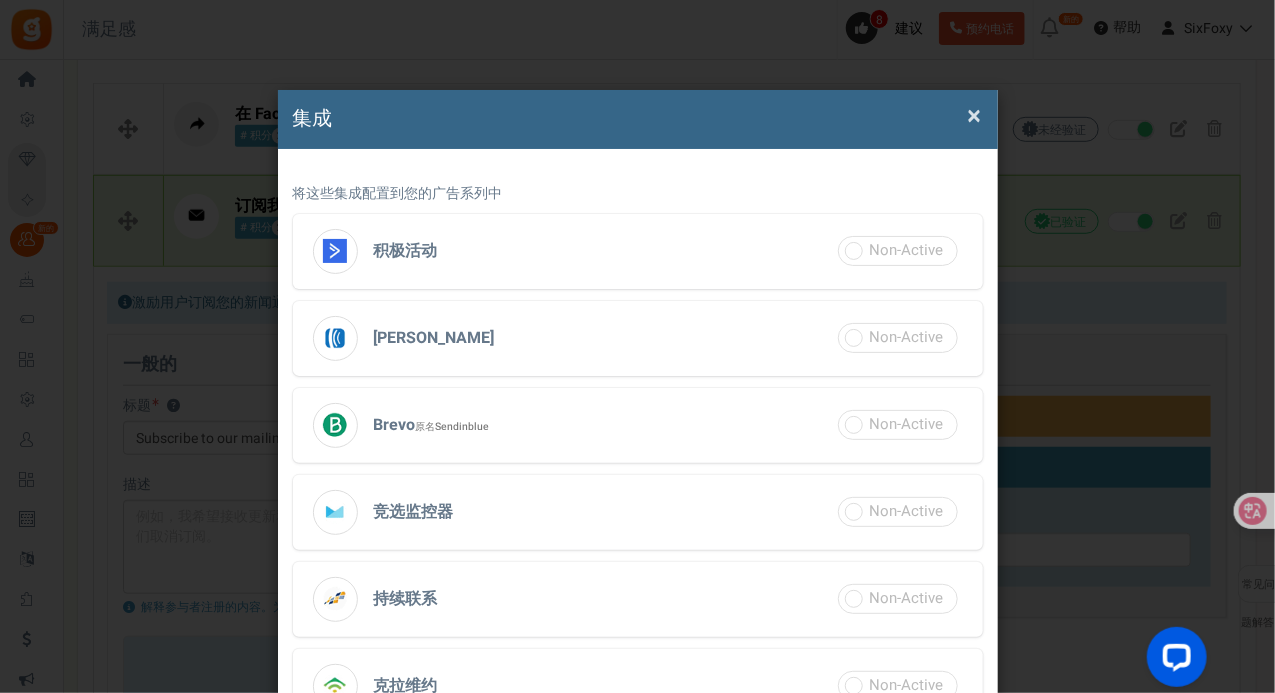 click on "集成
× 关闭" at bounding box center [638, 119] 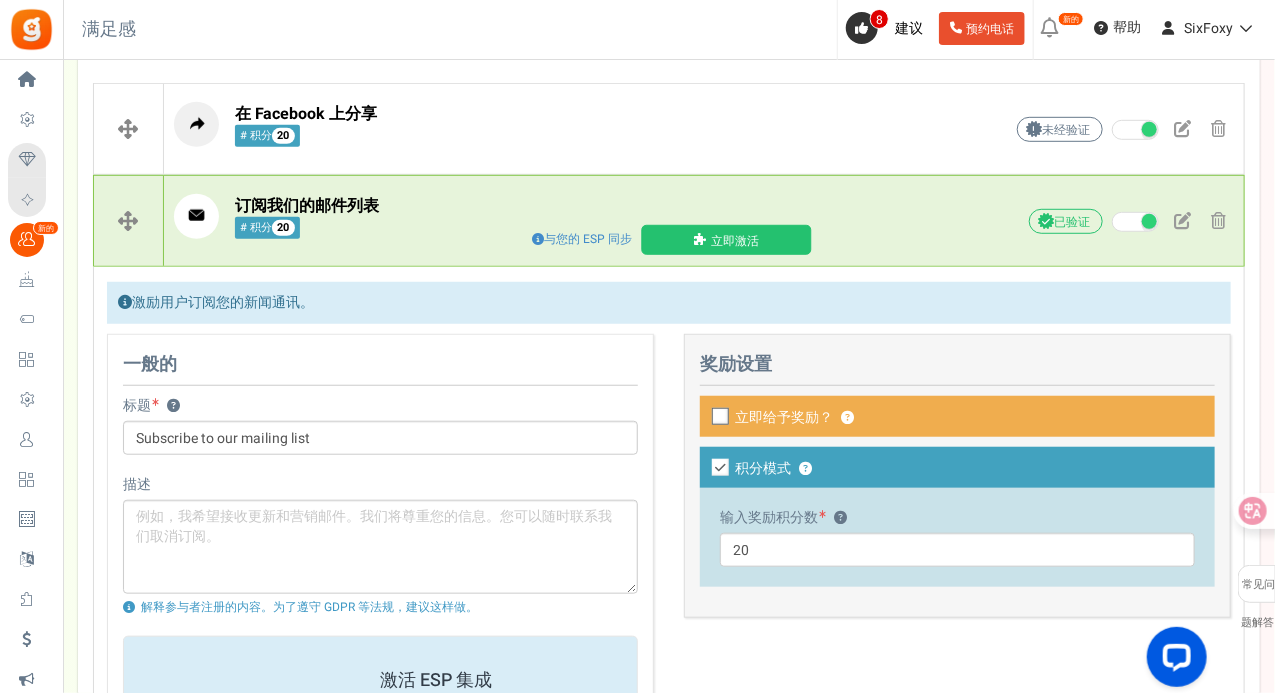 scroll, scrollTop: 157, scrollLeft: 0, axis: vertical 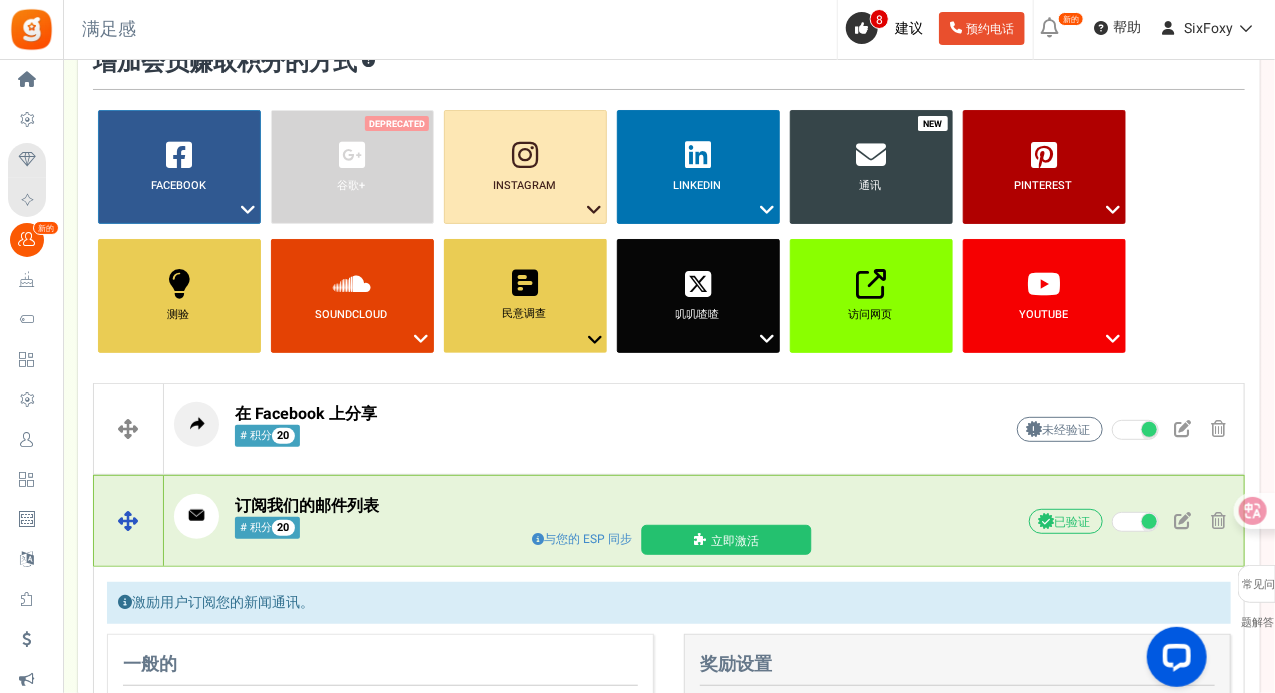 click on "订阅我们的邮件列表
# 积分 20" at bounding box center (554, 516) 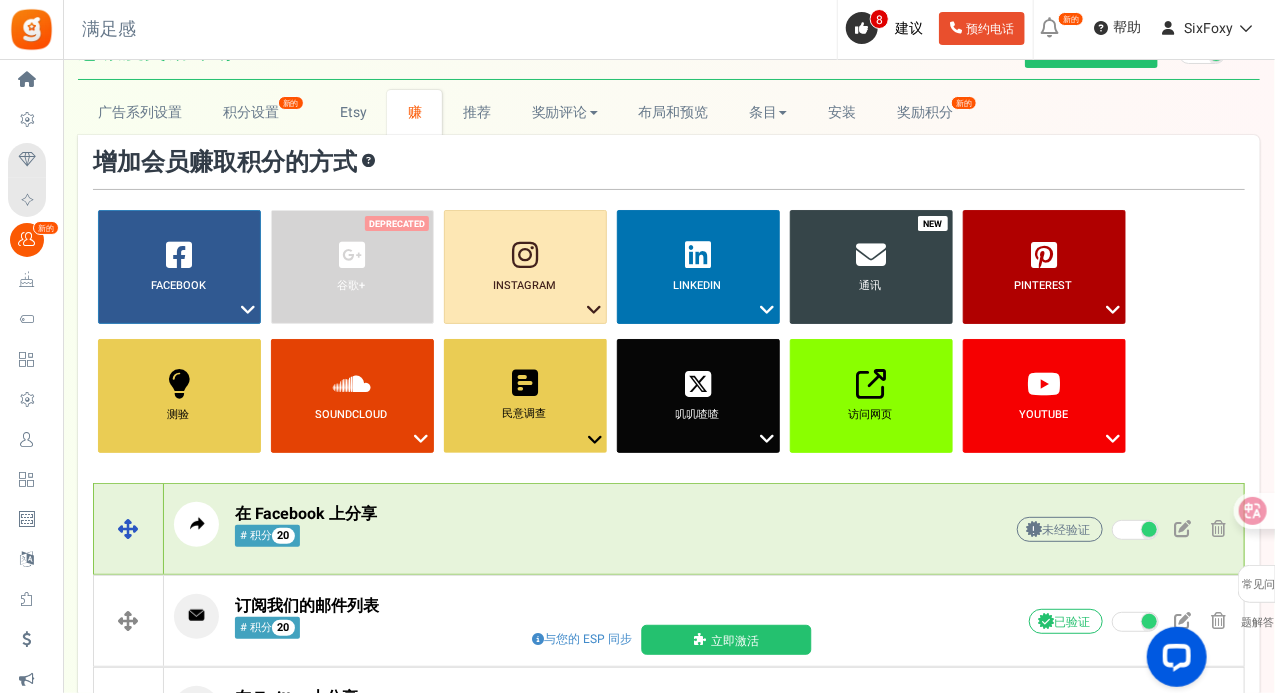 scroll, scrollTop: 0, scrollLeft: 0, axis: both 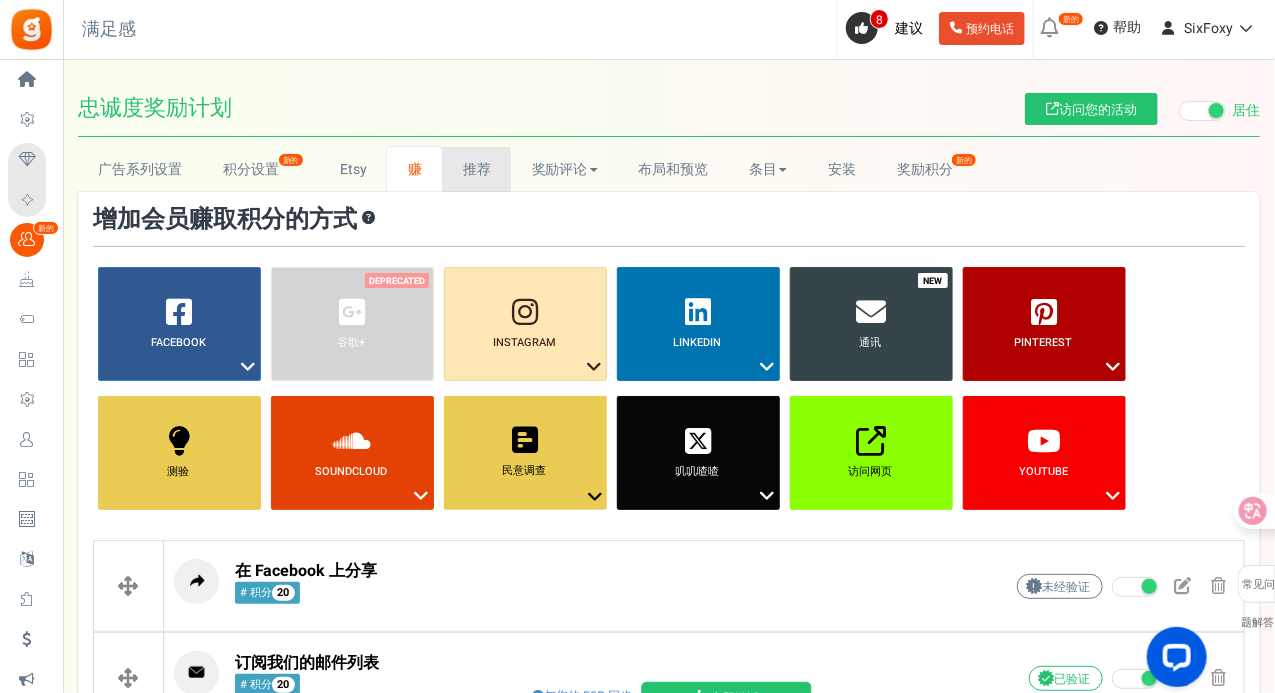 click on "推荐" at bounding box center [476, 169] 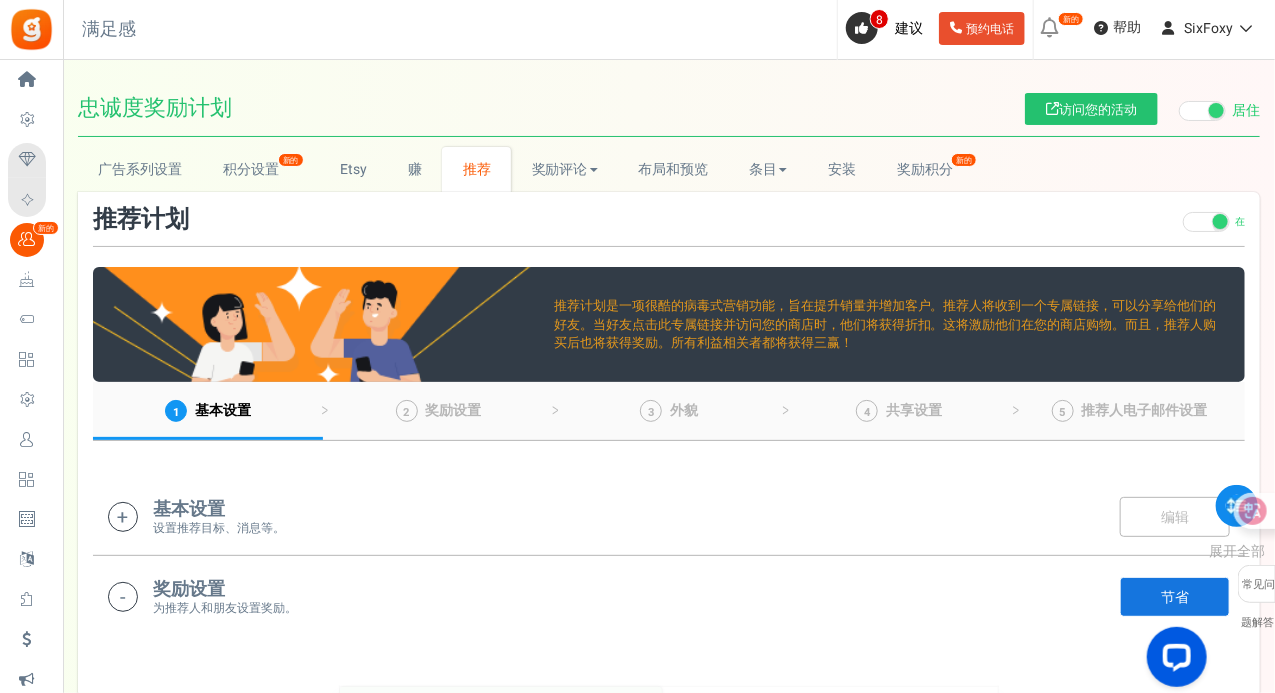 click on "基本设置
设置推荐目标、消息等。
编辑
节省" at bounding box center [669, 516] 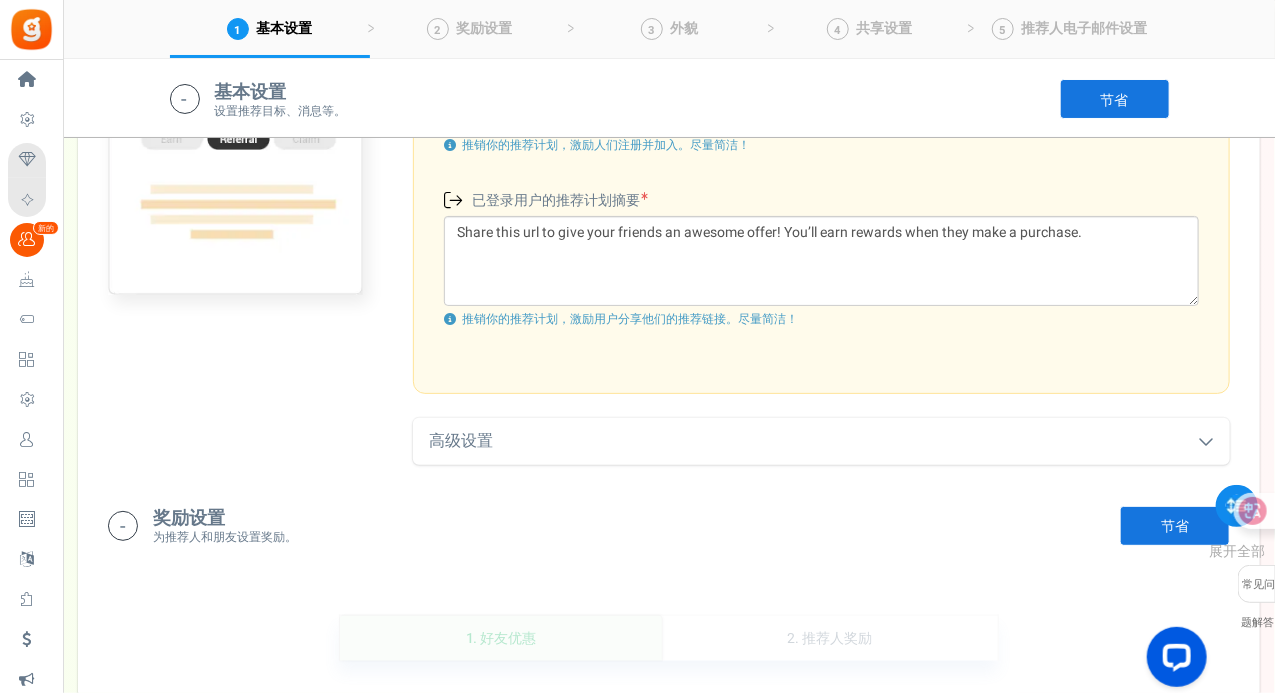 scroll, scrollTop: 818, scrollLeft: 0, axis: vertical 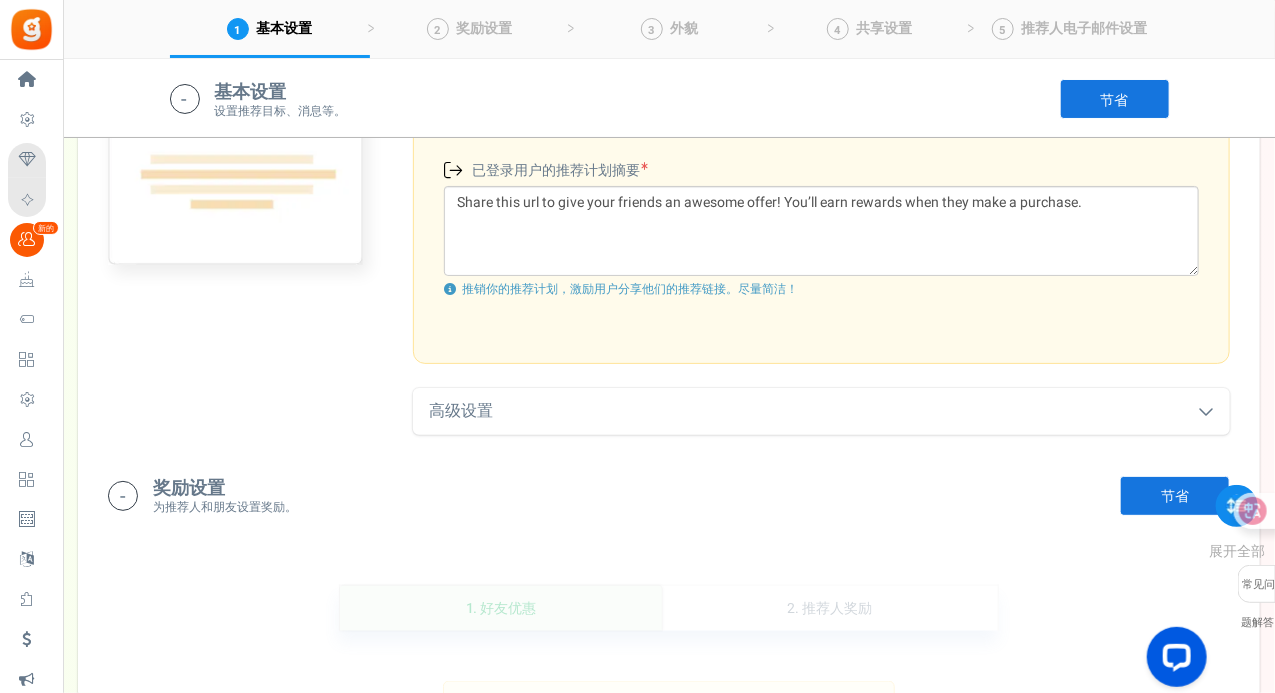 click on "目标   ？
奖励推荐人每
-
1
+
首次购买的朋友
您必须将 推荐人的奖励 从 百分比 更改为 固定 ，以设定大于一的目标。
理想情况下，推荐人应该为每一位购买商品的朋友获得奖励。因此，请考虑输入“1”
推荐计划说明
向已登录用户和新用户显示的描述。
笔记
根据场景描述将出现在弹出窗口中
未登录用户的推荐计划摘要   （新用户）
Invite your friends and get rewards when they make a purchase.
字符： 0
0" at bounding box center (669, 91) 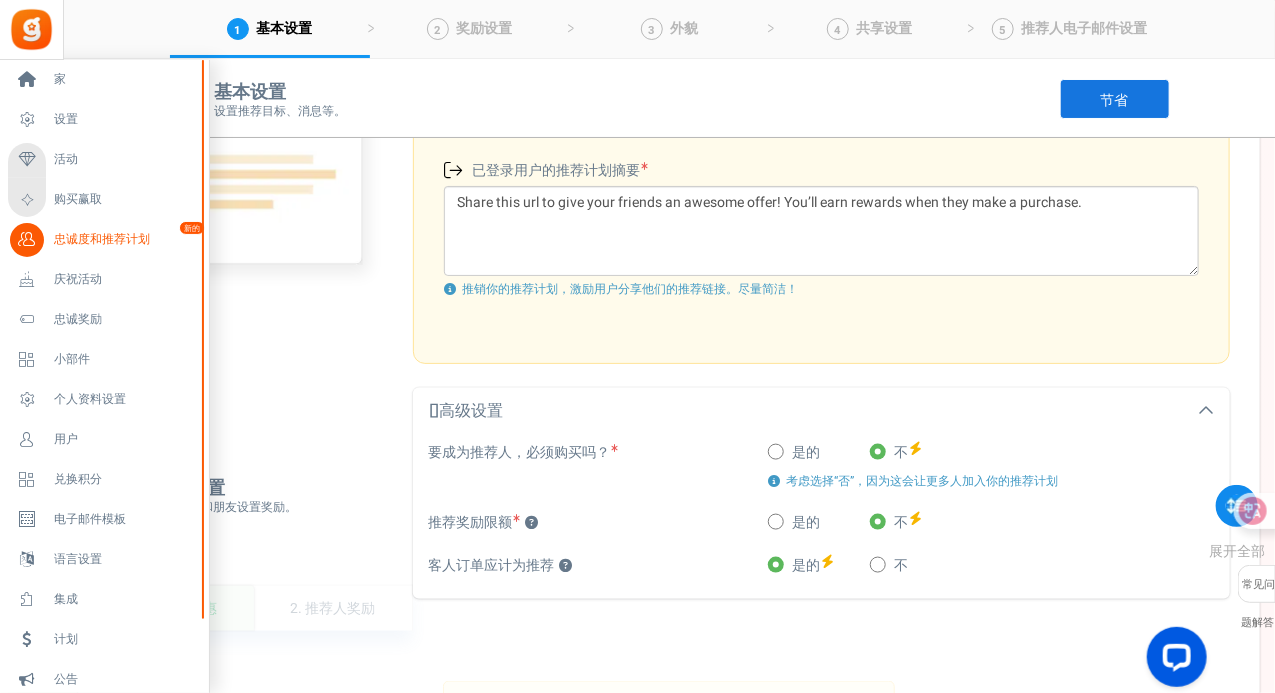 scroll, scrollTop: 618, scrollLeft: 0, axis: vertical 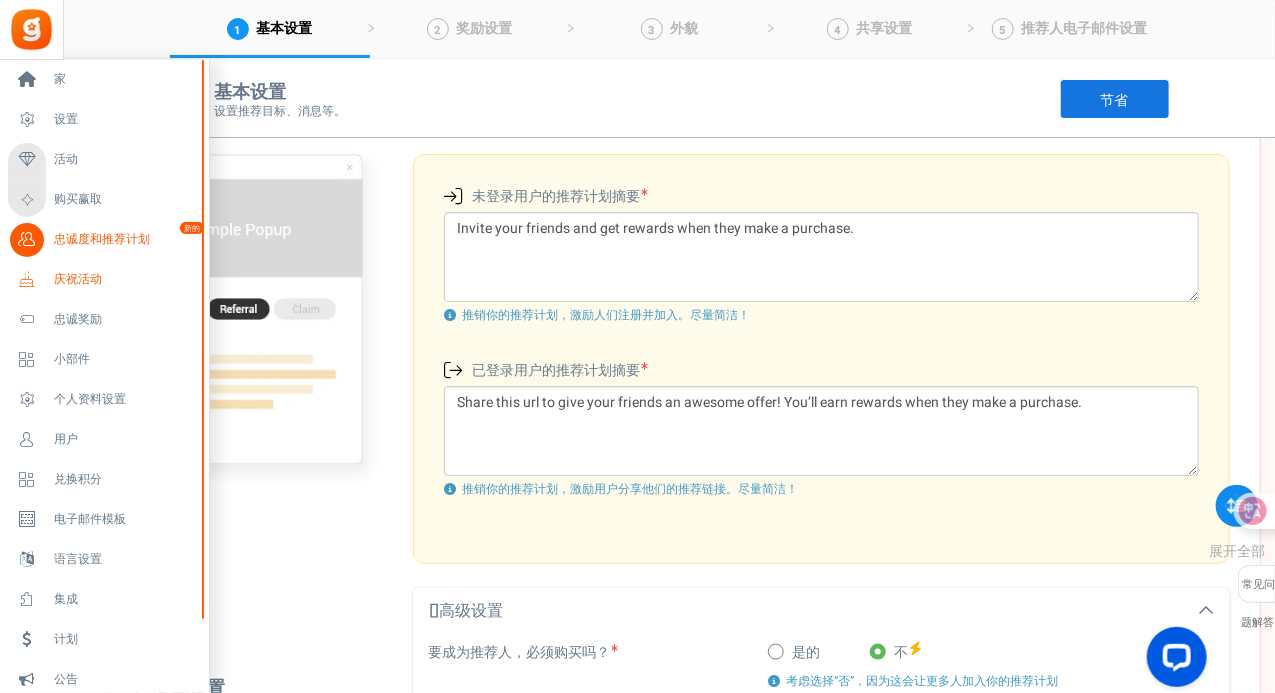 click on "庆祝活动" at bounding box center (104, 280) 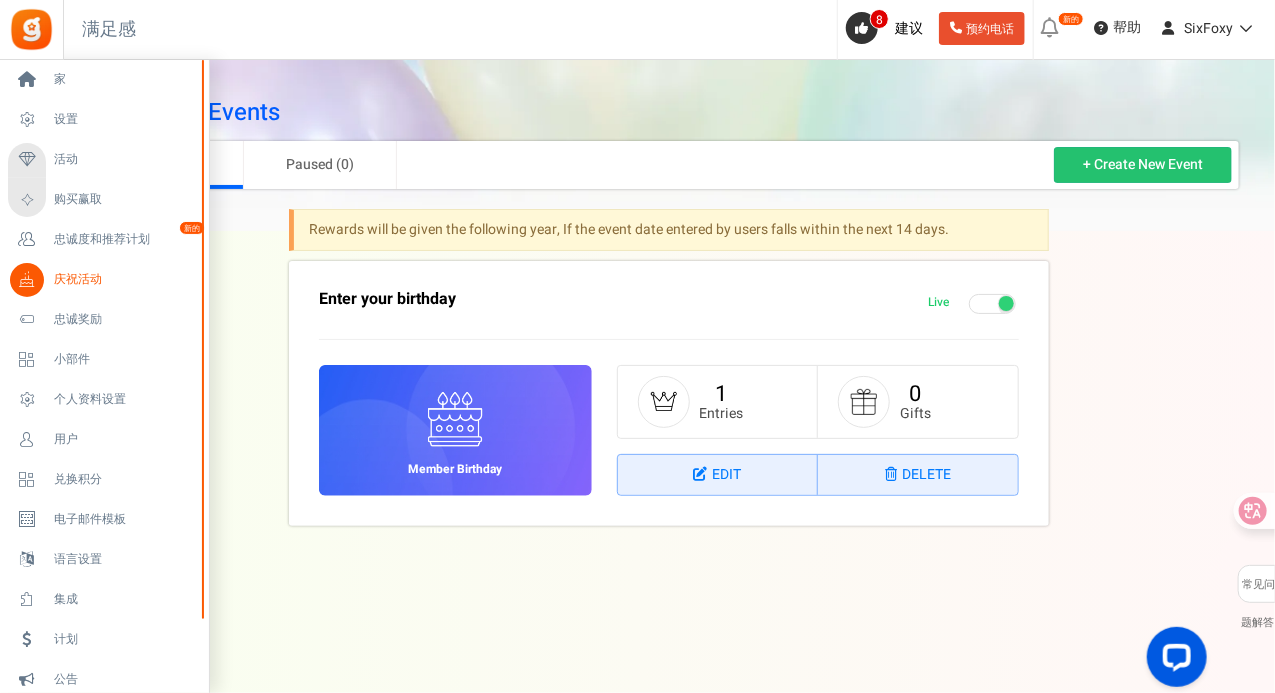 scroll, scrollTop: 0, scrollLeft: 0, axis: both 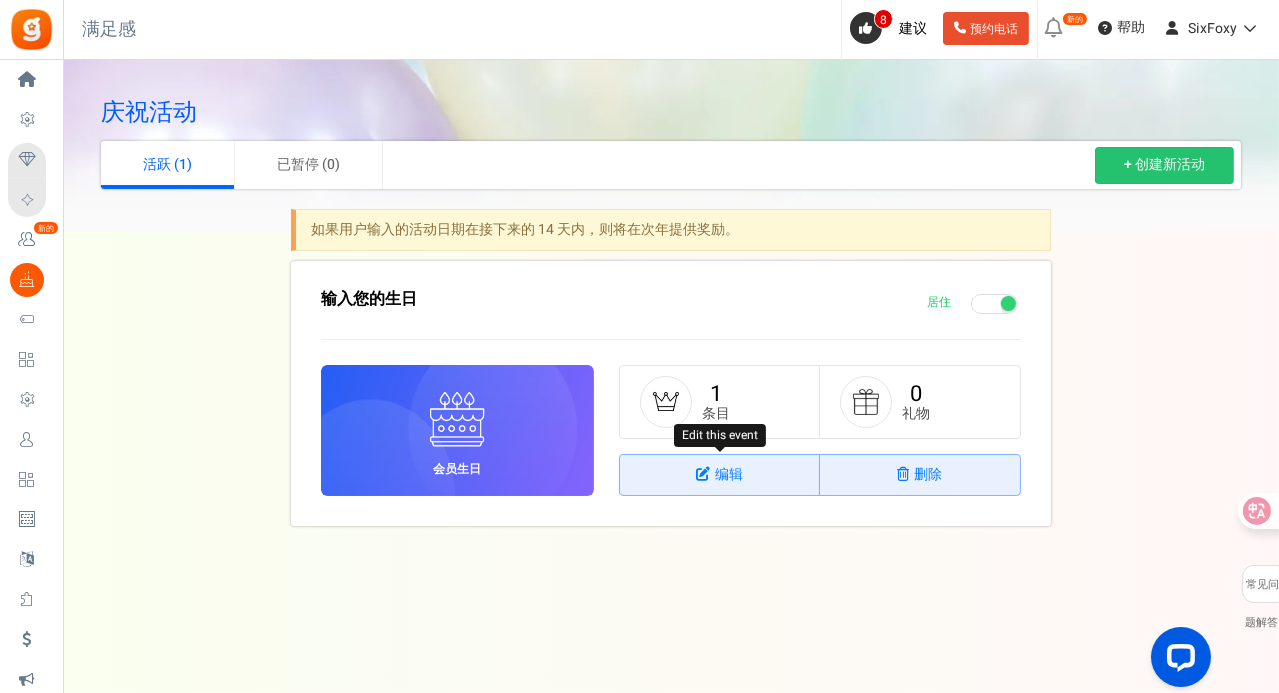 click on "编辑" at bounding box center (720, 475) 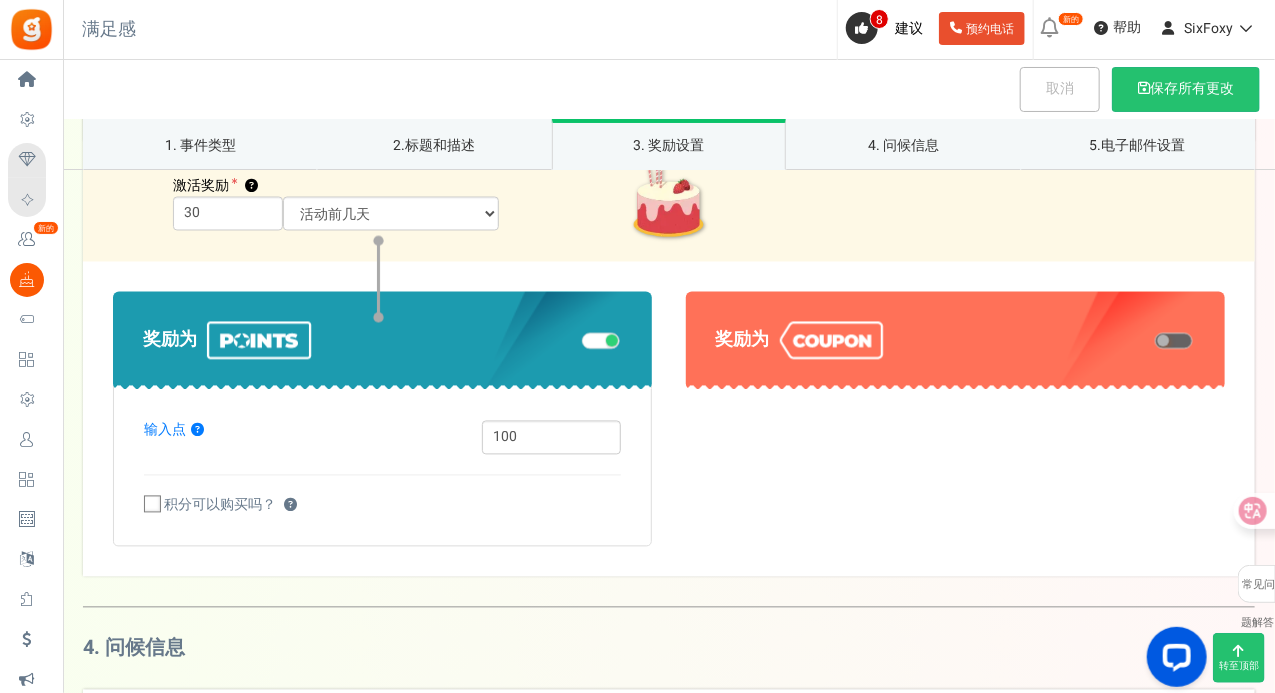 scroll, scrollTop: 1300, scrollLeft: 0, axis: vertical 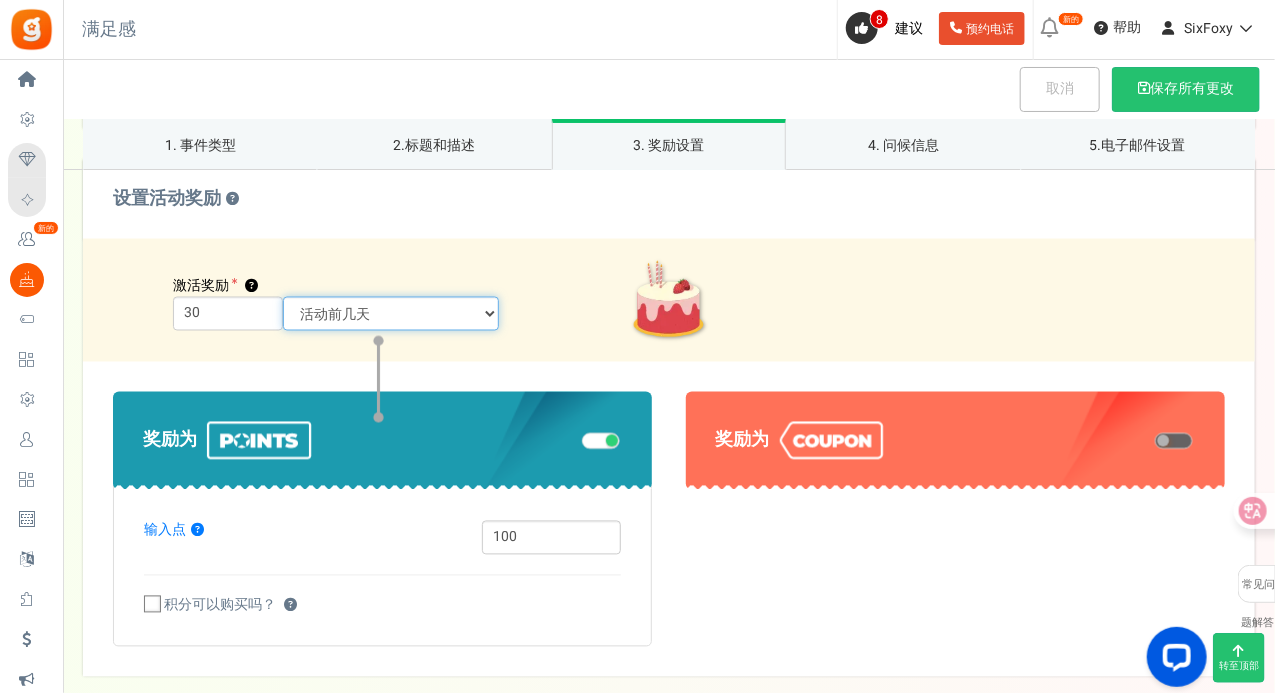 click on "活动前几天
活动当天" at bounding box center [390, 314] 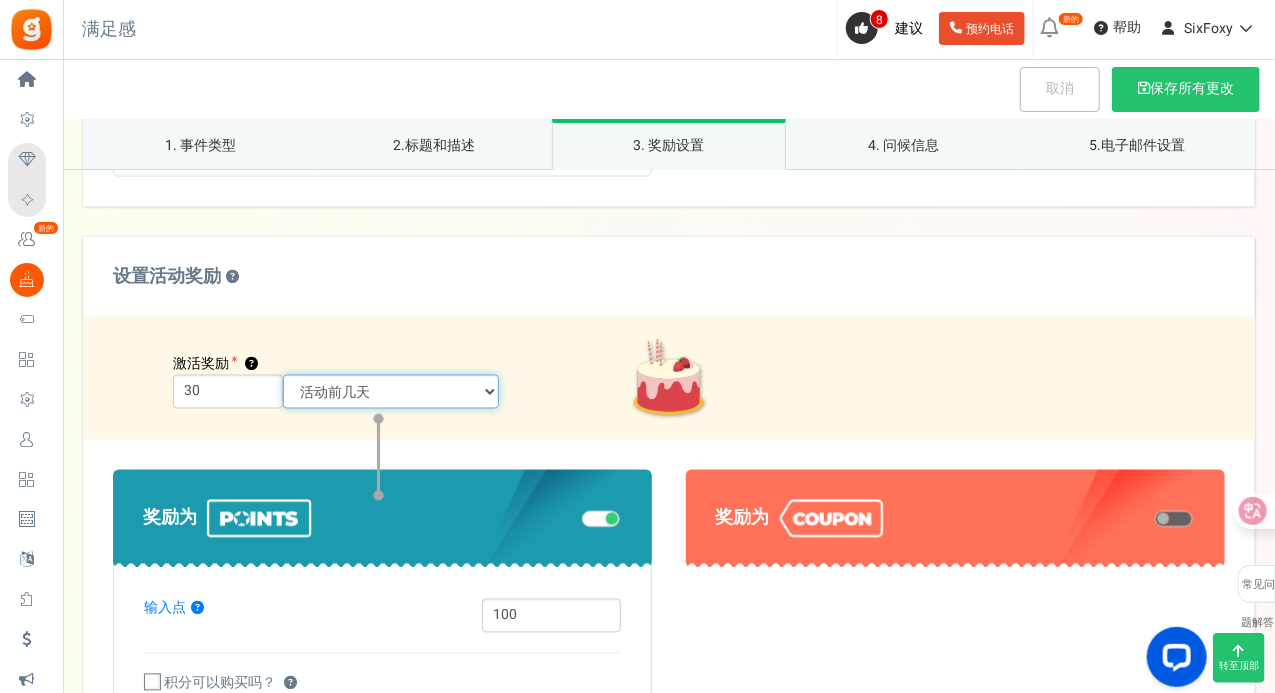 scroll, scrollTop: 1200, scrollLeft: 0, axis: vertical 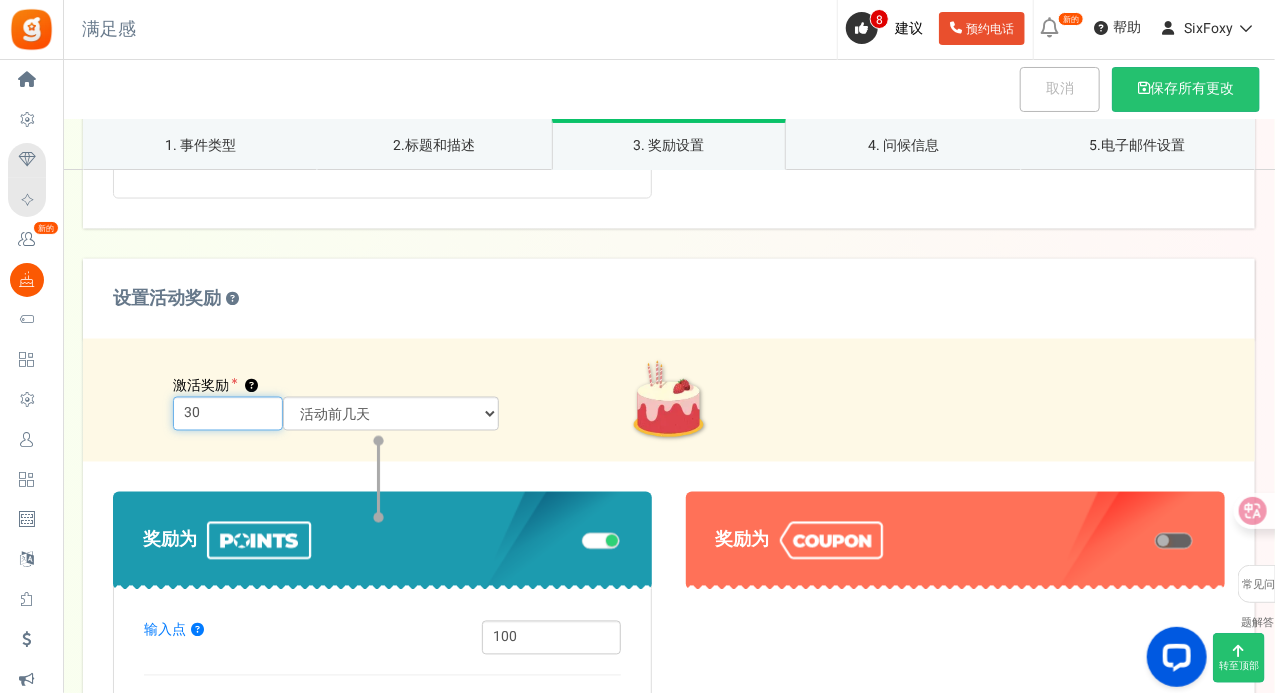 drag, startPoint x: 213, startPoint y: 412, endPoint x: 99, endPoint y: 392, distance: 115.74109 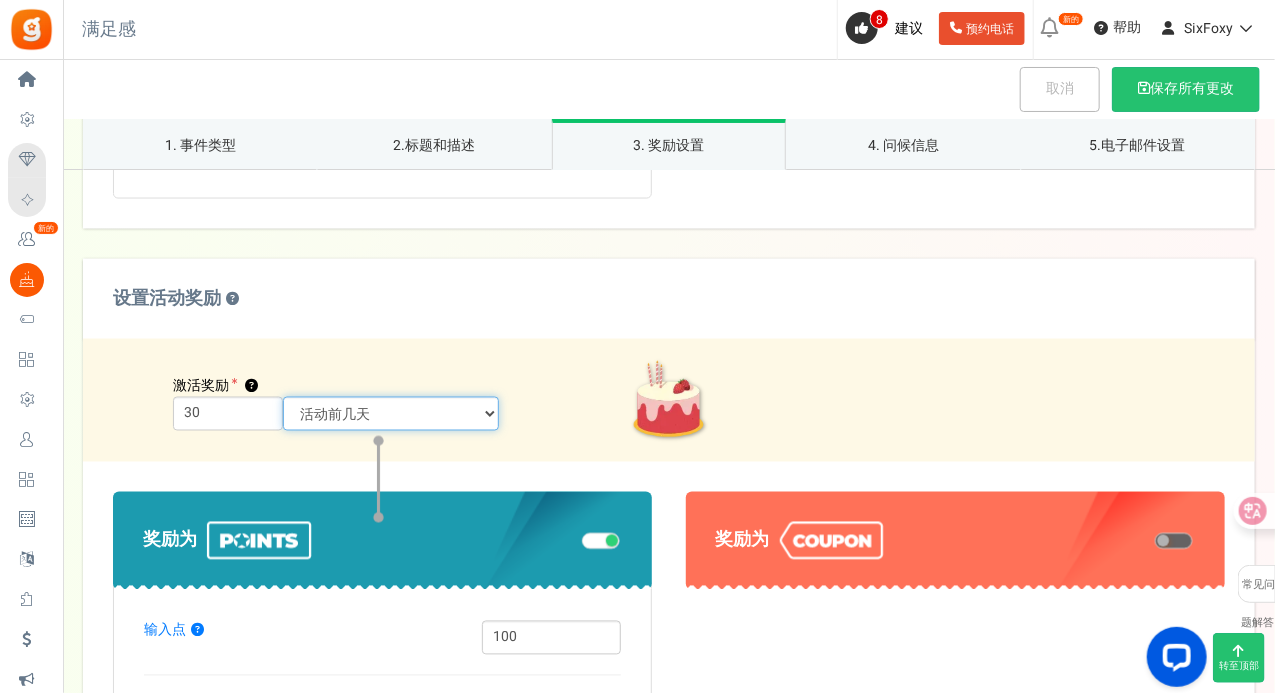 click on "活动前几天
活动当天" at bounding box center [390, 414] 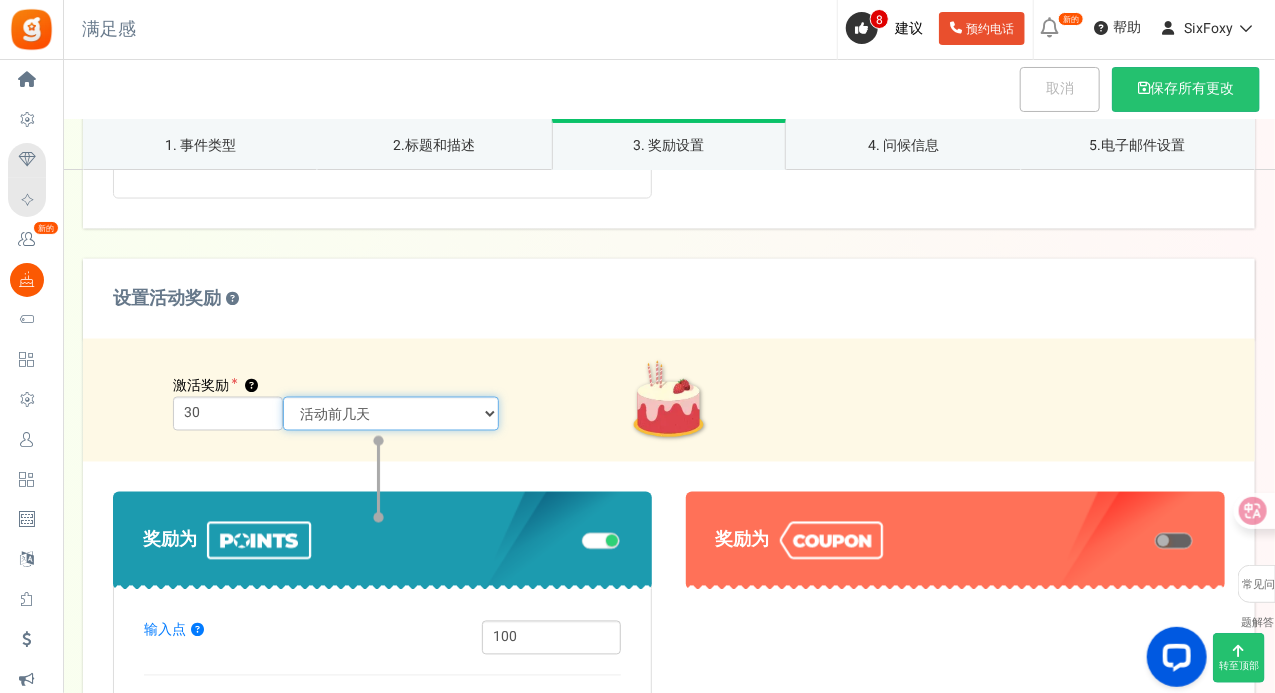 select on "1" 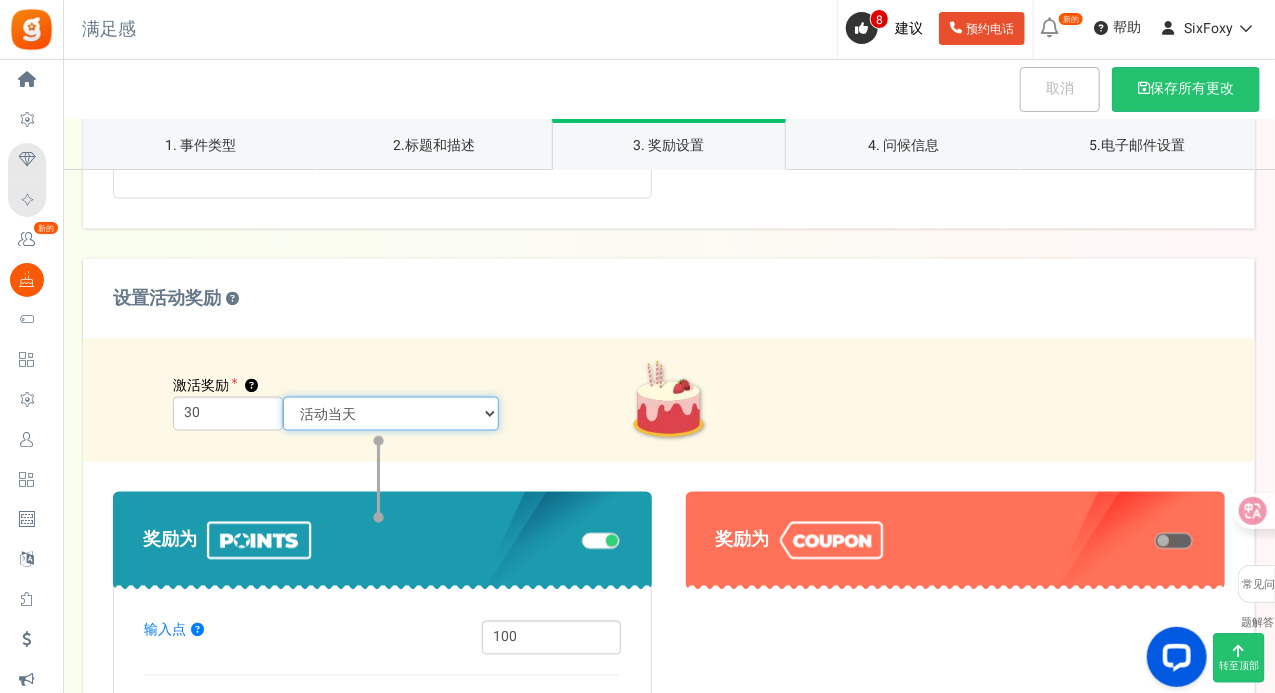 click on "活动前几天
活动当天" at bounding box center [390, 414] 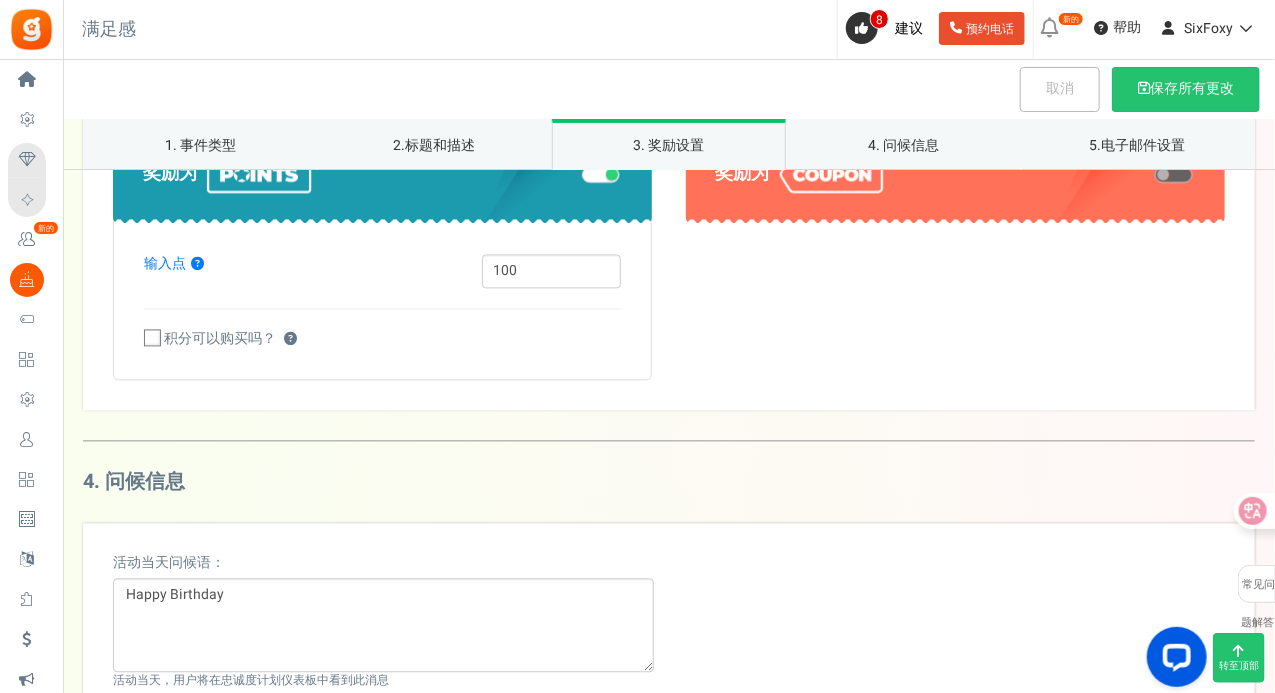 scroll, scrollTop: 1167, scrollLeft: 0, axis: vertical 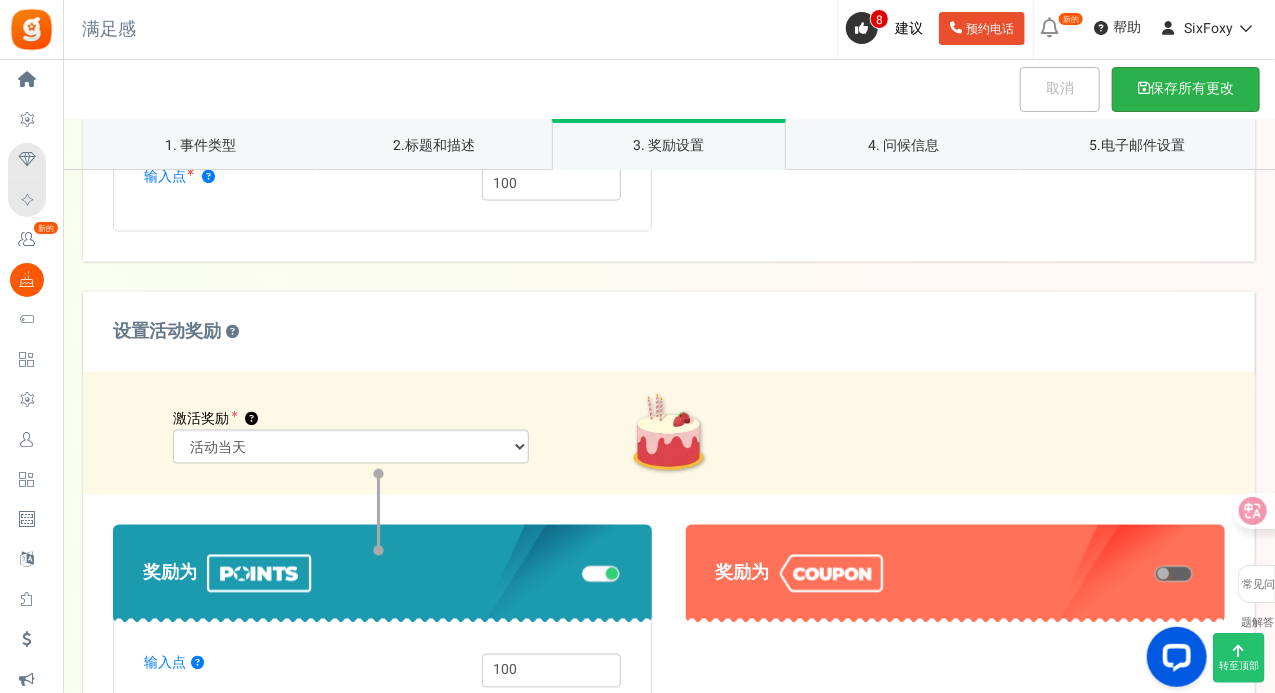click on "保存所有更改" at bounding box center [1186, 89] 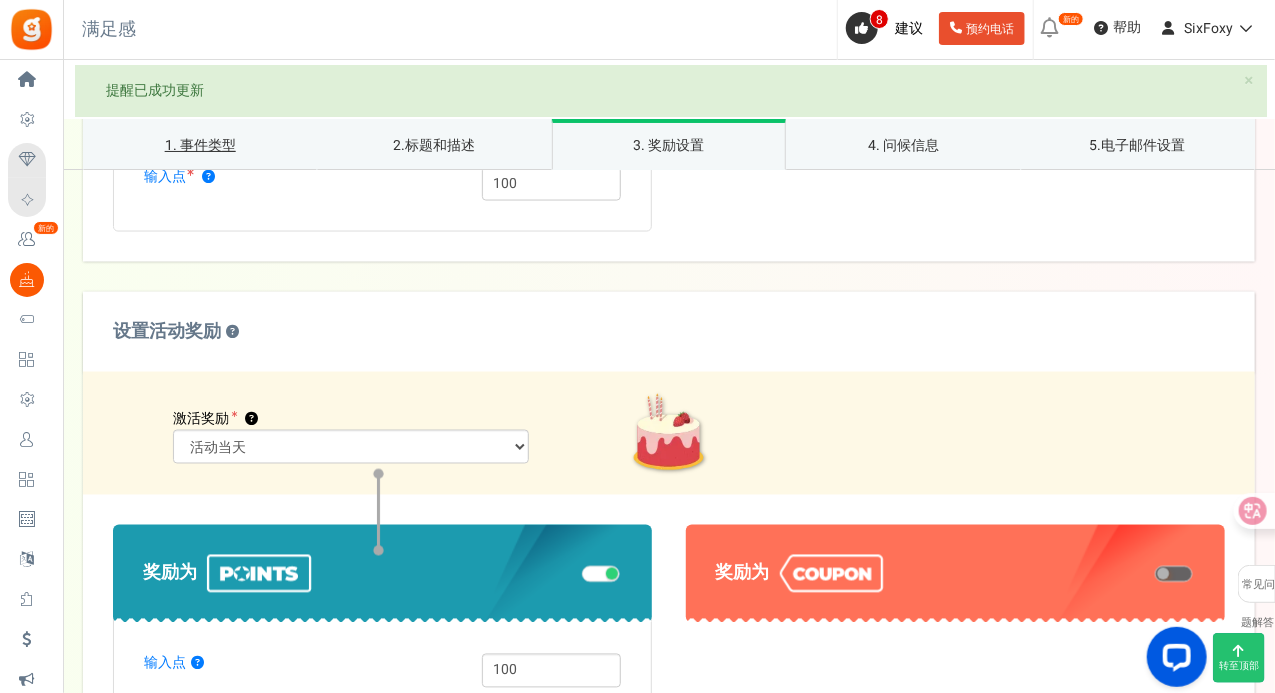 click on "1. 事件类型" at bounding box center (200, 144) 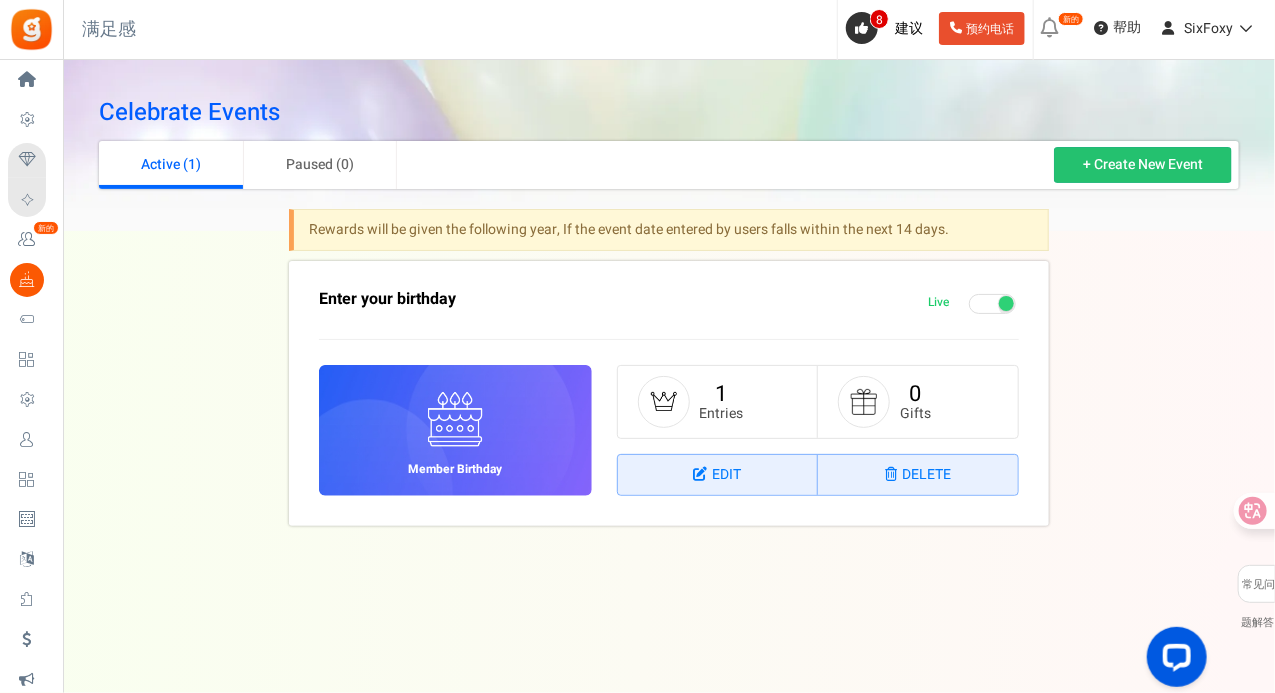 scroll, scrollTop: 0, scrollLeft: 0, axis: both 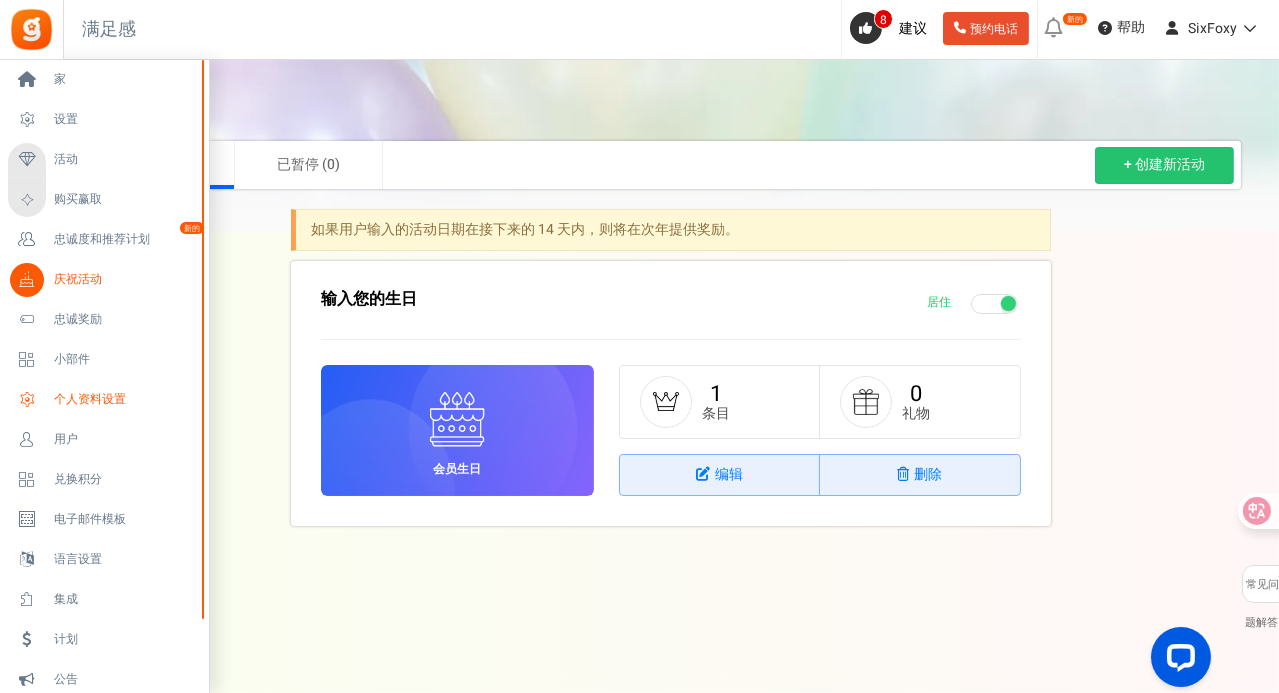 click on "个人资料设置" at bounding box center (90, 399) 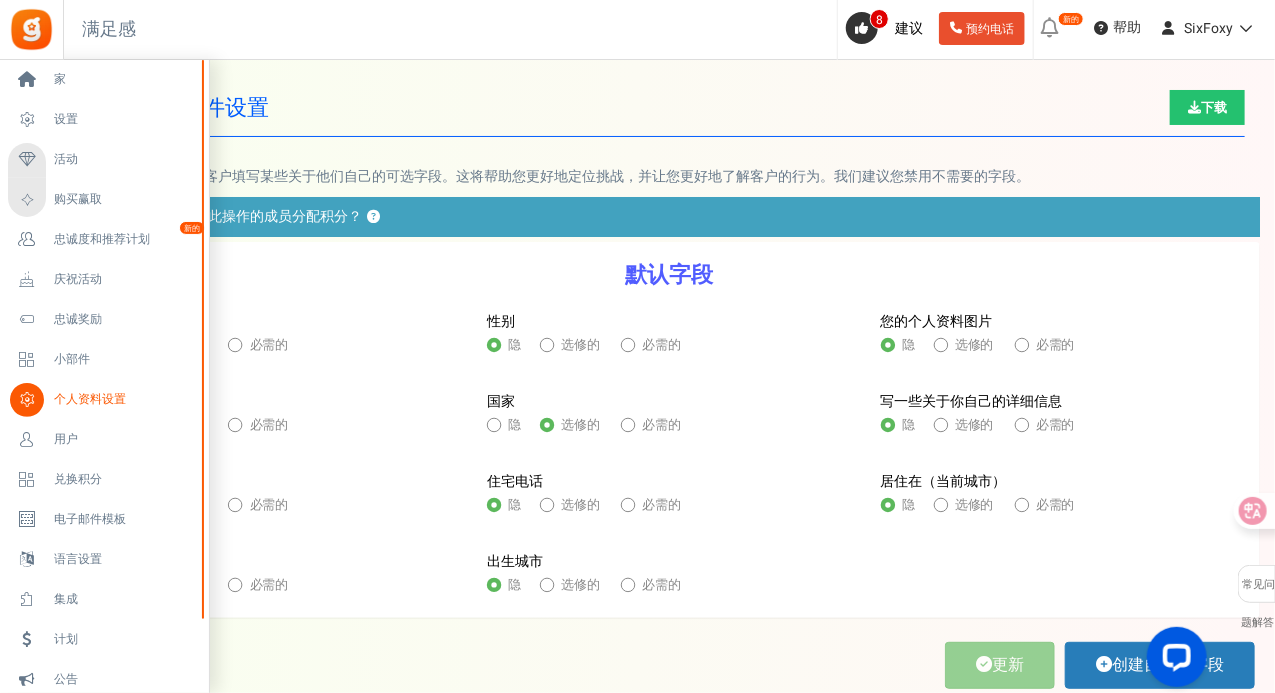 click on "用户" at bounding box center (104, 440) 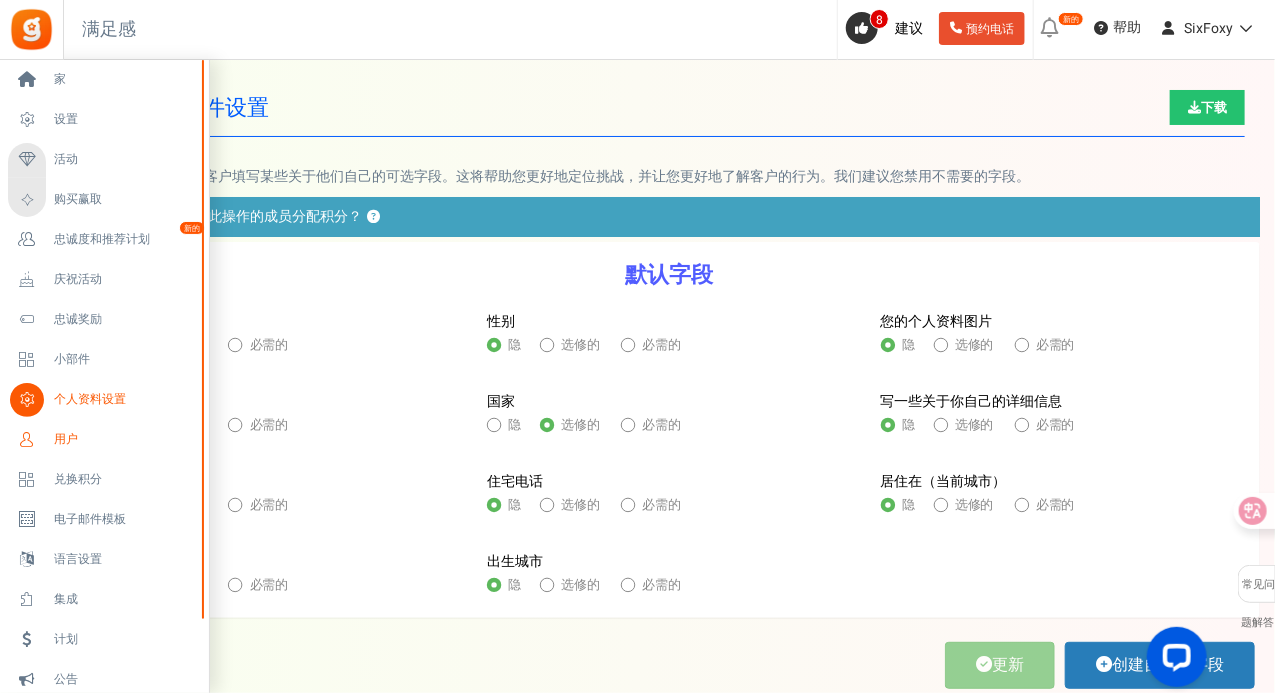 click on "用户" at bounding box center (124, 439) 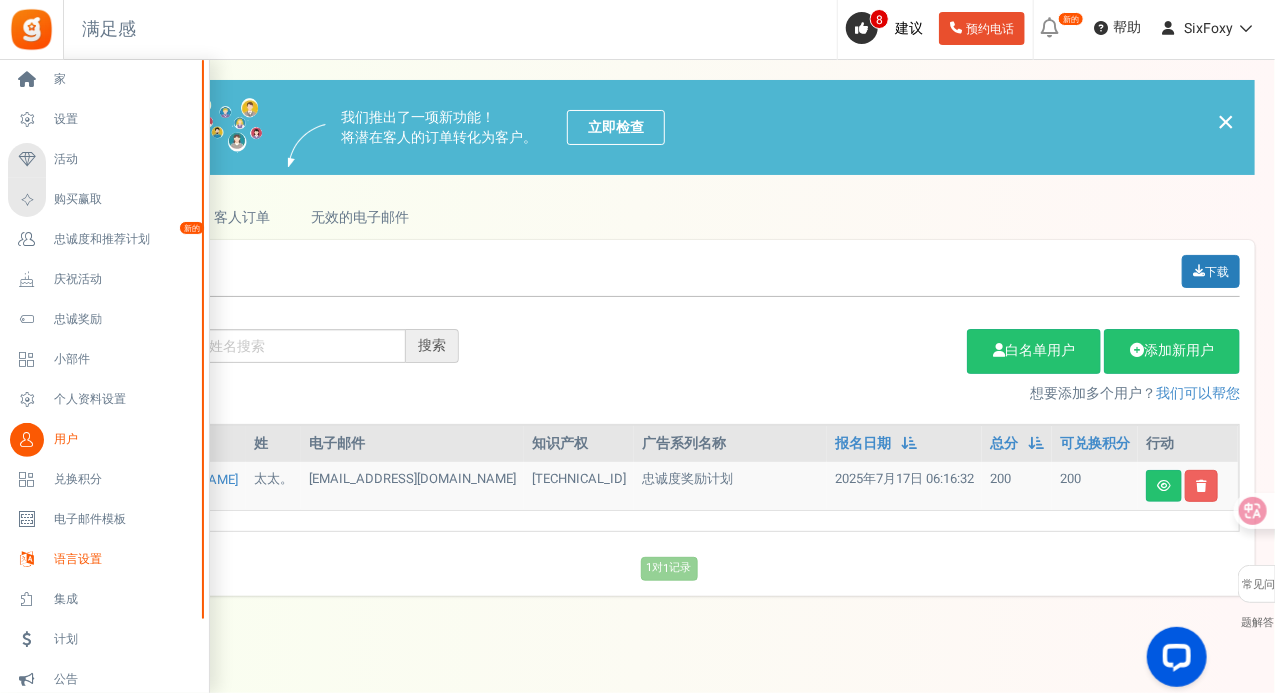 click on "语言设置" at bounding box center (78, 559) 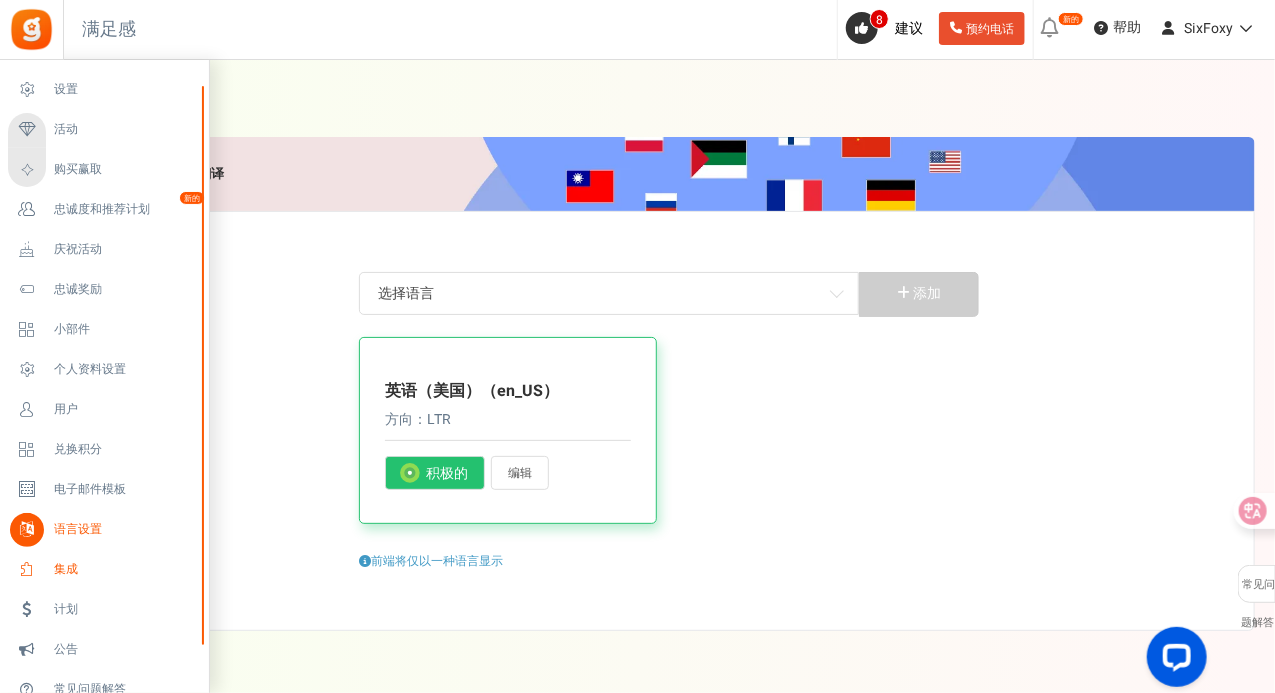 click on "集成" at bounding box center (104, 570) 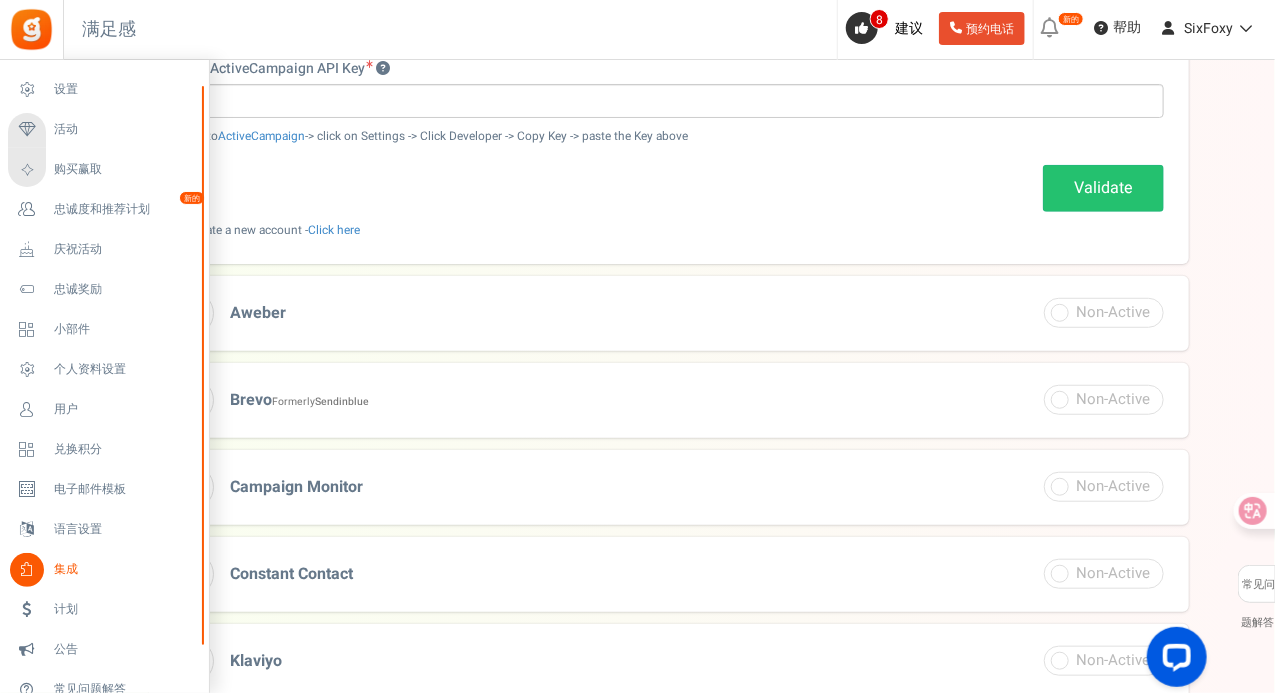 scroll, scrollTop: 401, scrollLeft: 0, axis: vertical 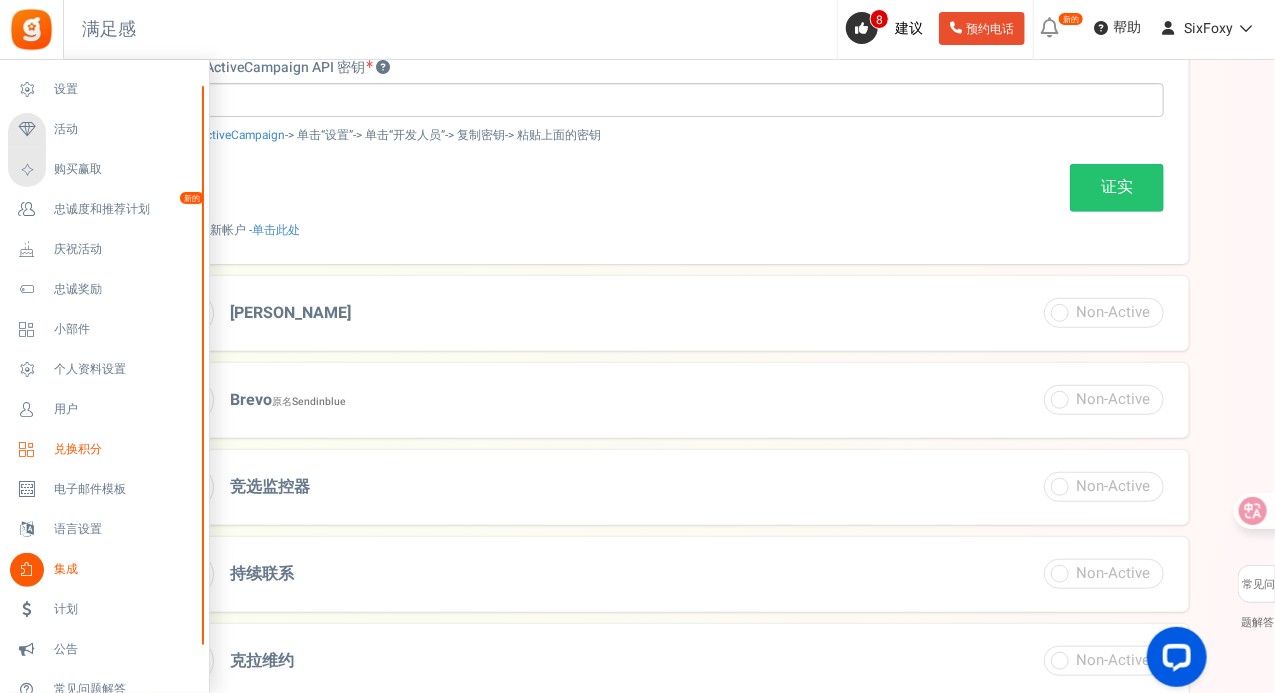 click on "兑换积分" at bounding box center (124, 449) 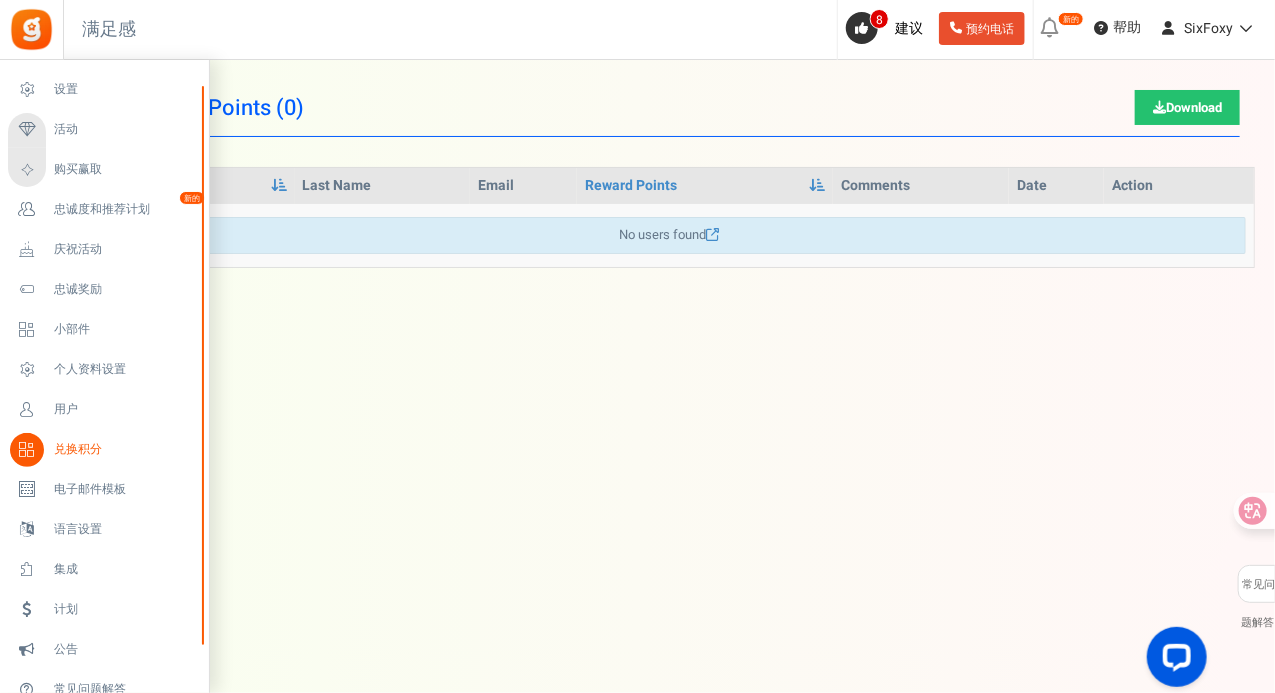 scroll, scrollTop: 0, scrollLeft: 0, axis: both 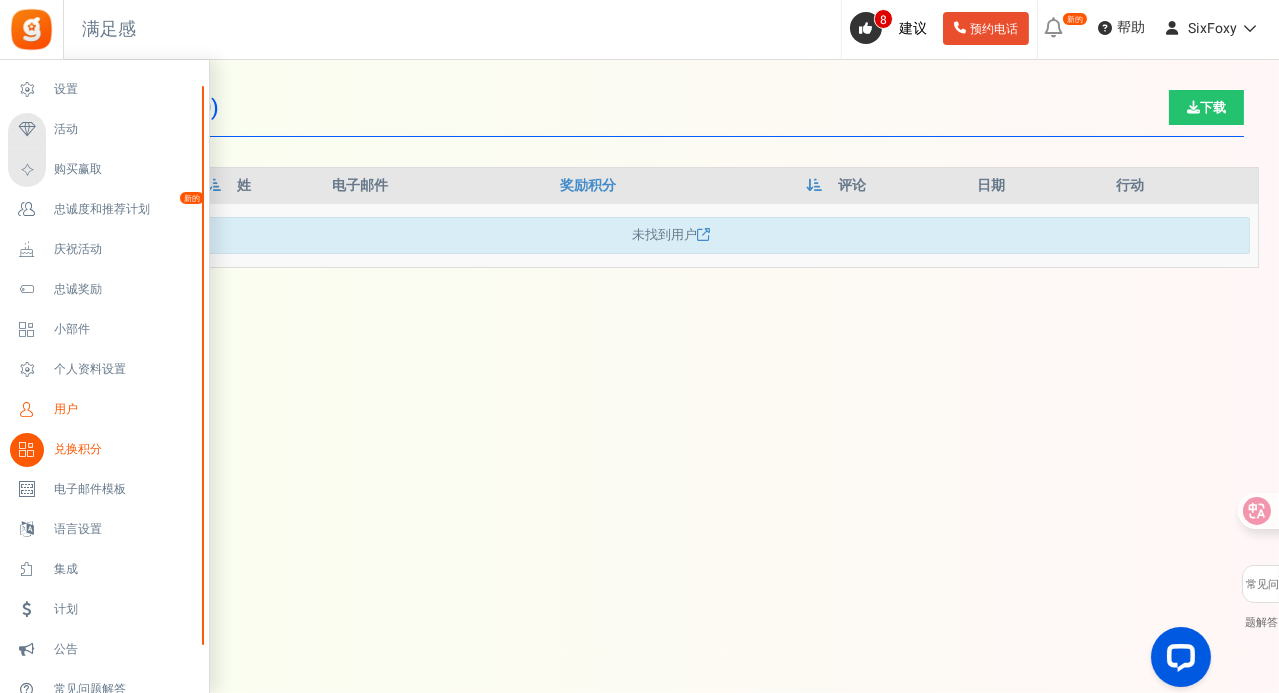 click on "用户" at bounding box center (124, 409) 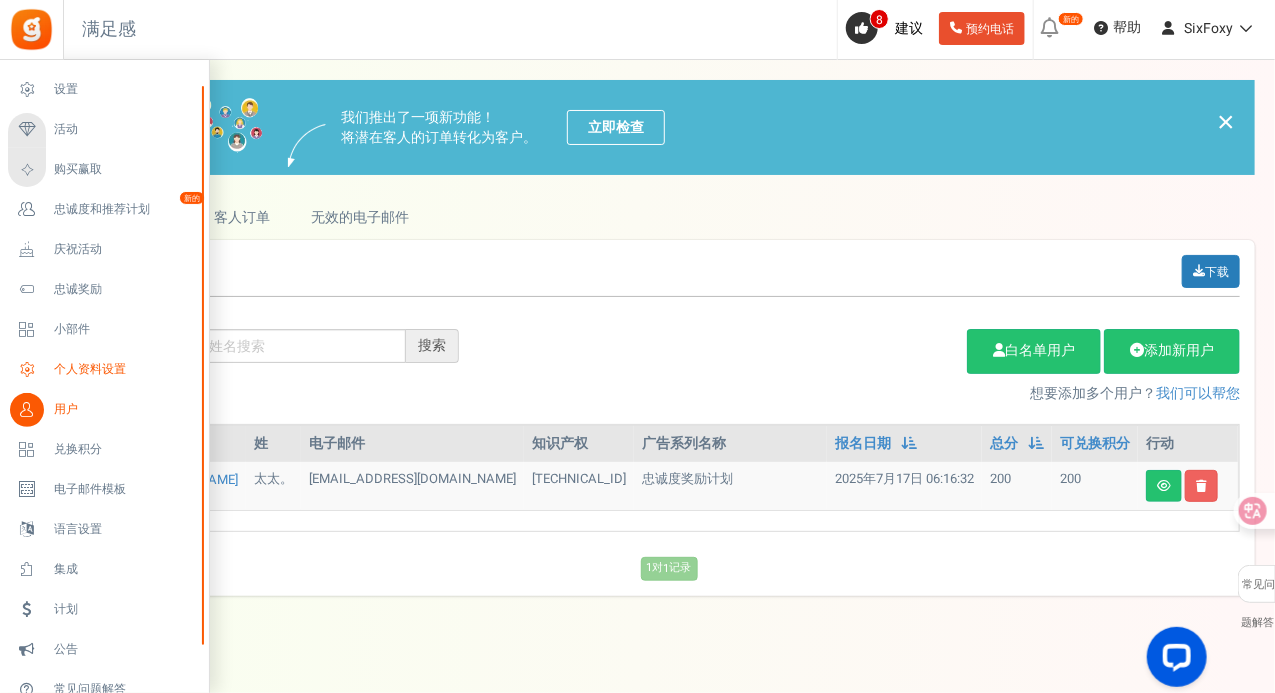 click on "个人资料设置" at bounding box center [104, 370] 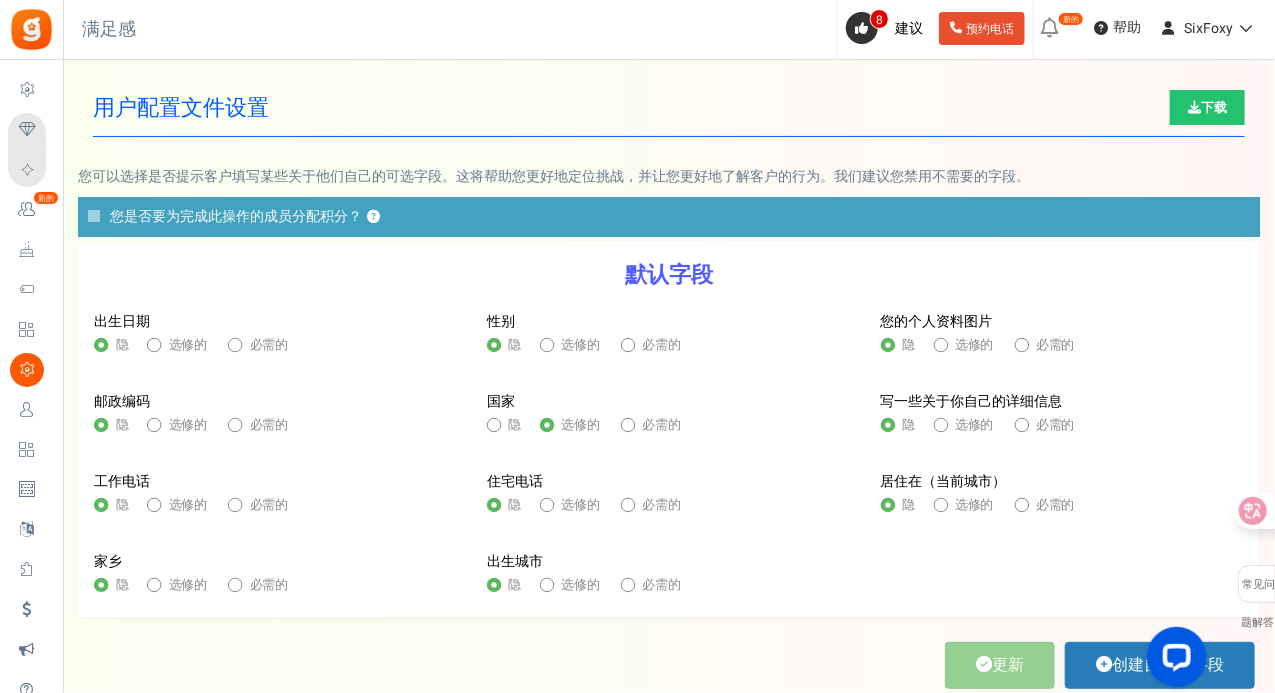 click on "个人资料设置" at bounding box center [0, 0] 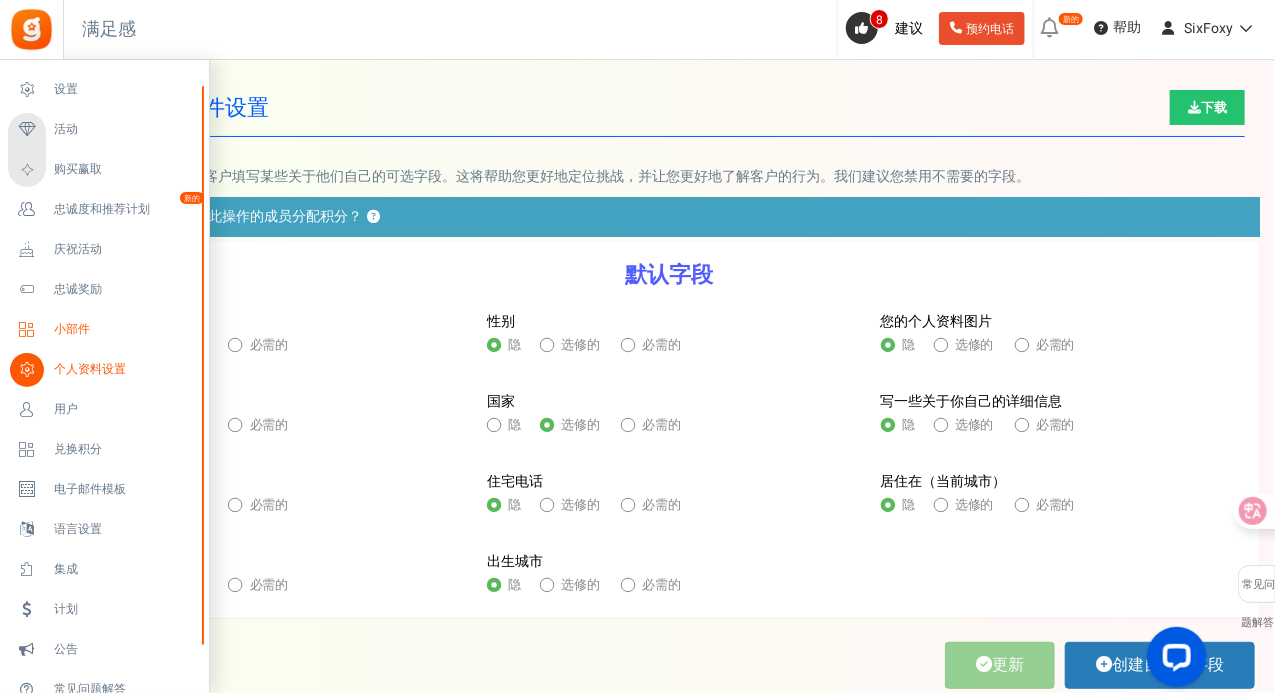 click on "小部件" at bounding box center (72, 329) 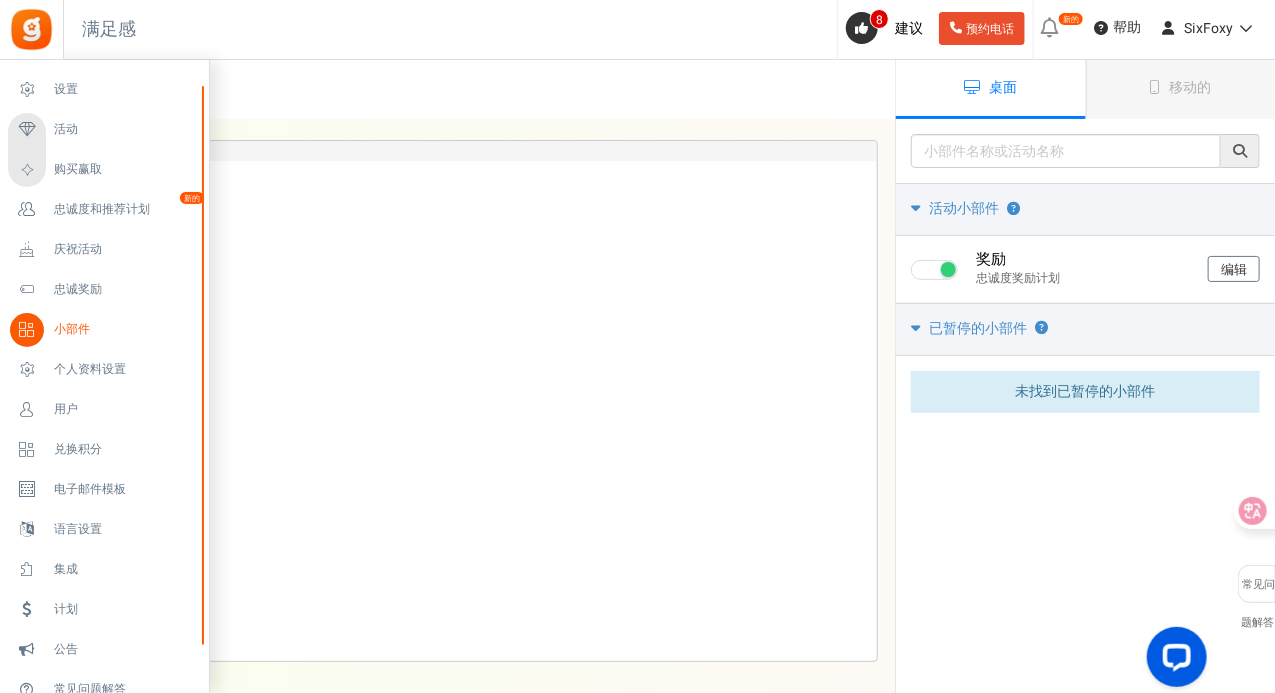 scroll, scrollTop: 0, scrollLeft: 0, axis: both 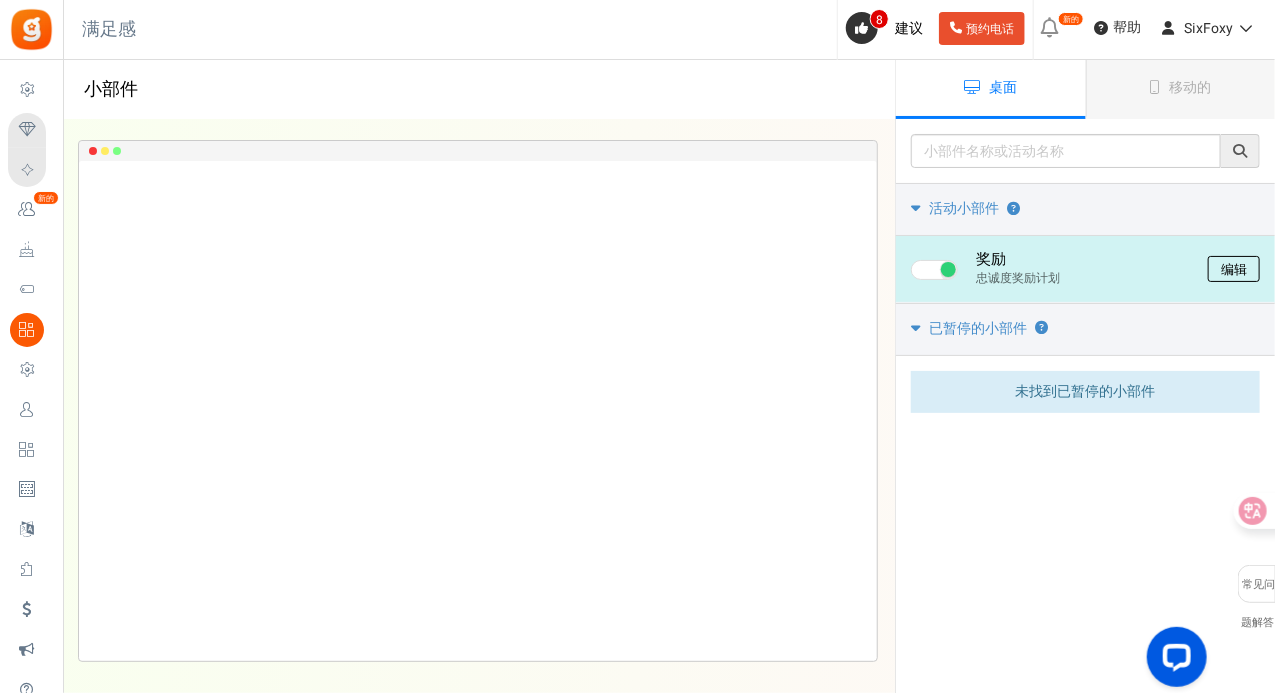 click on "编辑" at bounding box center (1234, 269) 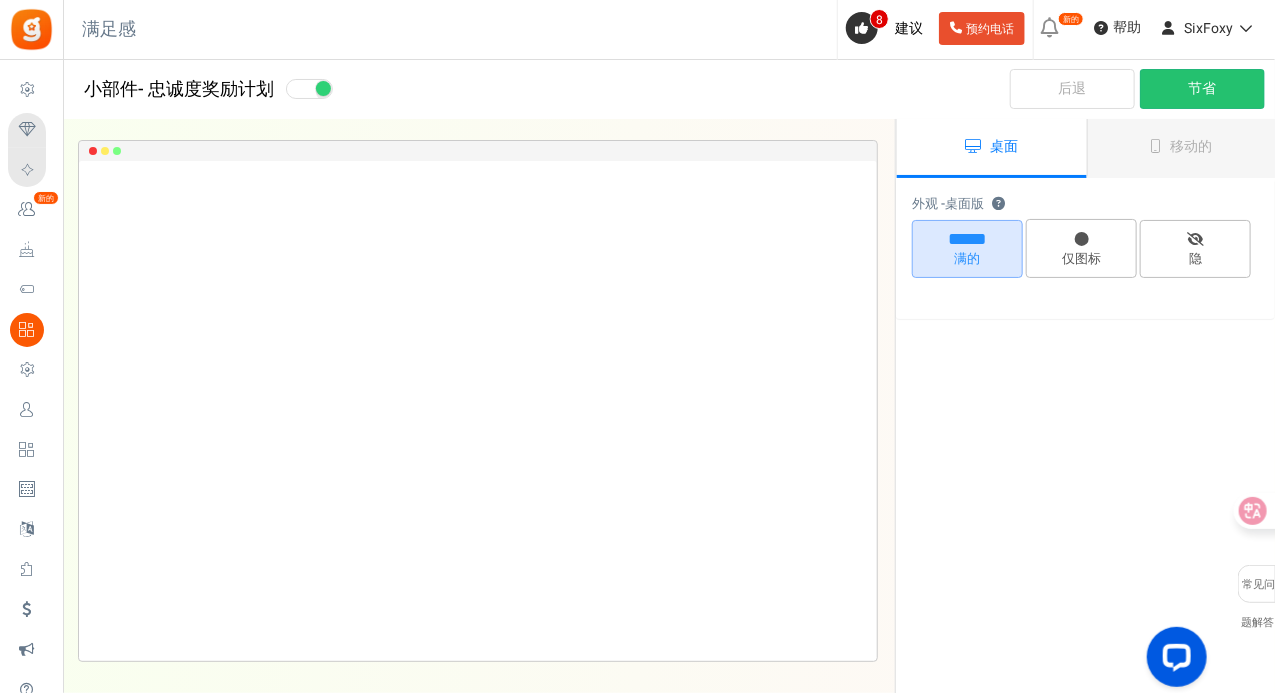 radio on "true" 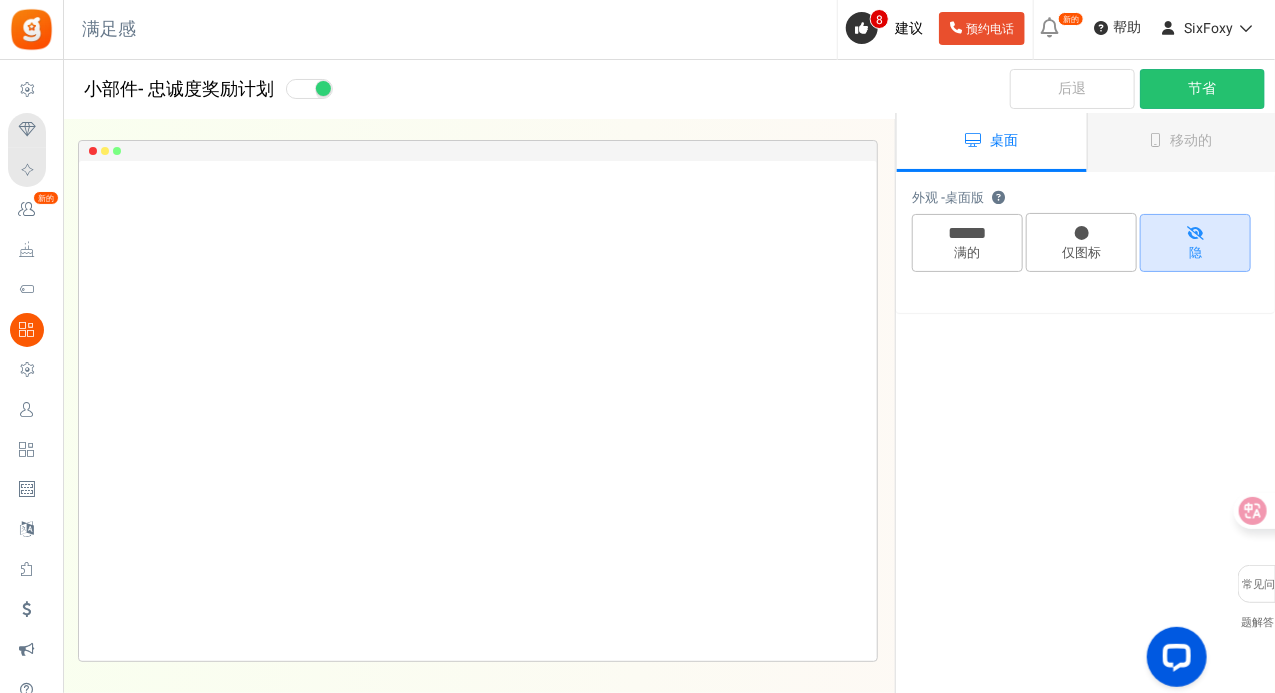 scroll, scrollTop: 0, scrollLeft: 0, axis: both 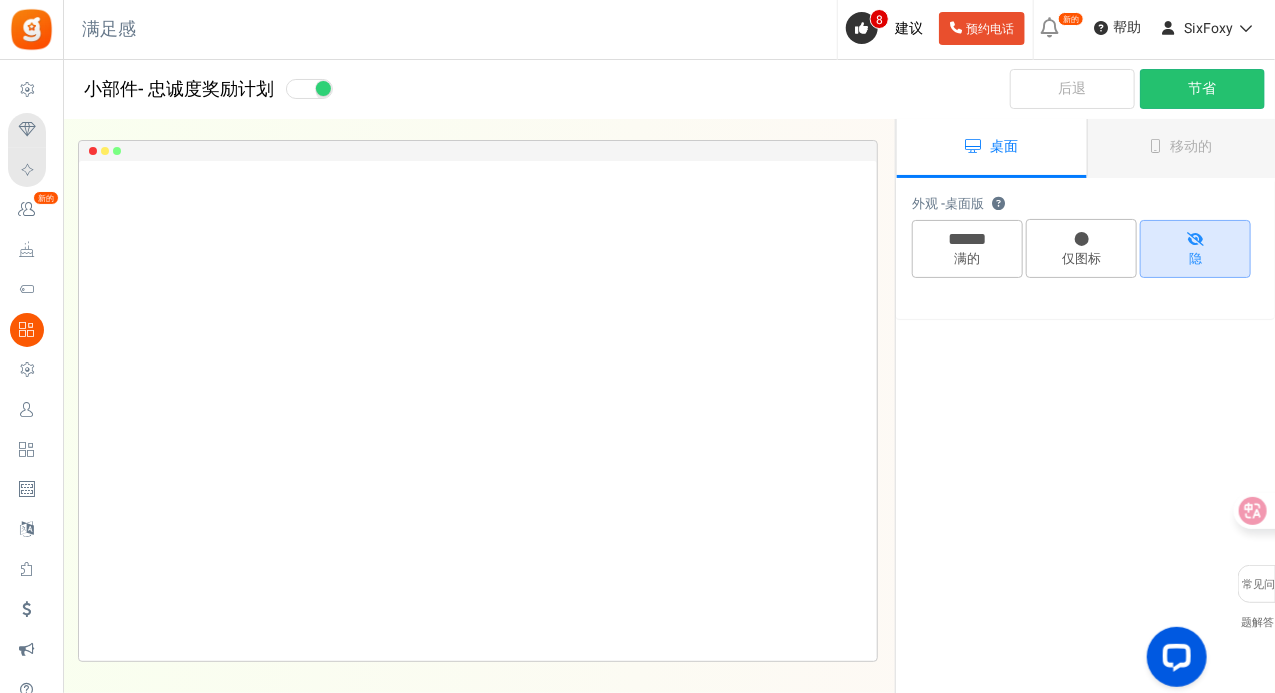 click at bounding box center [309, 89] 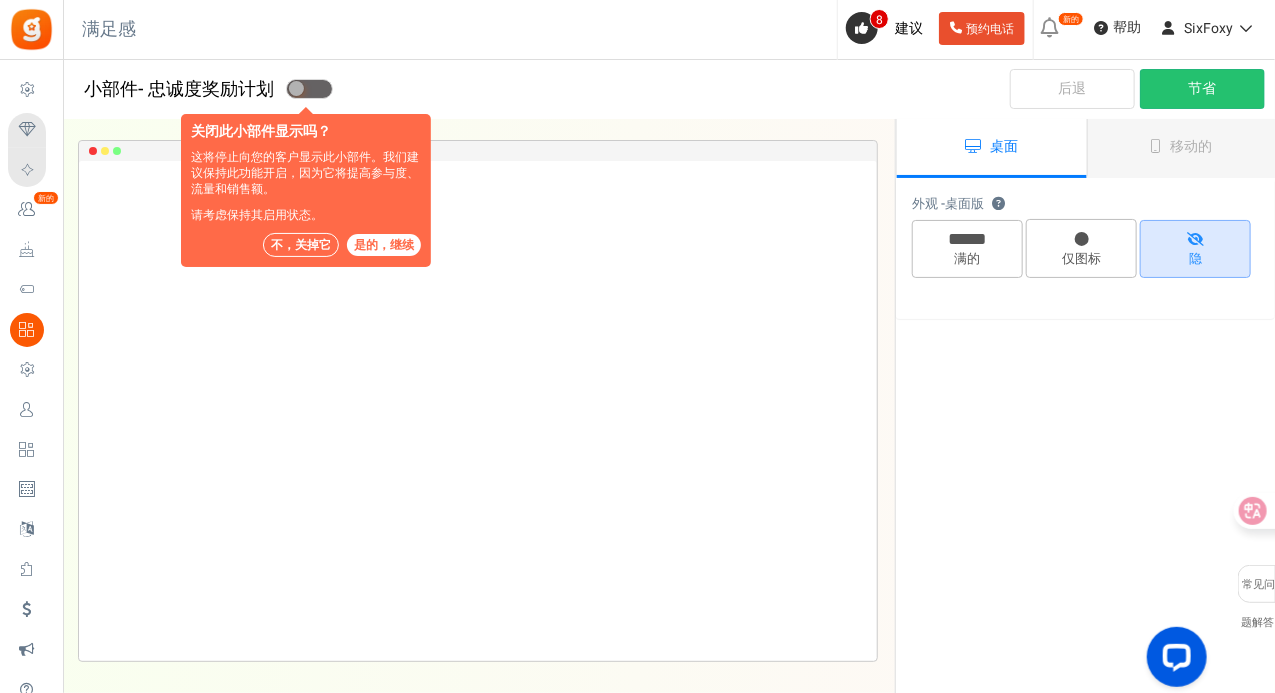 click on "是的，继续" at bounding box center (384, 245) 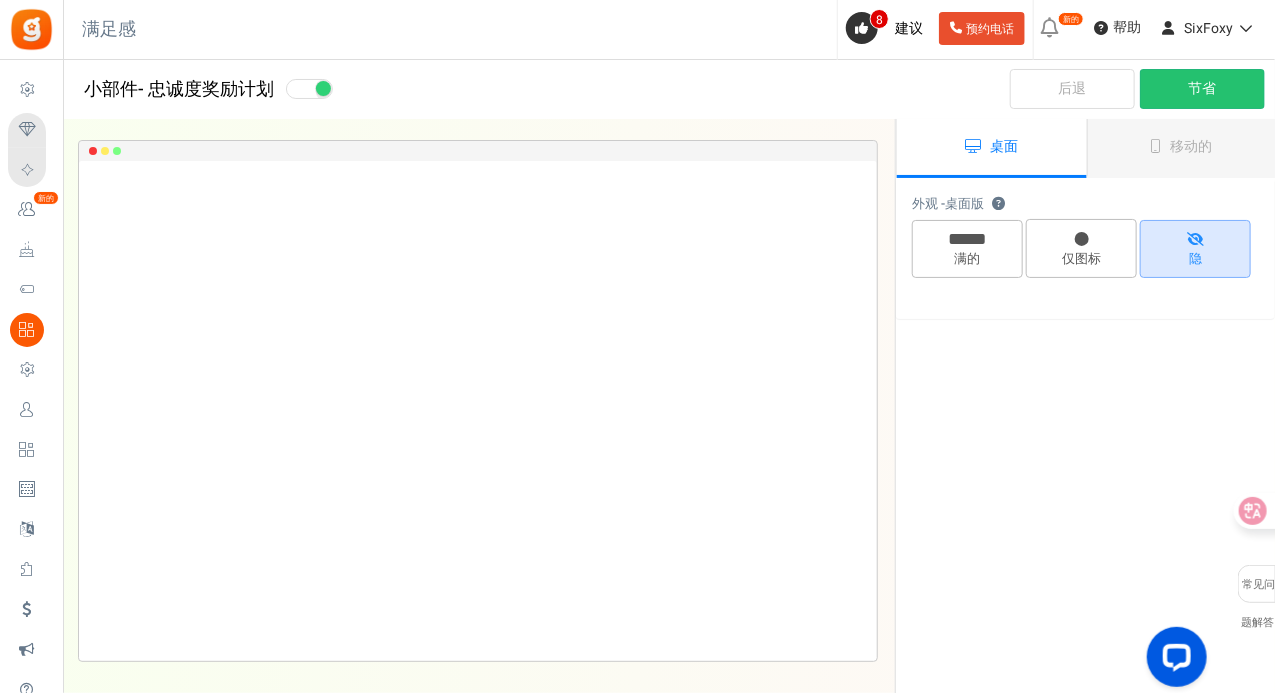 click at bounding box center [309, 89] 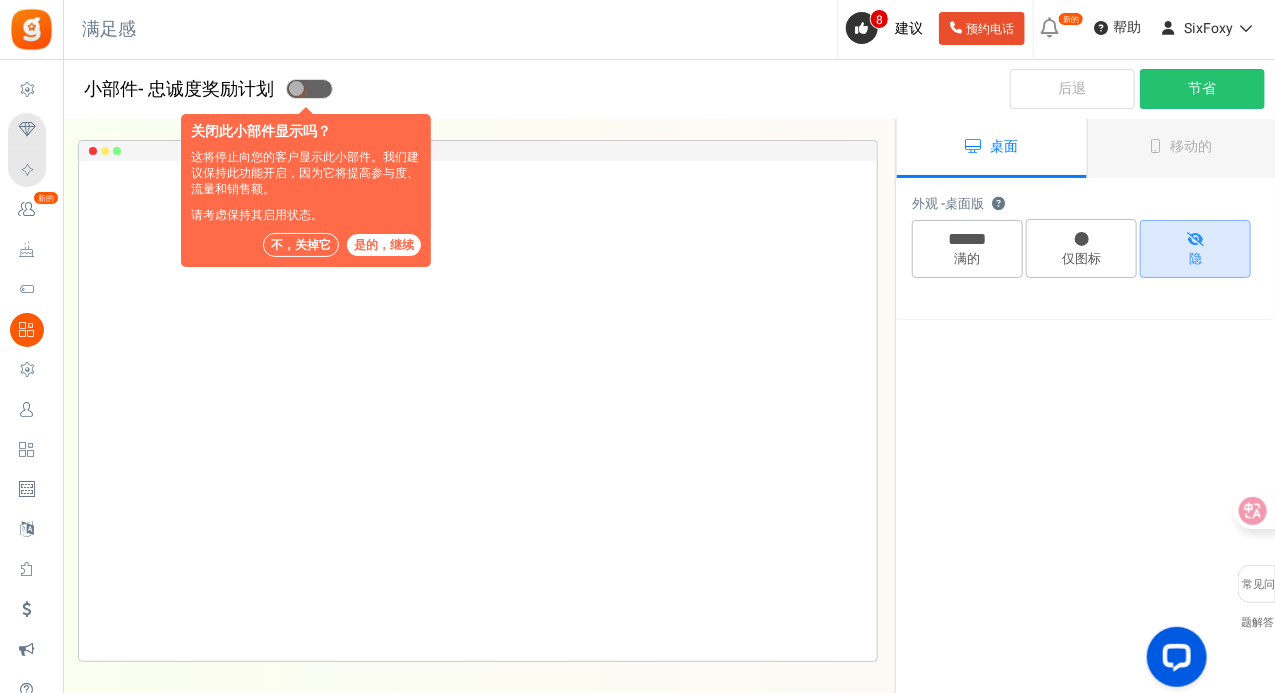 click on "不，关掉它" at bounding box center (301, 245) 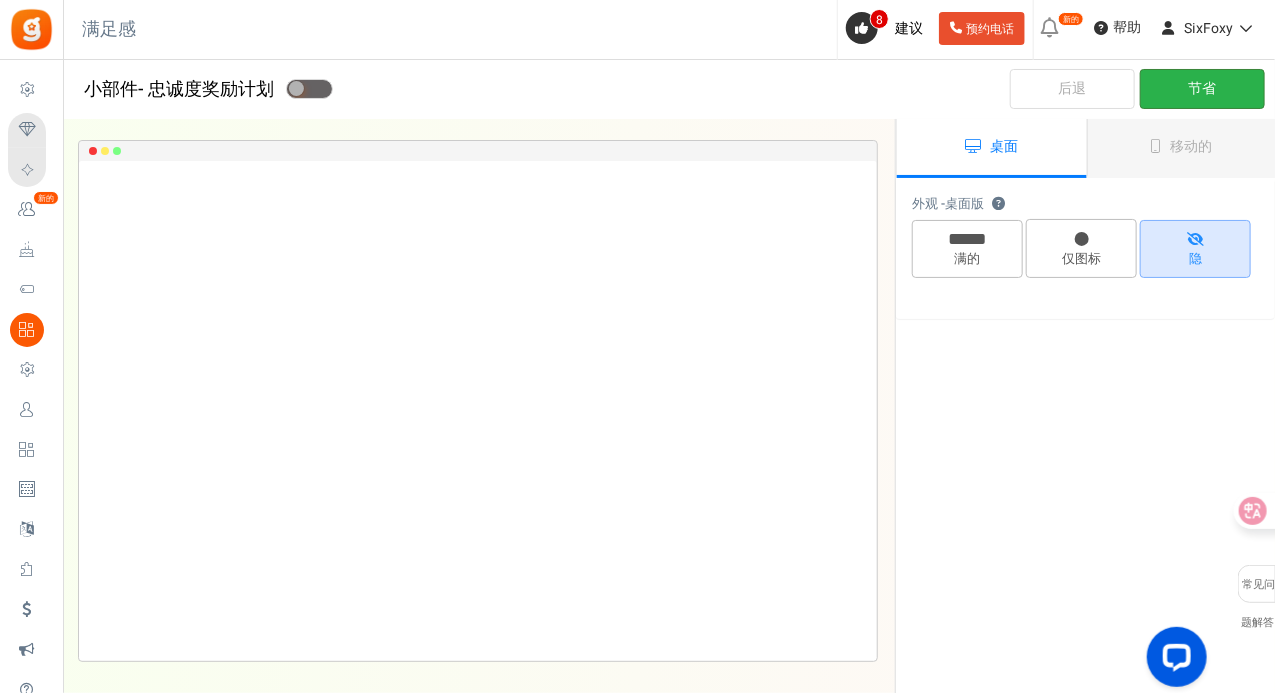 click on "节省" at bounding box center (1203, 88) 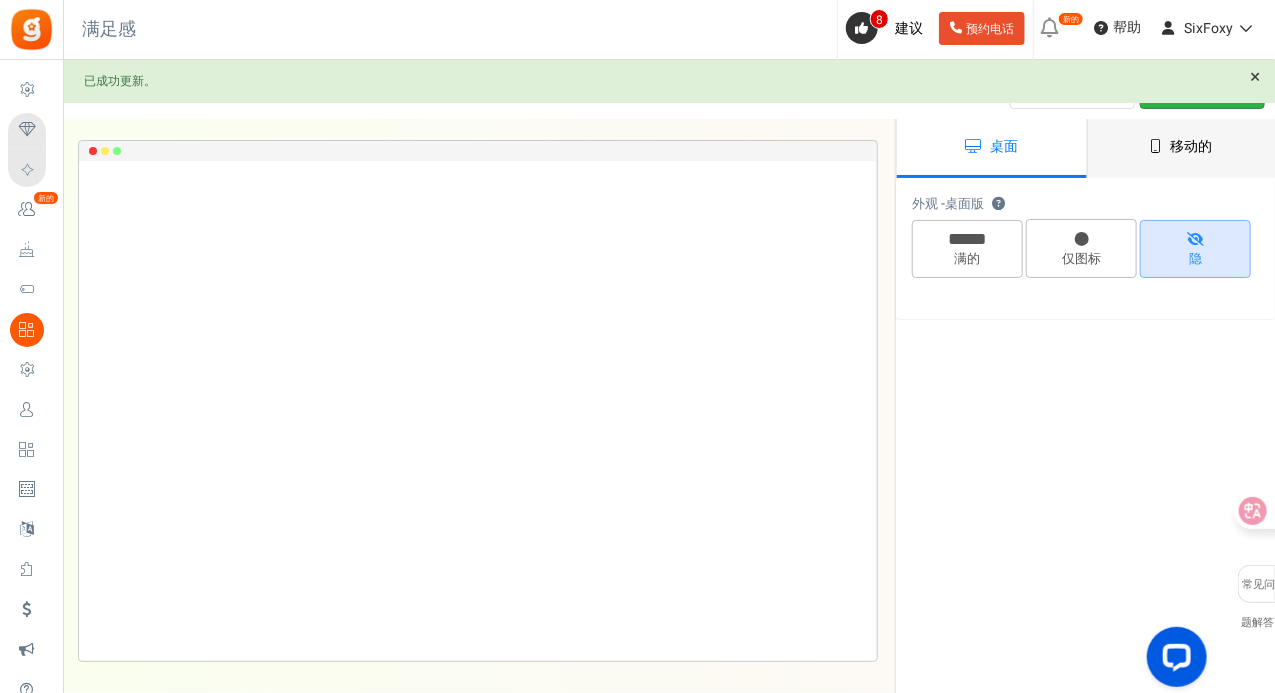 click on "移动的" at bounding box center [1182, 148] 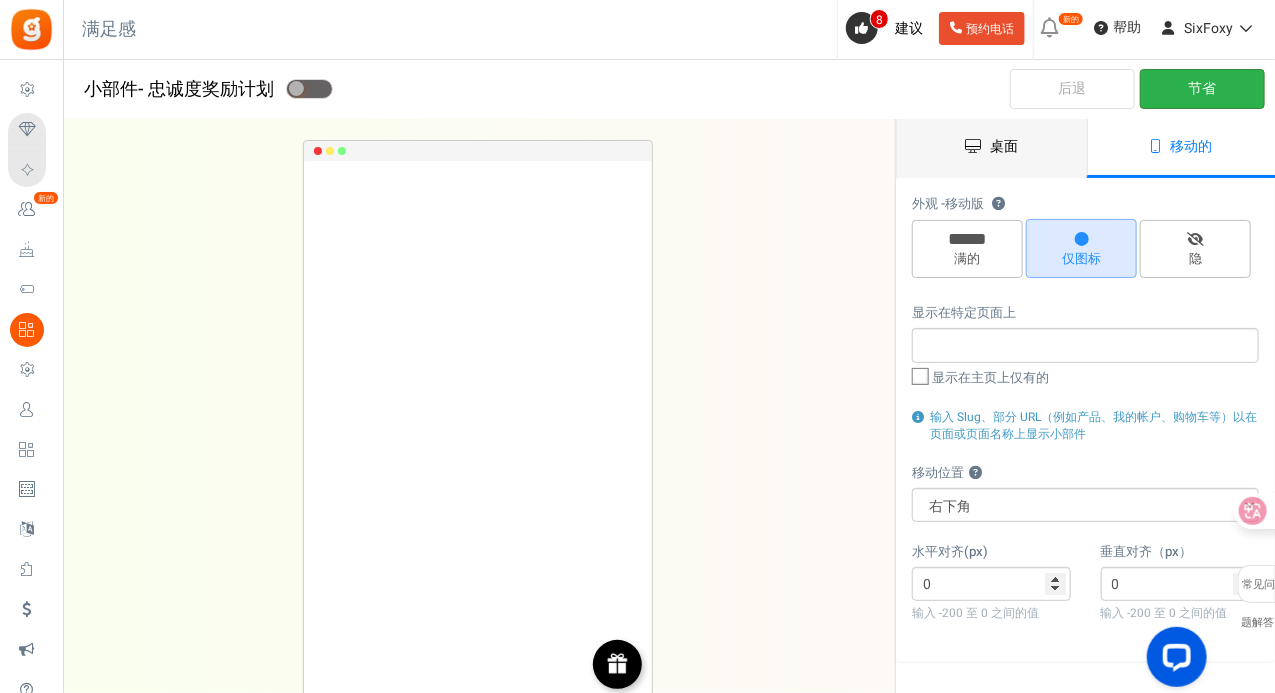 click on "桌面" at bounding box center (992, 148) 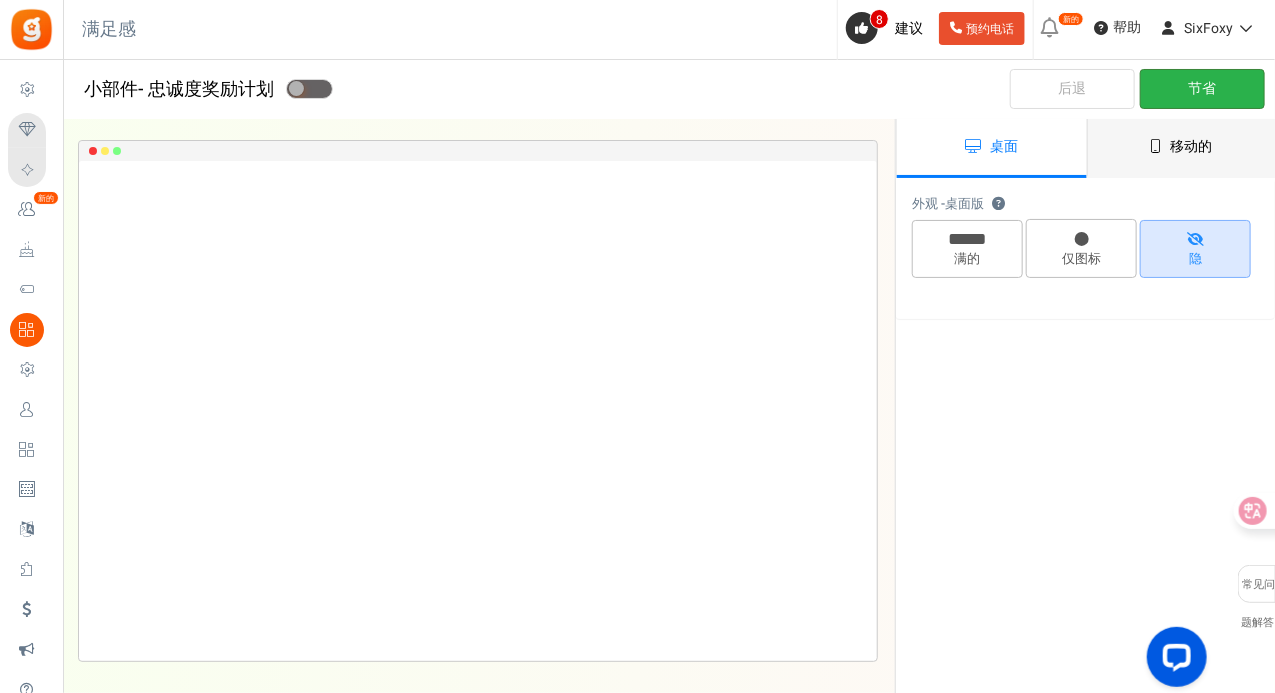 click on "移动的" at bounding box center (1182, 148) 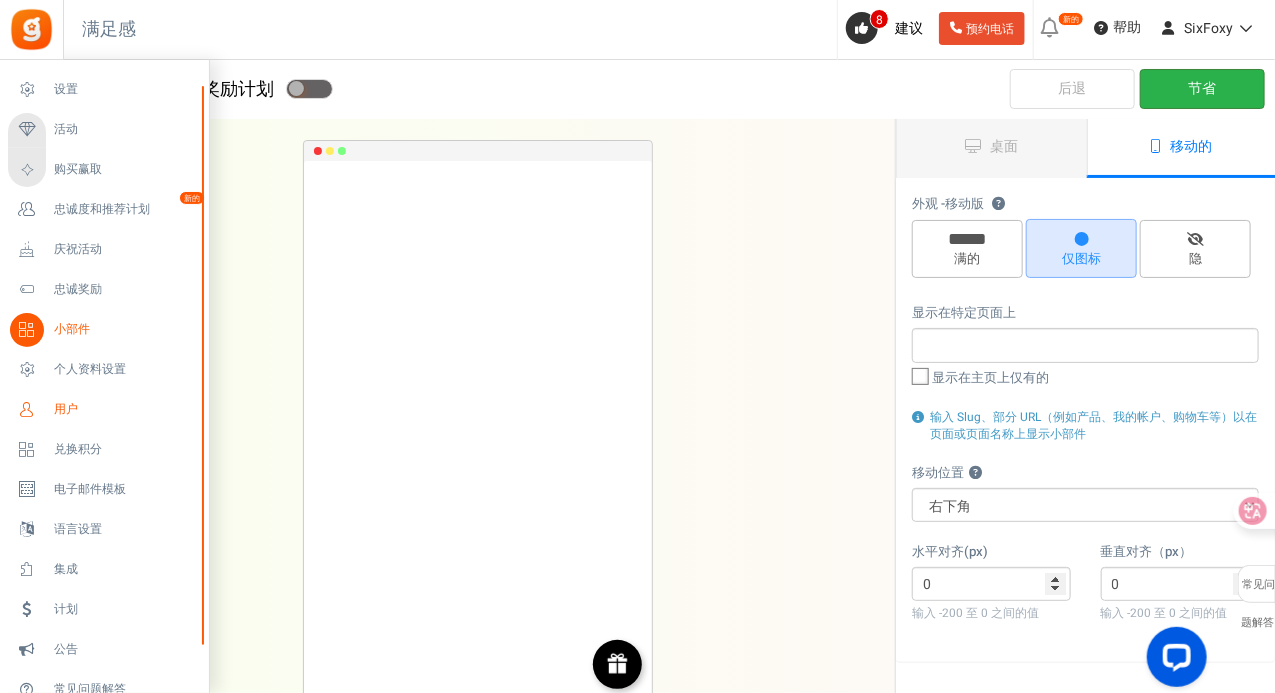 click on "用户" at bounding box center [124, 409] 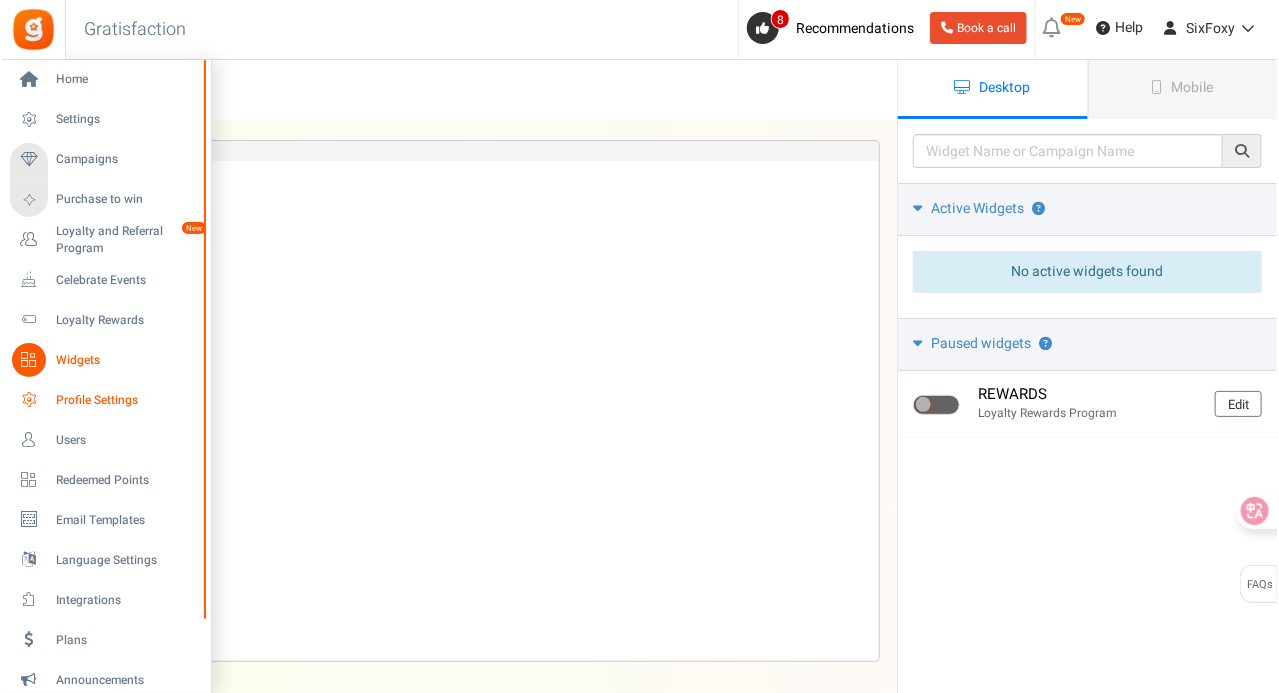 scroll, scrollTop: 0, scrollLeft: 0, axis: both 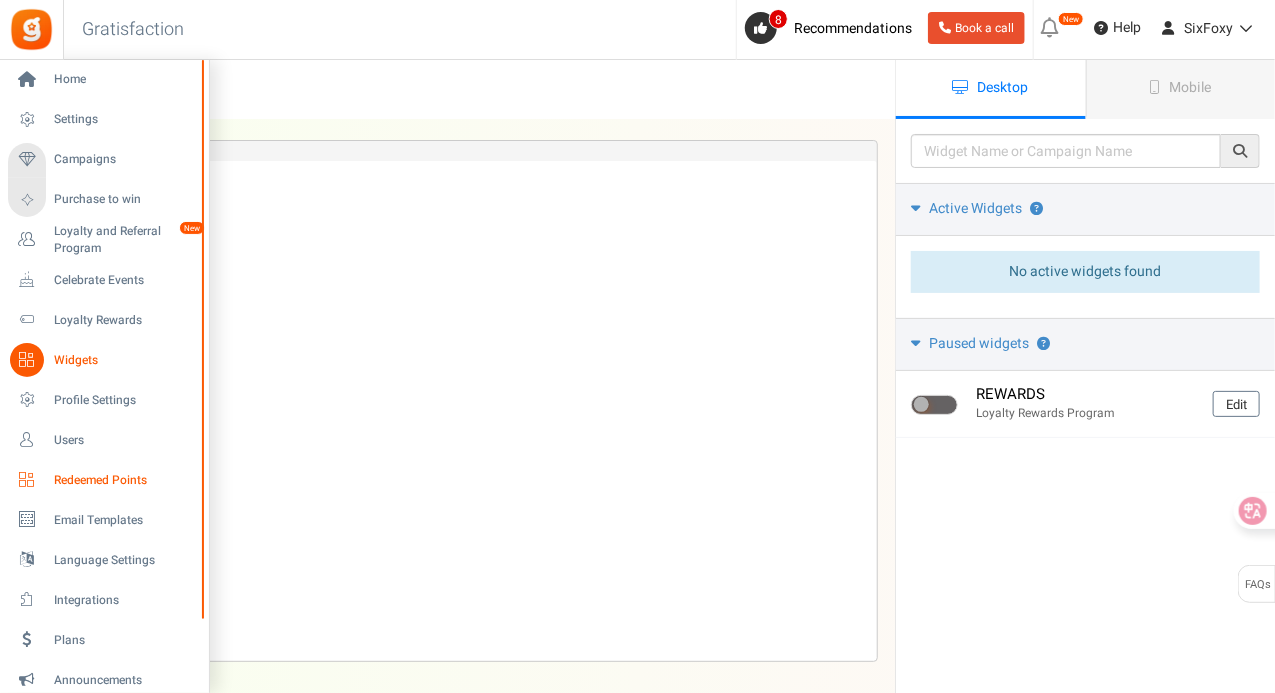click on "Redeemed Points" at bounding box center (104, 480) 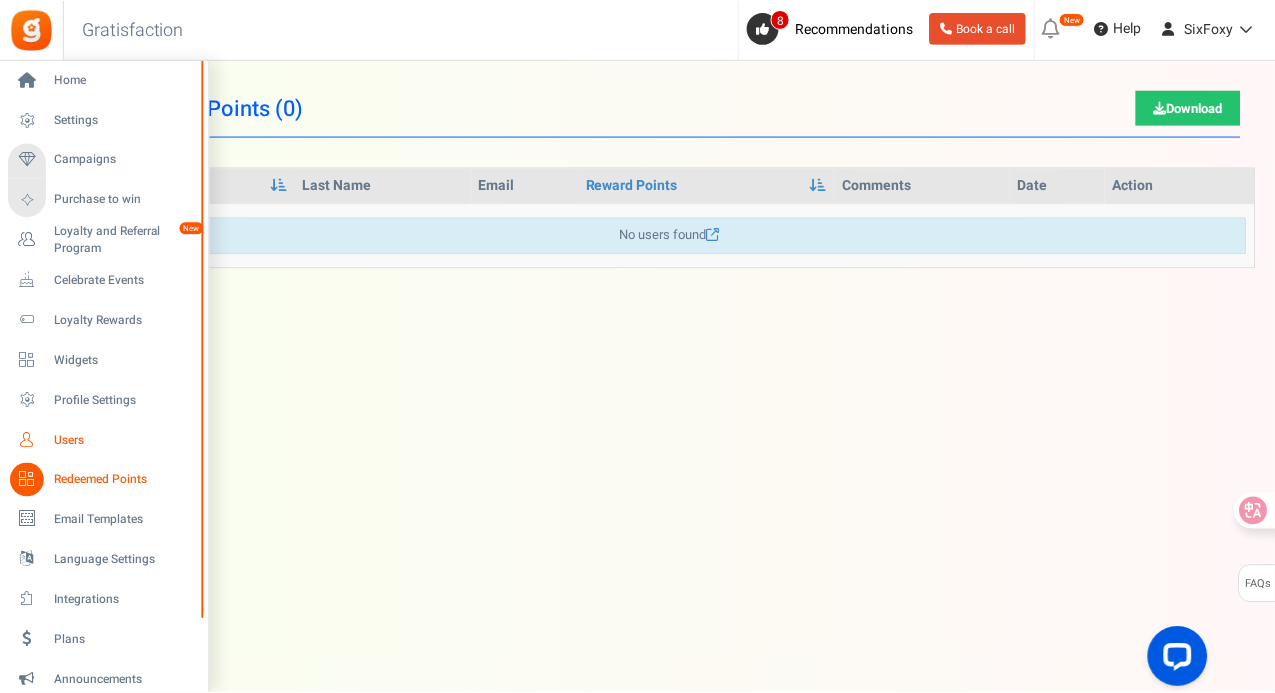 scroll, scrollTop: 0, scrollLeft: 0, axis: both 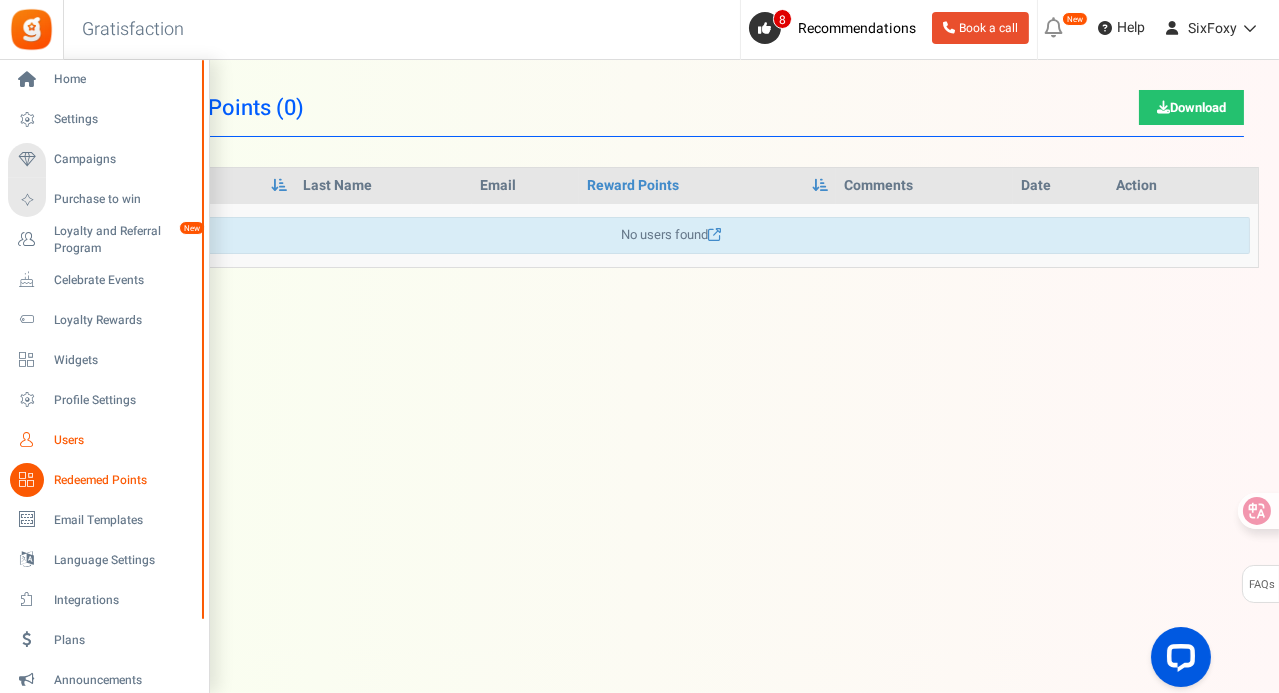 click on "Users" at bounding box center [124, 440] 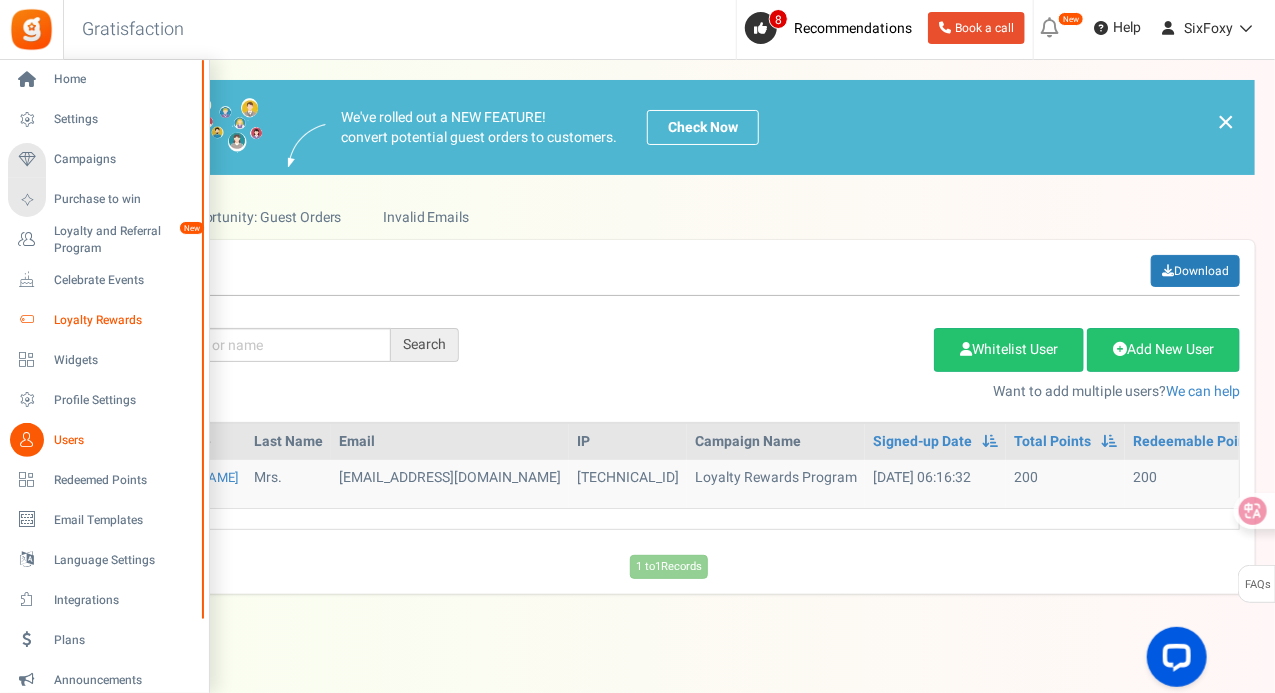 click on "Loyalty Rewards" at bounding box center [124, 320] 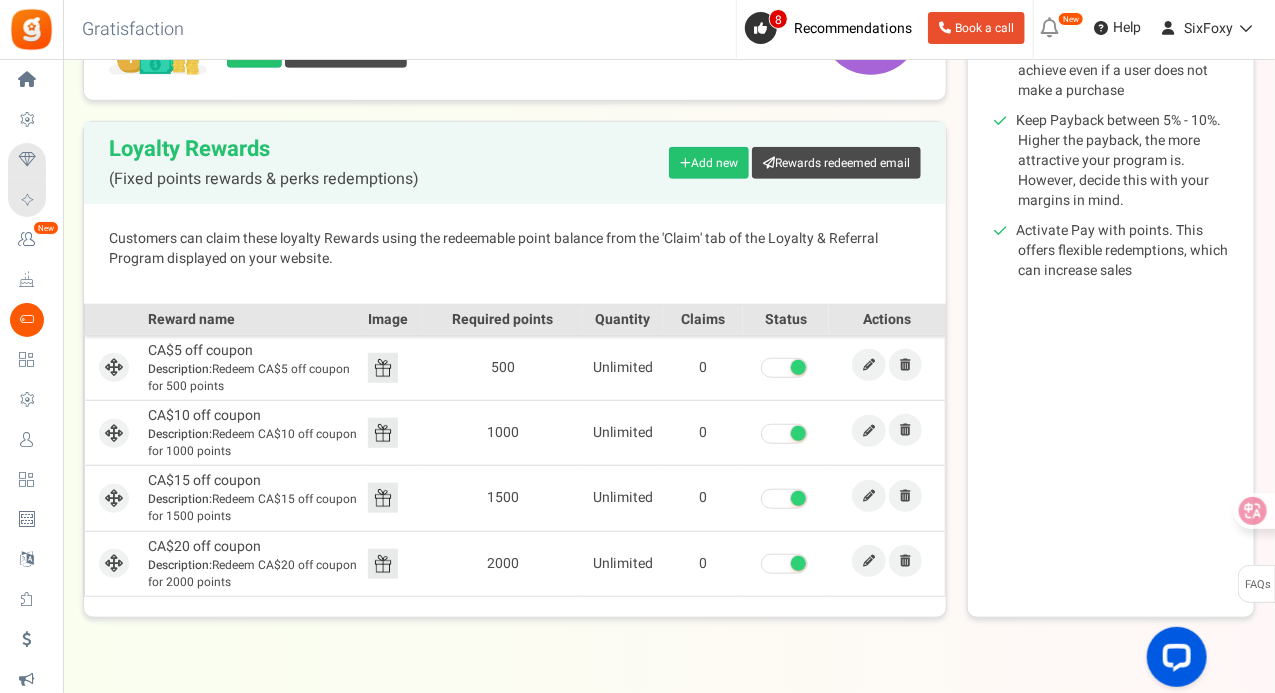 scroll, scrollTop: 0, scrollLeft: 0, axis: both 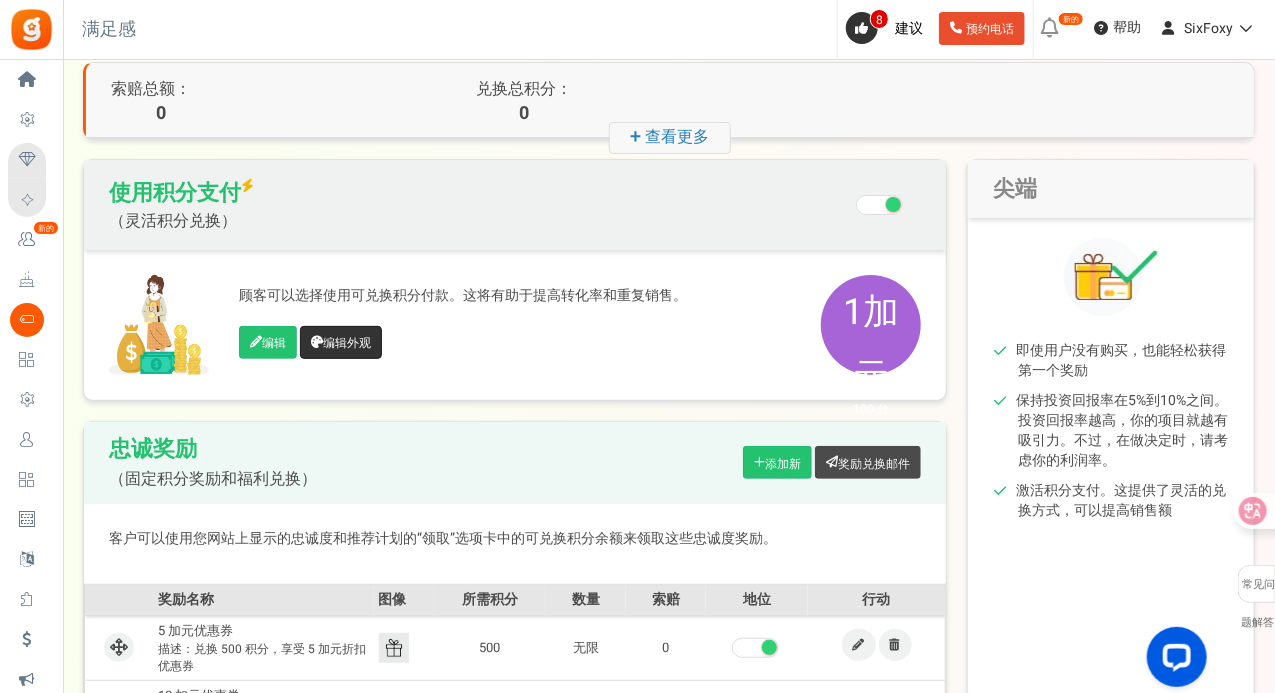 click on "编辑外观" at bounding box center (347, 343) 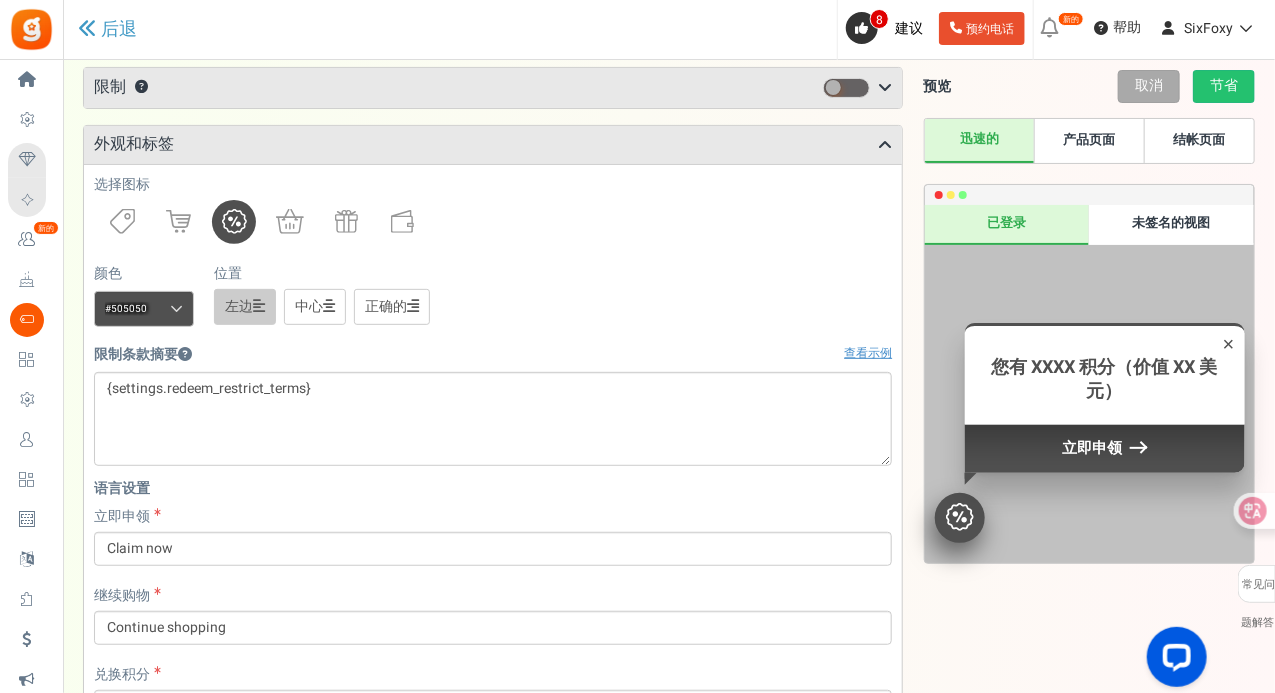 scroll, scrollTop: 276, scrollLeft: 0, axis: vertical 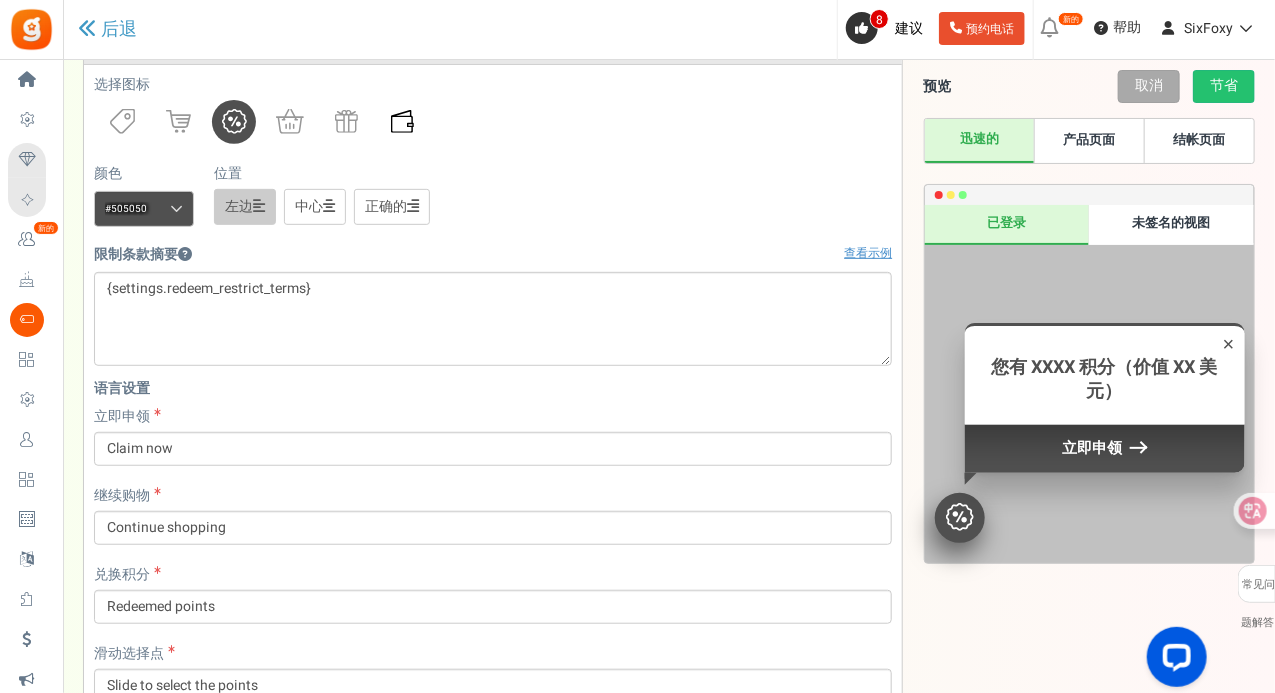 click at bounding box center [402, 122] 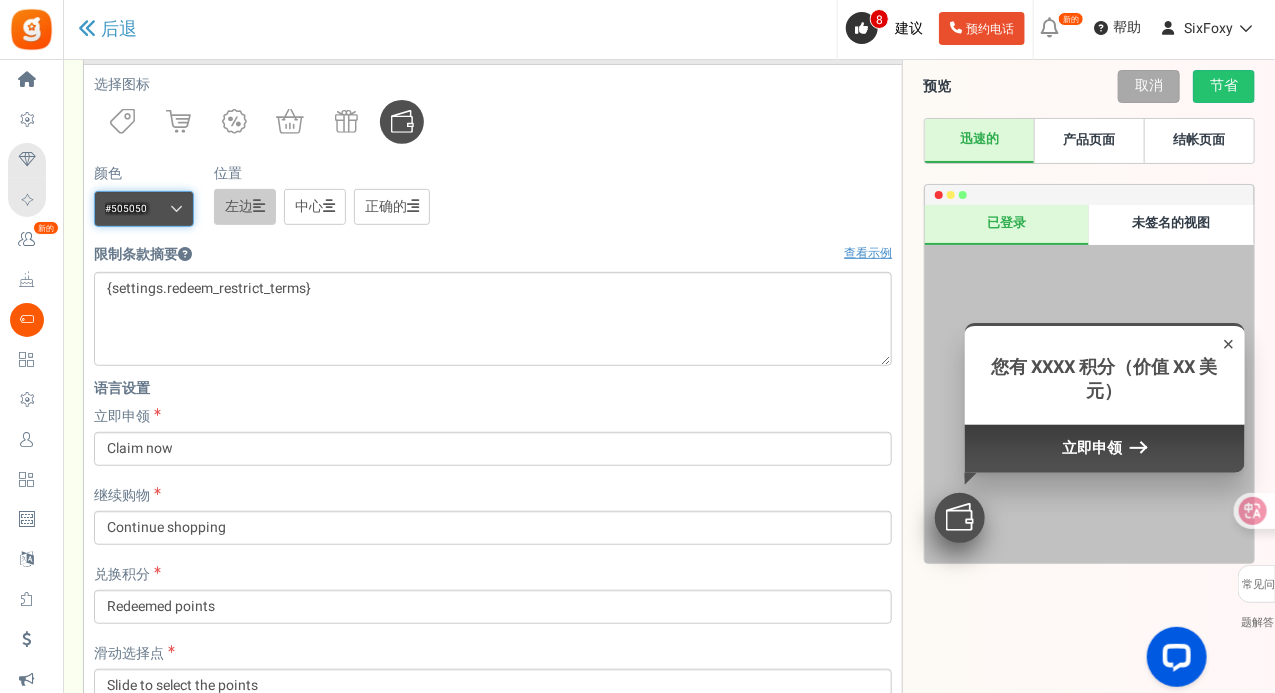 click on "#505050" at bounding box center [144, 209] 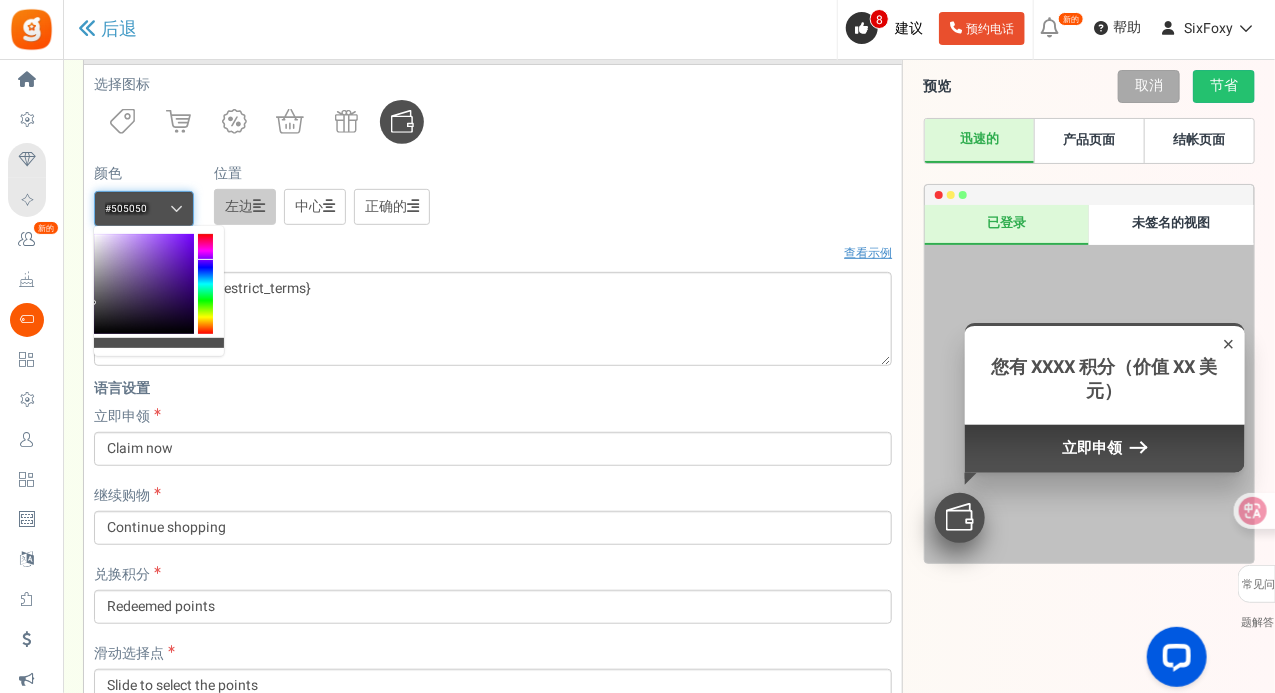 click at bounding box center (205, 284) 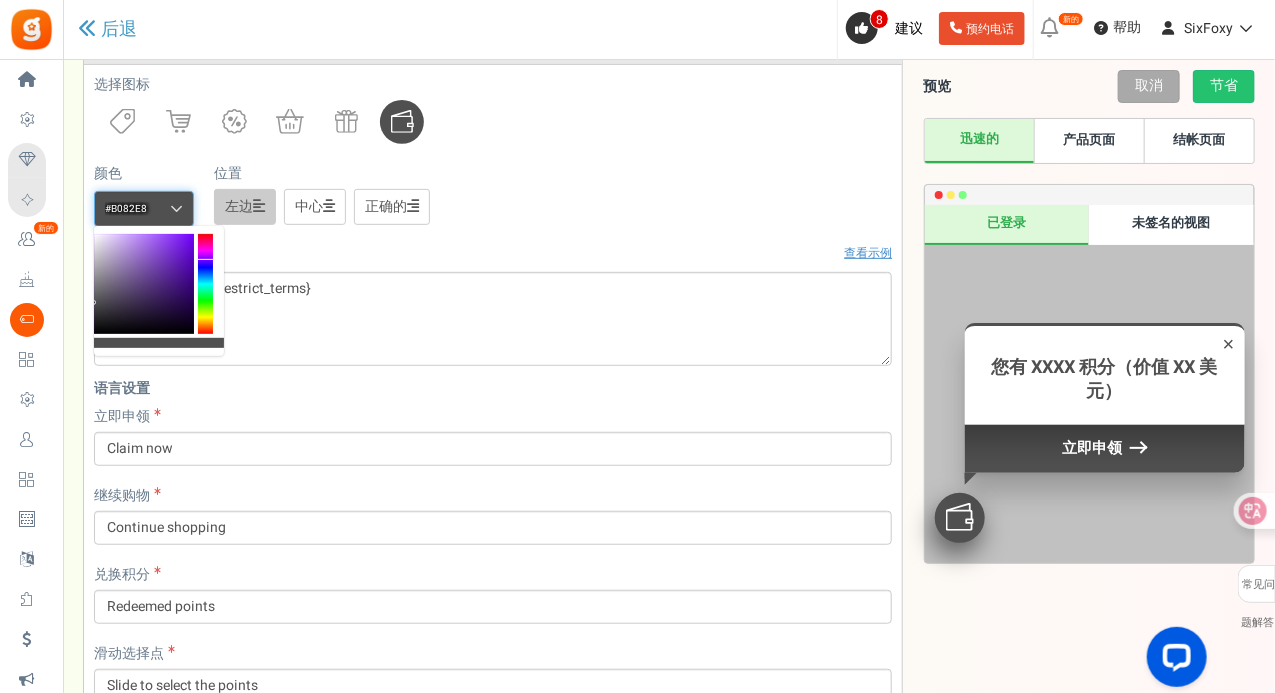 type on "#6c00f0" 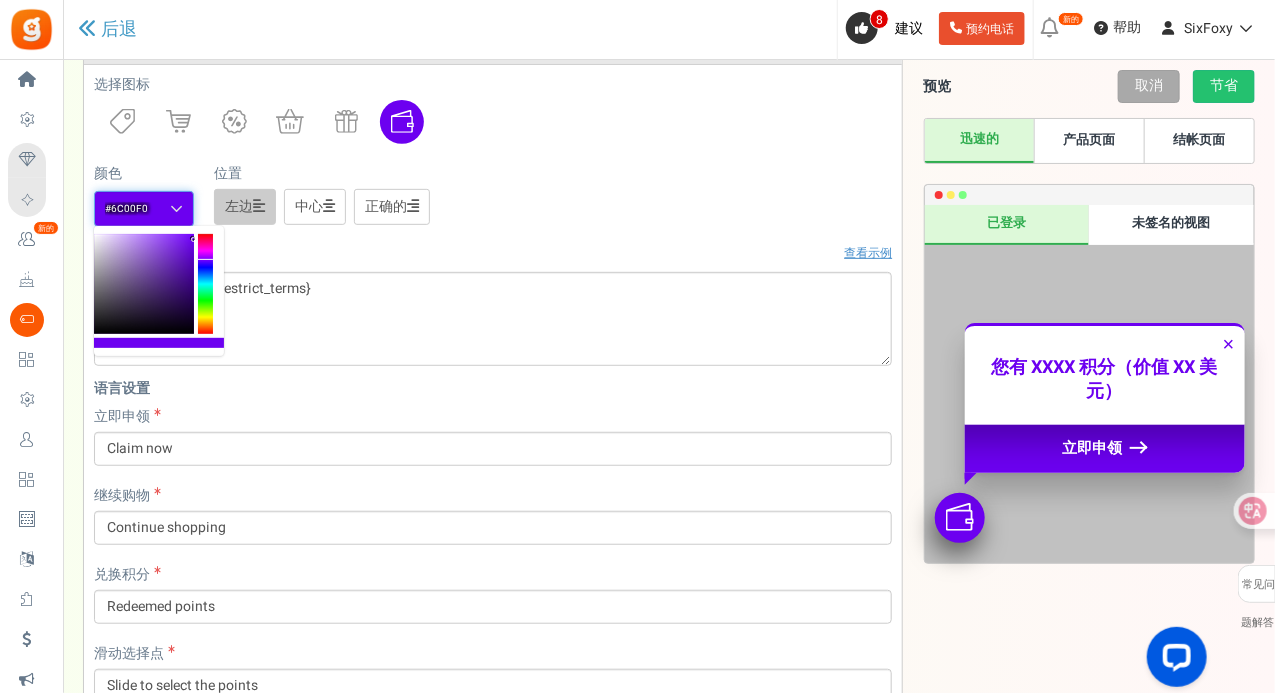 drag, startPoint x: 118, startPoint y: 243, endPoint x: 245, endPoint y: 240, distance: 127.03543 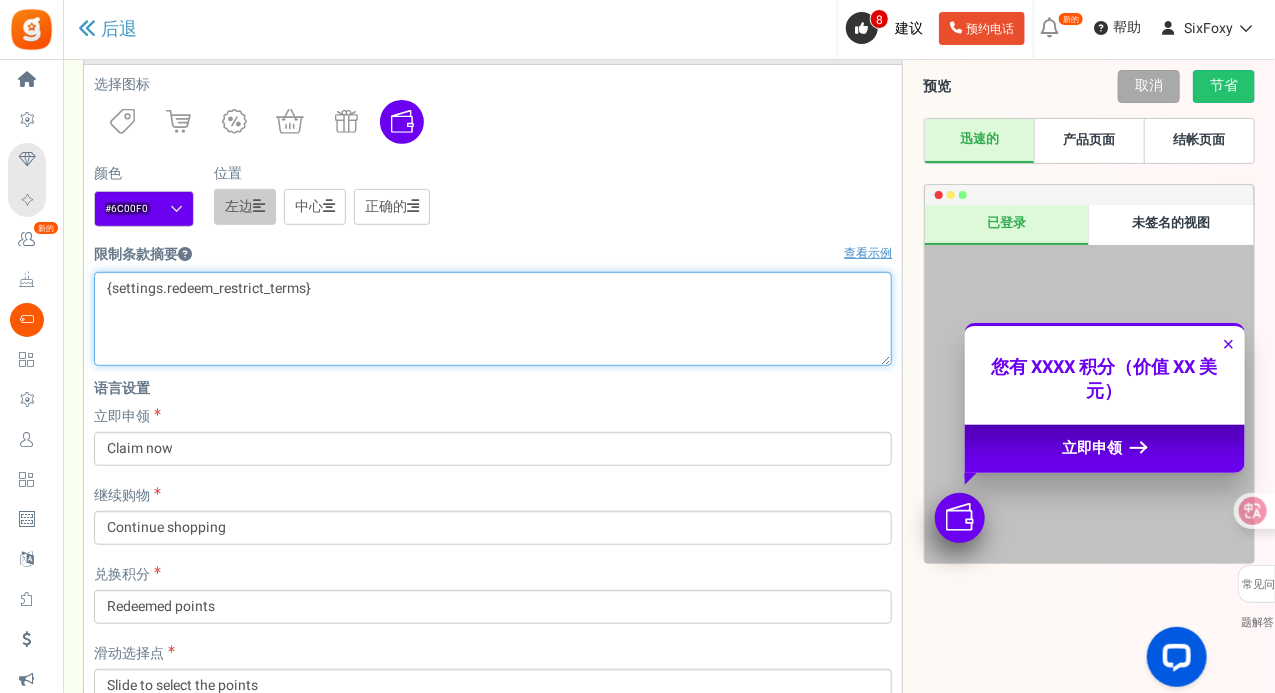 click on "{settings.redeem_restrict_terms}" at bounding box center (493, 319) 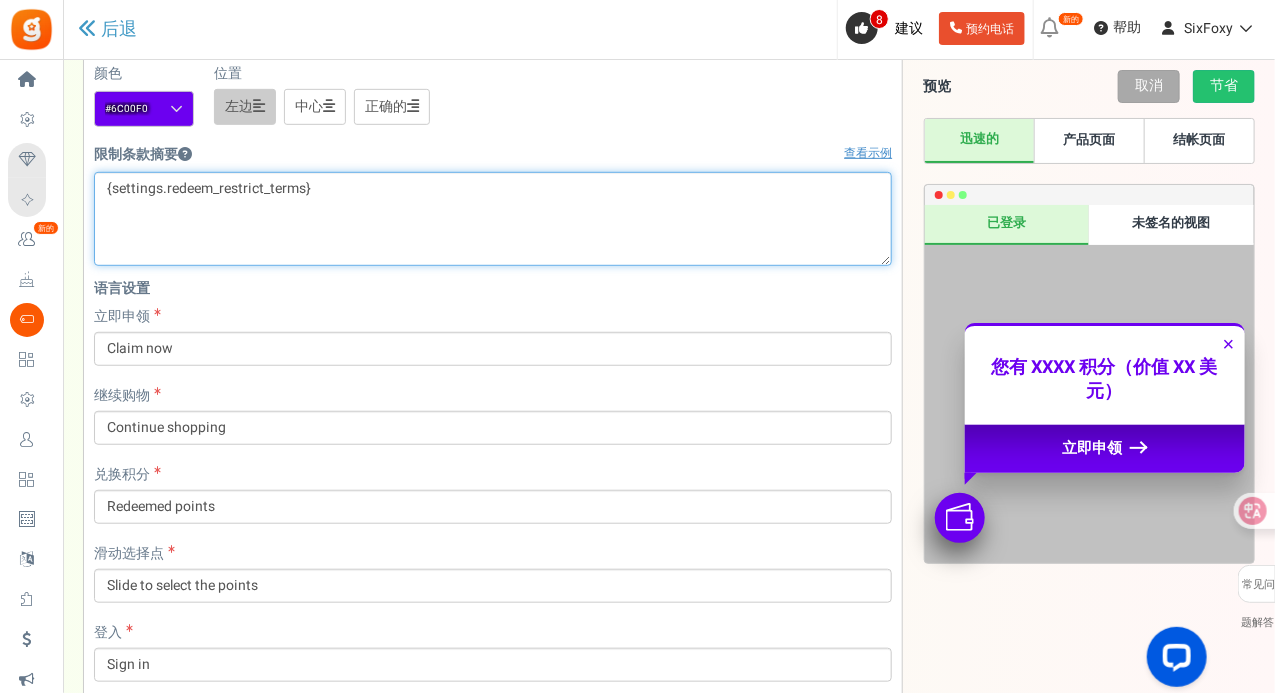 scroll, scrollTop: 276, scrollLeft: 0, axis: vertical 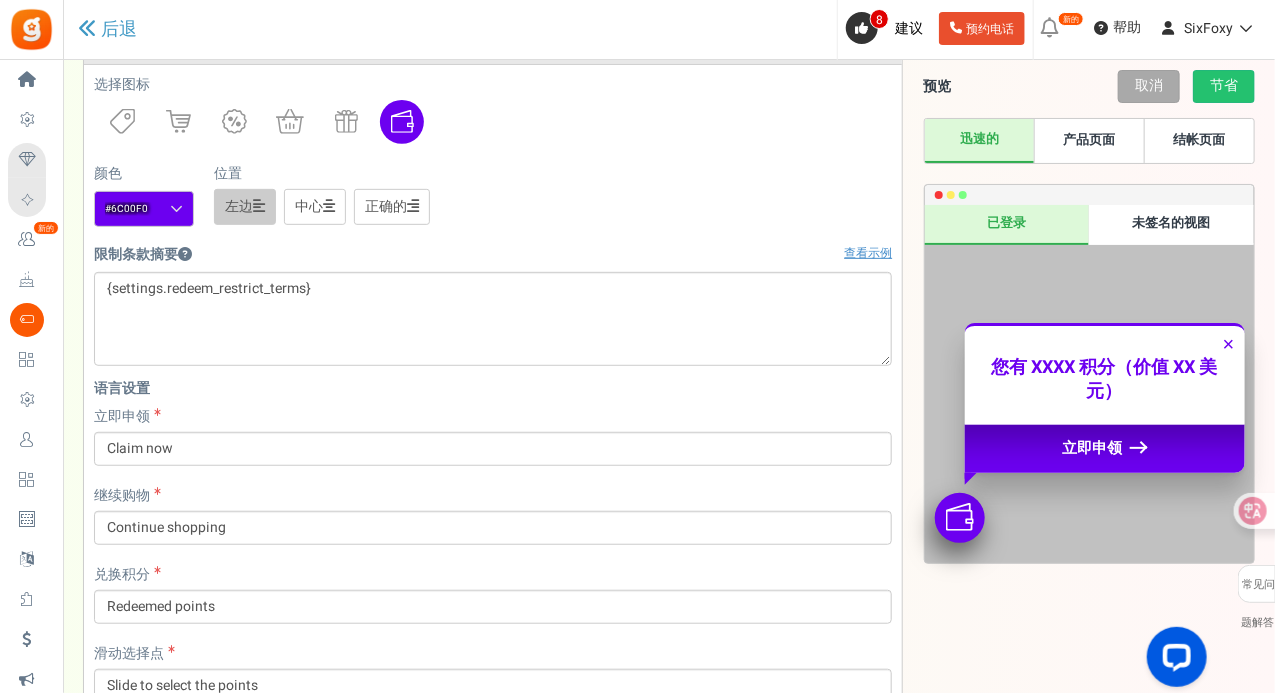 click on "产品页面" at bounding box center [1089, 141] 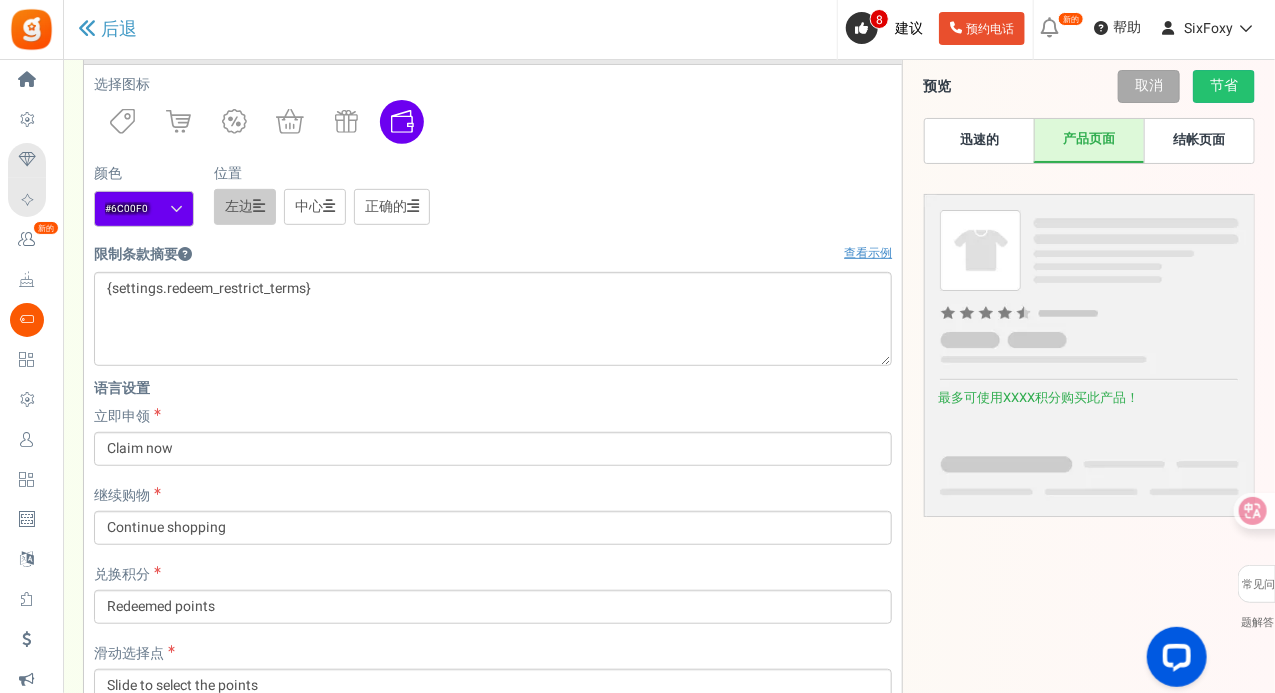 click on "结帐页面" at bounding box center [1199, 139] 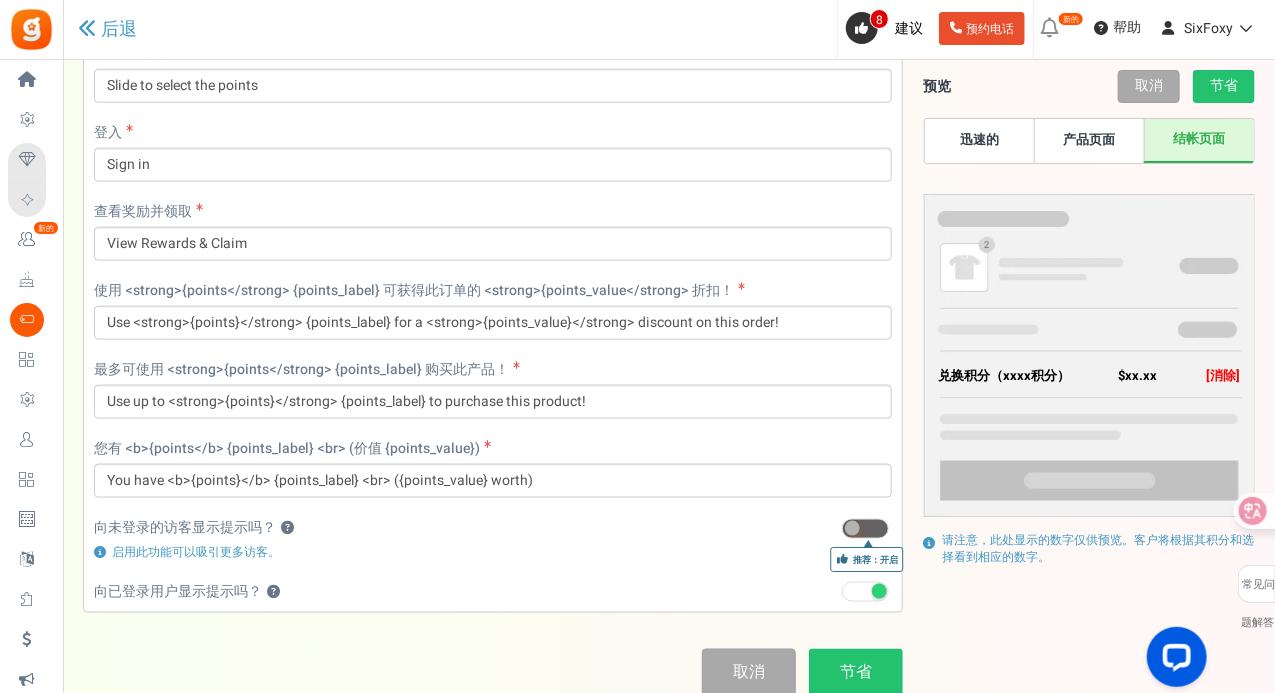 scroll, scrollTop: 998, scrollLeft: 0, axis: vertical 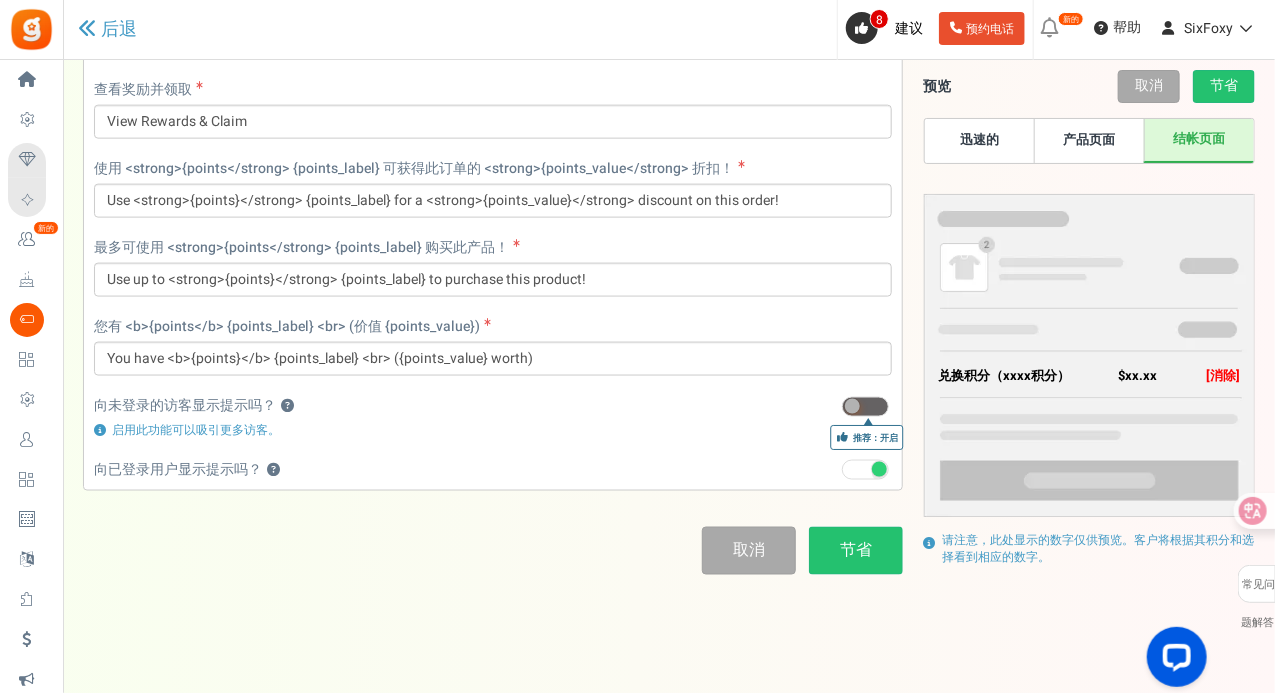 click at bounding box center (865, 407) 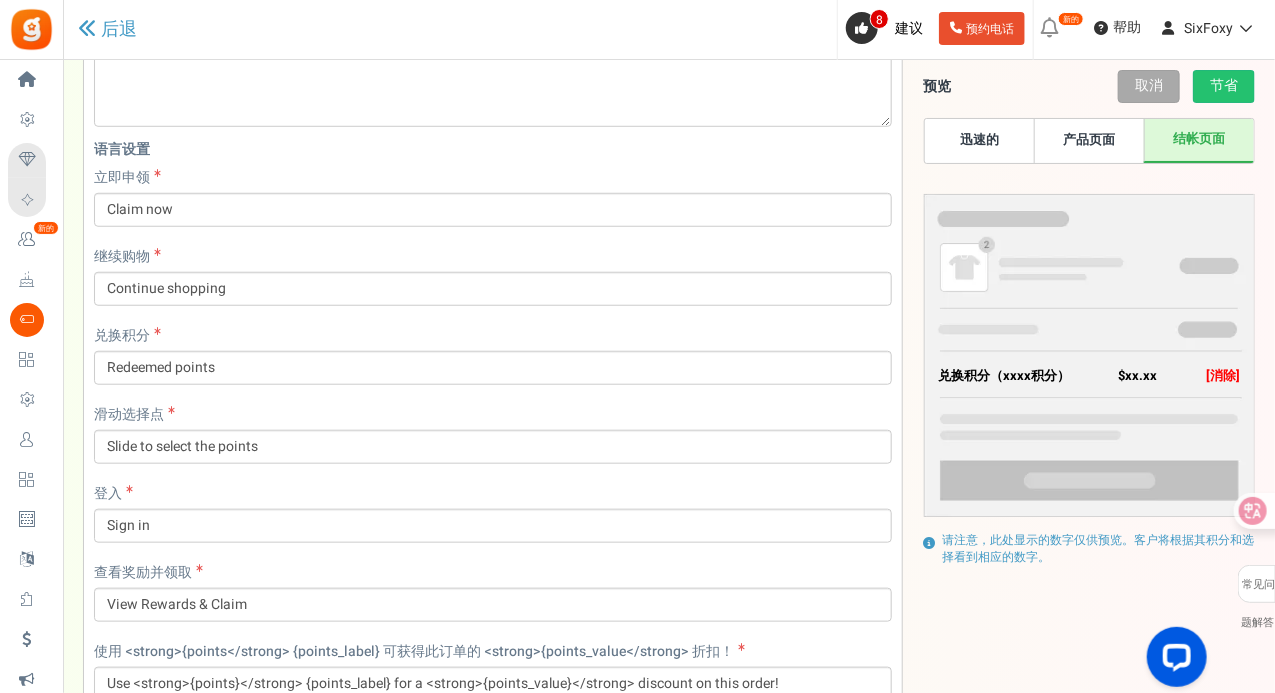 scroll, scrollTop: 498, scrollLeft: 0, axis: vertical 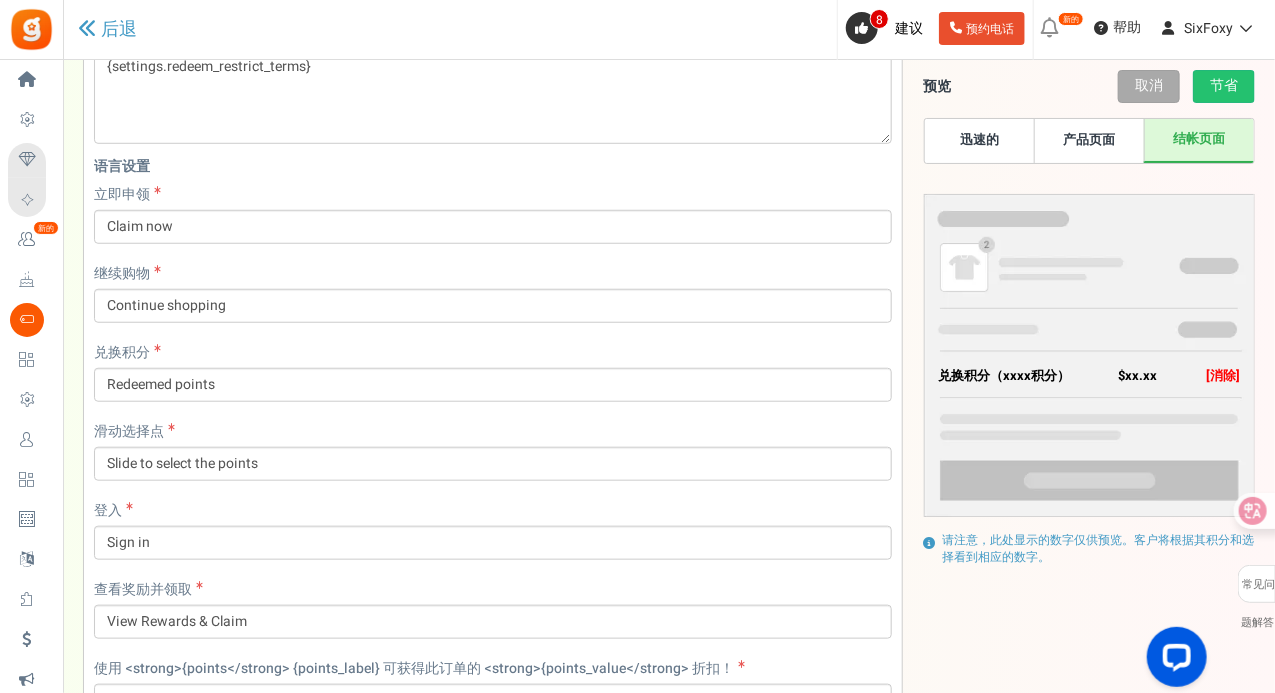 click on "产品页面" at bounding box center [1089, 141] 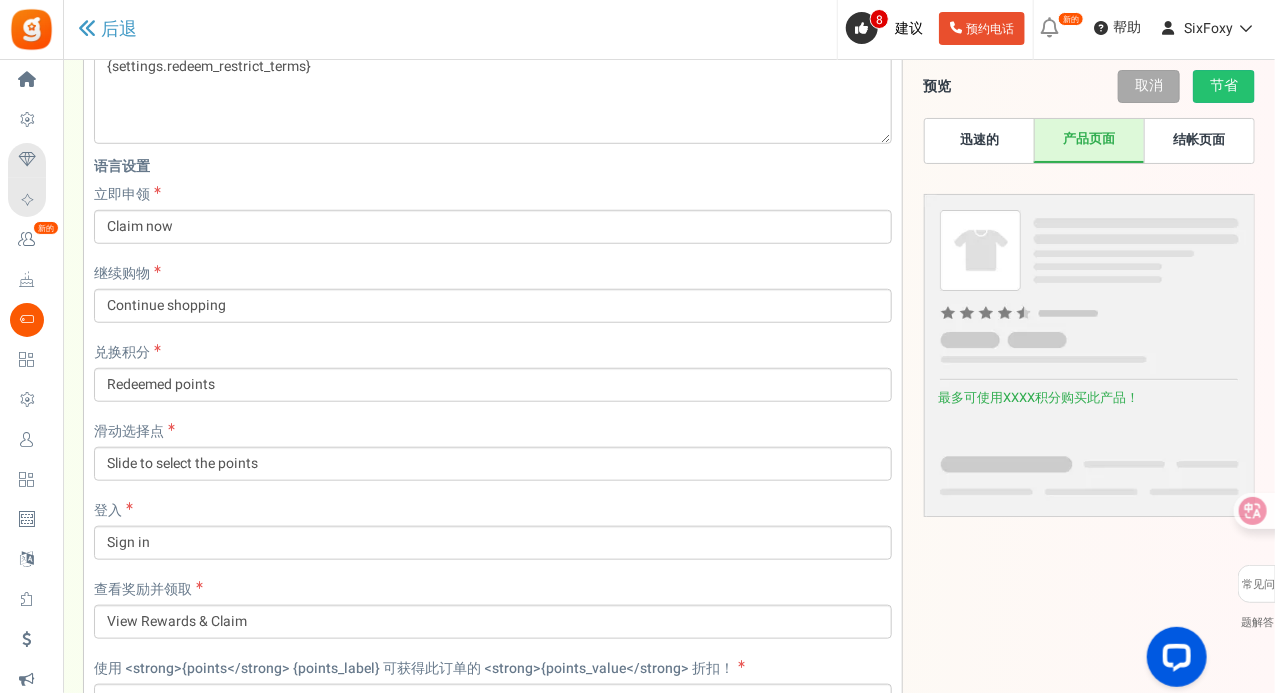 click on "迅速的" at bounding box center (980, 141) 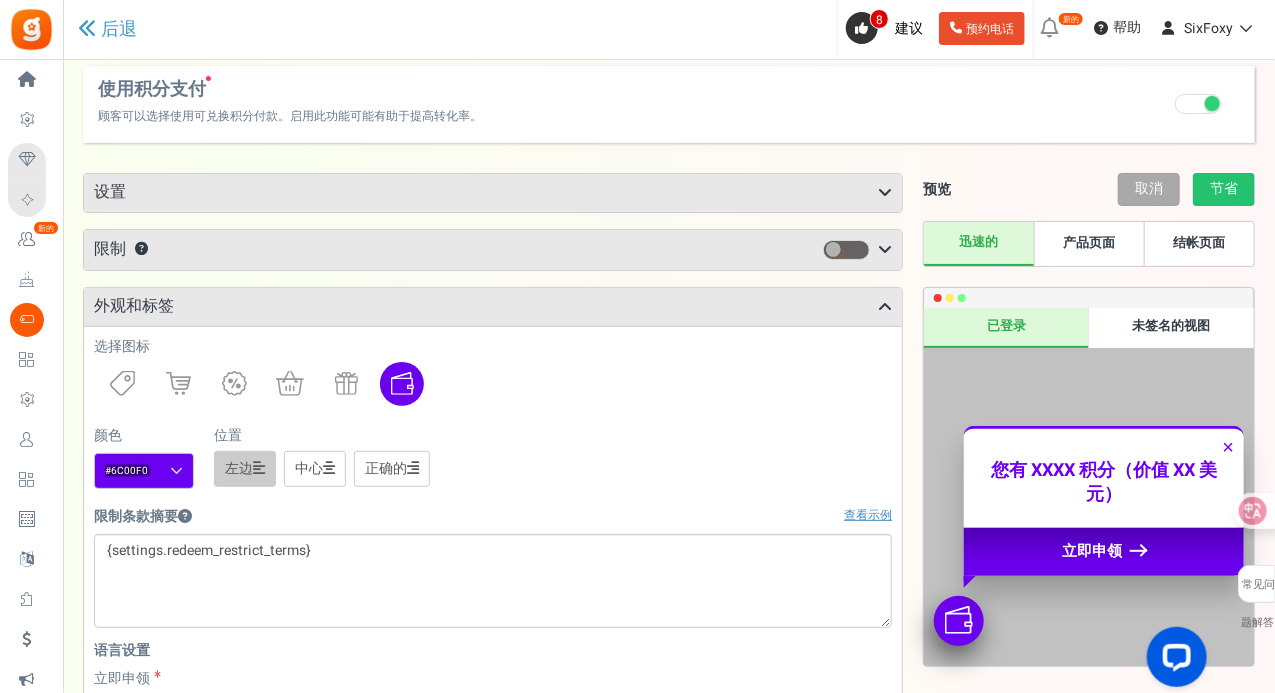 scroll, scrollTop: 0, scrollLeft: 0, axis: both 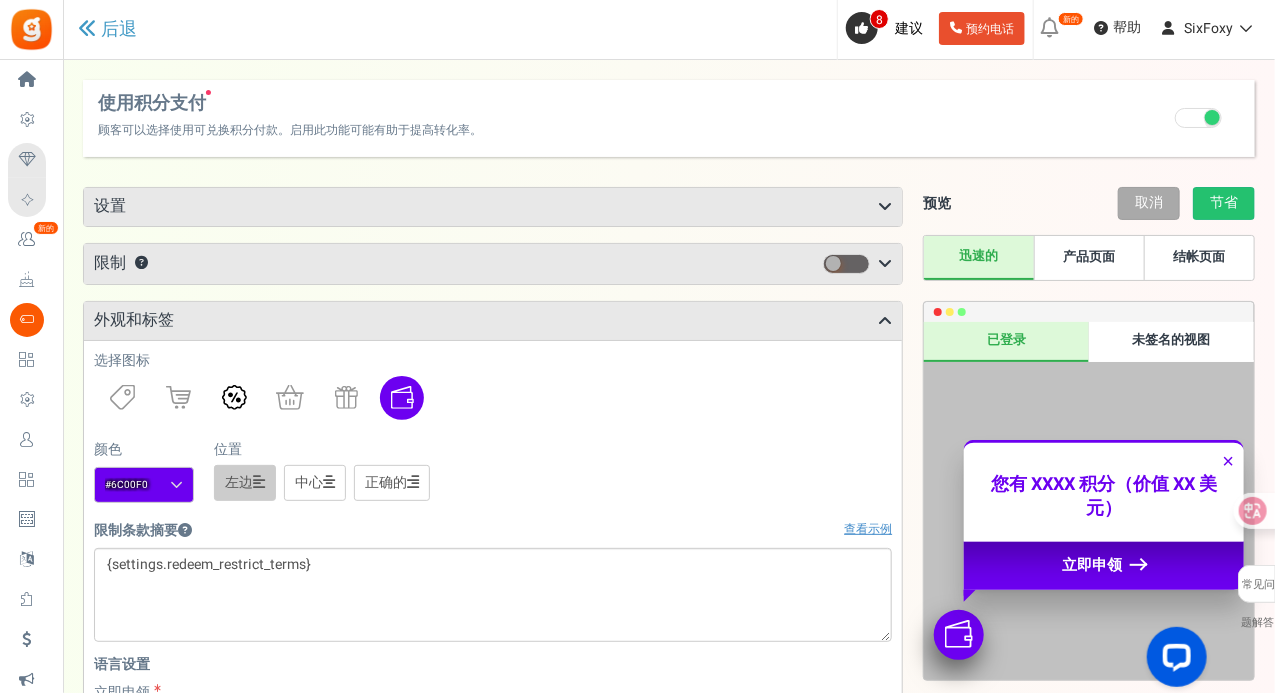 click at bounding box center [234, 397] 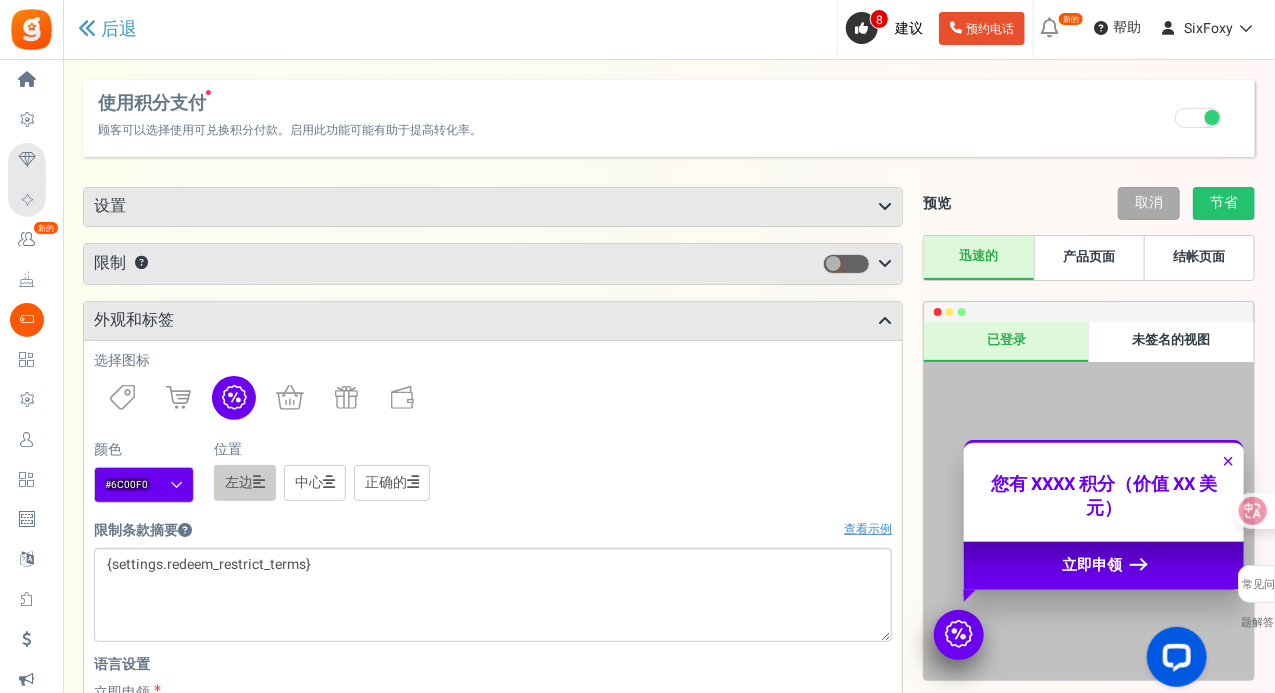 click on "限制
？" at bounding box center (493, 264) 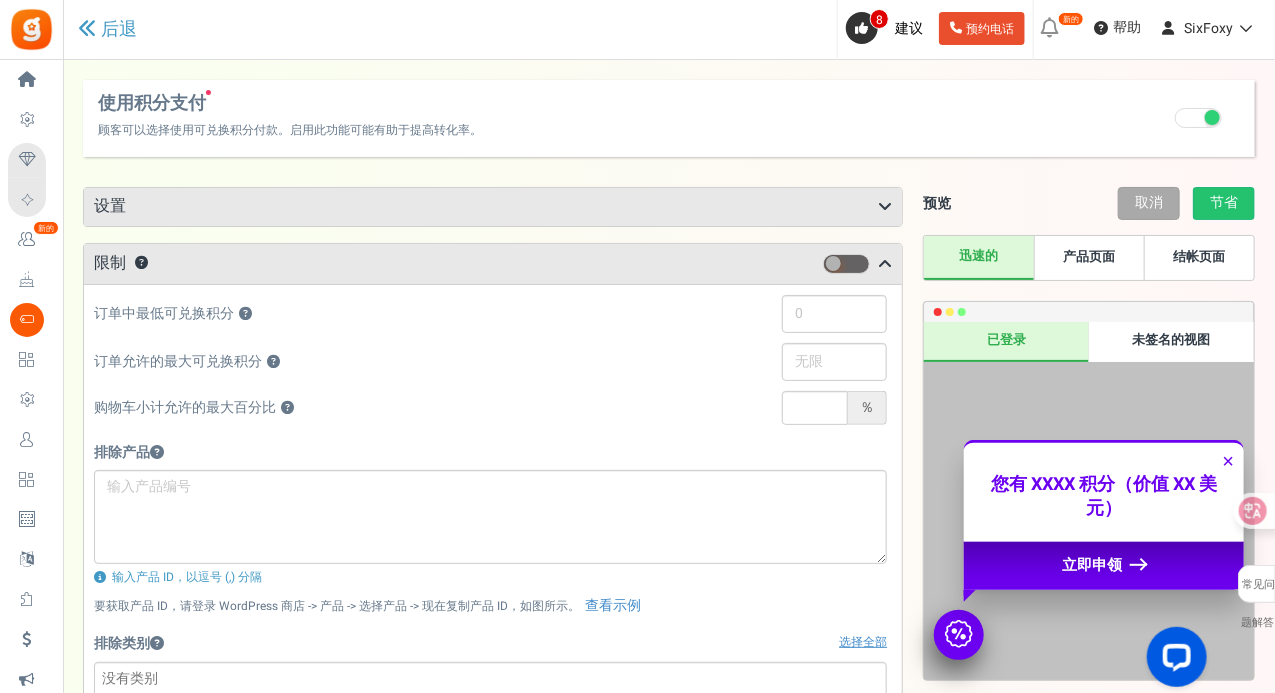 click at bounding box center (846, 264) 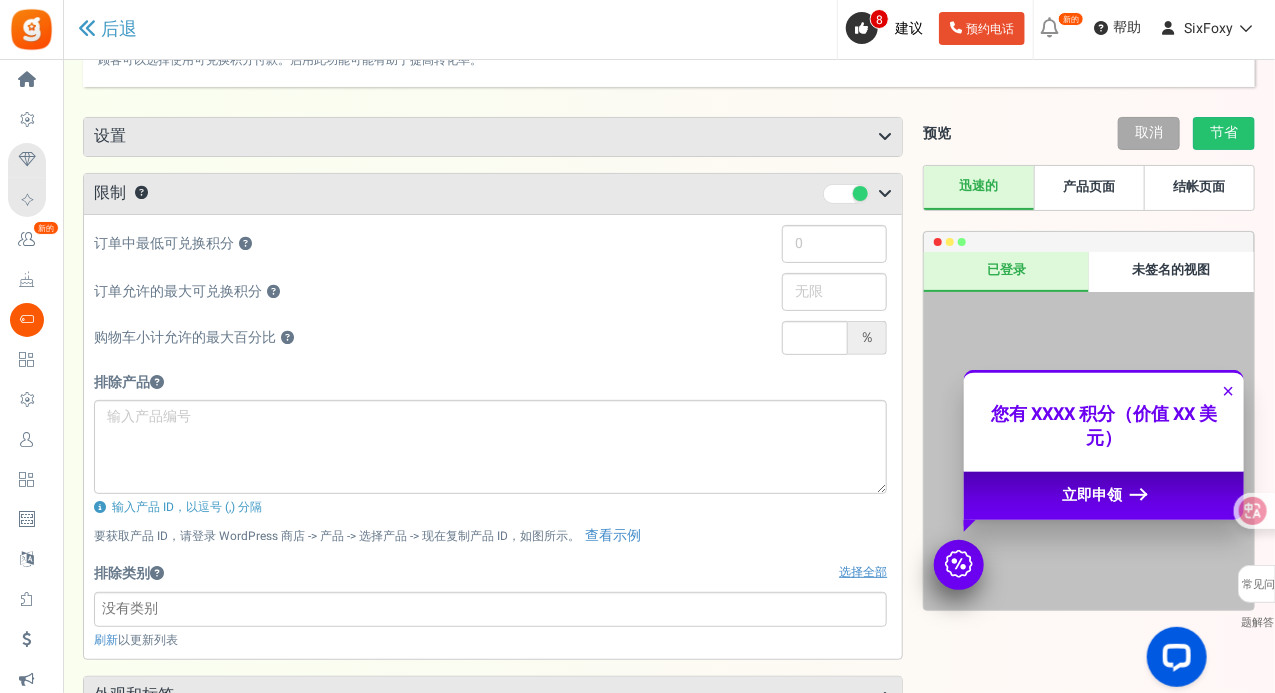 scroll, scrollTop: 100, scrollLeft: 0, axis: vertical 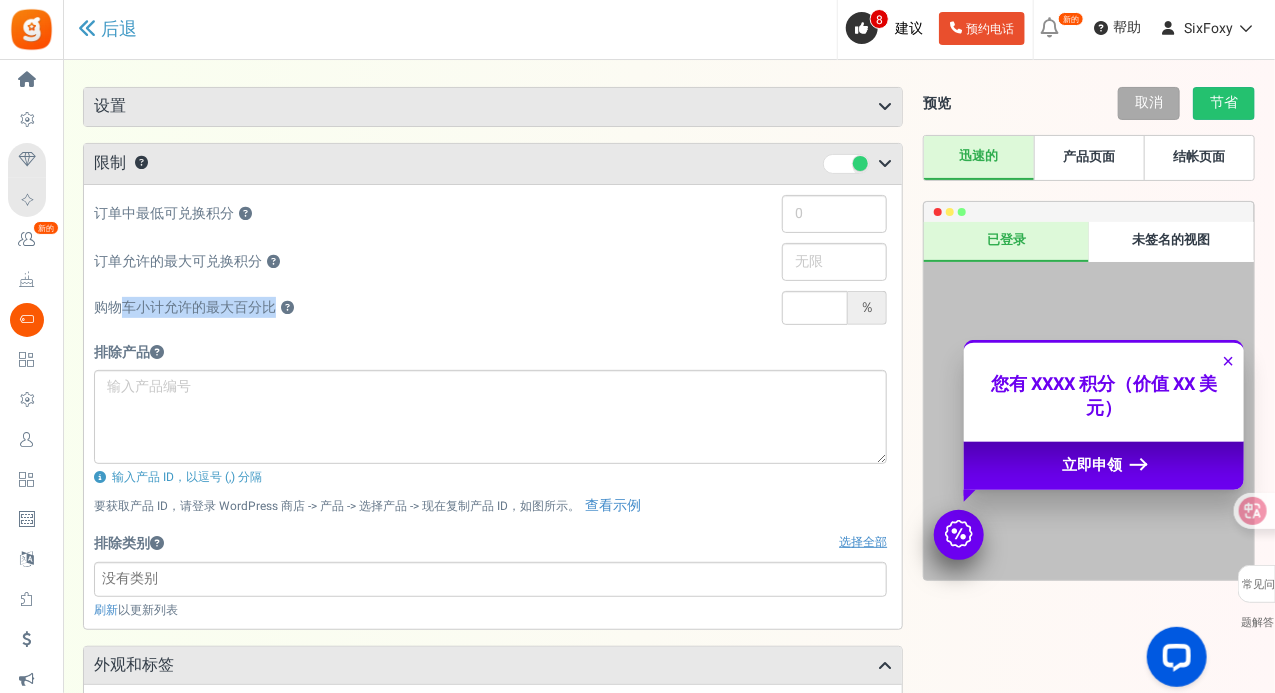 drag, startPoint x: 115, startPoint y: 311, endPoint x: 341, endPoint y: 307, distance: 226.0354 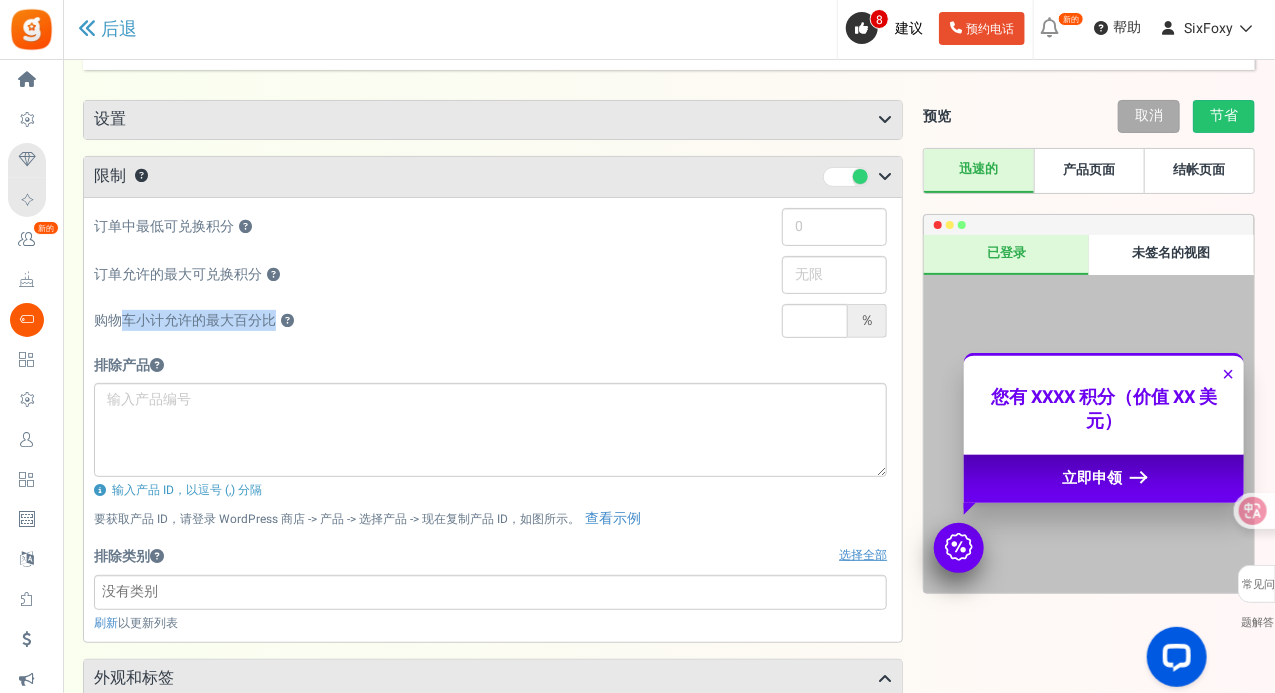 scroll, scrollTop: 0, scrollLeft: 0, axis: both 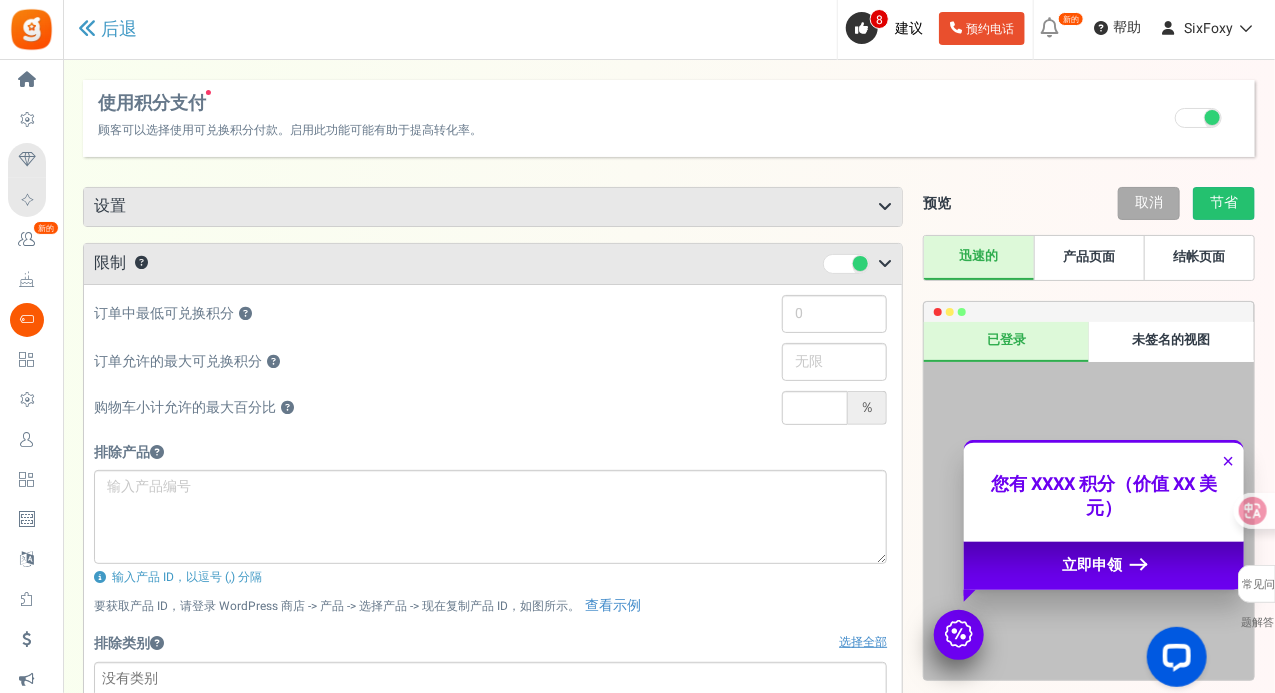 click on "设置" at bounding box center (493, 207) 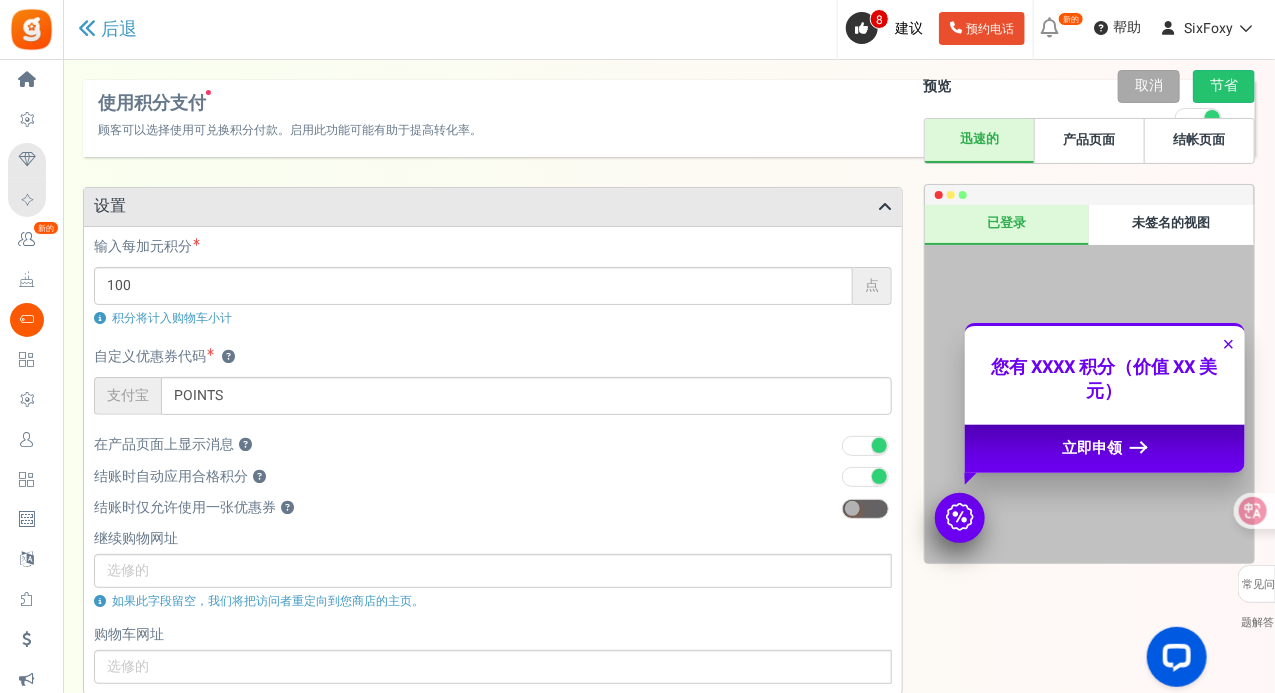 scroll, scrollTop: 200, scrollLeft: 0, axis: vertical 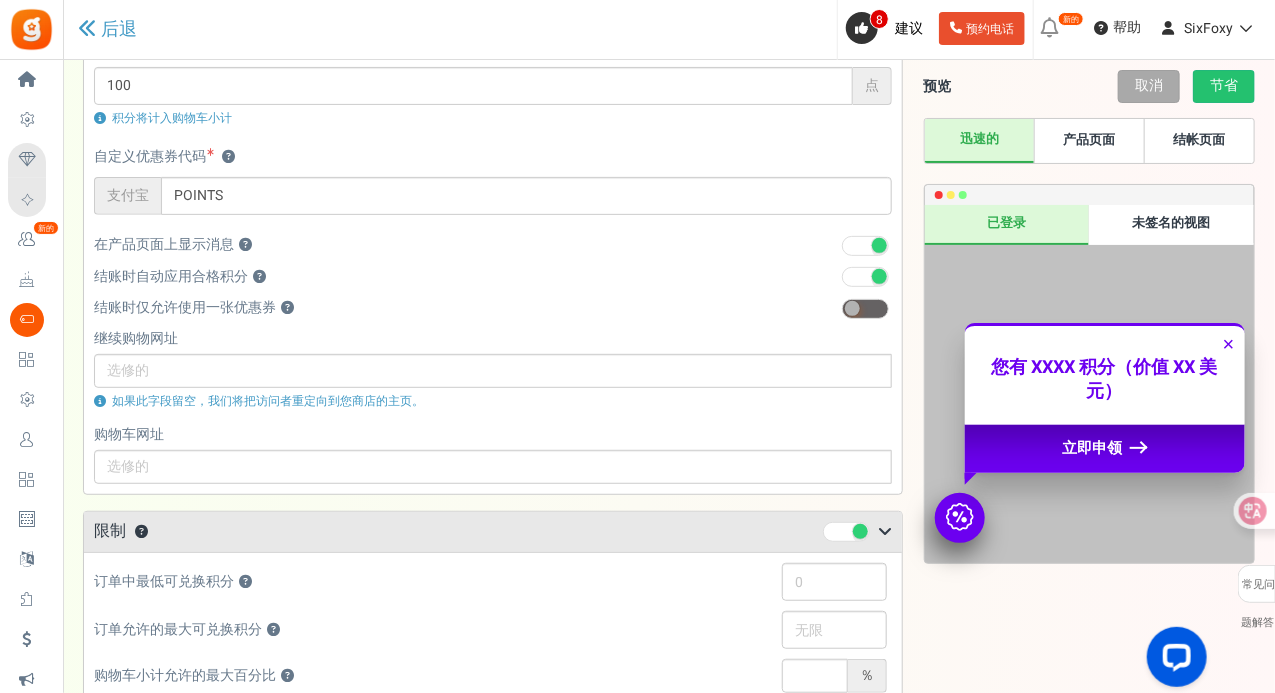 click at bounding box center [852, 308] 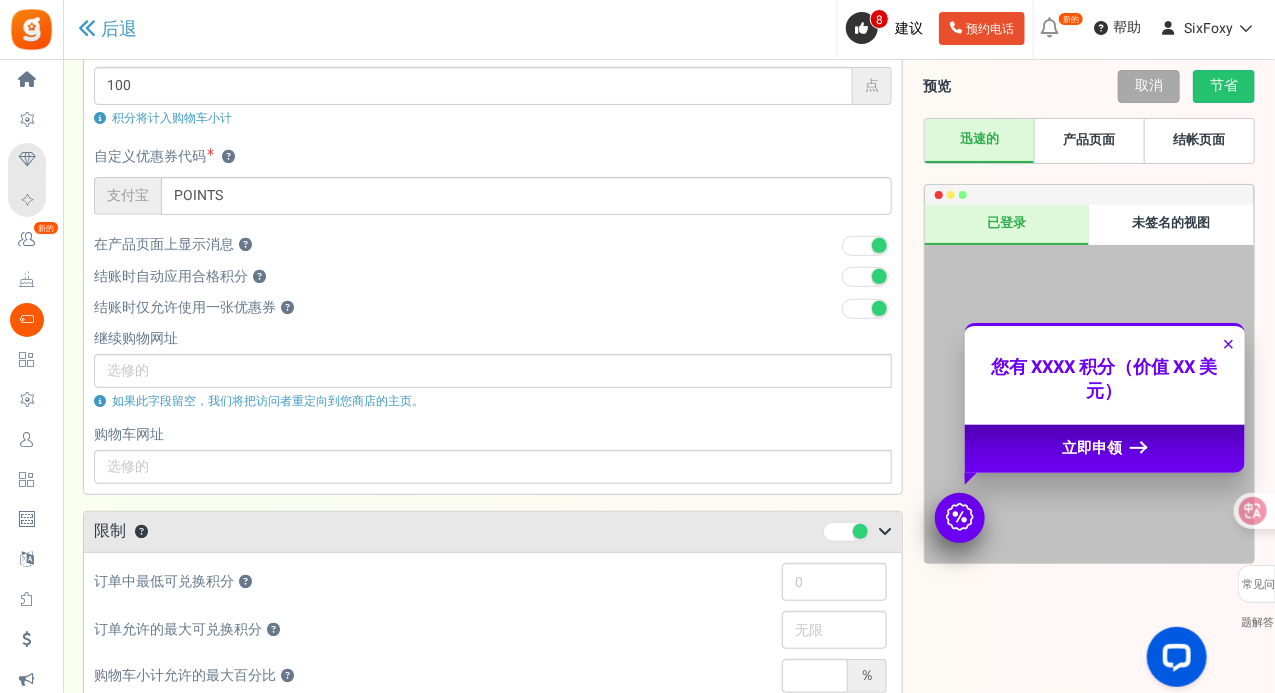 click at bounding box center [865, 309] 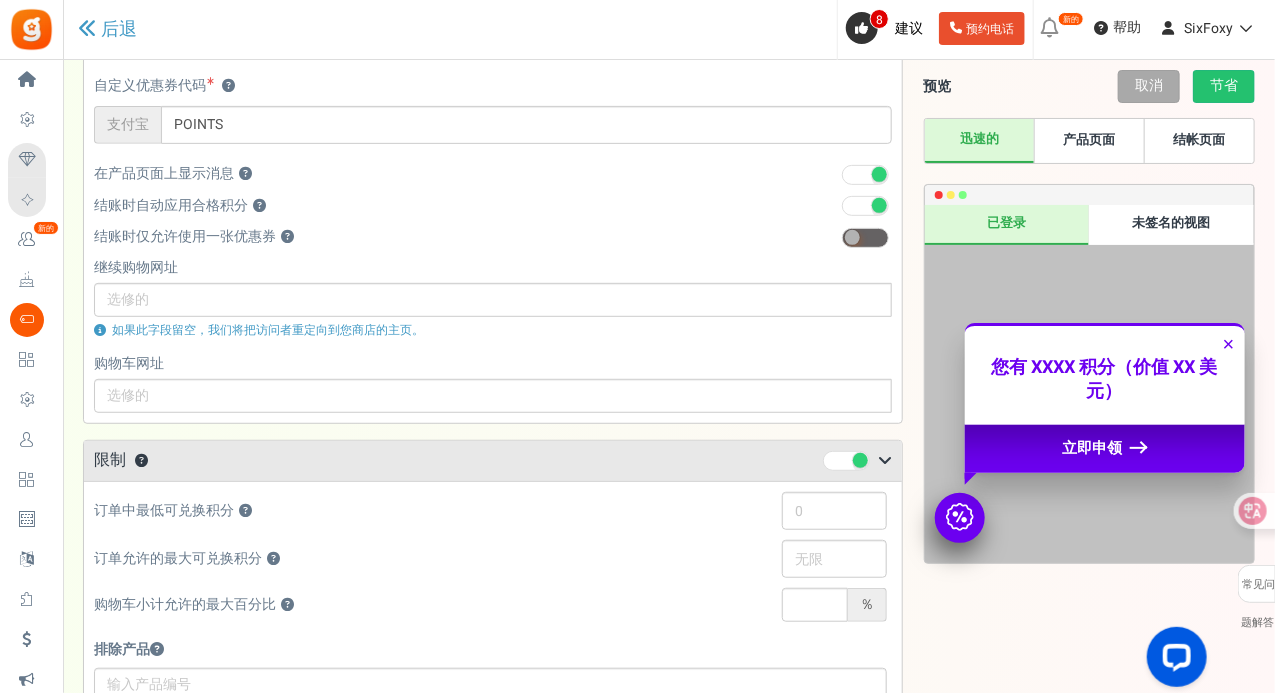 scroll, scrollTop: 300, scrollLeft: 0, axis: vertical 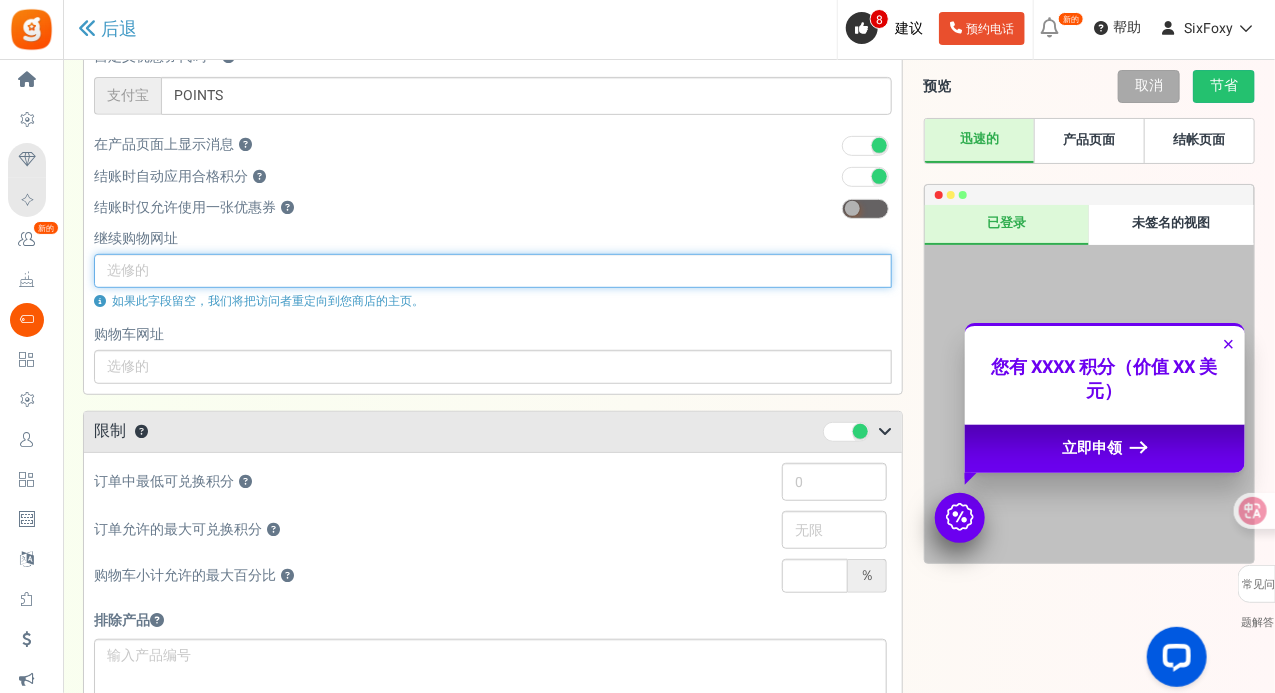 click at bounding box center (493, 271) 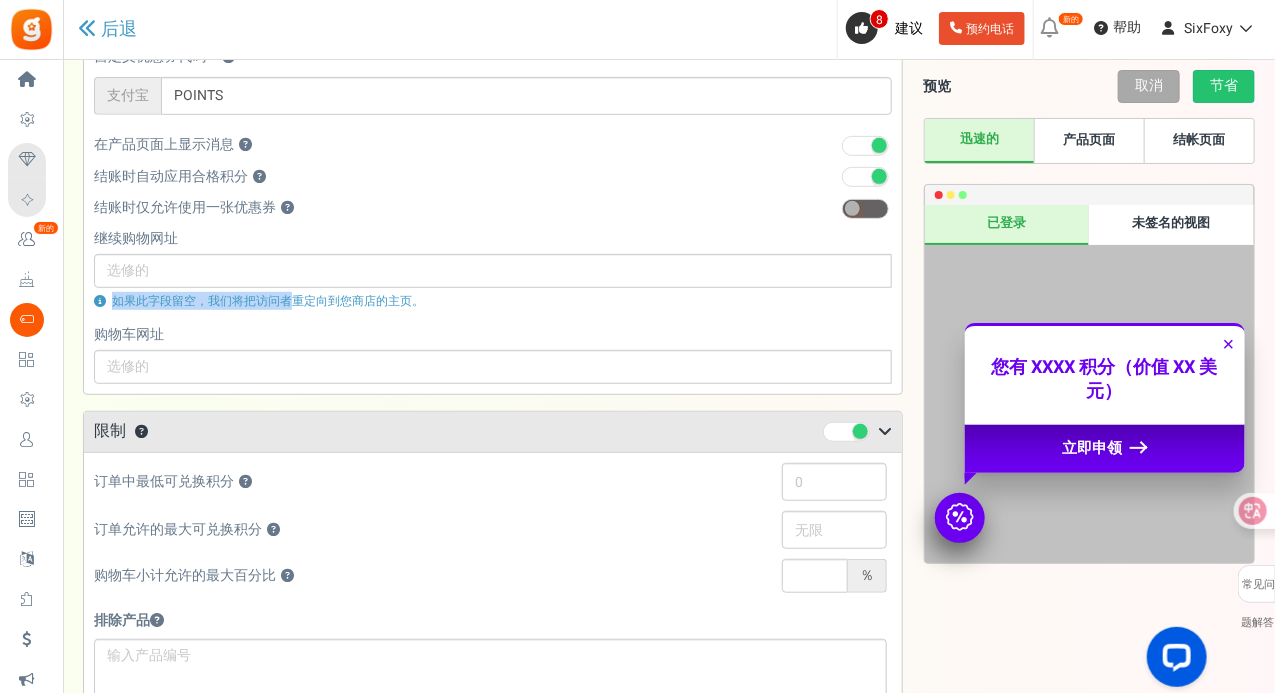 drag, startPoint x: 110, startPoint y: 298, endPoint x: 288, endPoint y: 293, distance: 178.0702 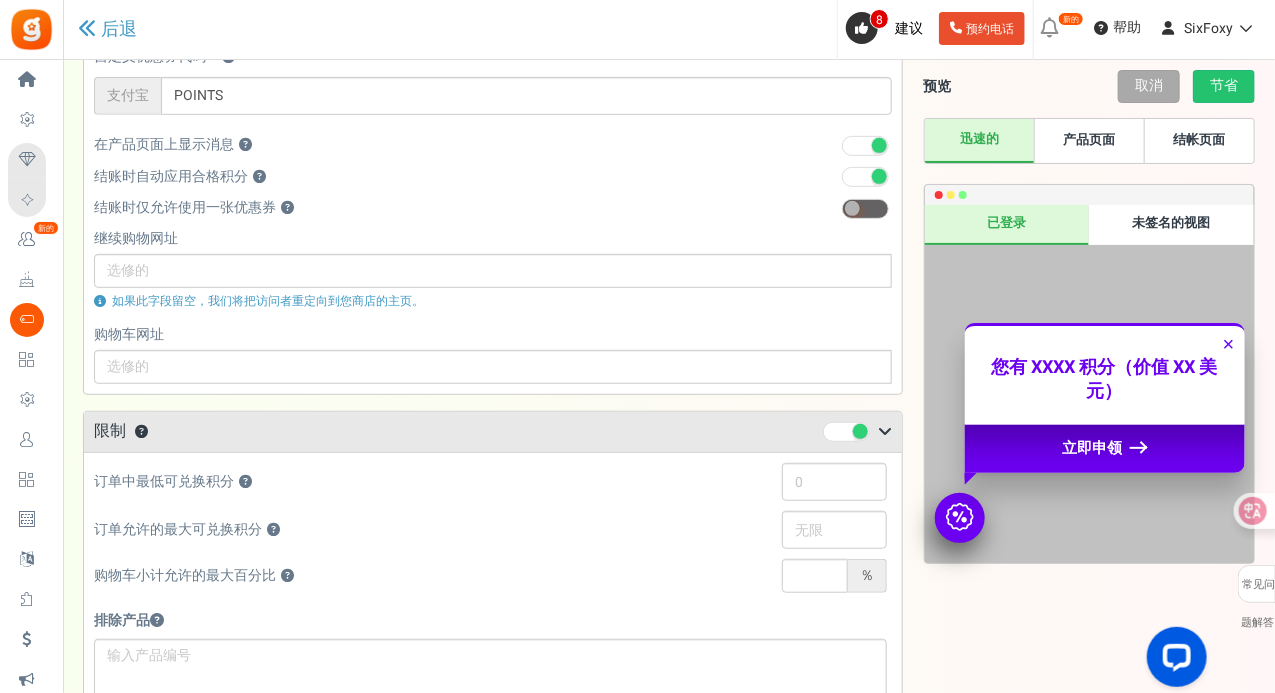 click on "未签名的视图" at bounding box center [1172, 222] 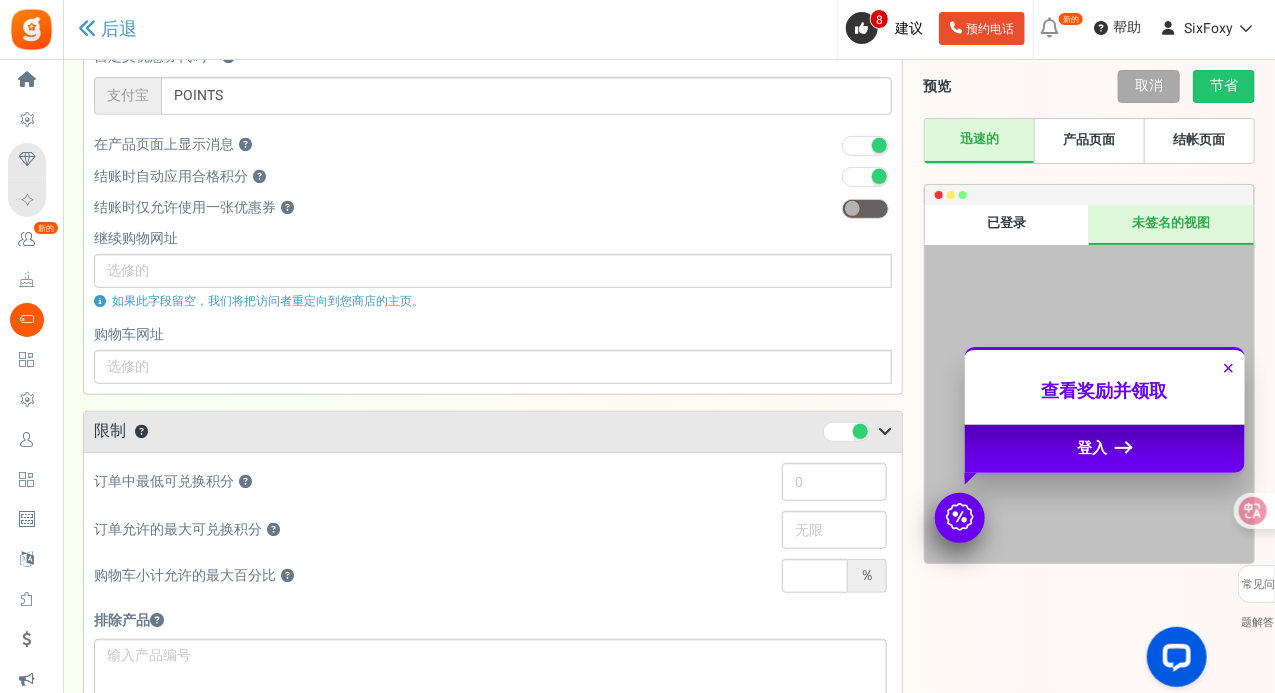 click on "已登录" at bounding box center (1006, 222) 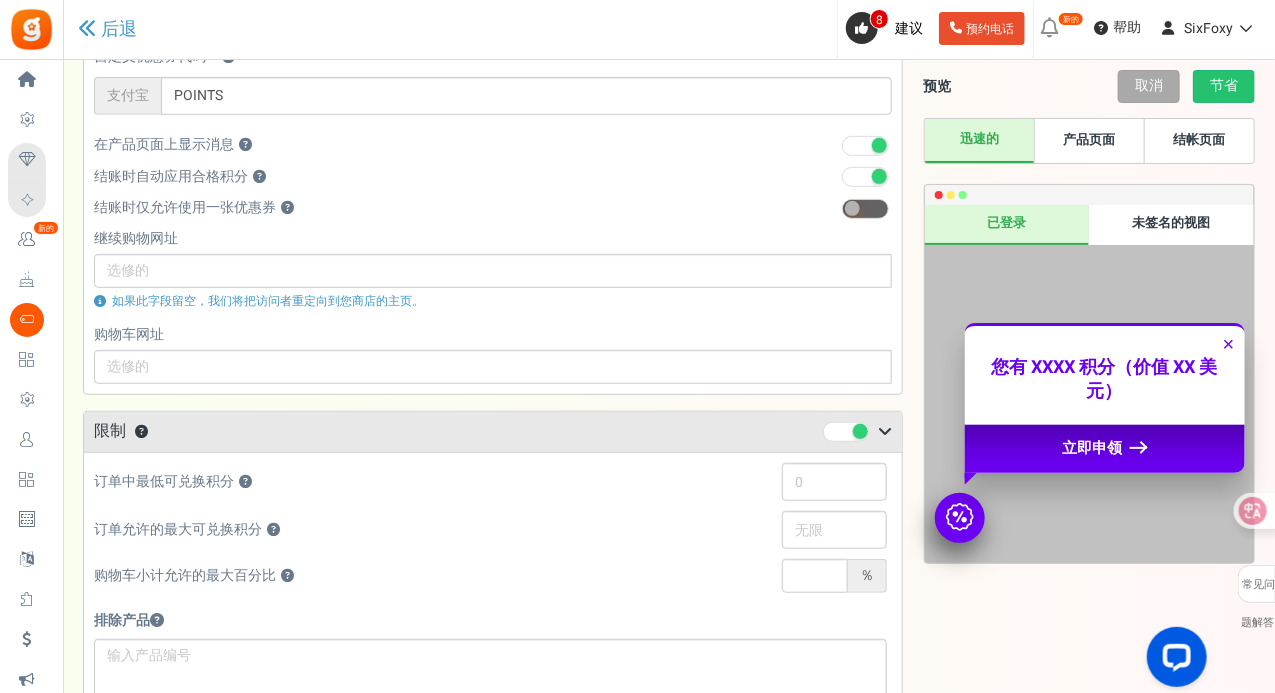 click on "未签名的视图" at bounding box center [1171, 225] 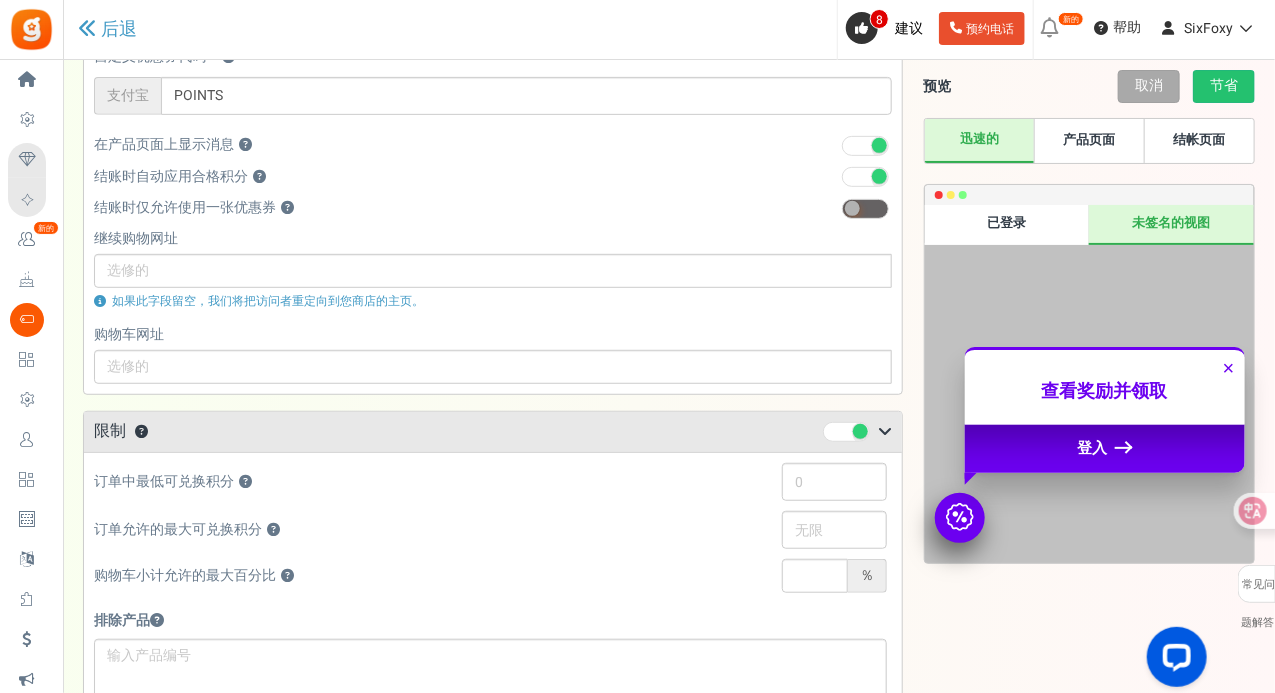 click on "产品页面" at bounding box center [1089, 141] 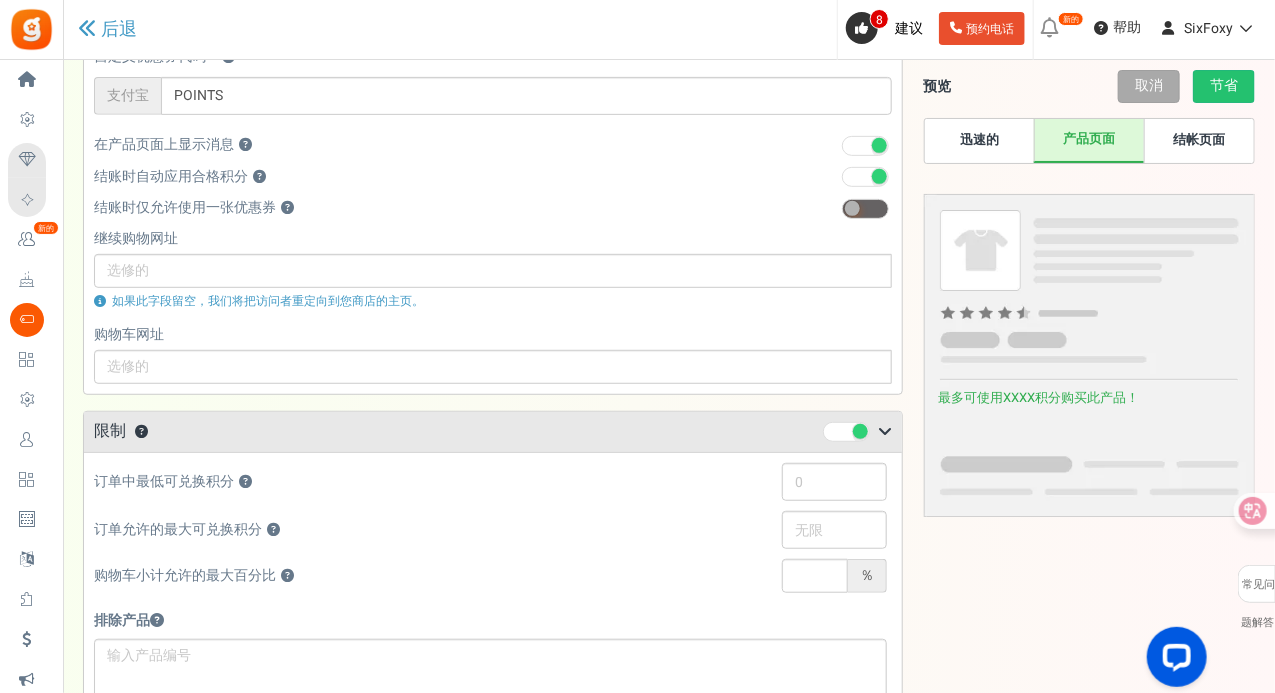click on "结帐页面" at bounding box center [1199, 139] 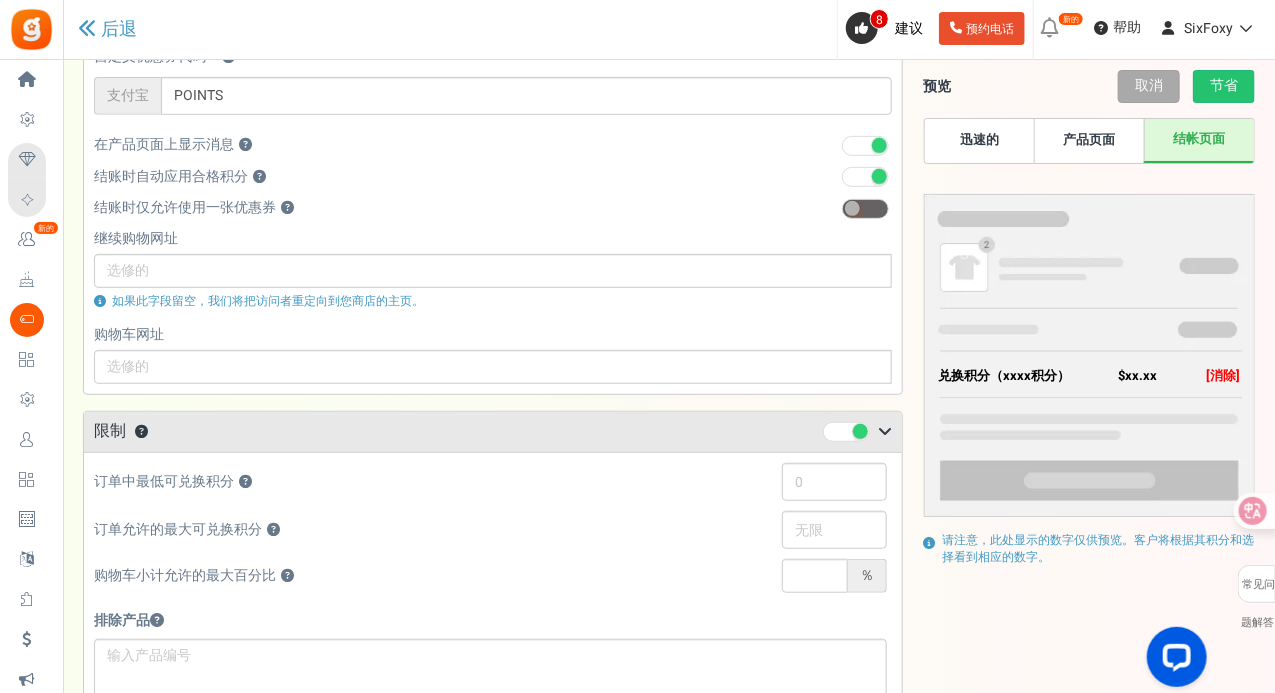 click on "产品页面" at bounding box center (1090, 139) 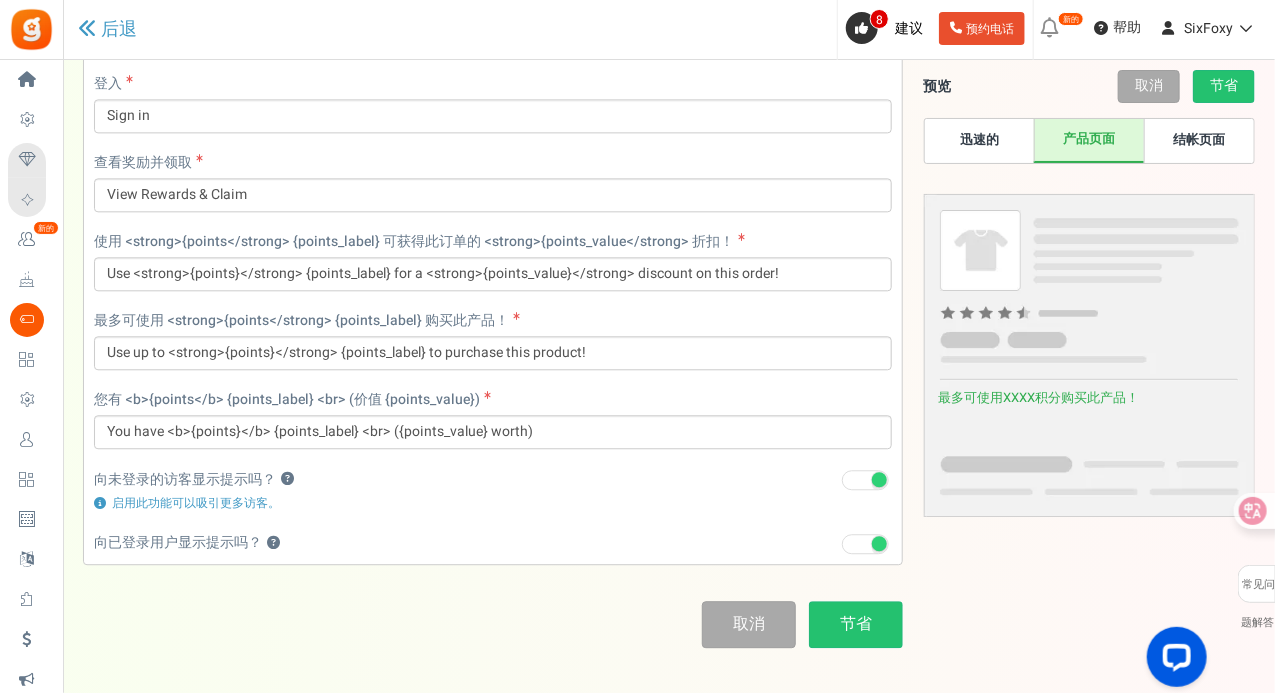 scroll, scrollTop: 1912, scrollLeft: 0, axis: vertical 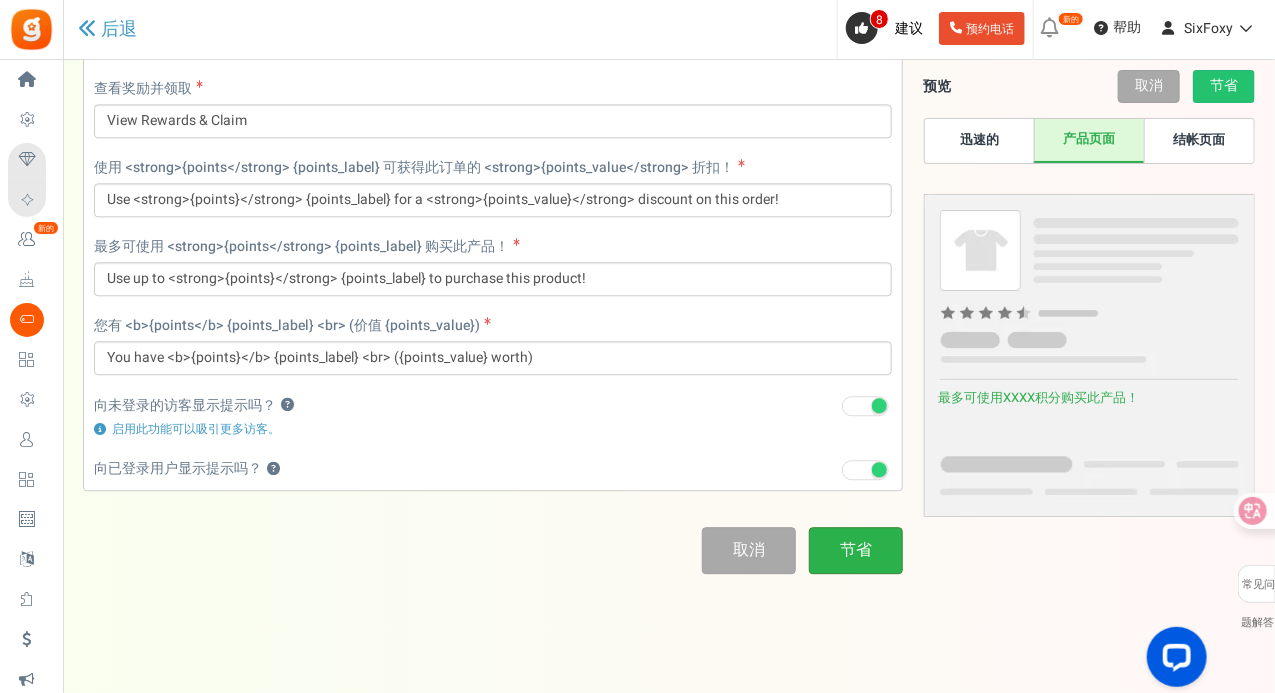 click on "节省" at bounding box center (856, 550) 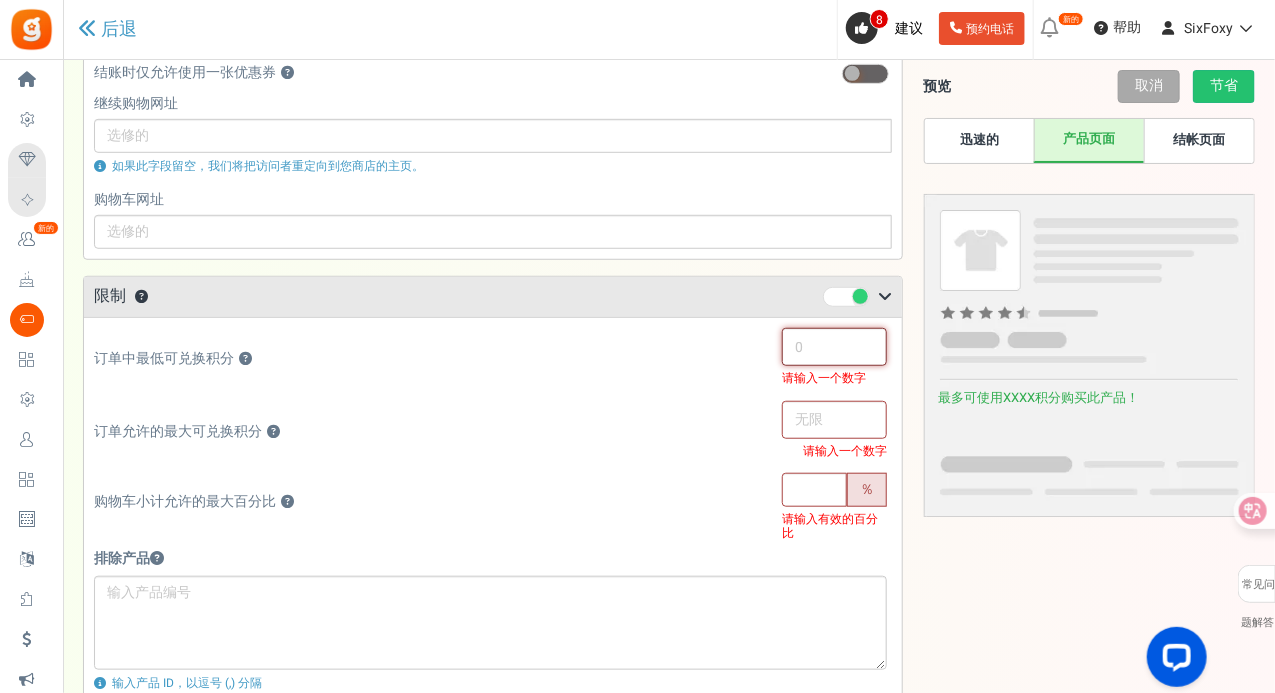 type on "0" 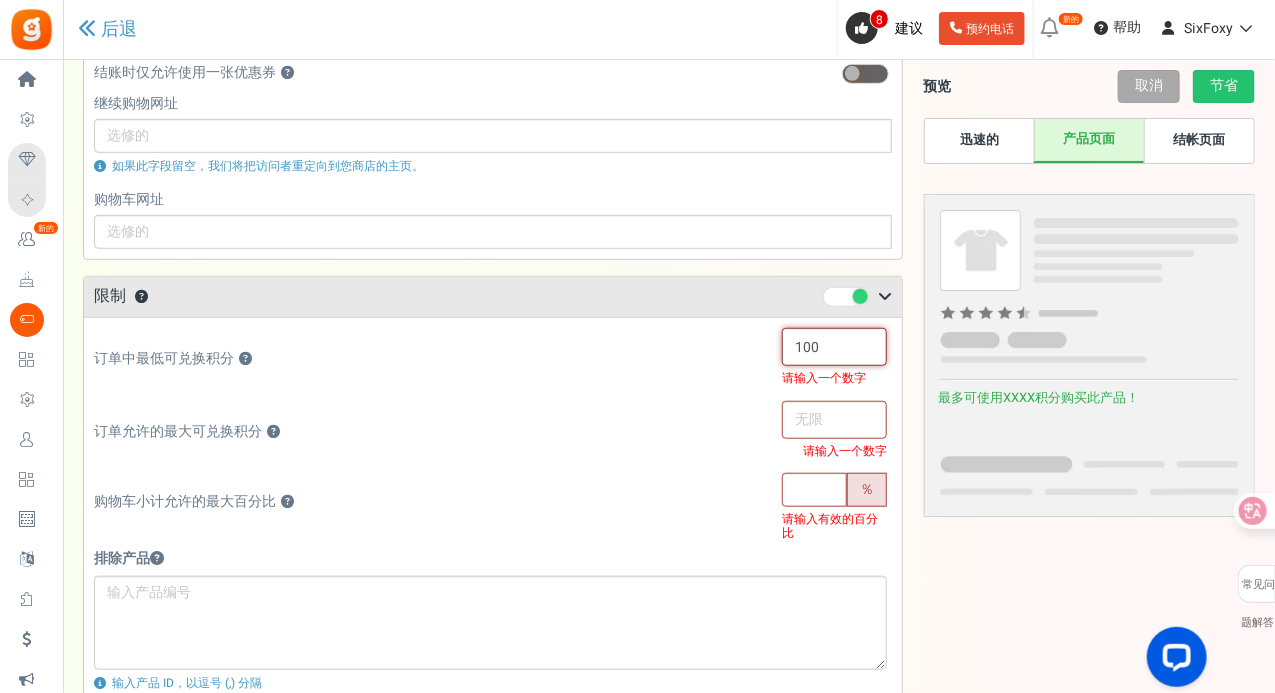 type on "100" 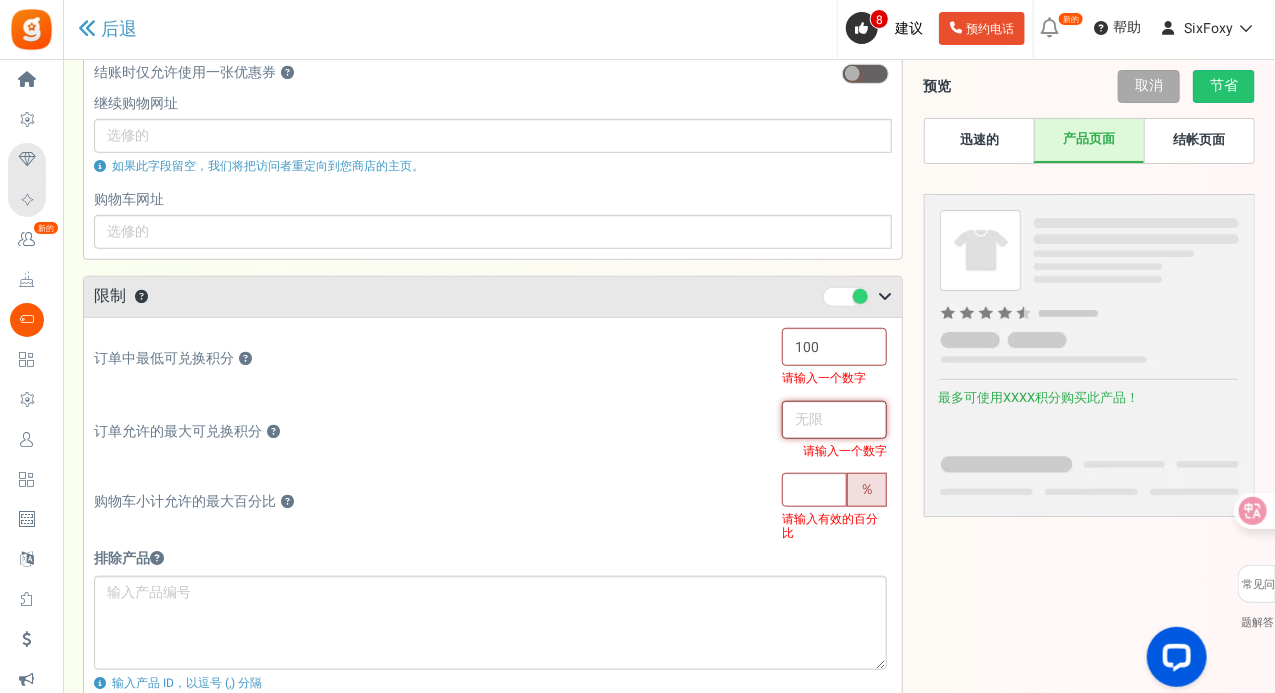 click at bounding box center [834, 420] 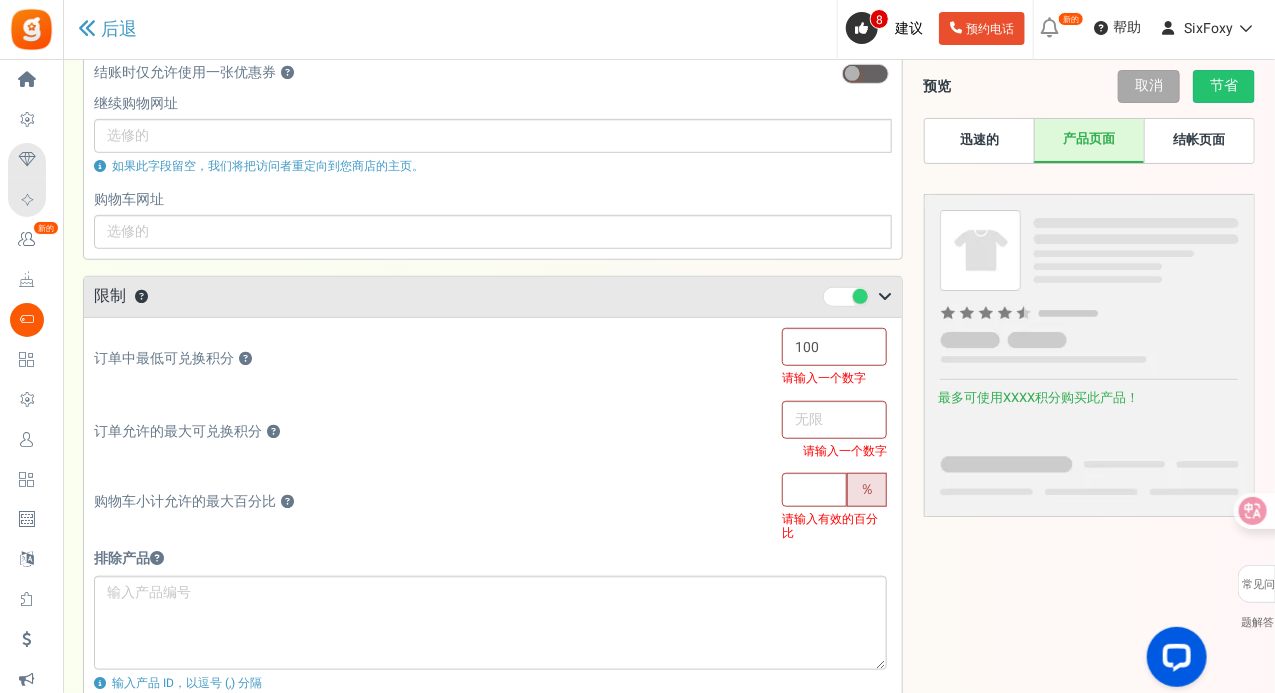 click on "购物车小计允许的最大百分比
？
％
请输入有效的百分比" at bounding box center [490, 507] 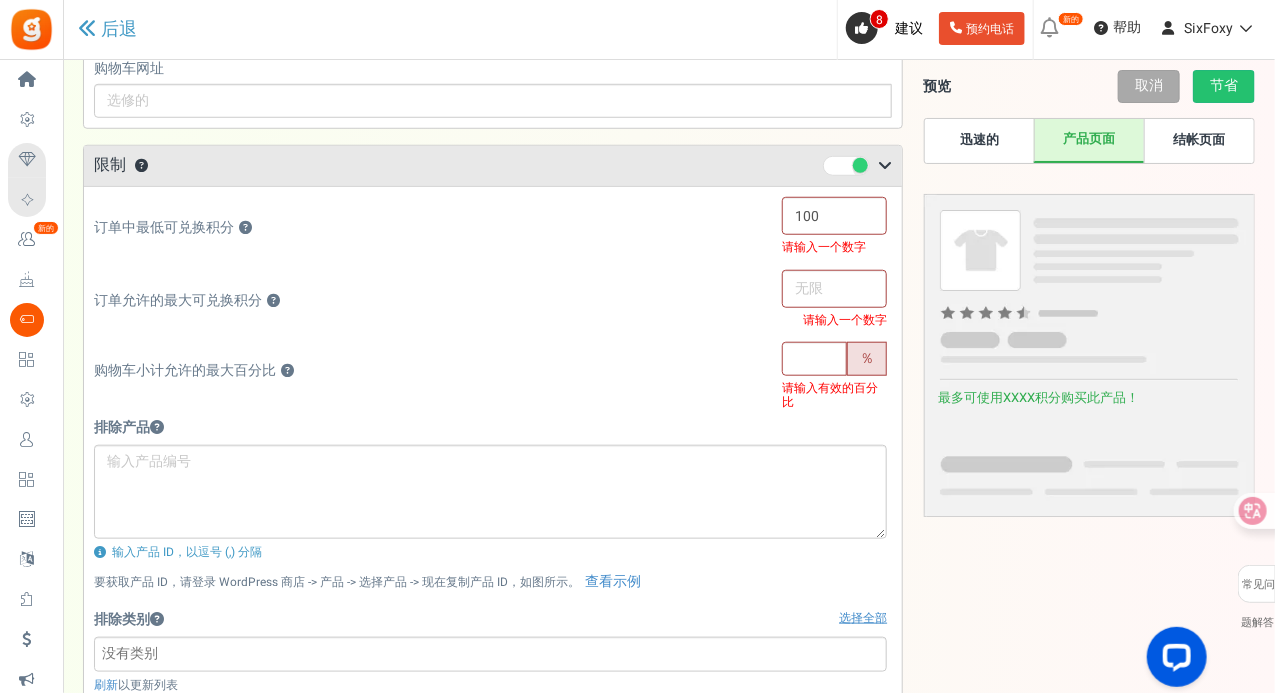 scroll, scrollTop: 571, scrollLeft: 0, axis: vertical 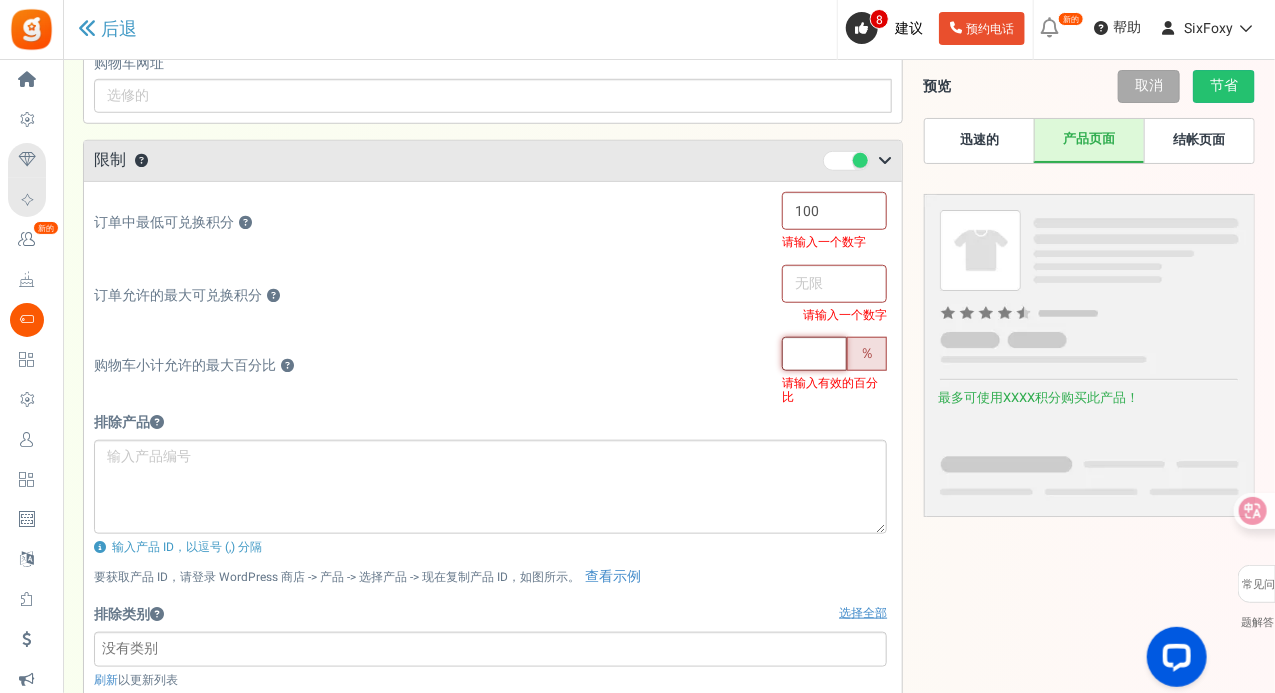 click at bounding box center [814, 354] 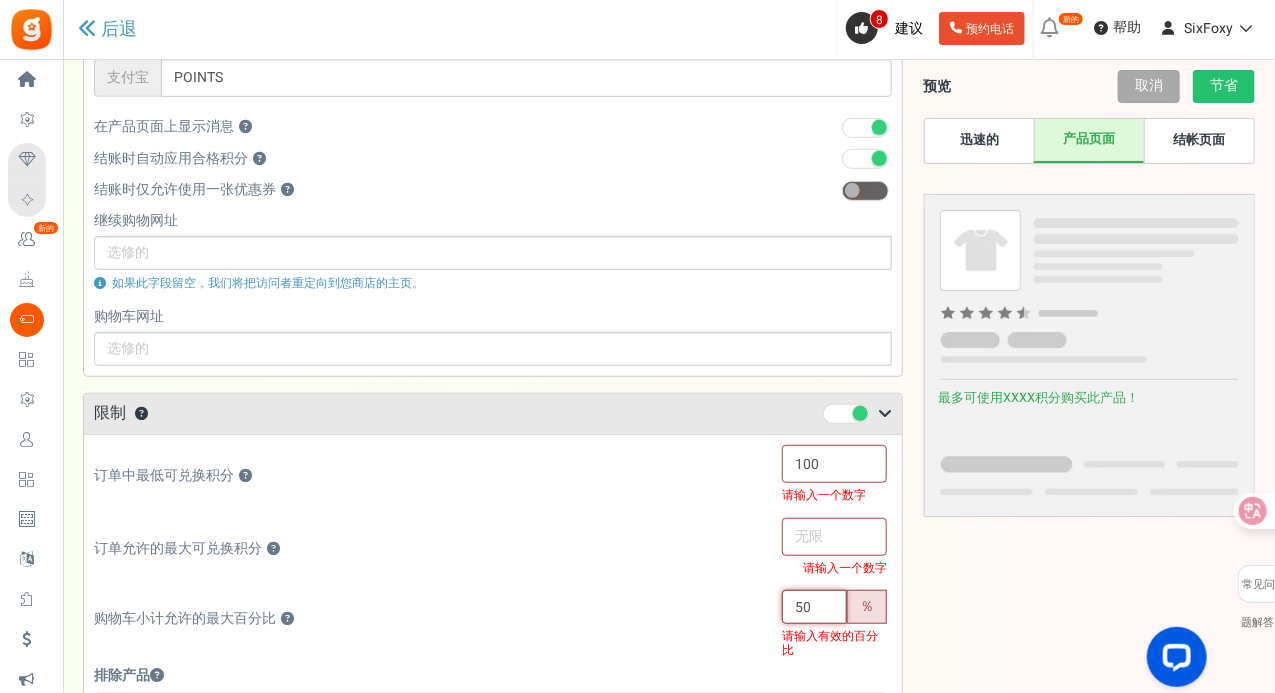 scroll, scrollTop: 399, scrollLeft: 0, axis: vertical 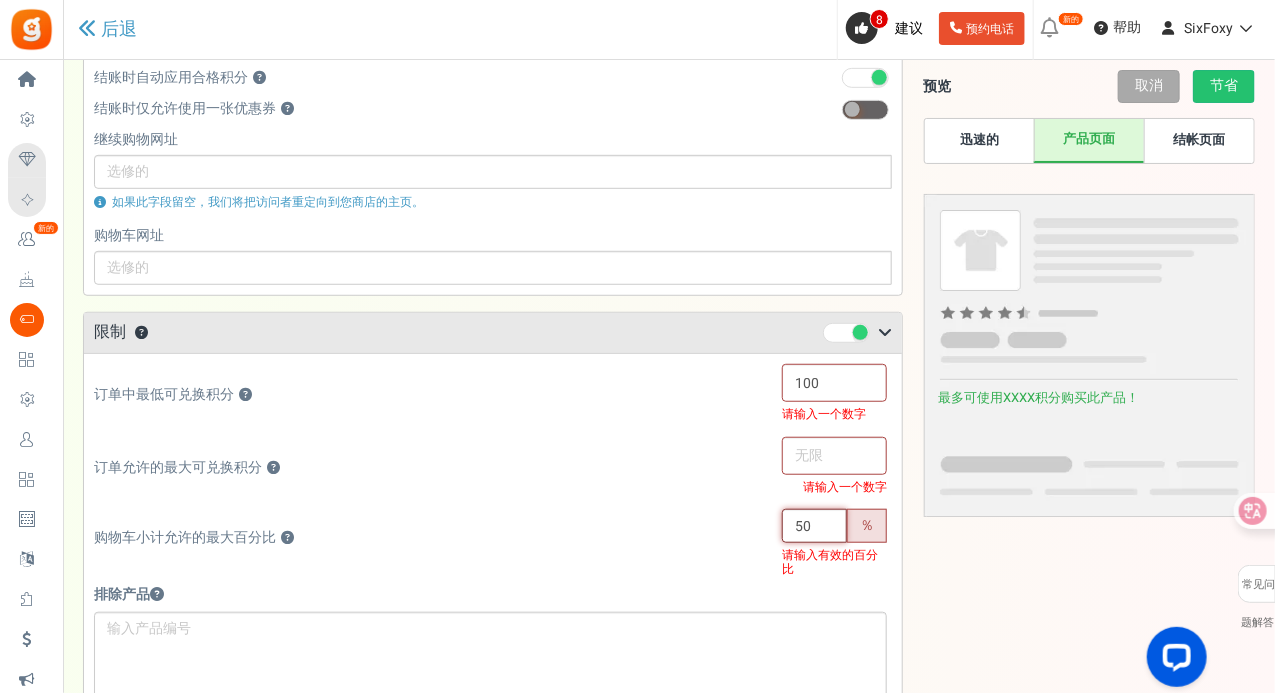 type on "50" 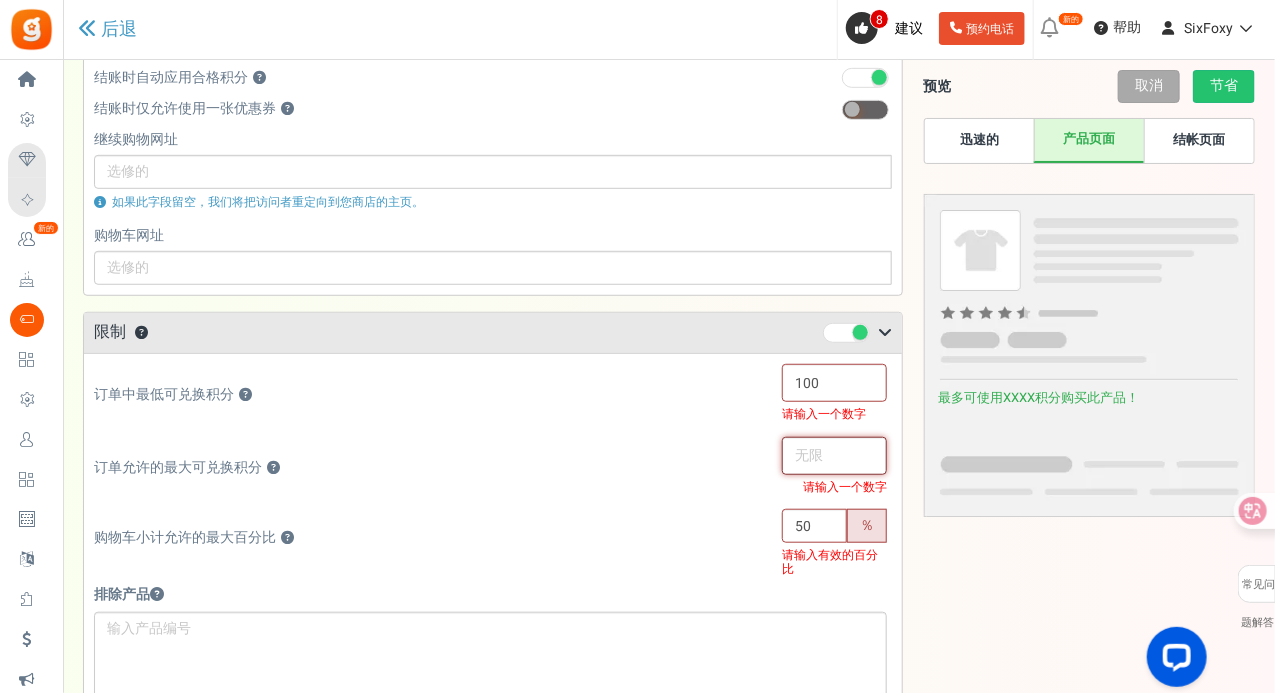 click at bounding box center (834, 456) 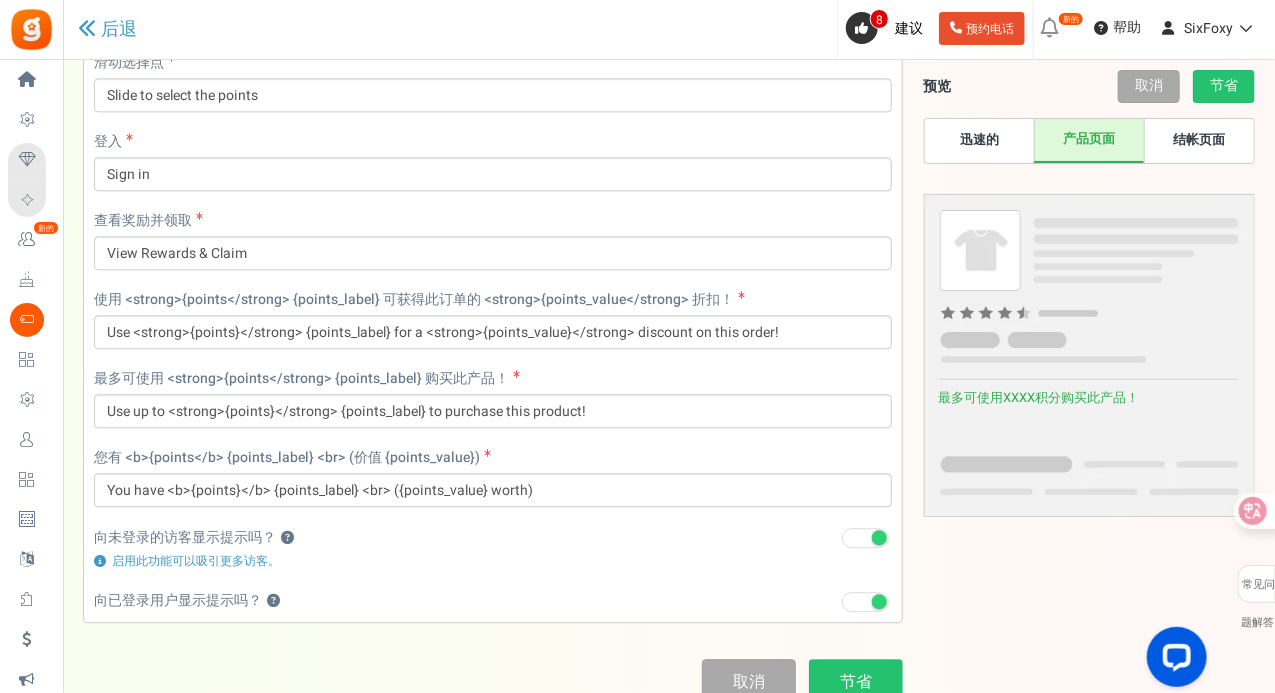 scroll, scrollTop: 2009, scrollLeft: 0, axis: vertical 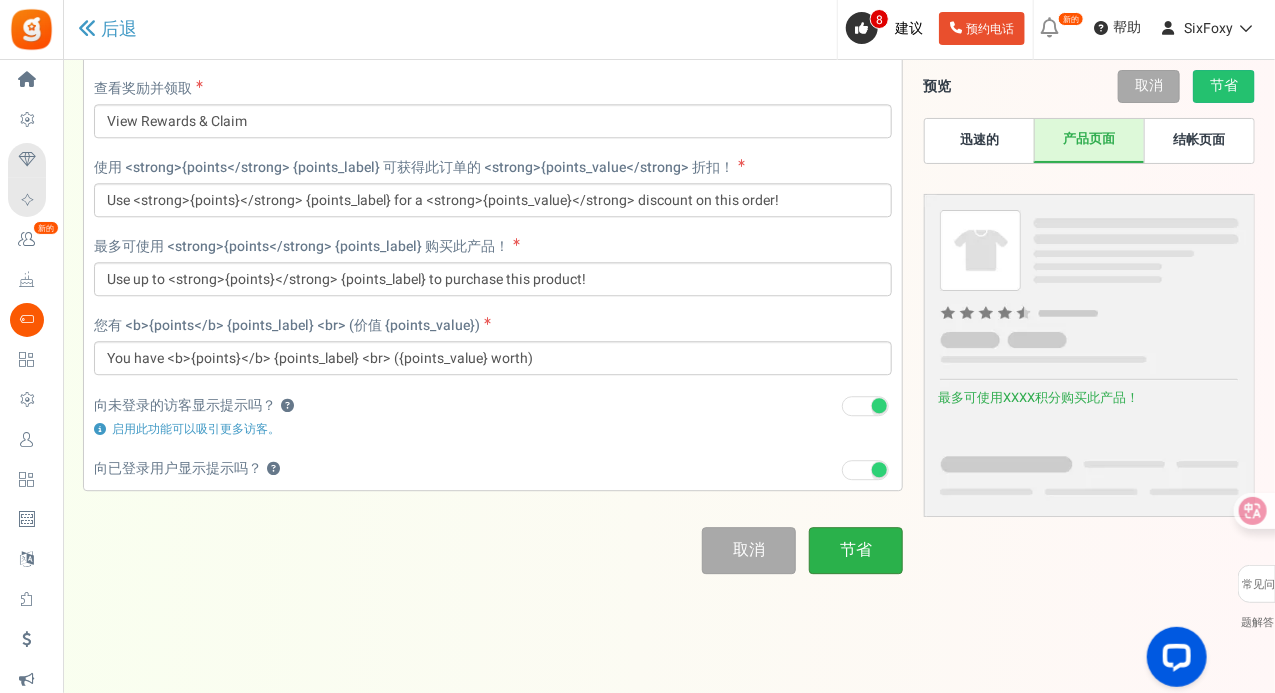 click on "节省" at bounding box center [856, 550] 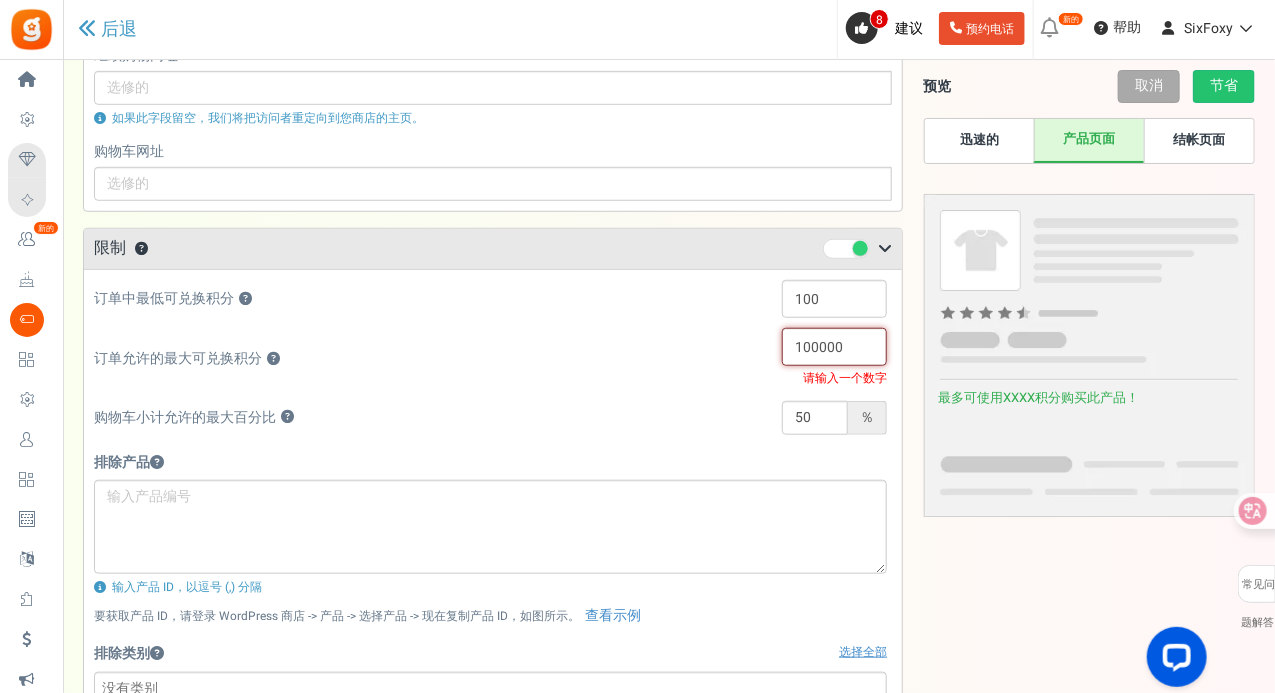 drag, startPoint x: 847, startPoint y: 348, endPoint x: 743, endPoint y: 342, distance: 104.172935 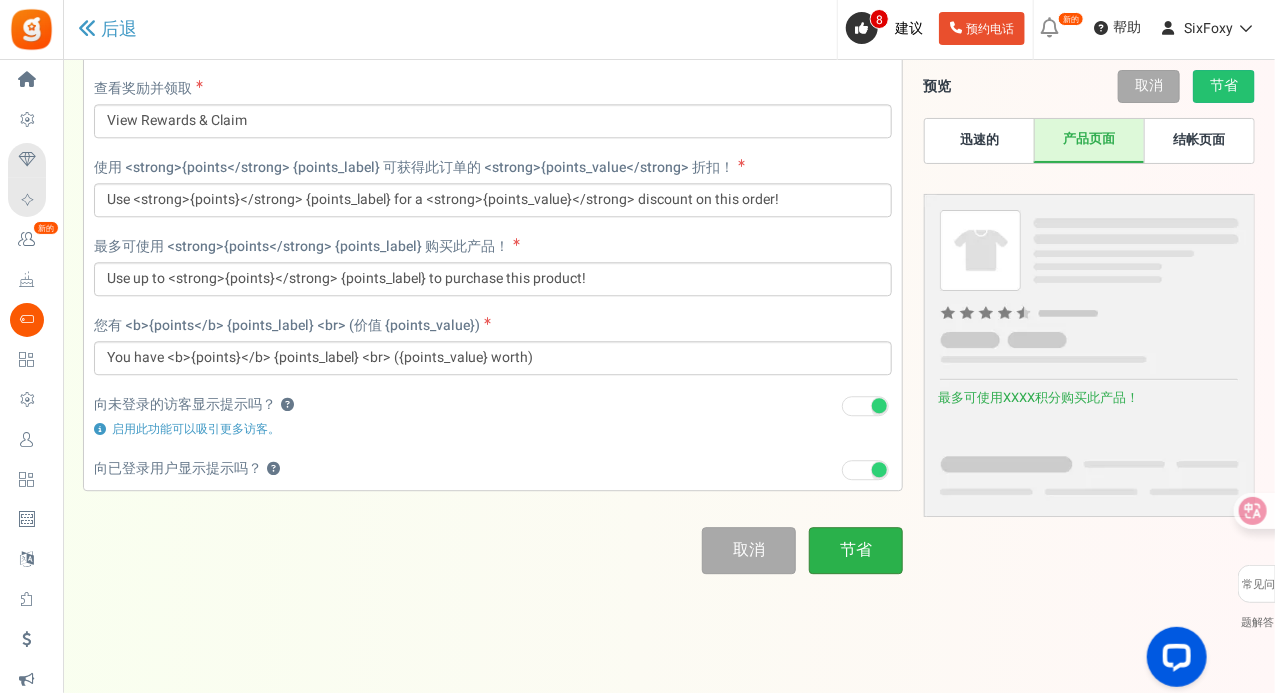 type on "999999" 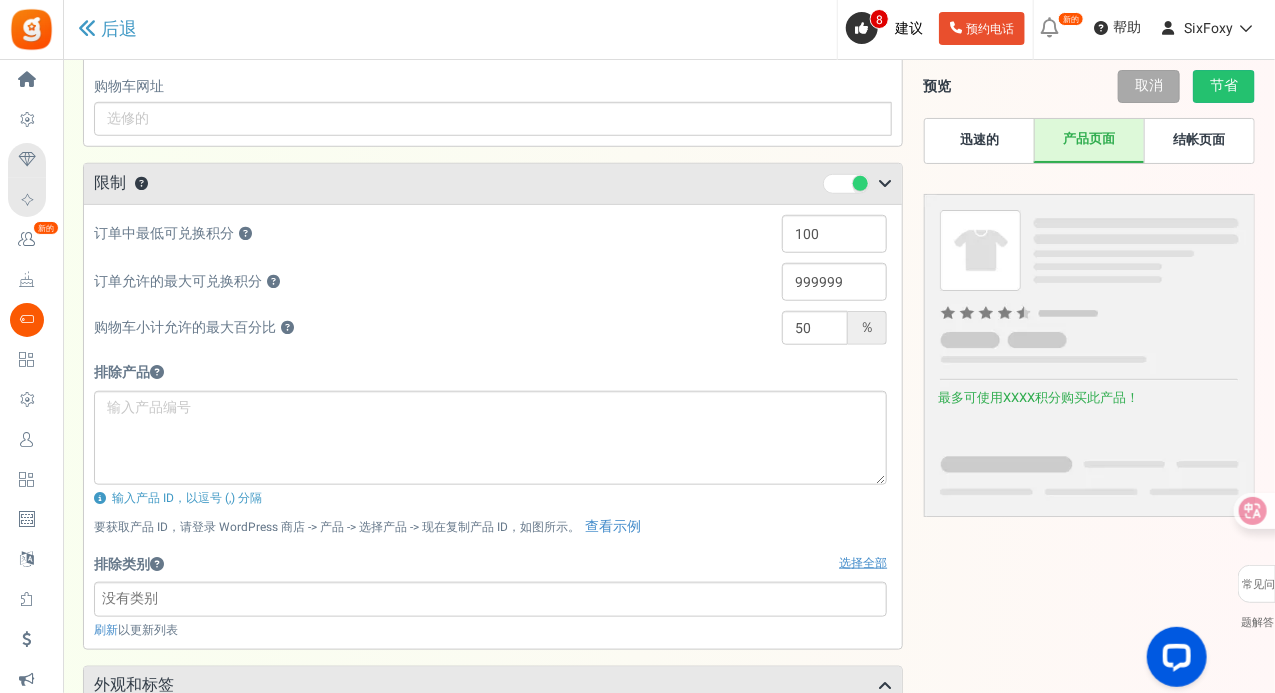 scroll, scrollTop: 530, scrollLeft: 0, axis: vertical 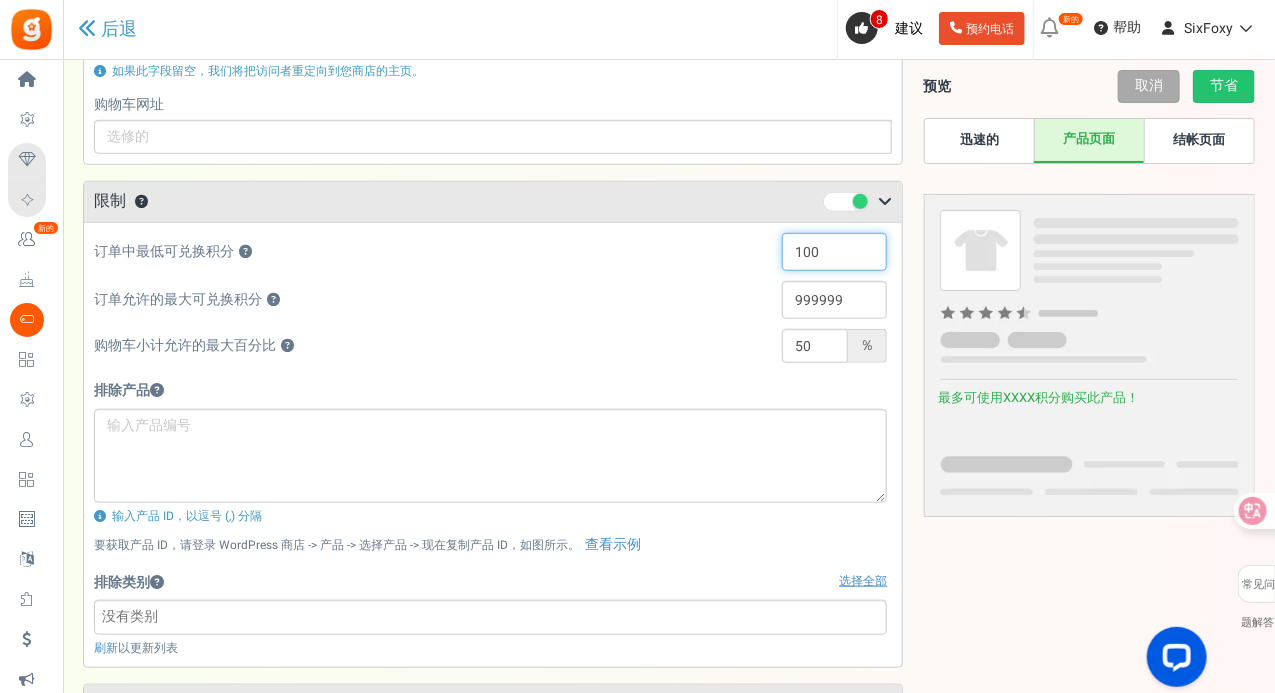 drag, startPoint x: 824, startPoint y: 251, endPoint x: 779, endPoint y: 253, distance: 45.044422 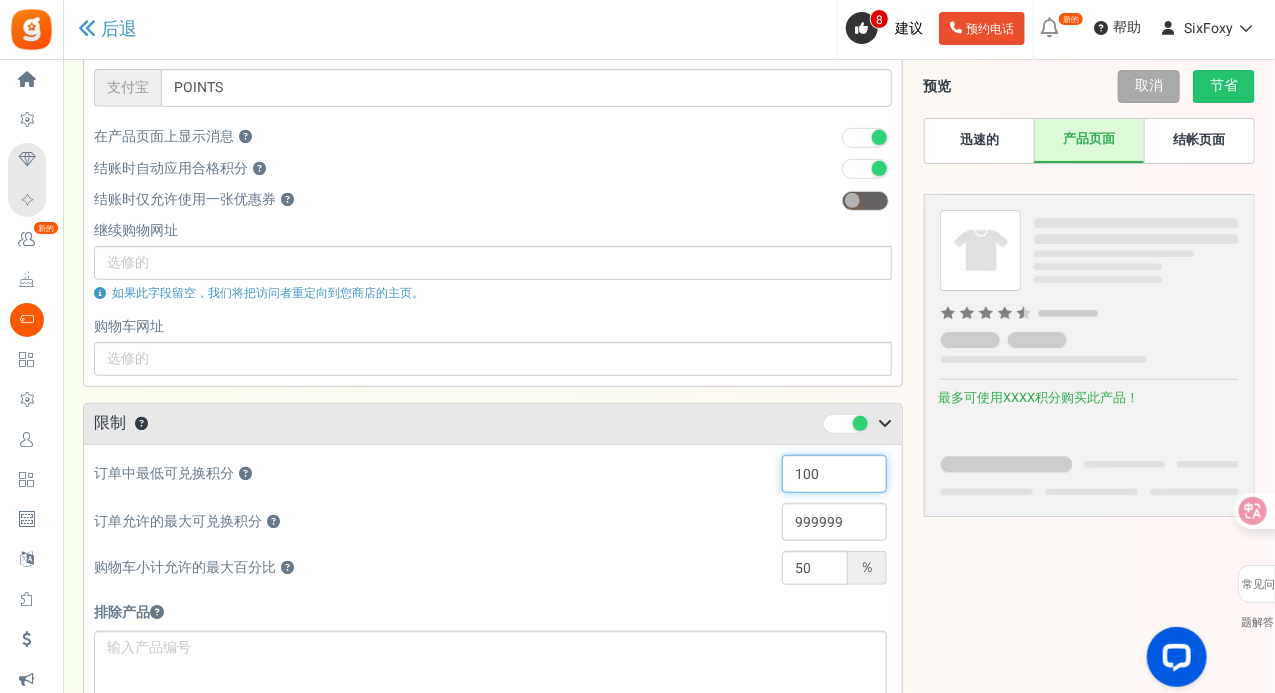 scroll, scrollTop: 430, scrollLeft: 0, axis: vertical 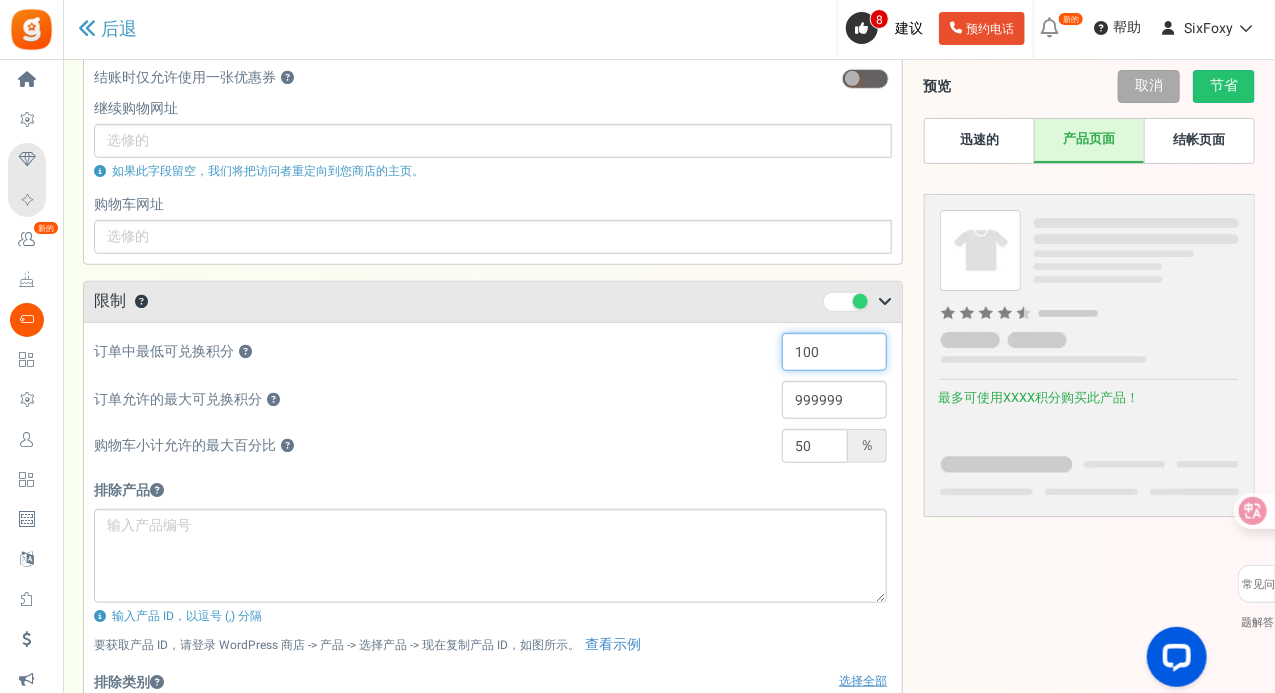 type on "0" 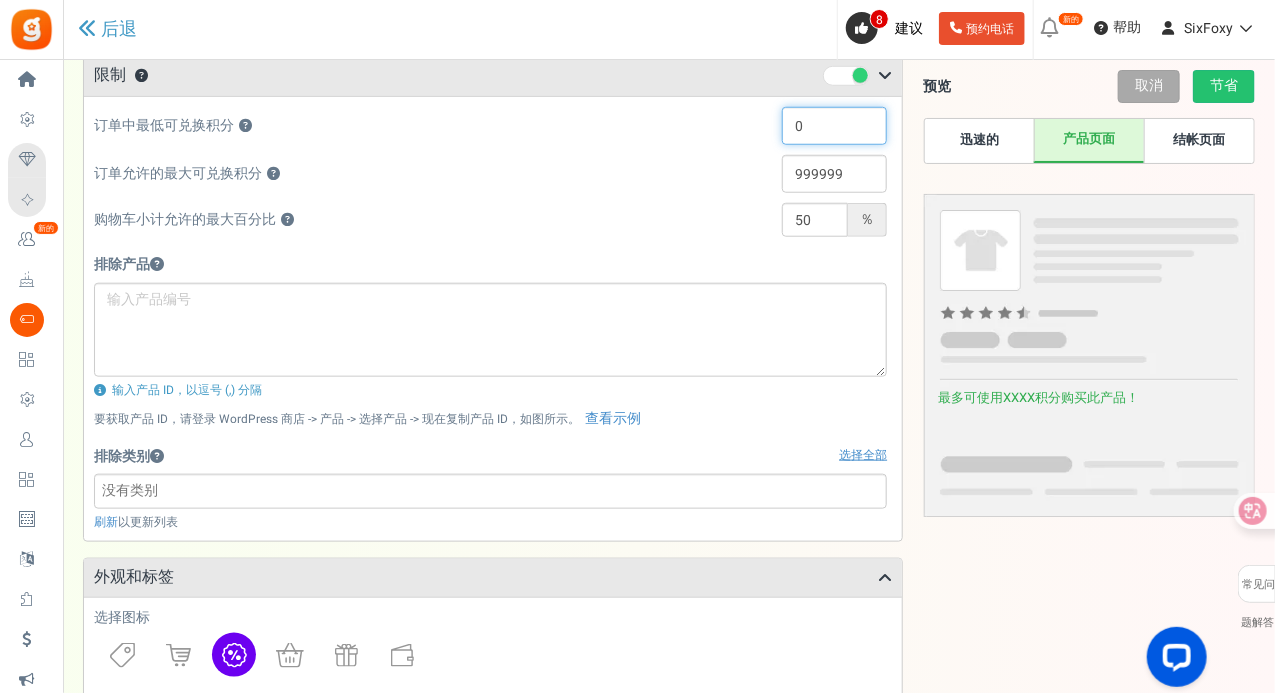 scroll, scrollTop: 630, scrollLeft: 0, axis: vertical 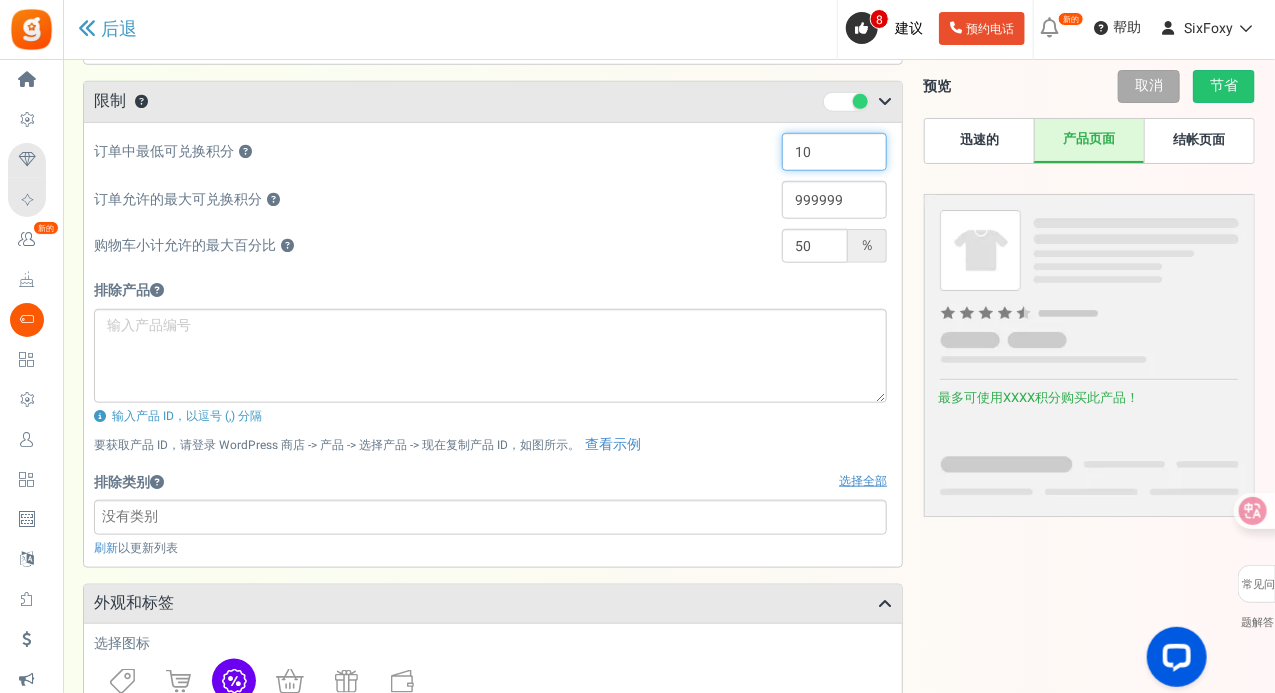 type on "100" 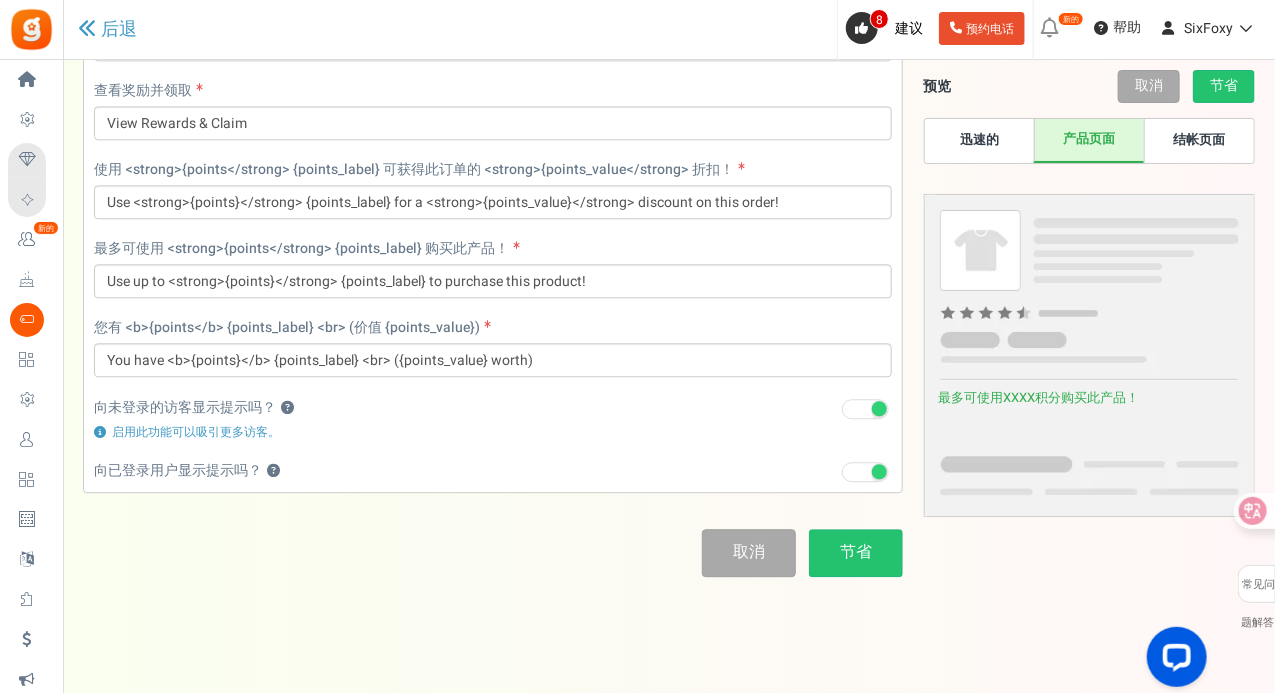 scroll, scrollTop: 1936, scrollLeft: 0, axis: vertical 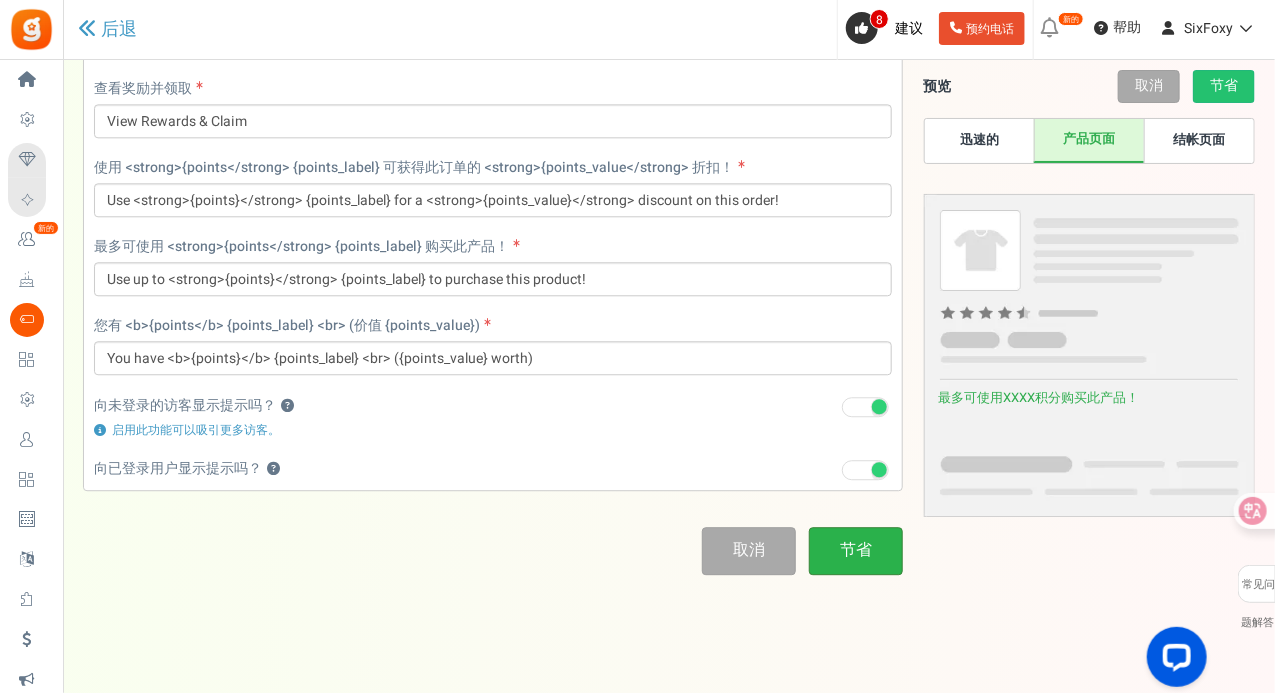 click on "节省" at bounding box center (856, 550) 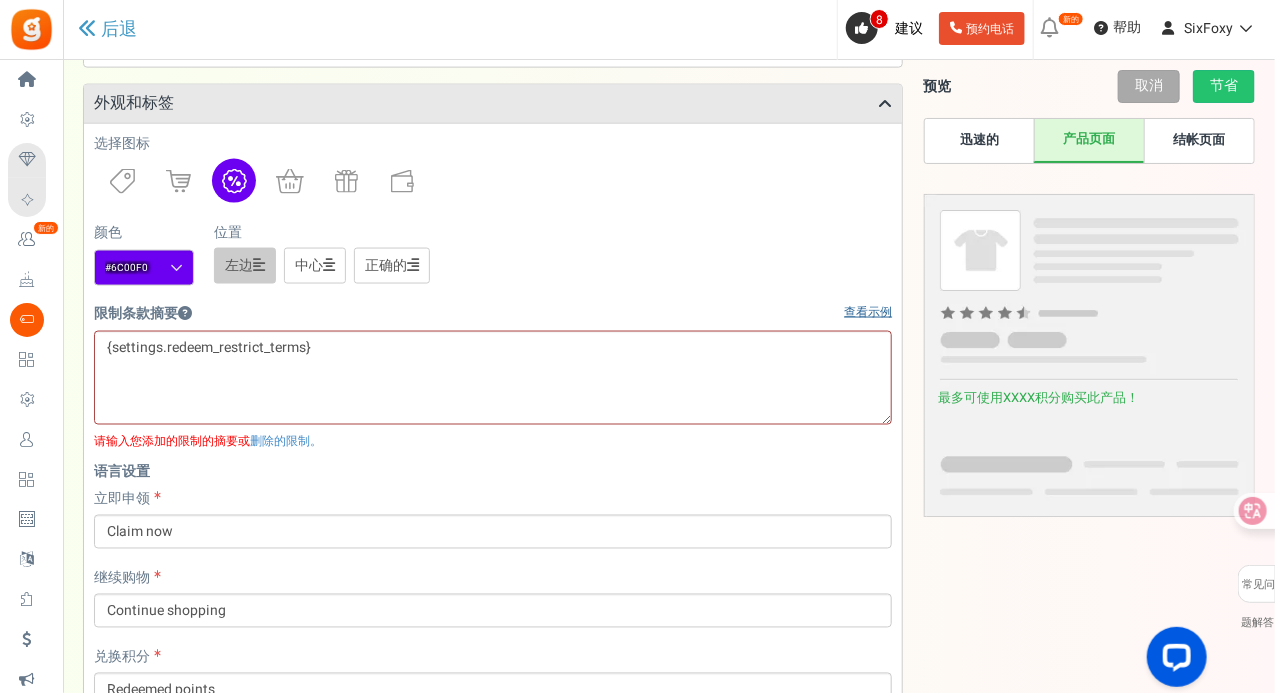 click on "查看示例" at bounding box center (868, 312) 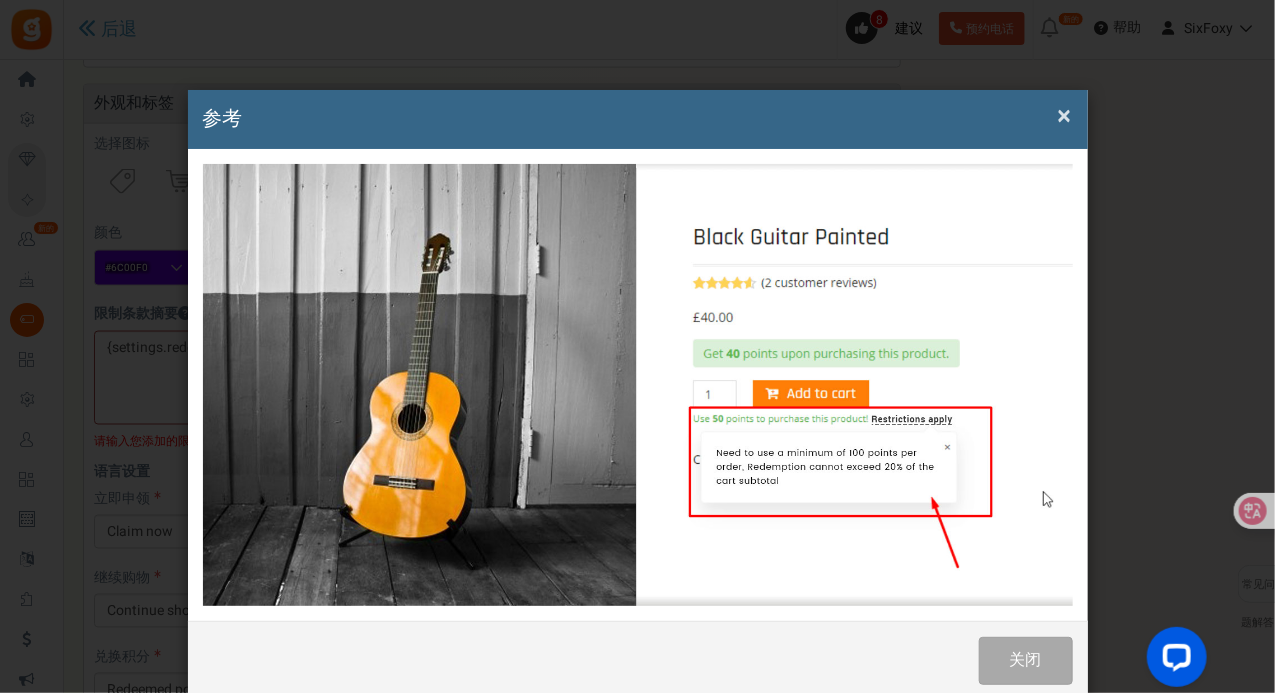 scroll, scrollTop: 0, scrollLeft: 0, axis: both 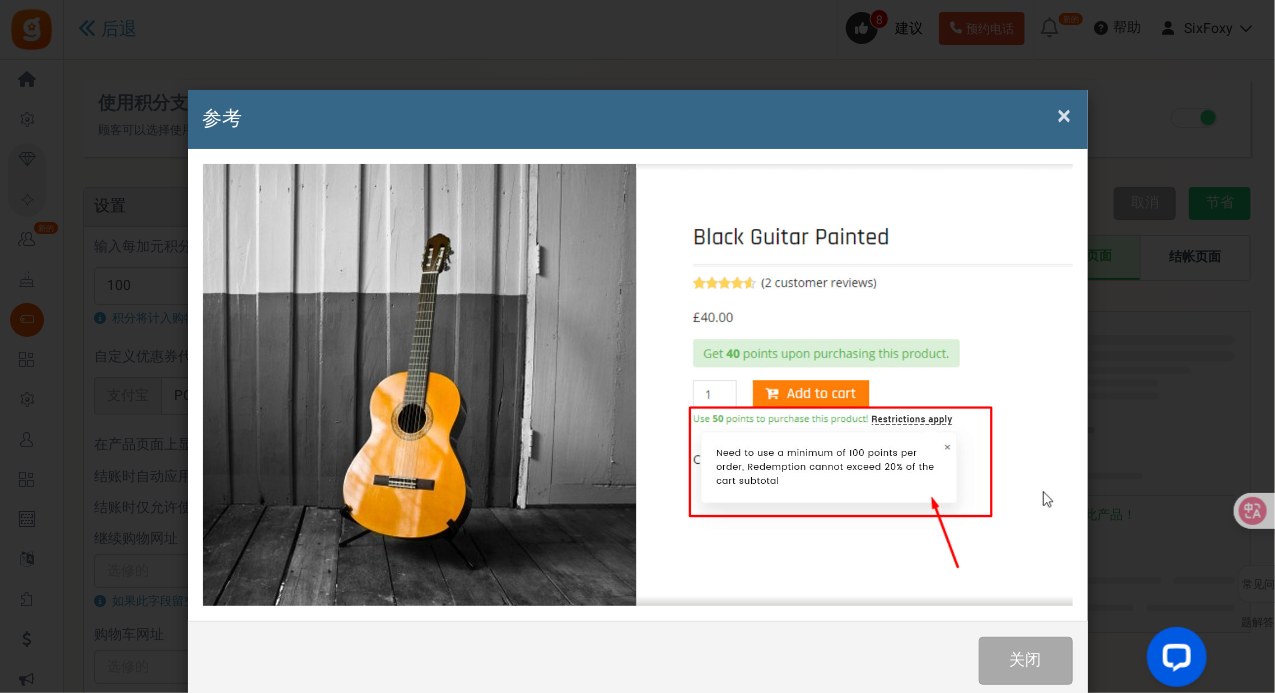 click at bounding box center (638, 385) 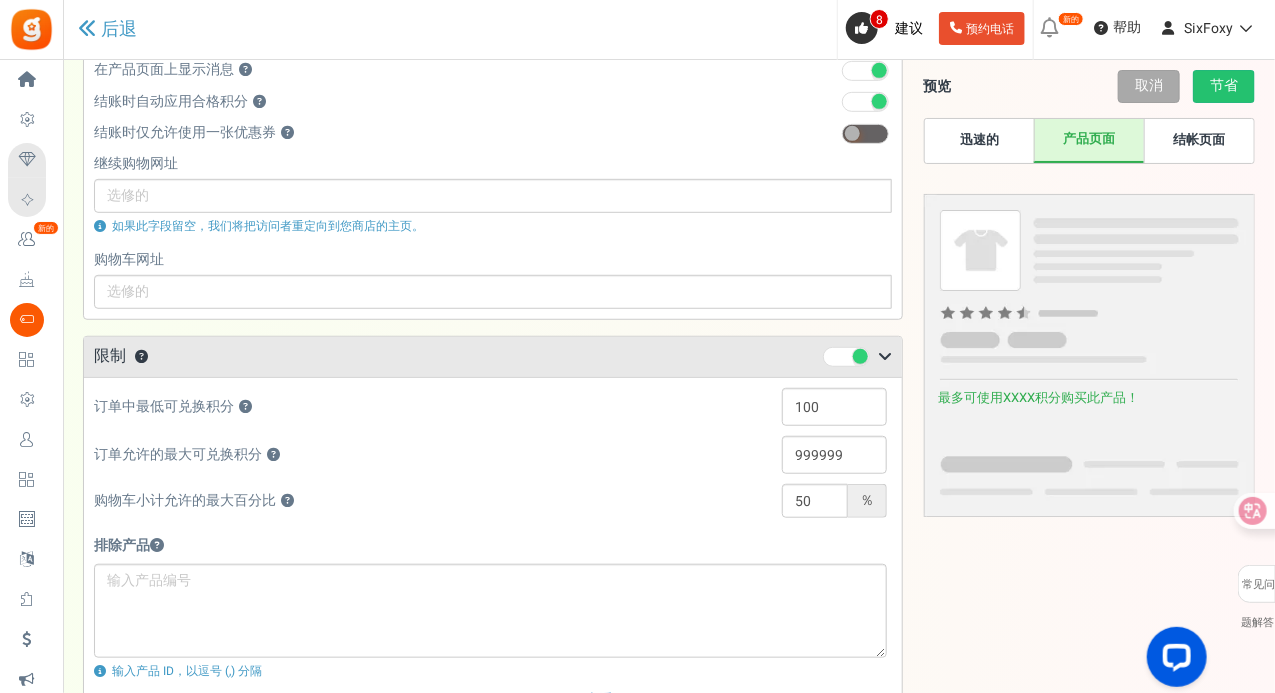 scroll, scrollTop: 400, scrollLeft: 0, axis: vertical 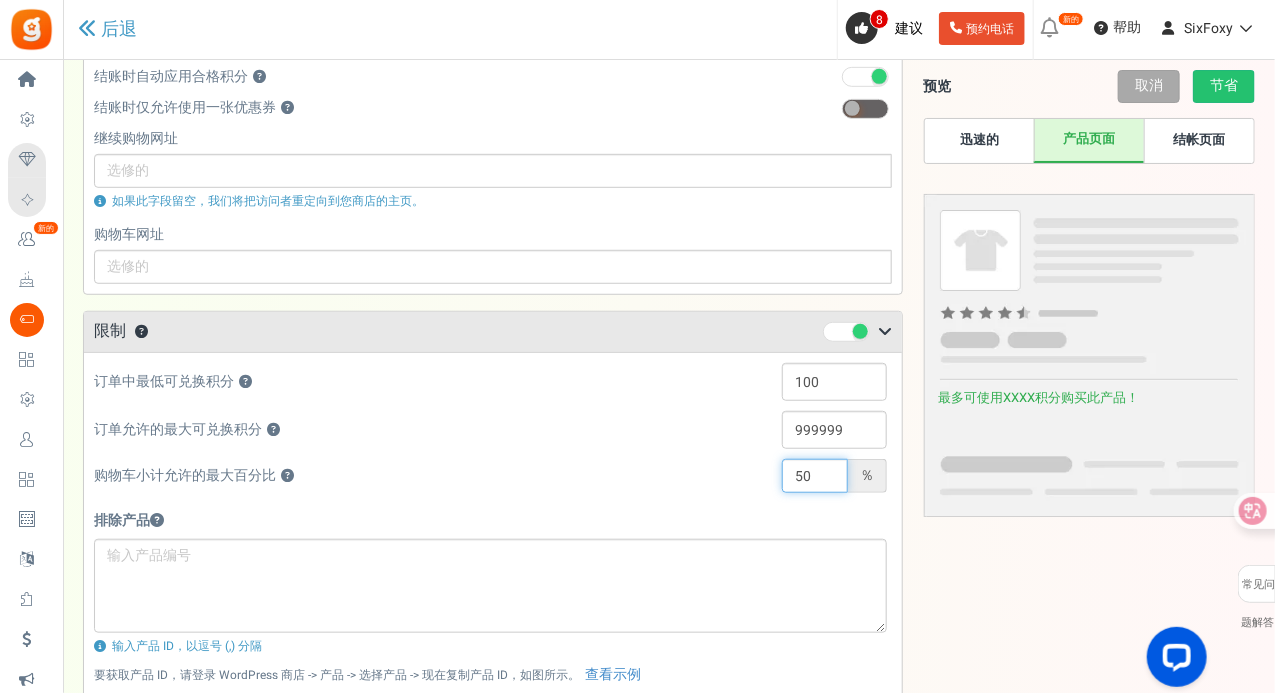 drag, startPoint x: 767, startPoint y: 476, endPoint x: 663, endPoint y: 468, distance: 104.307236 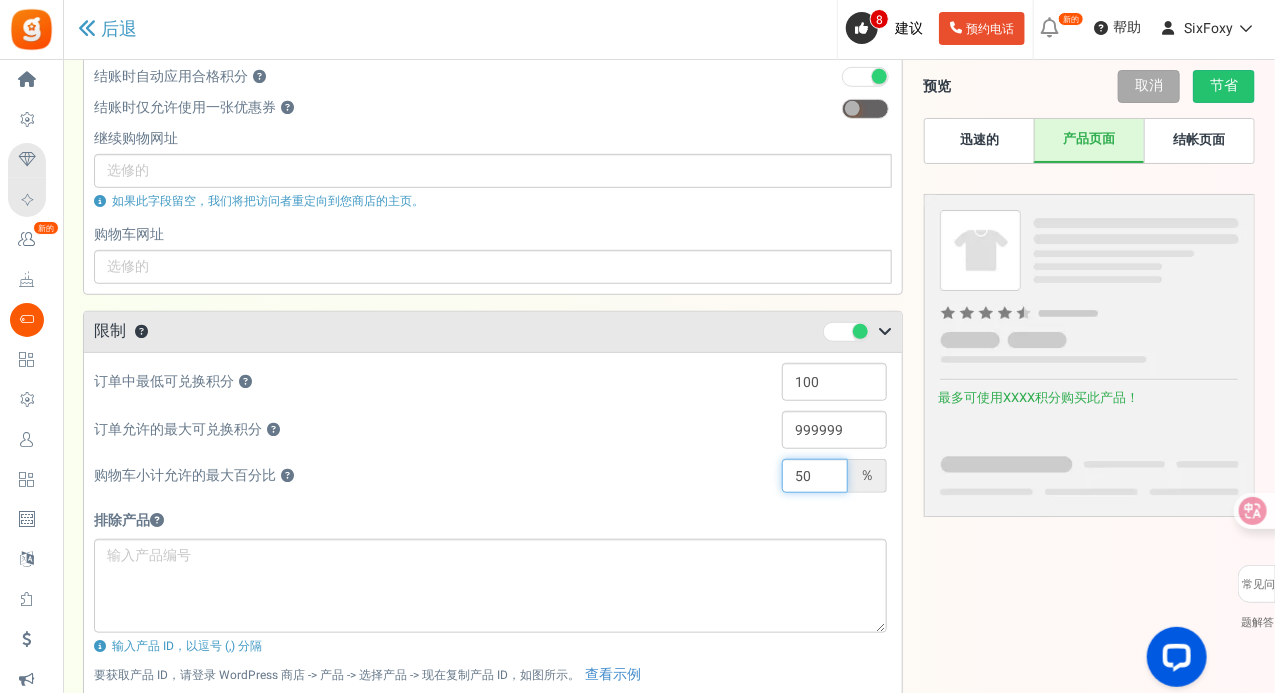 click on "购物车小计允许的最大百分比
？
50
％" at bounding box center (490, 481) 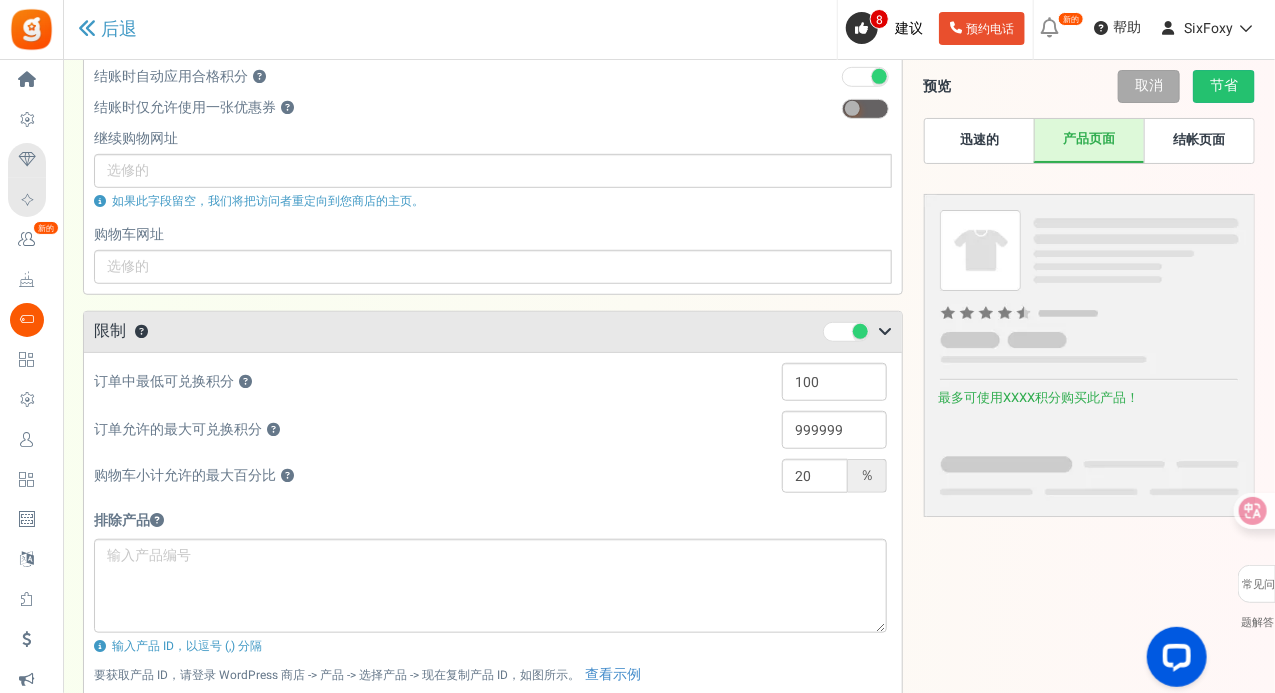 click on "积分模式
受到推崇的
选择此项可能会减少参与
允许顾客在结账时直接使用积分。理想情况下，使用此选项可以更快地兑换和转换。
优惠券模式
请点击此处 设置" at bounding box center [669, 915] 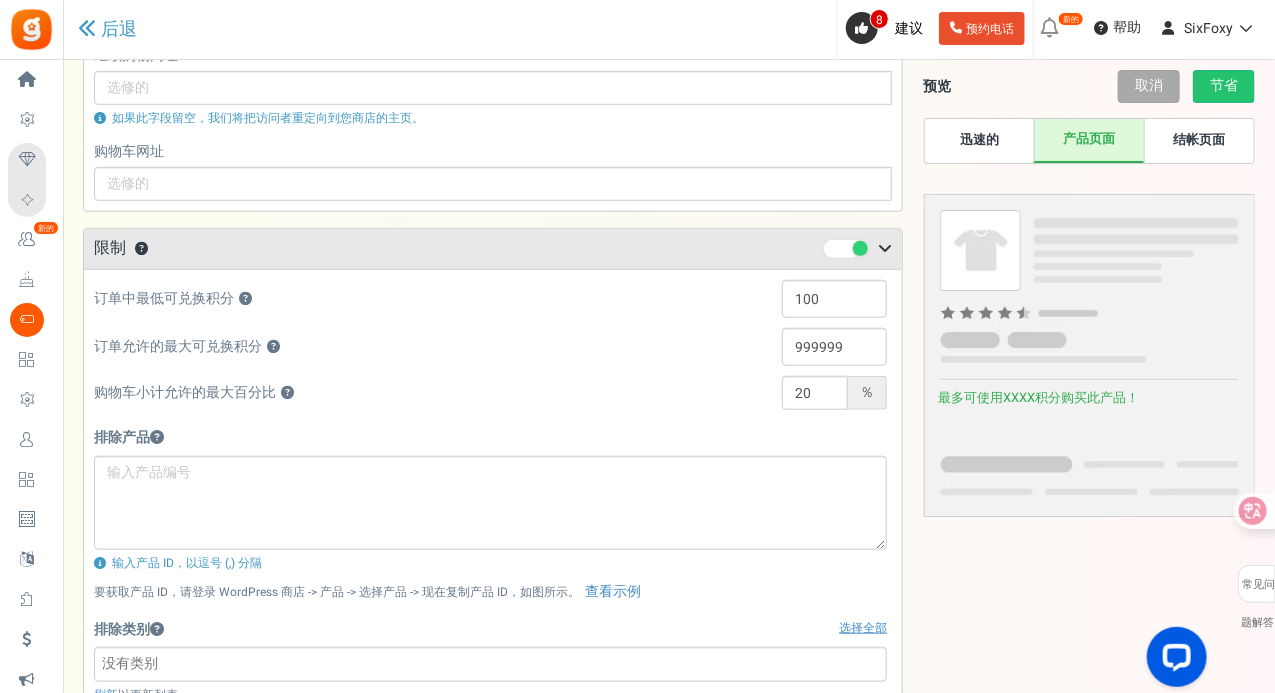 scroll, scrollTop: 500, scrollLeft: 0, axis: vertical 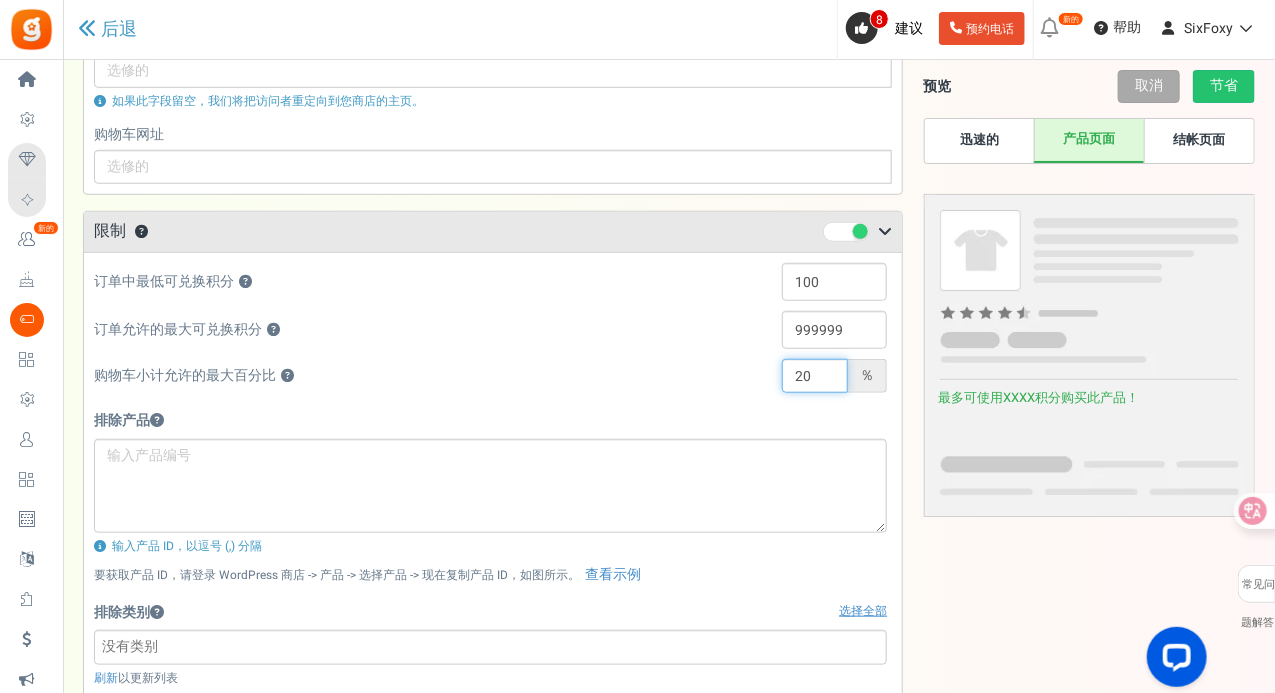 drag, startPoint x: 829, startPoint y: 375, endPoint x: 804, endPoint y: 365, distance: 26.925823 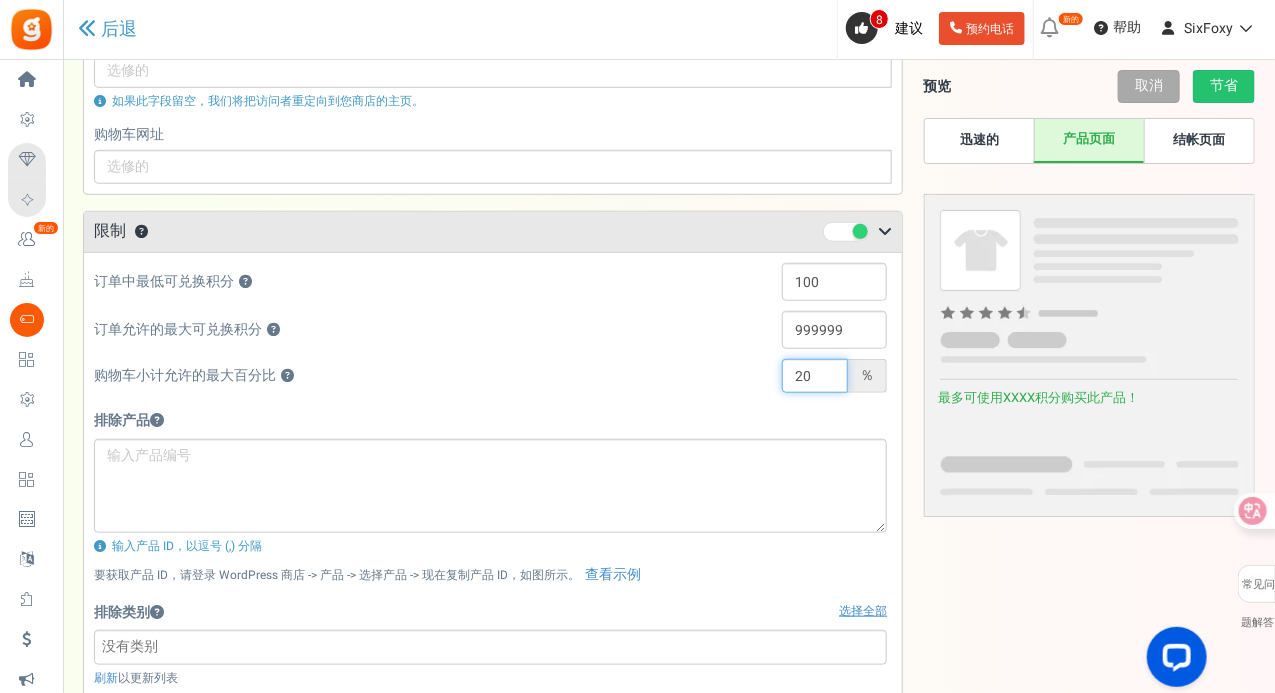 click on "20" at bounding box center (815, 376) 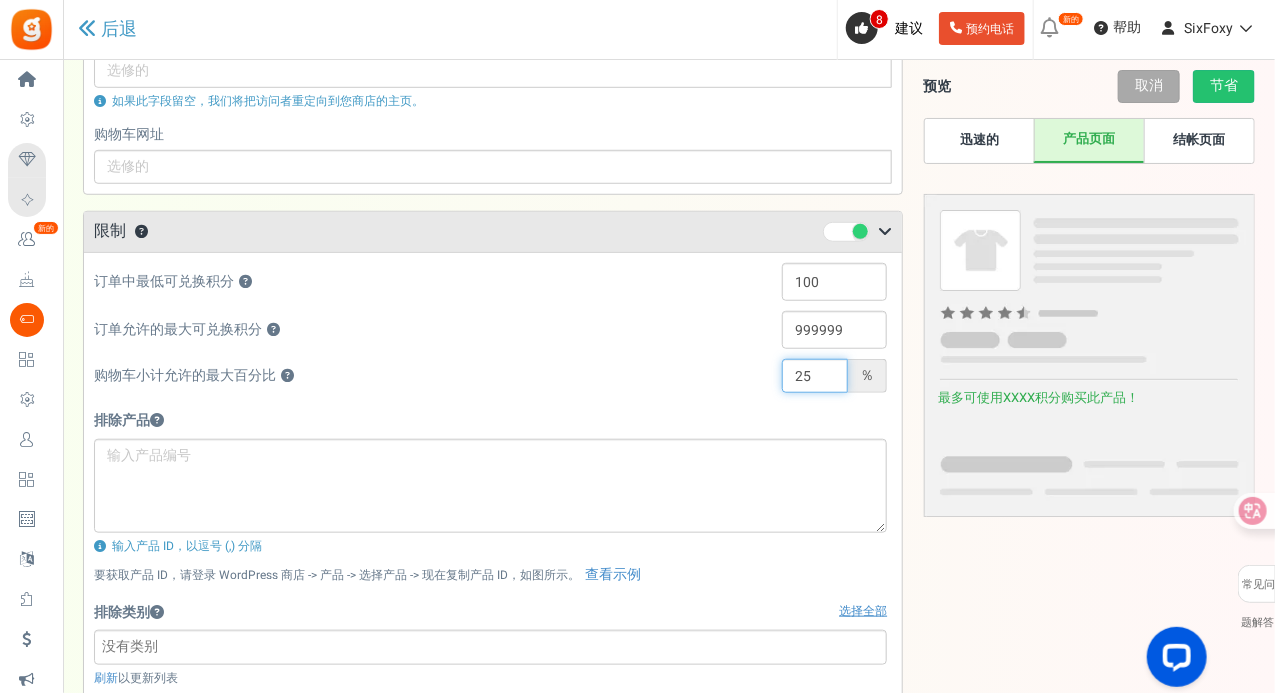 type on "25" 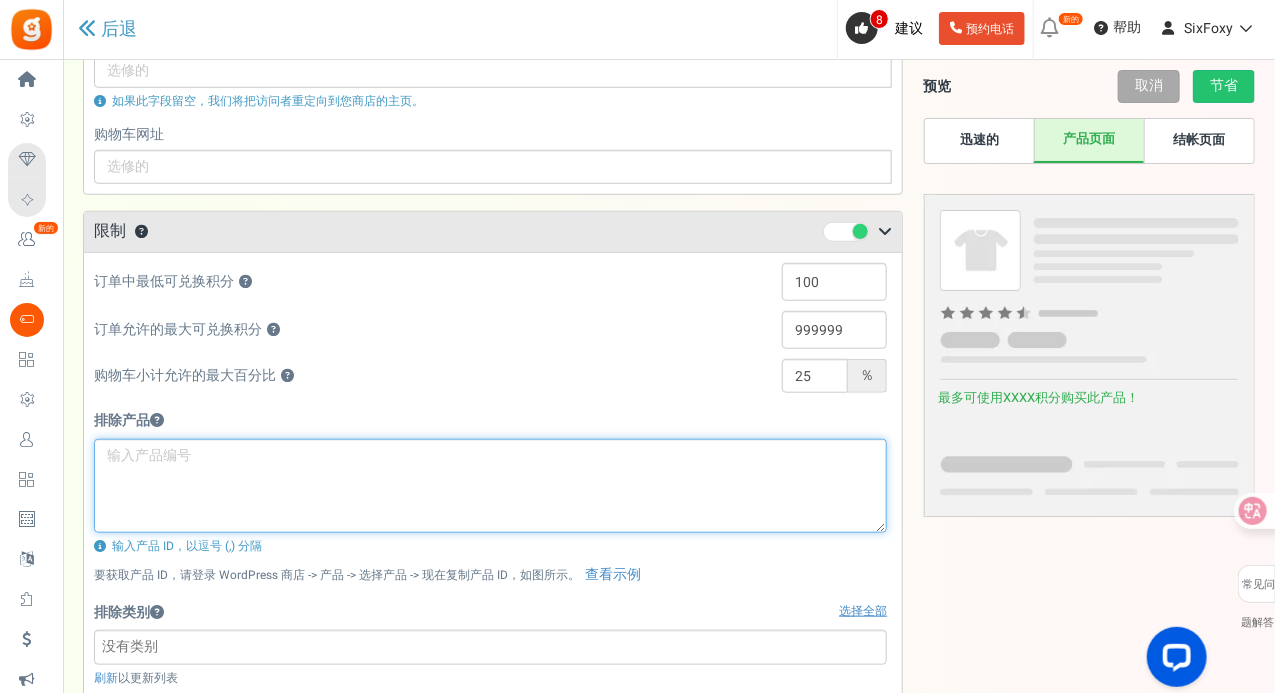 click at bounding box center [490, 486] 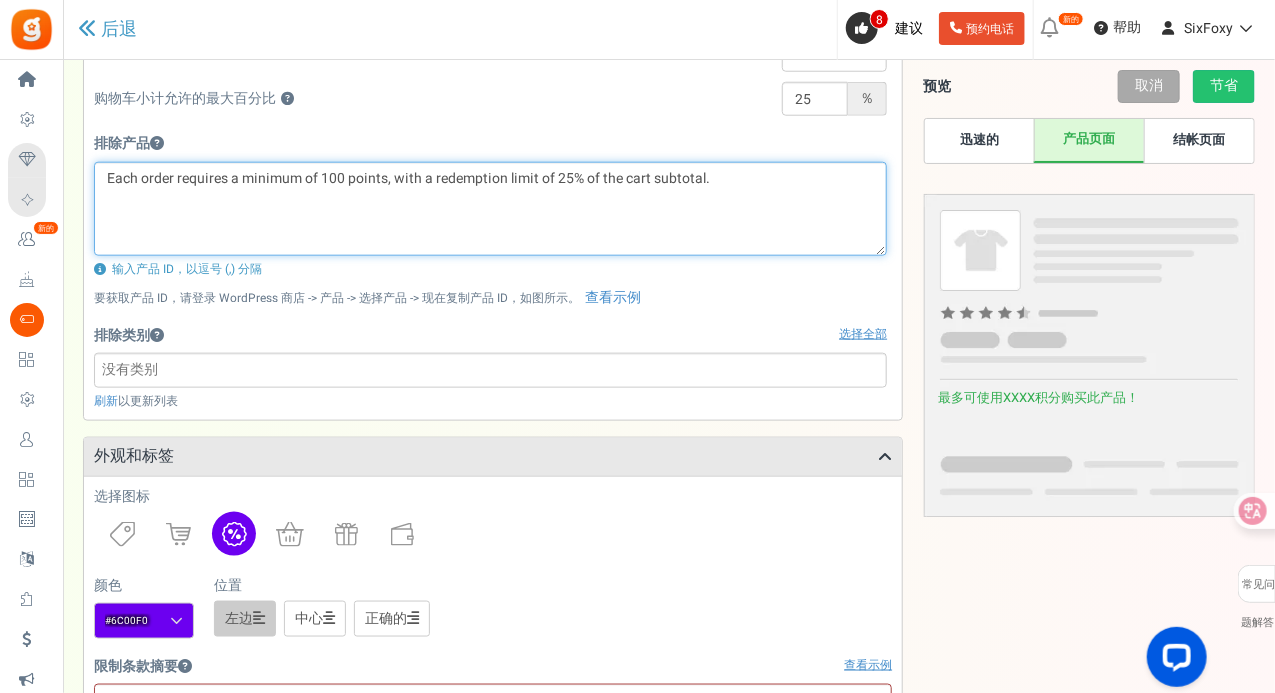scroll, scrollTop: 900, scrollLeft: 0, axis: vertical 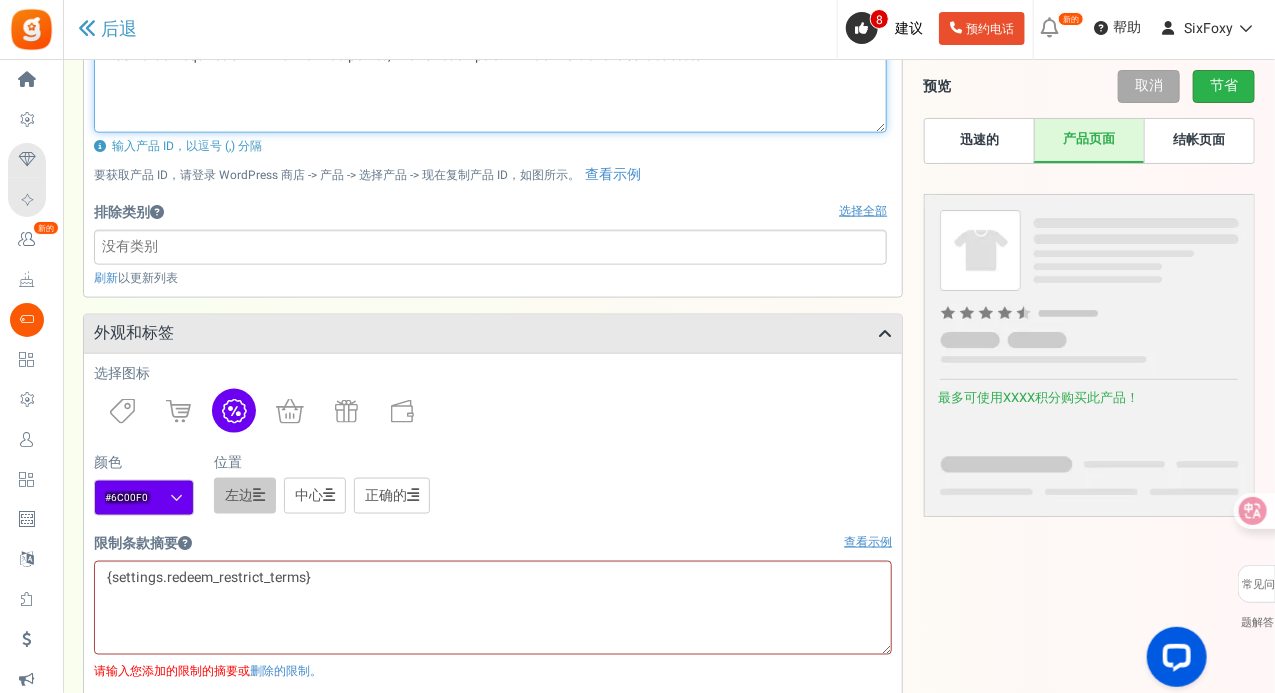 type on "Each order requires a minimum of 100 points, with a redemption limit of 25% of the cart subtotal." 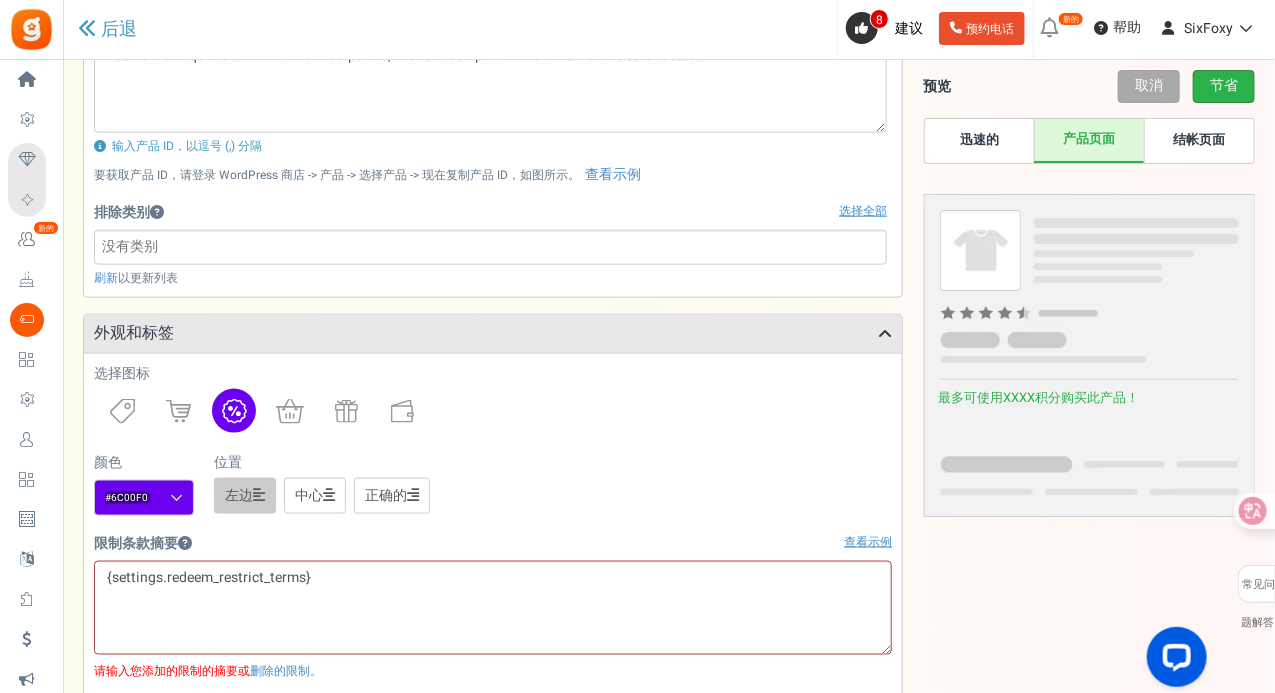 click on "节省" at bounding box center (1224, 85) 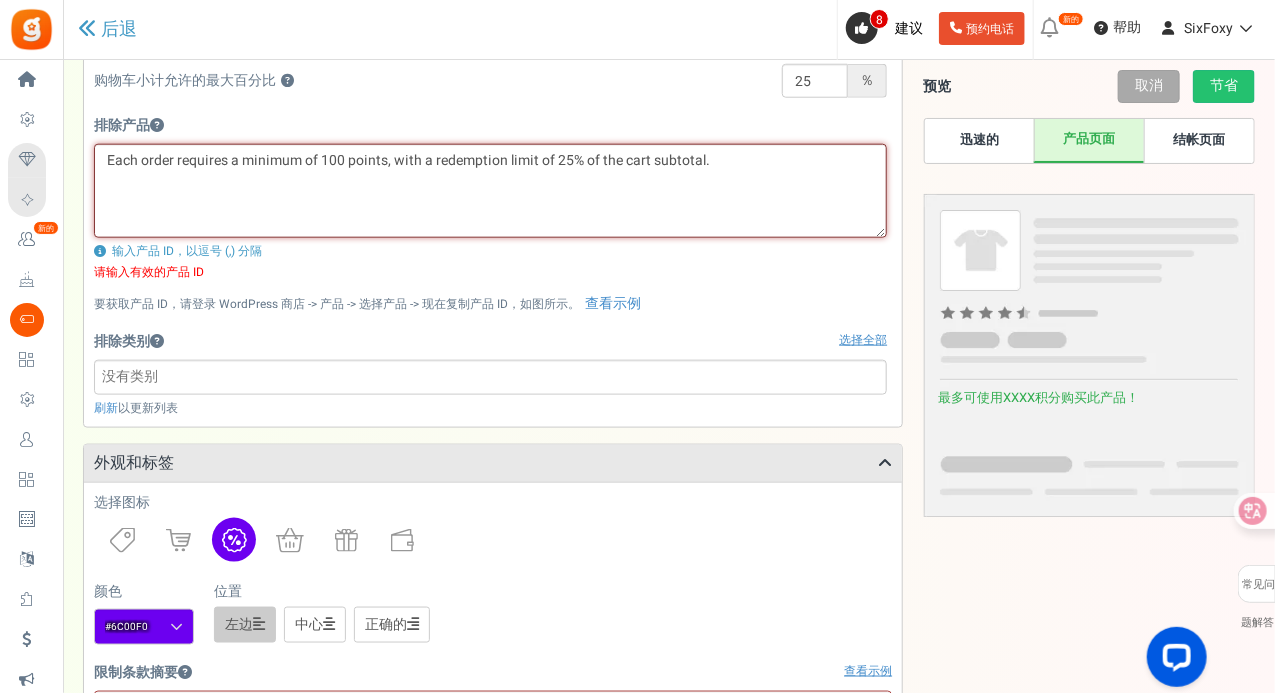 scroll, scrollTop: 793, scrollLeft: 0, axis: vertical 